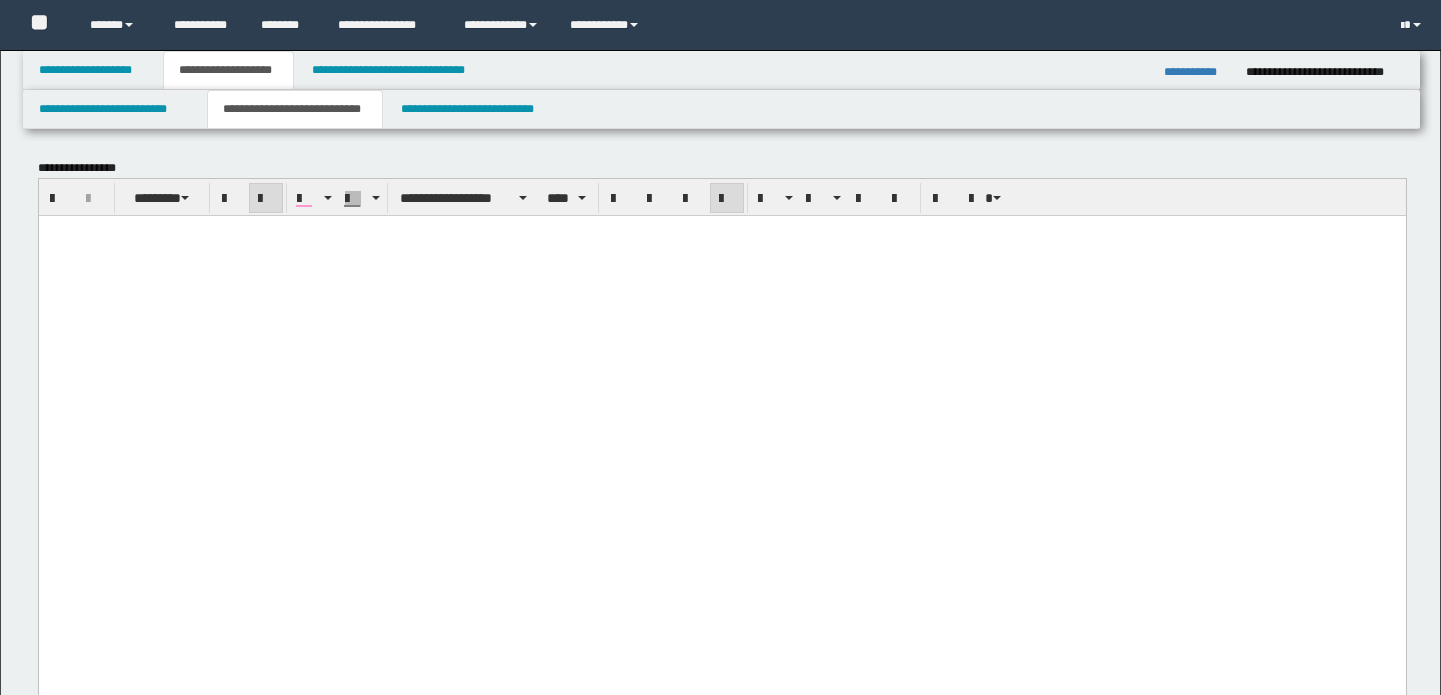 scroll, scrollTop: 1727, scrollLeft: 0, axis: vertical 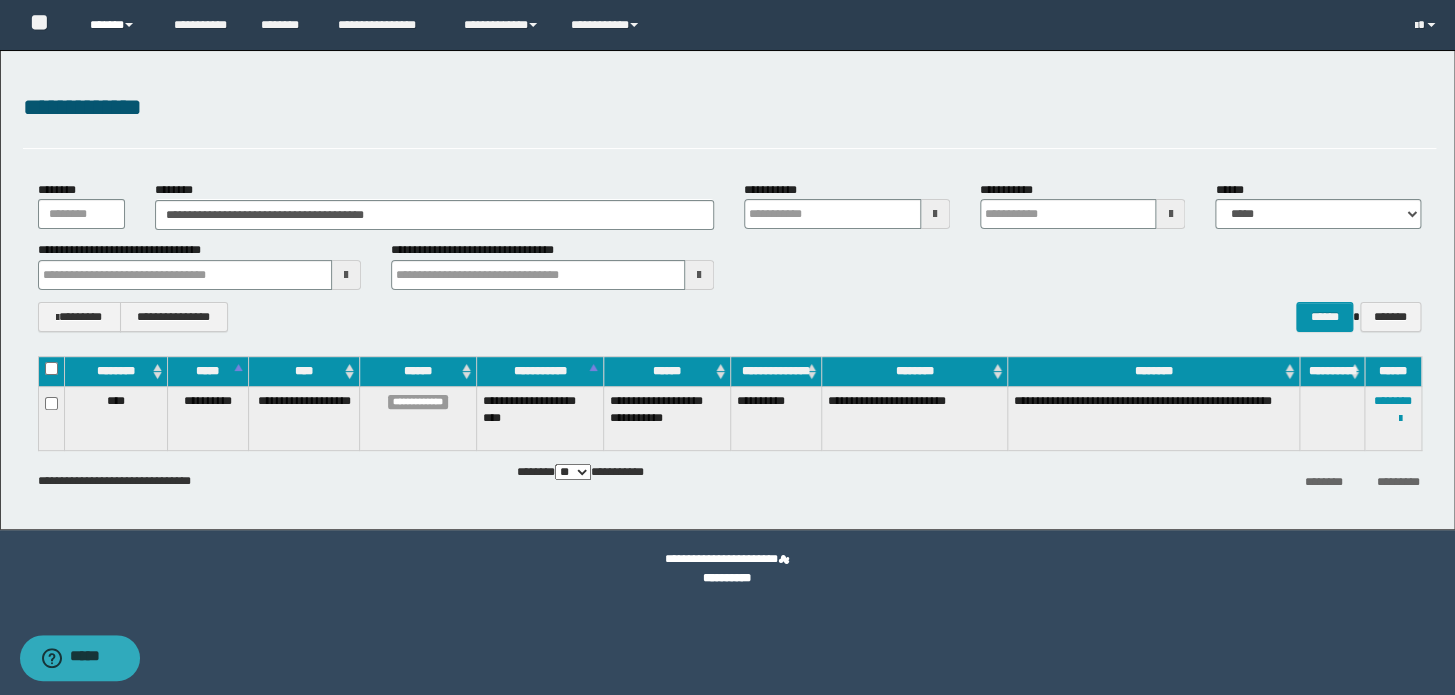 click on "******" at bounding box center (117, 25) 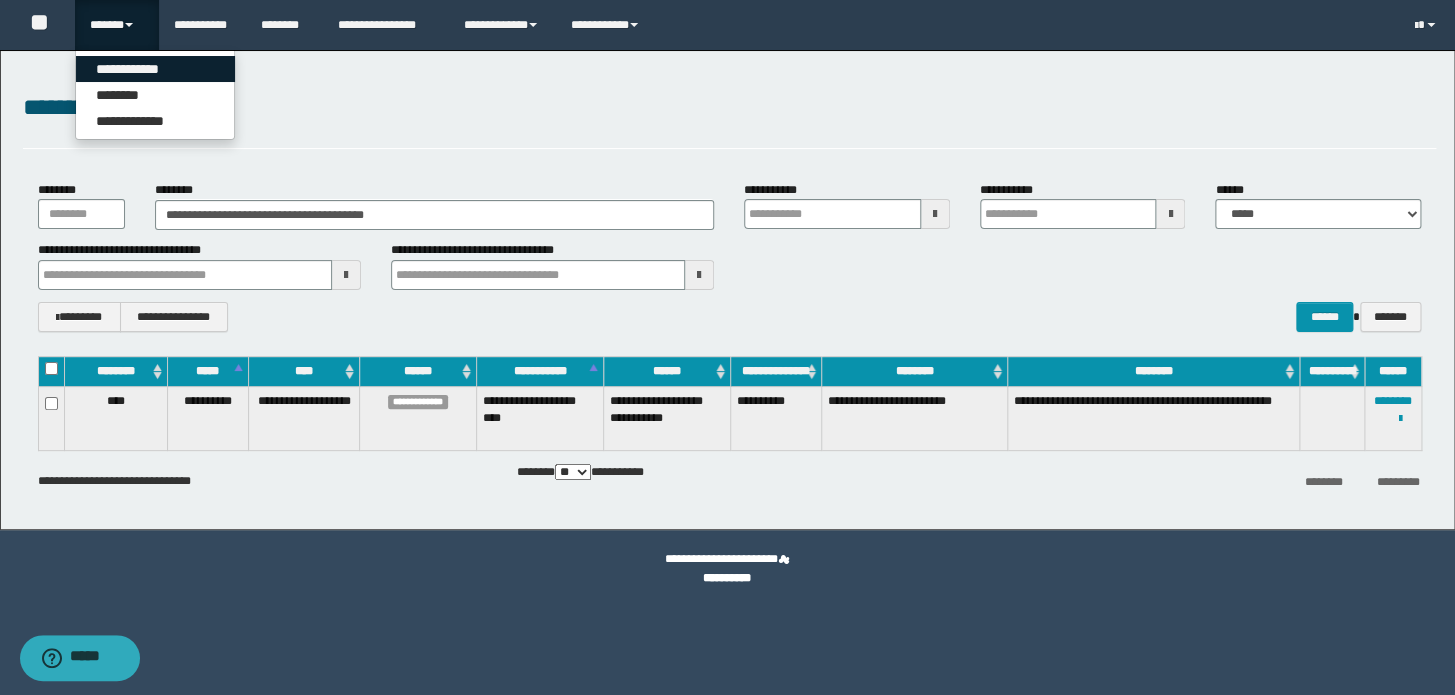click on "**********" at bounding box center (155, 69) 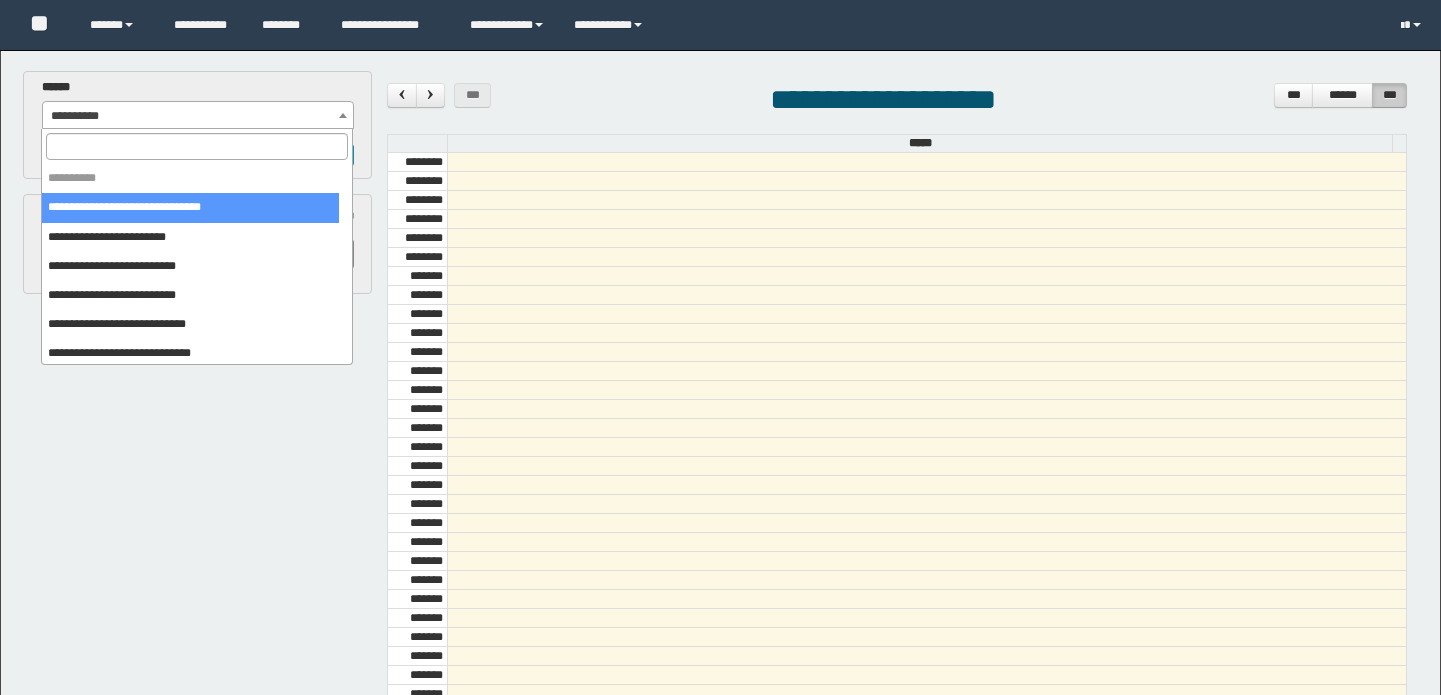 scroll, scrollTop: 0, scrollLeft: 0, axis: both 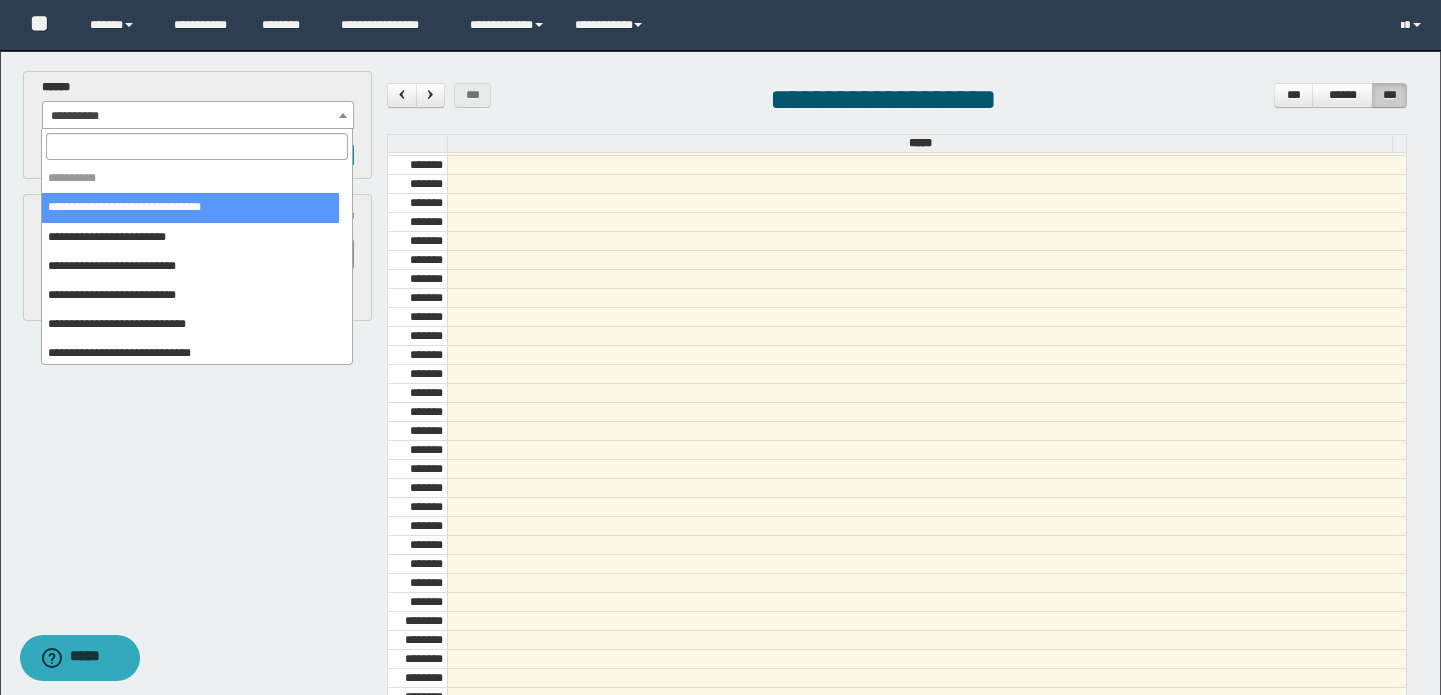 select on "******" 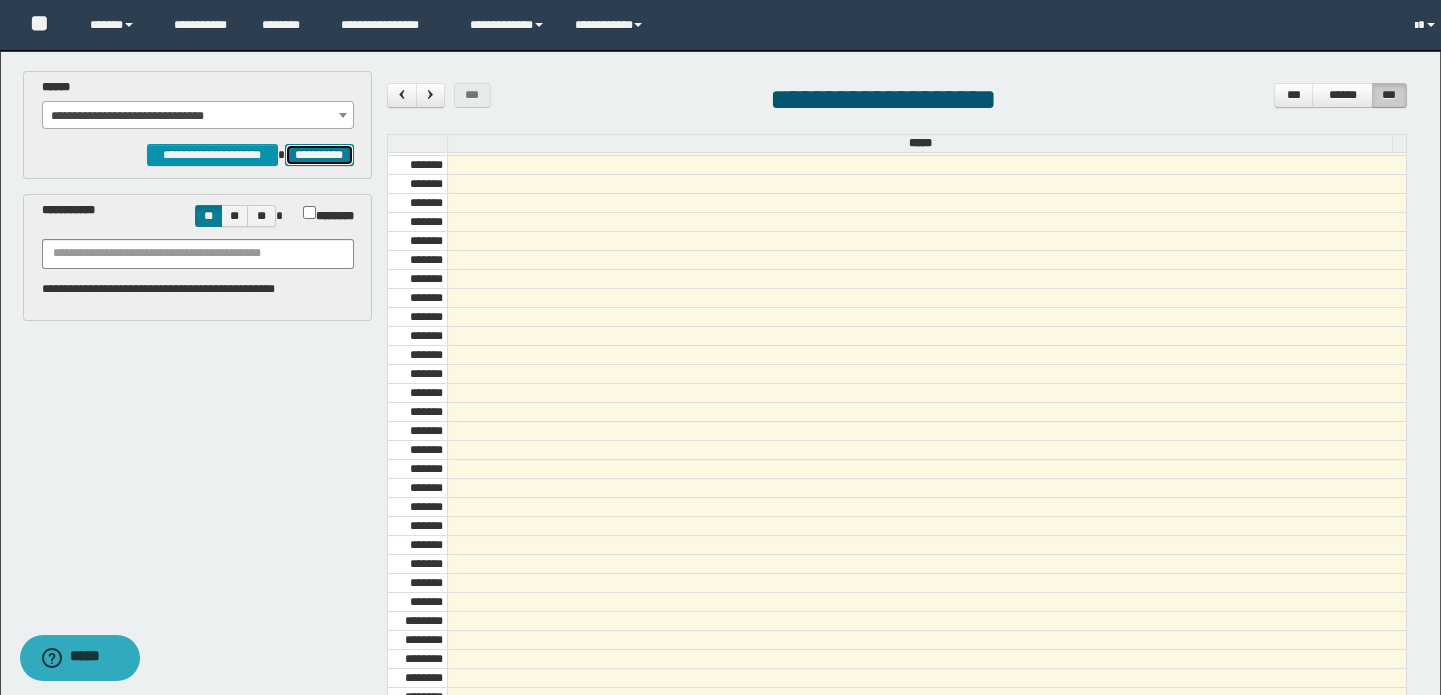 click on "**********" at bounding box center [319, 155] 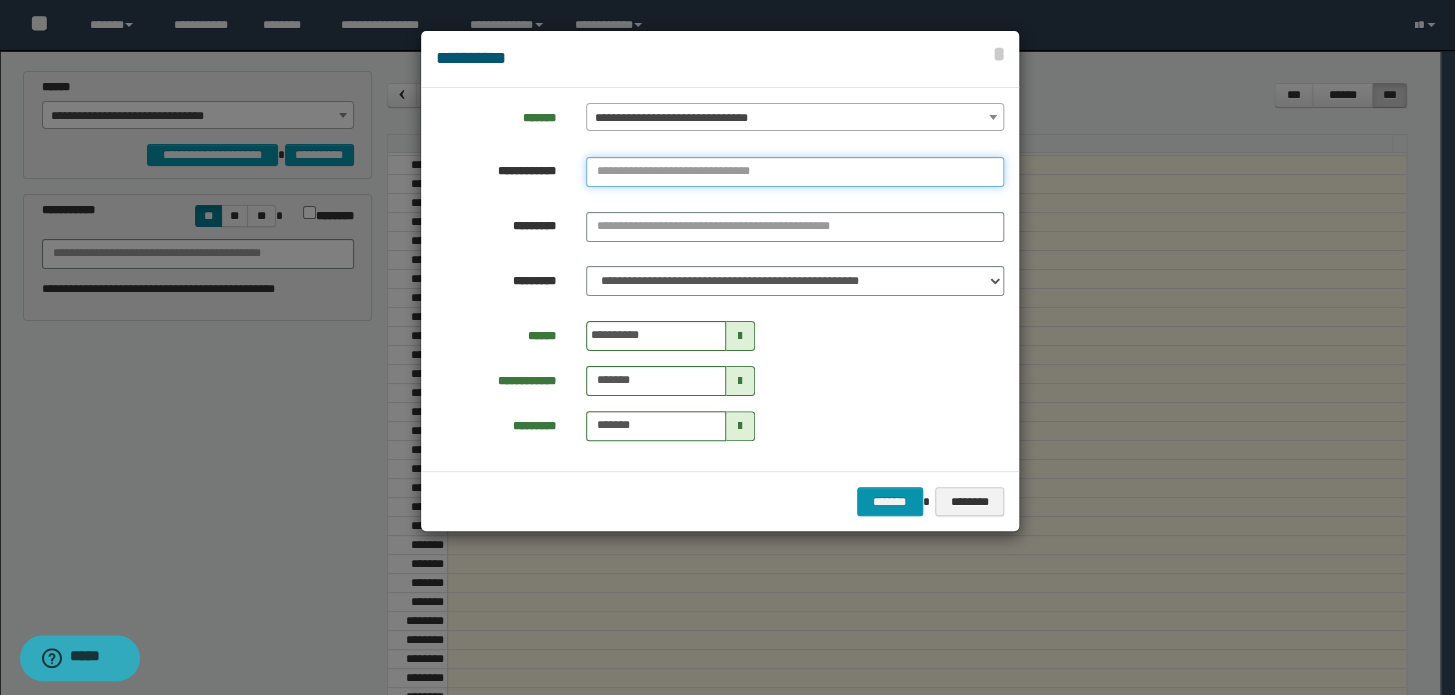 click at bounding box center (795, 172) 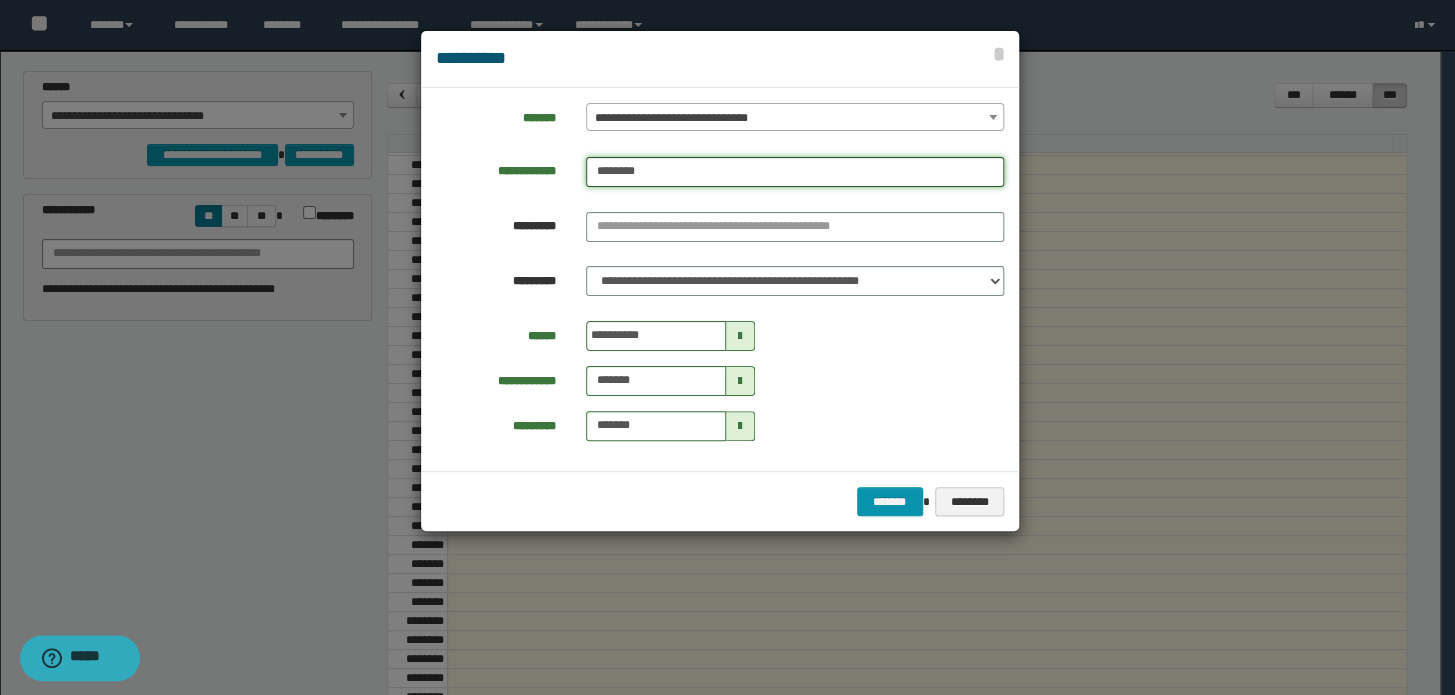 type on "********" 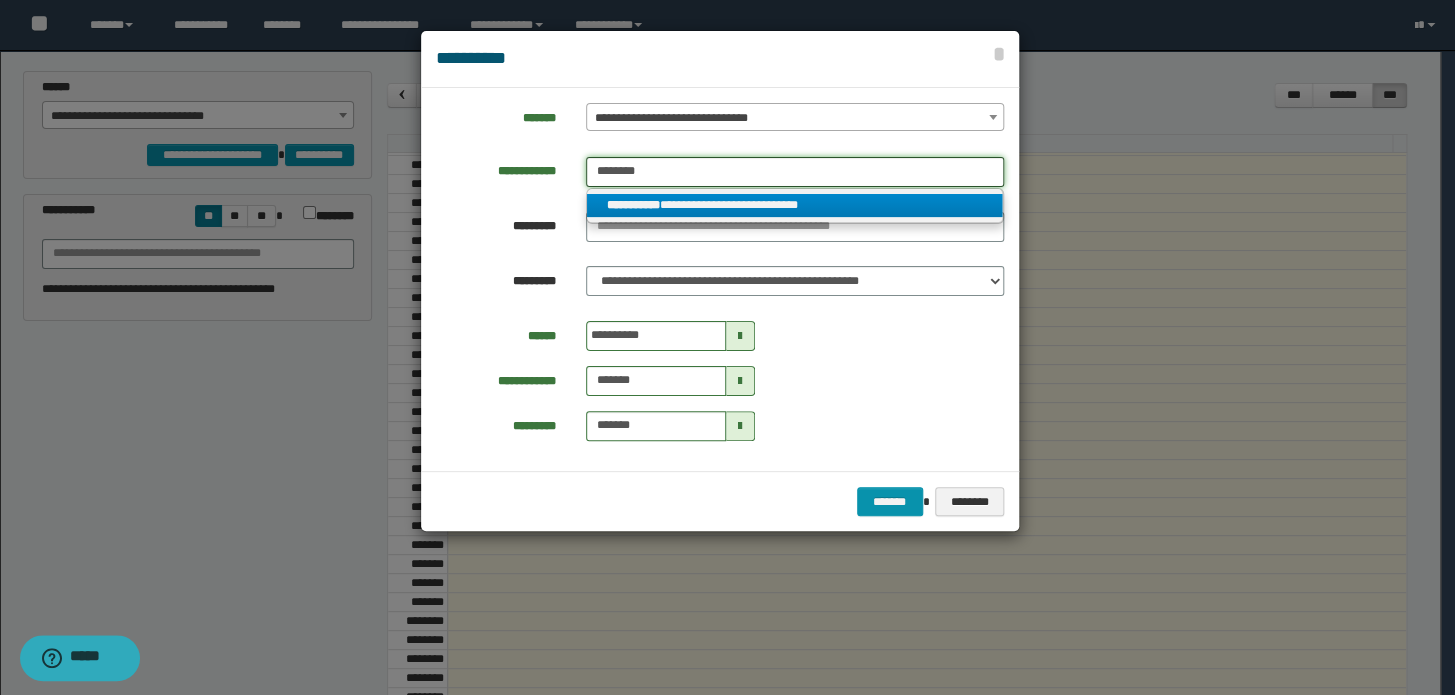 type on "********" 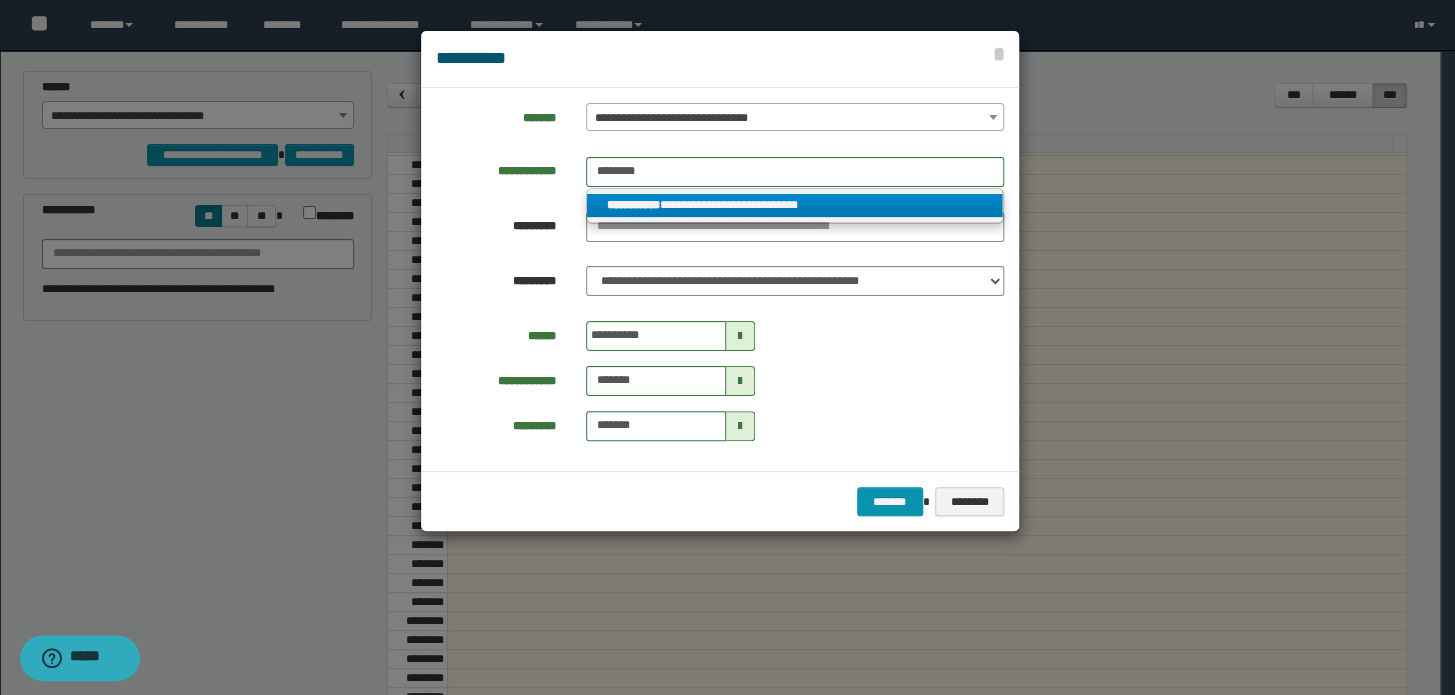 click on "**********" at bounding box center (795, 205) 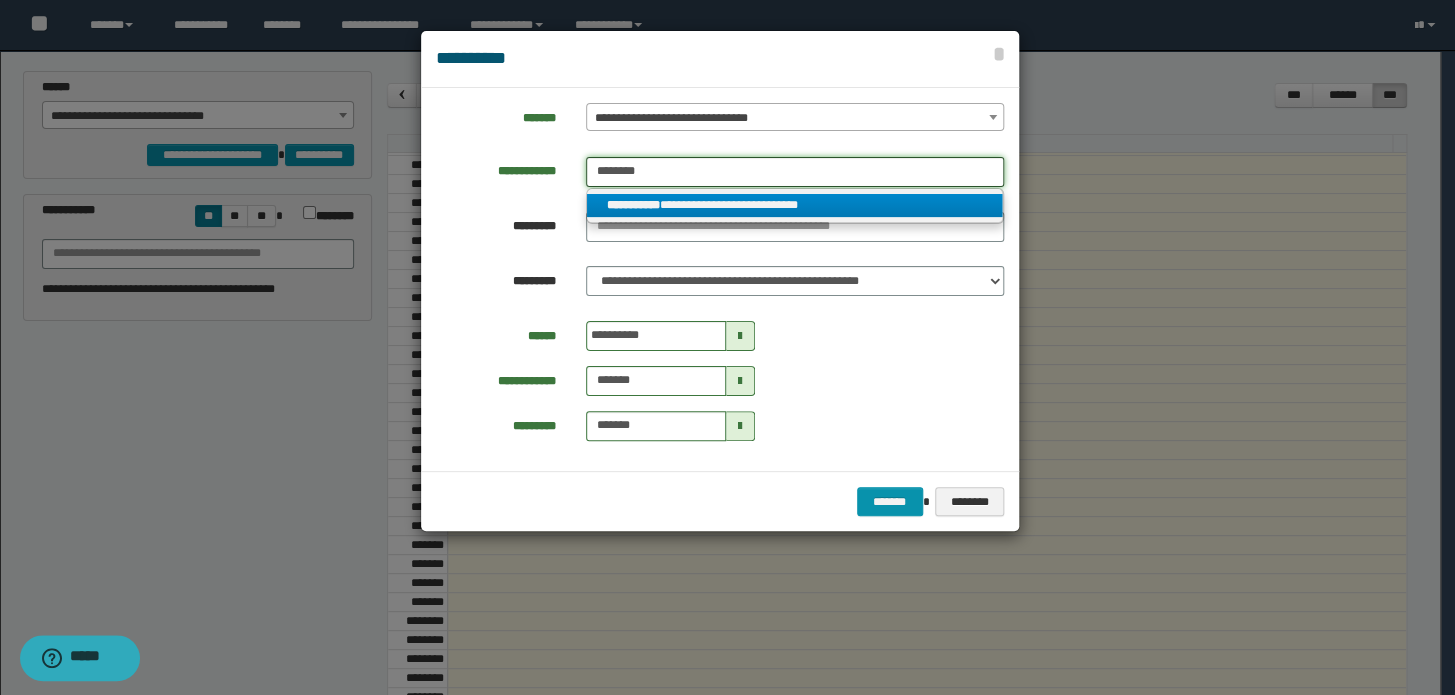 type 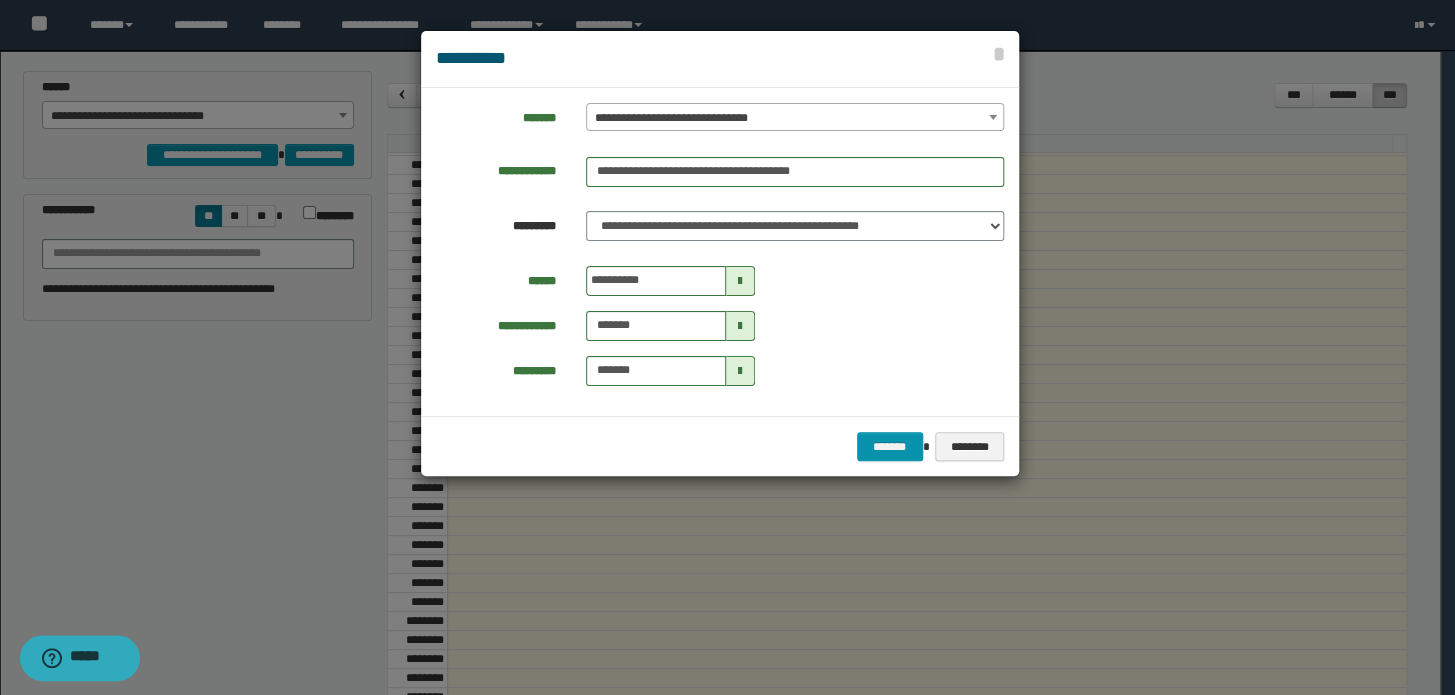 click at bounding box center [740, 281] 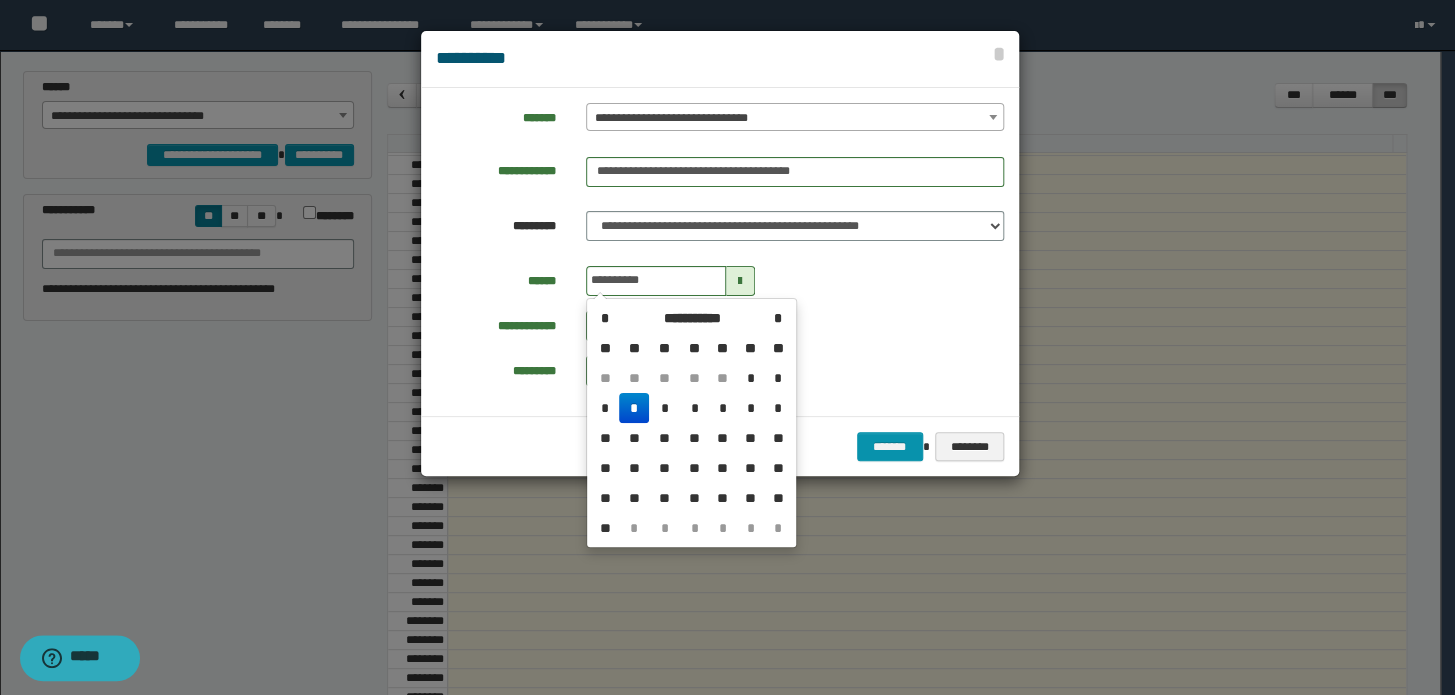 drag, startPoint x: 663, startPoint y: 408, endPoint x: 760, endPoint y: 405, distance: 97.04638 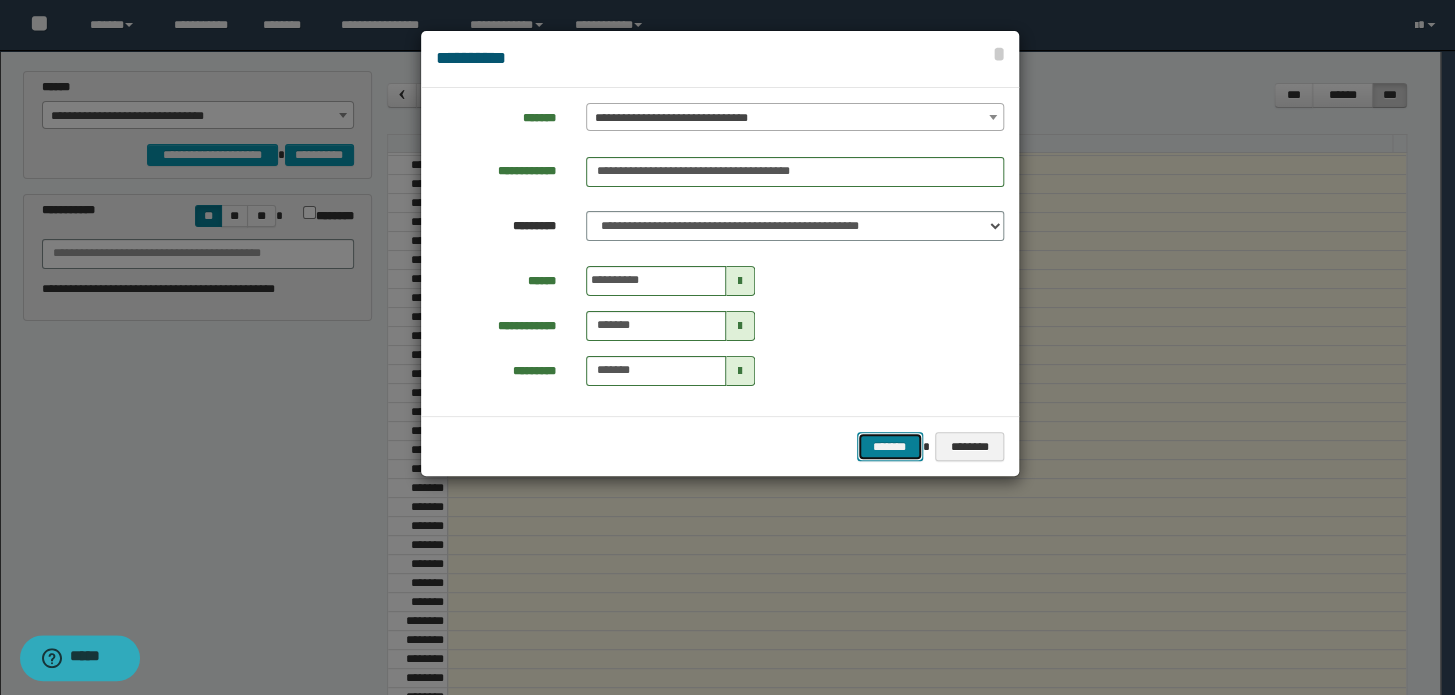 click on "*******" at bounding box center [890, 447] 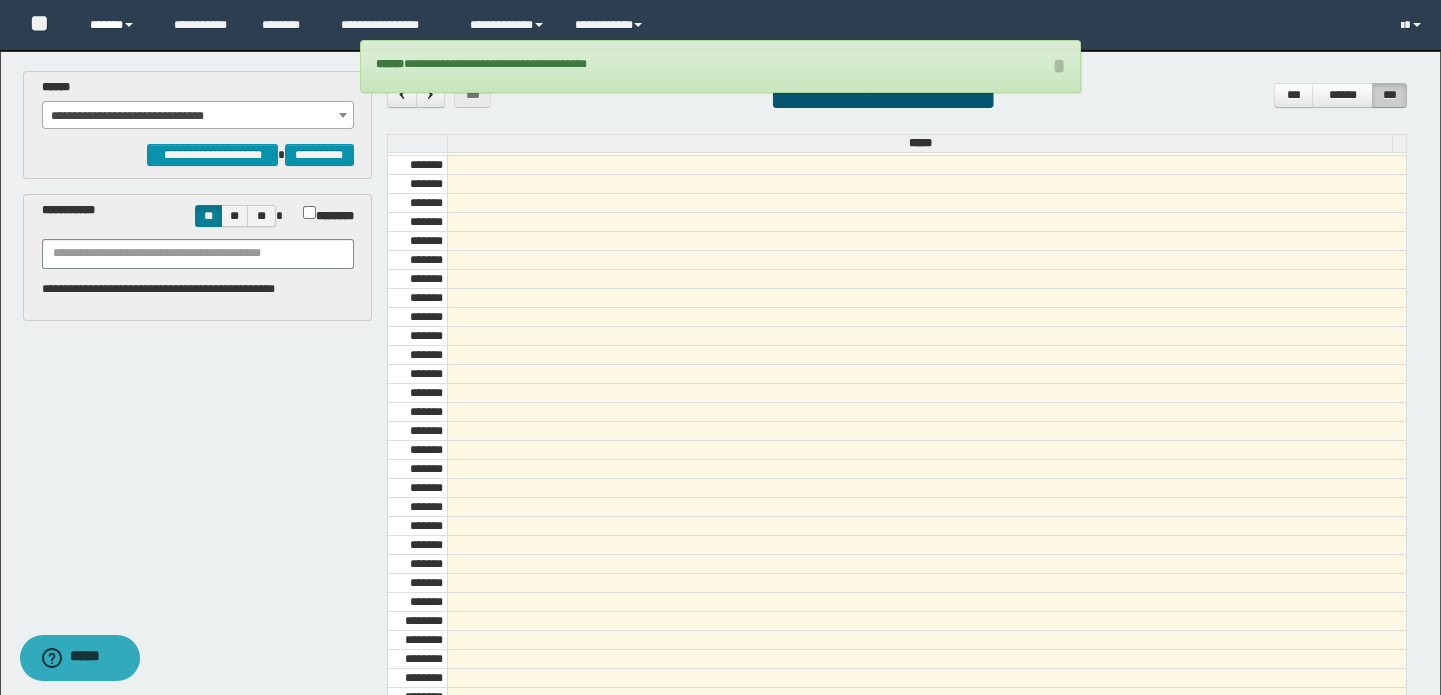 click on "******" at bounding box center (117, 25) 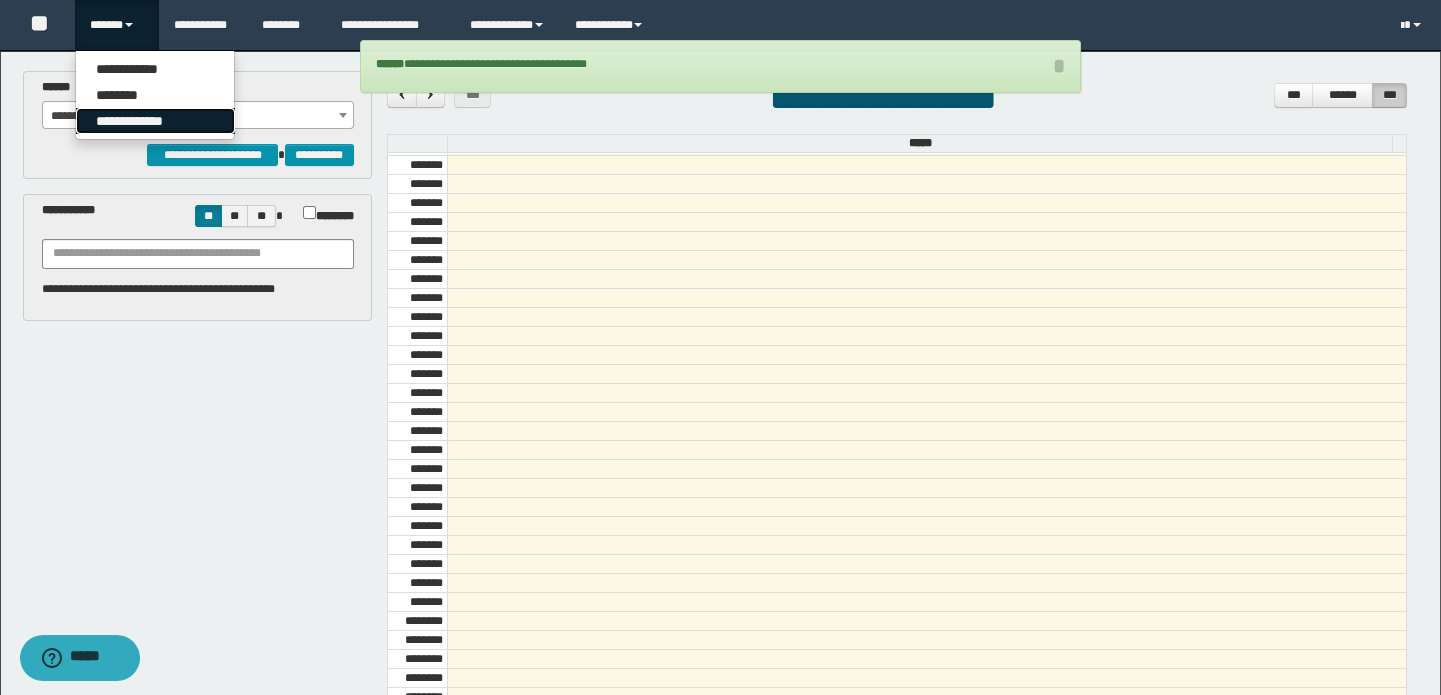 click on "**********" at bounding box center (155, 121) 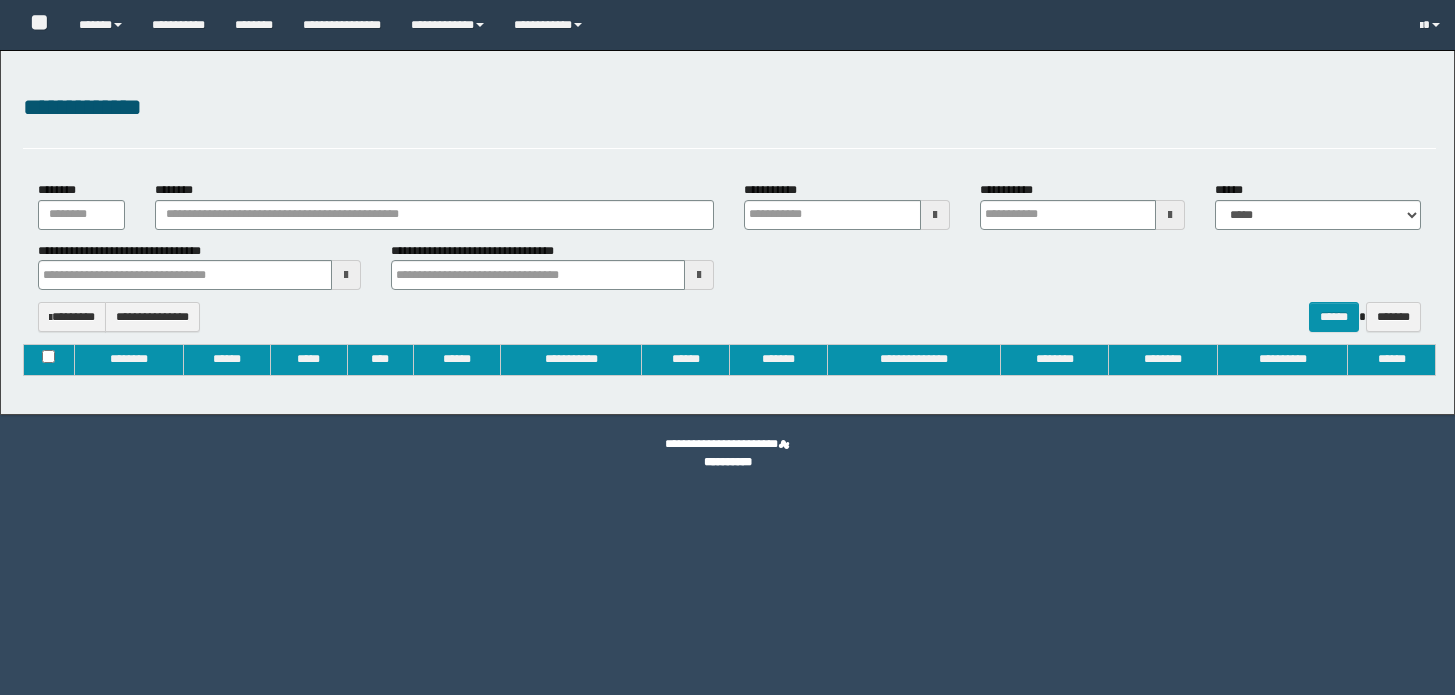 type on "**********" 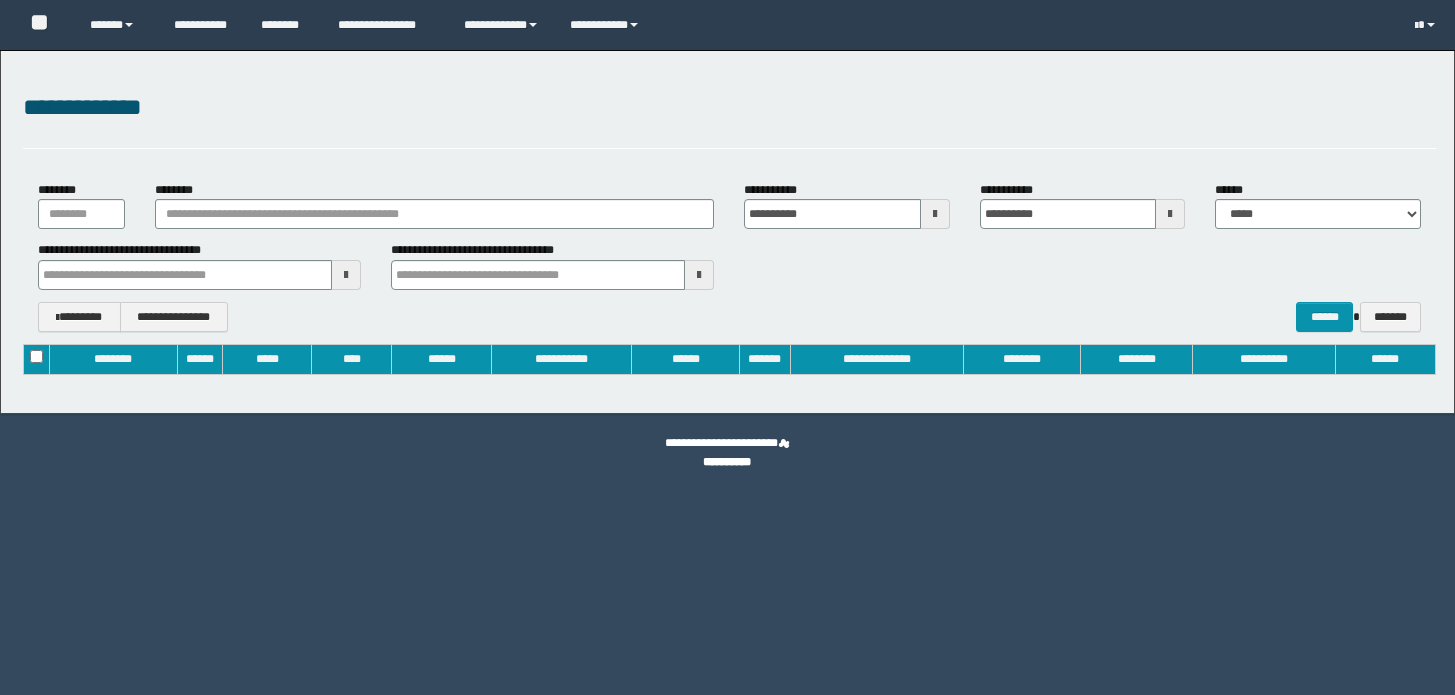scroll, scrollTop: 0, scrollLeft: 0, axis: both 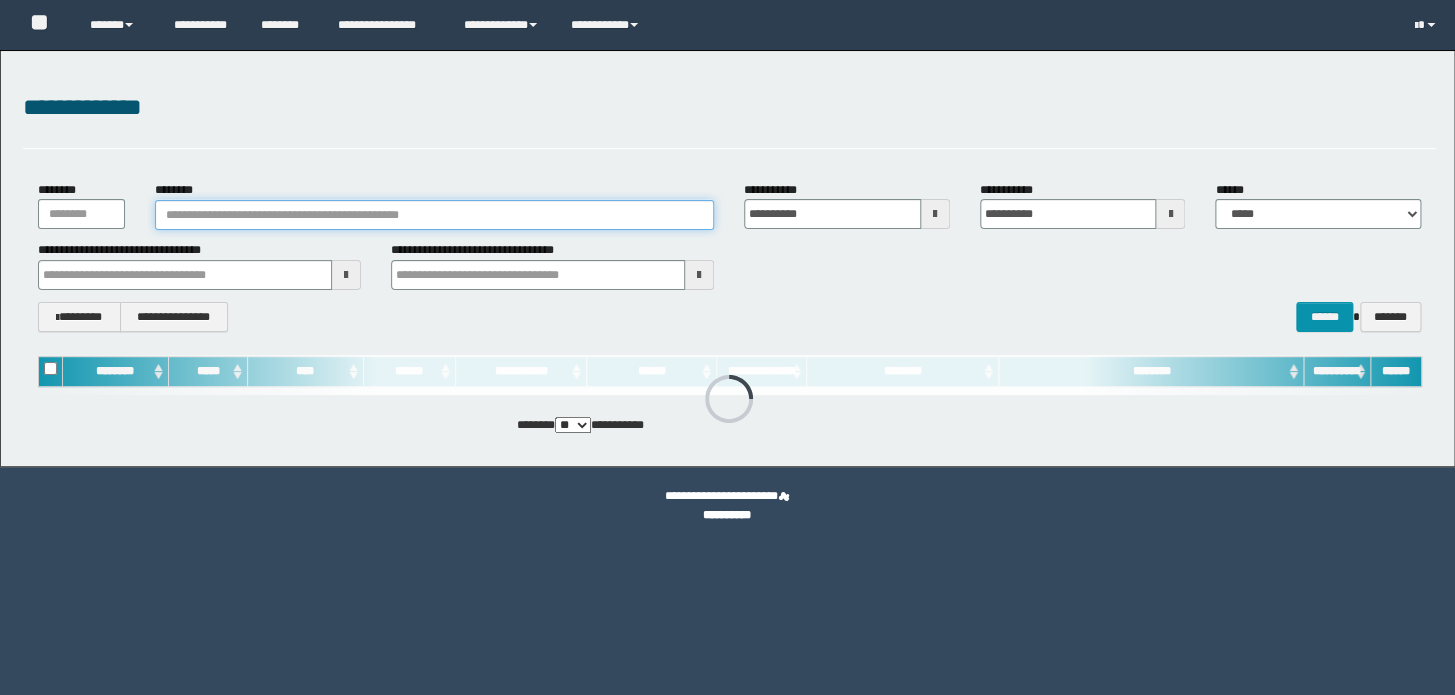 click on "********" at bounding box center (434, 215) 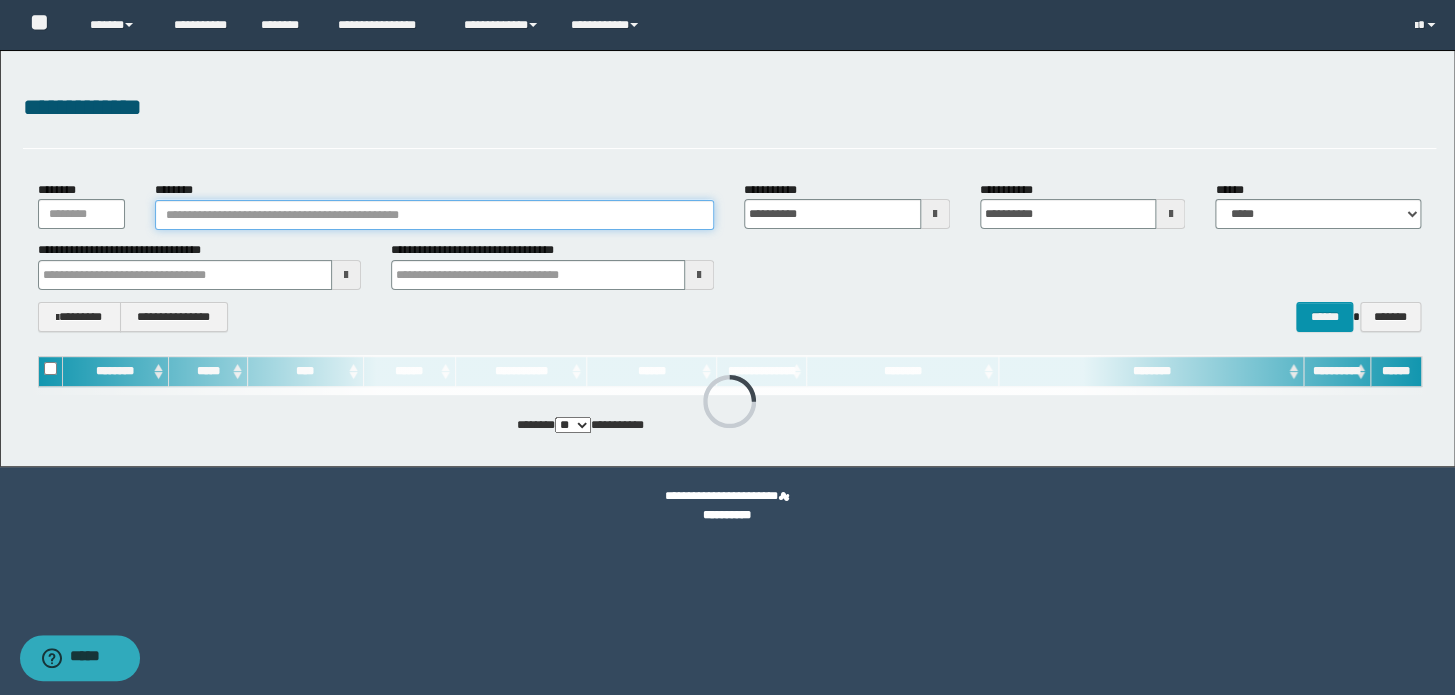 paste on "********" 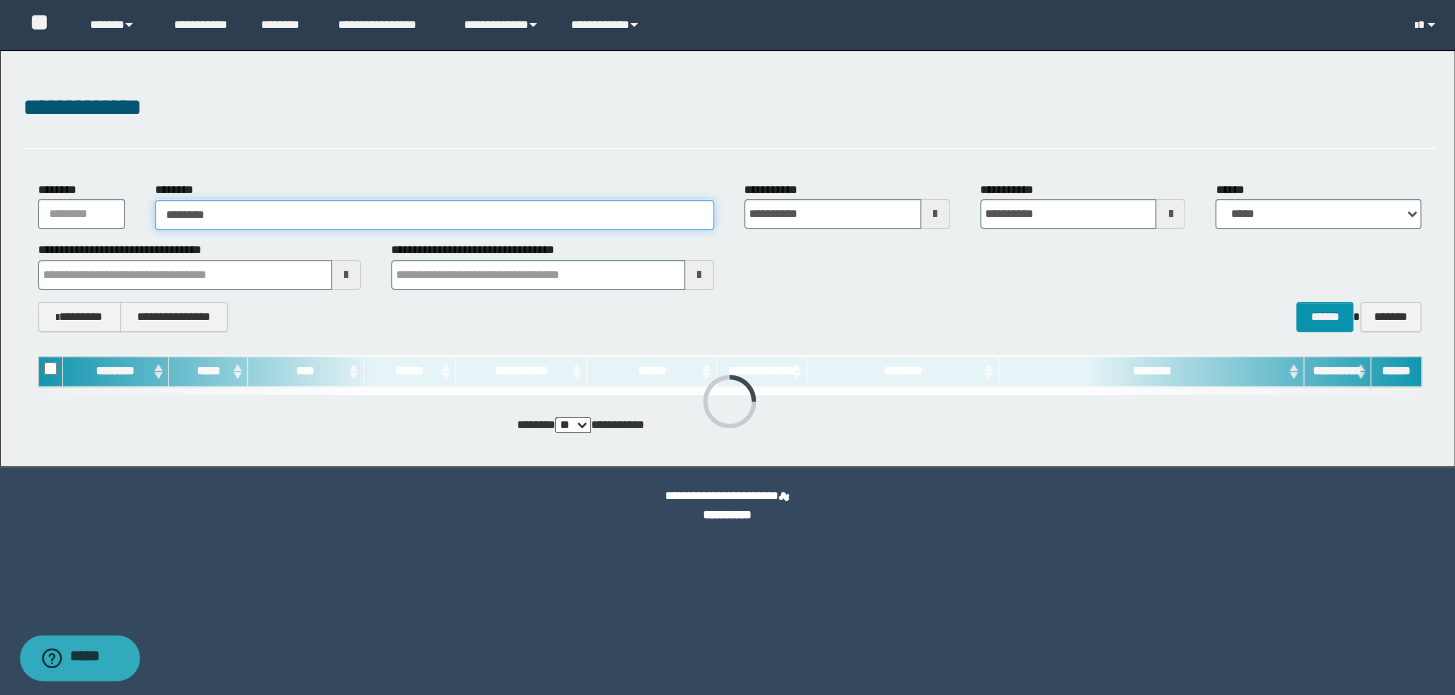 type on "********" 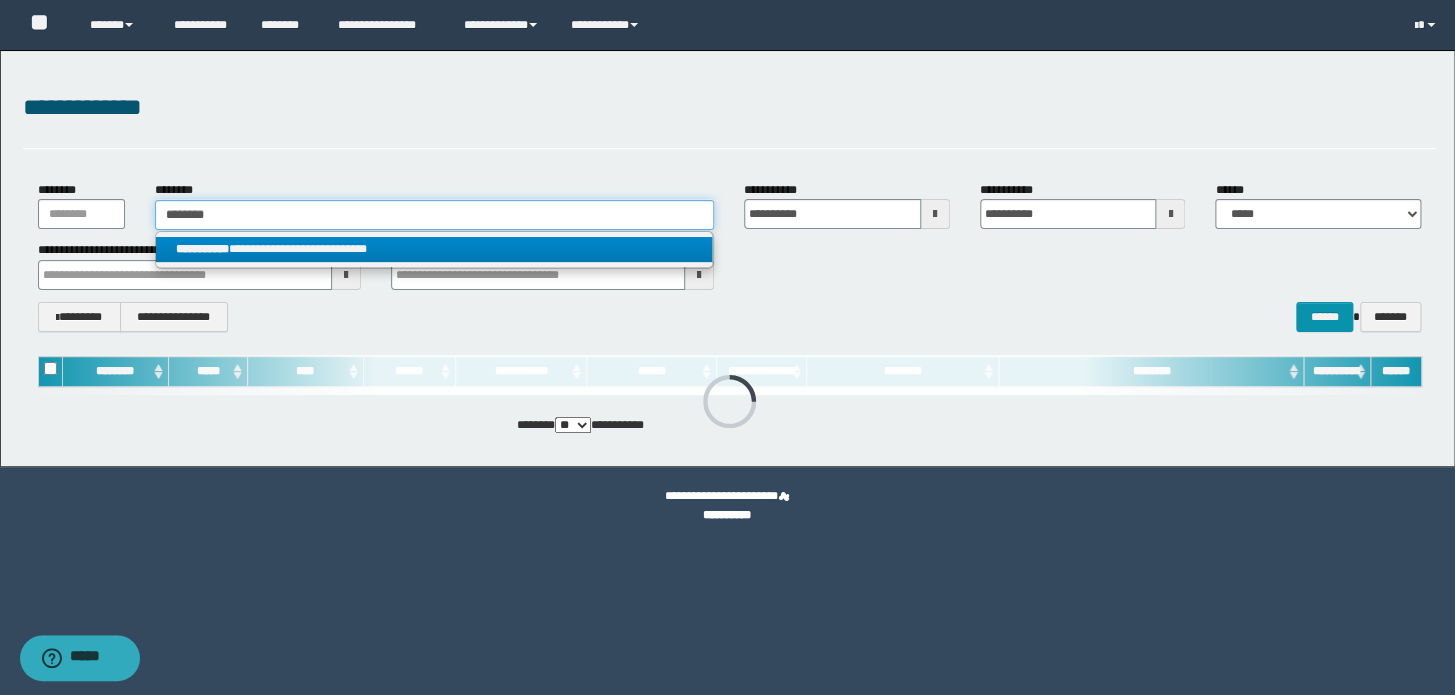type on "********" 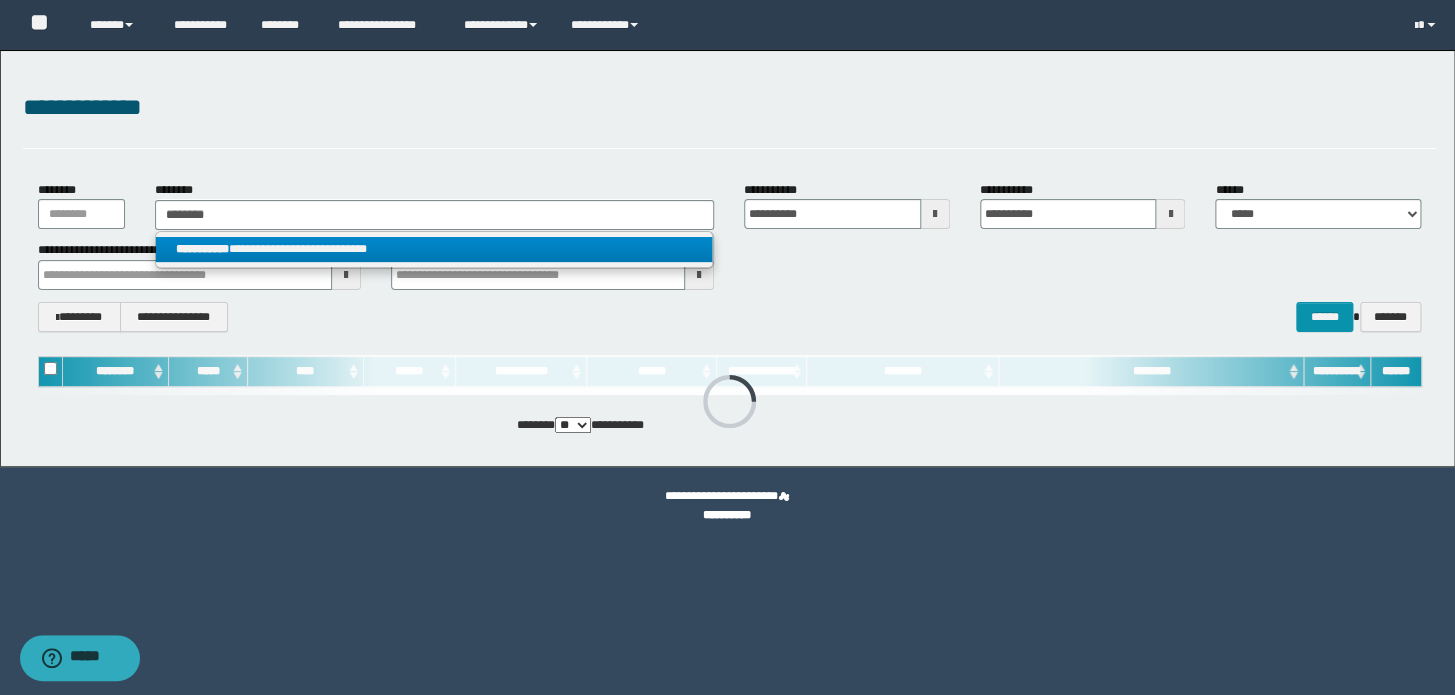 click on "**********" at bounding box center [434, 249] 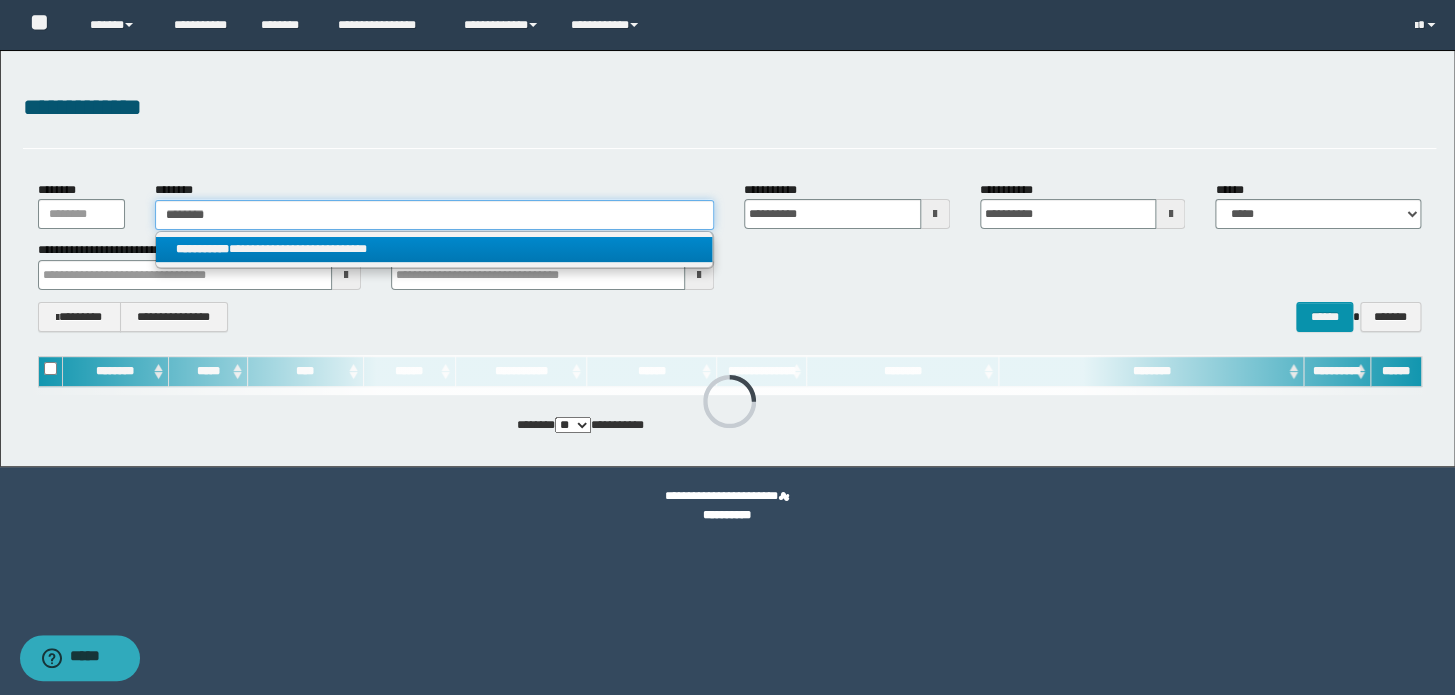 type 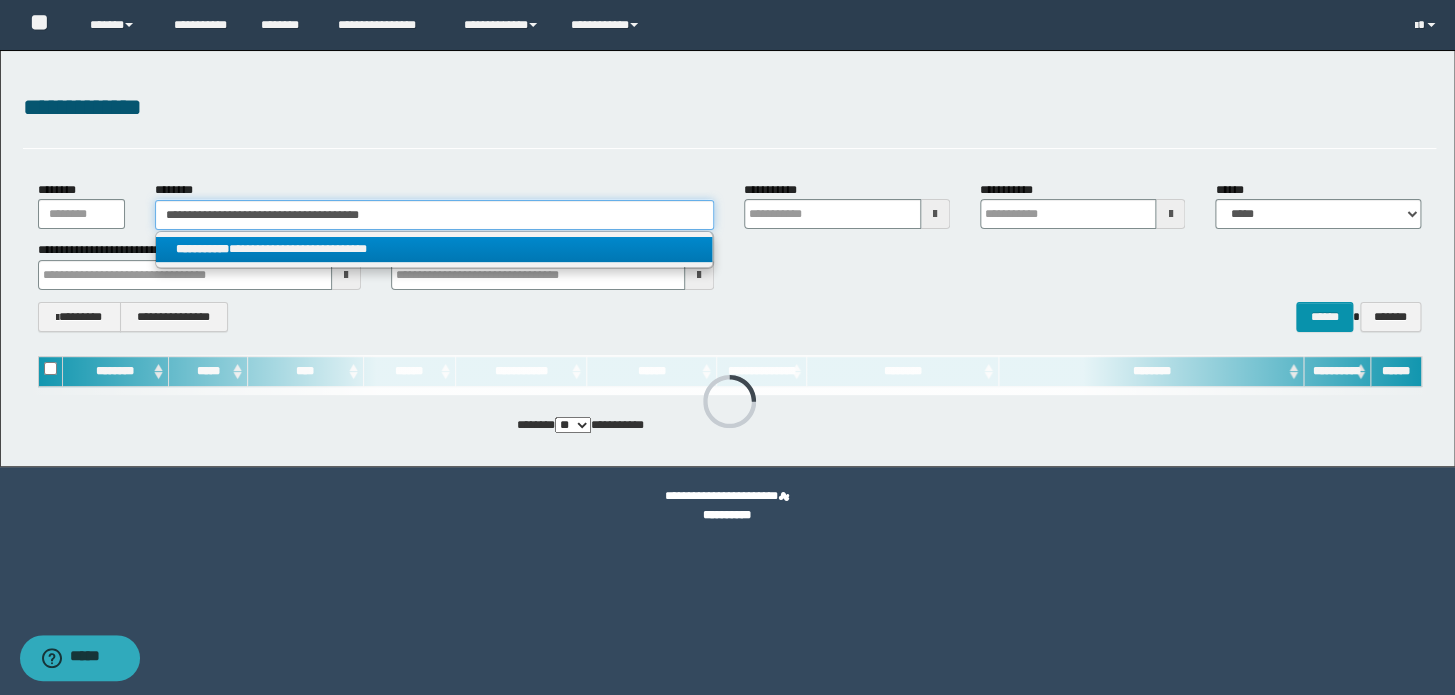 type 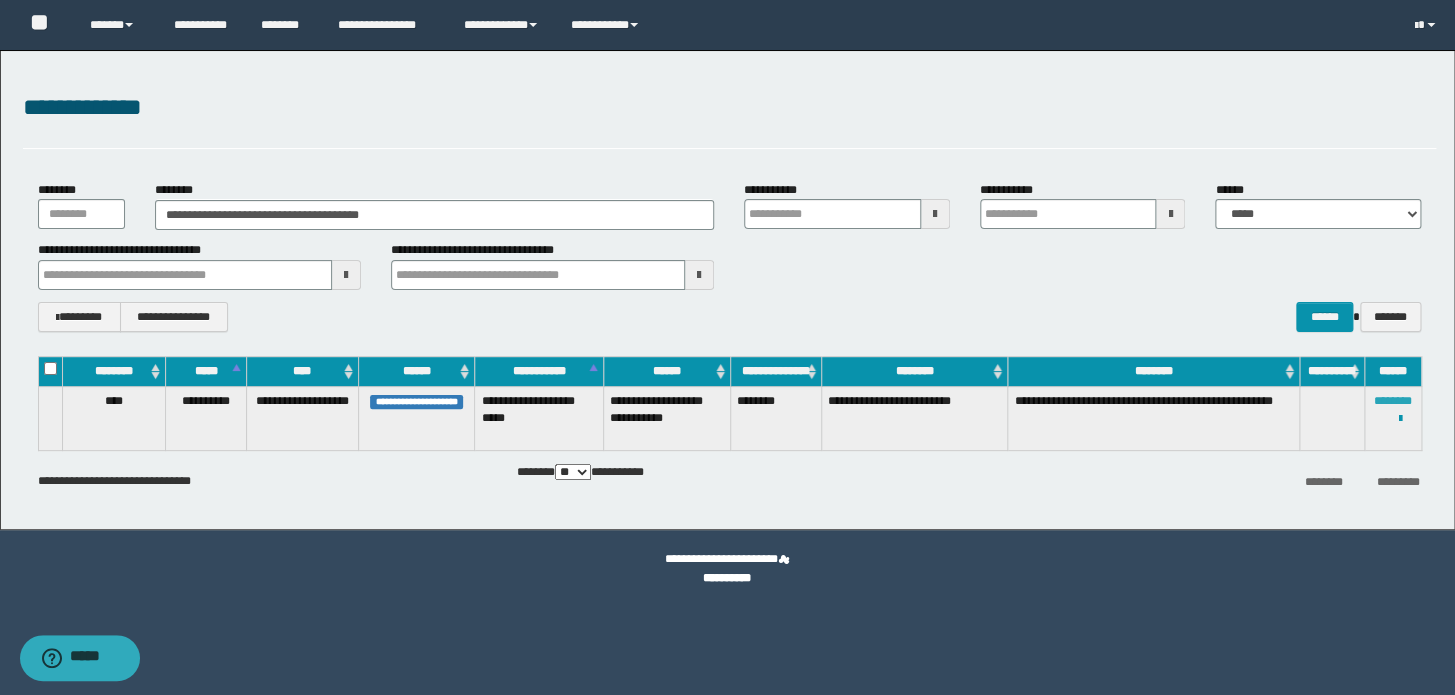 click on "********" at bounding box center (1393, 401) 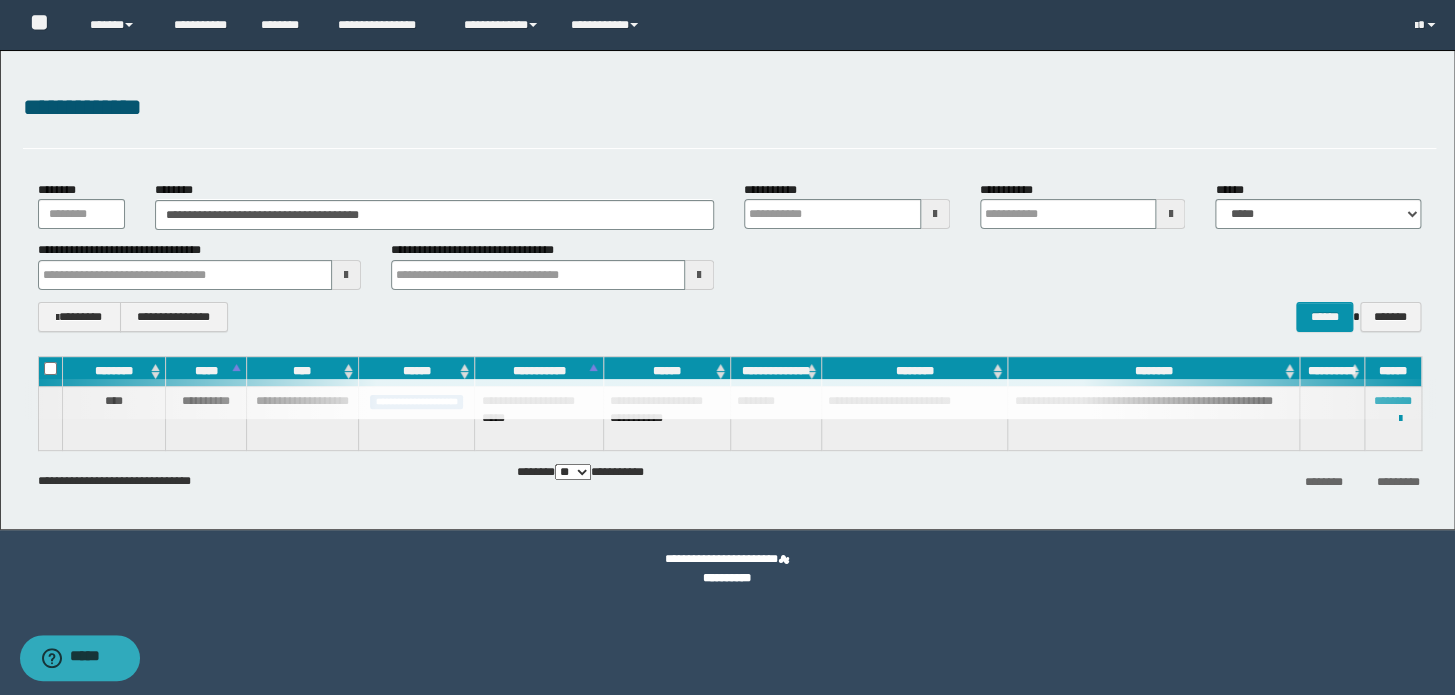 type 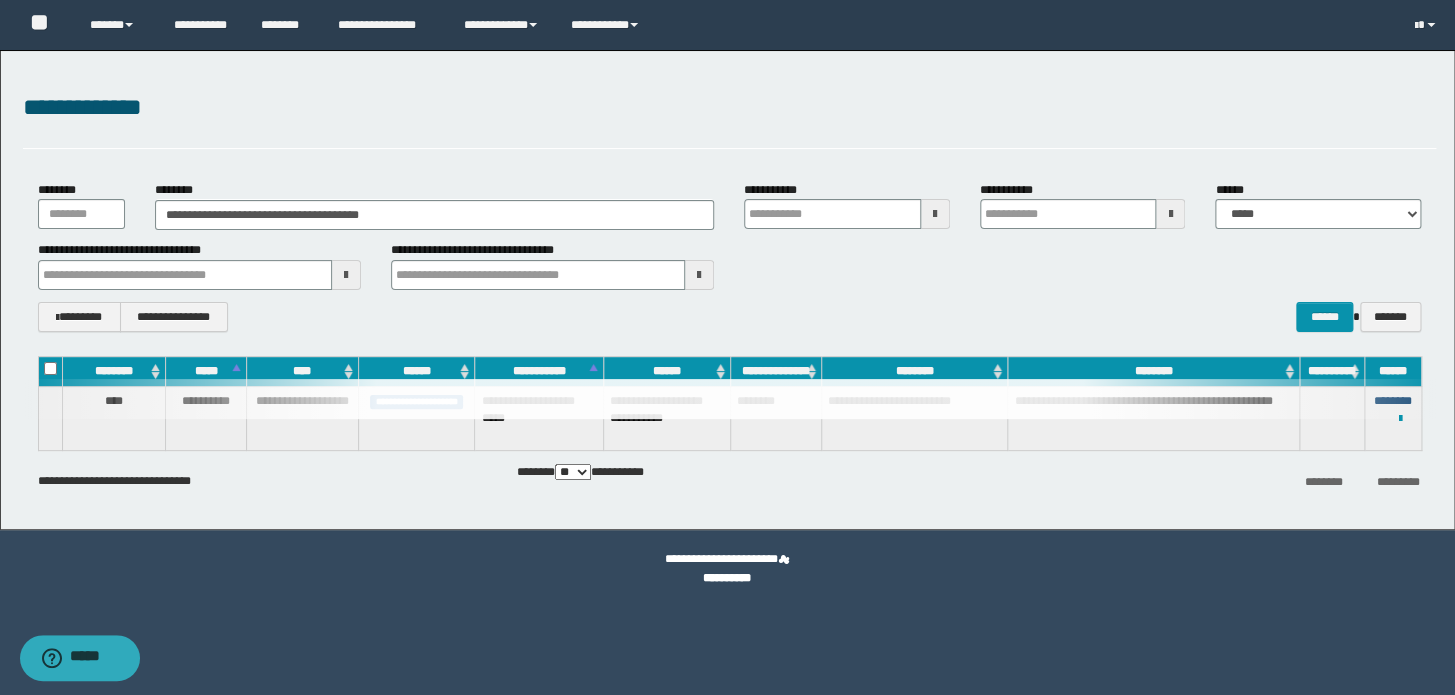 type 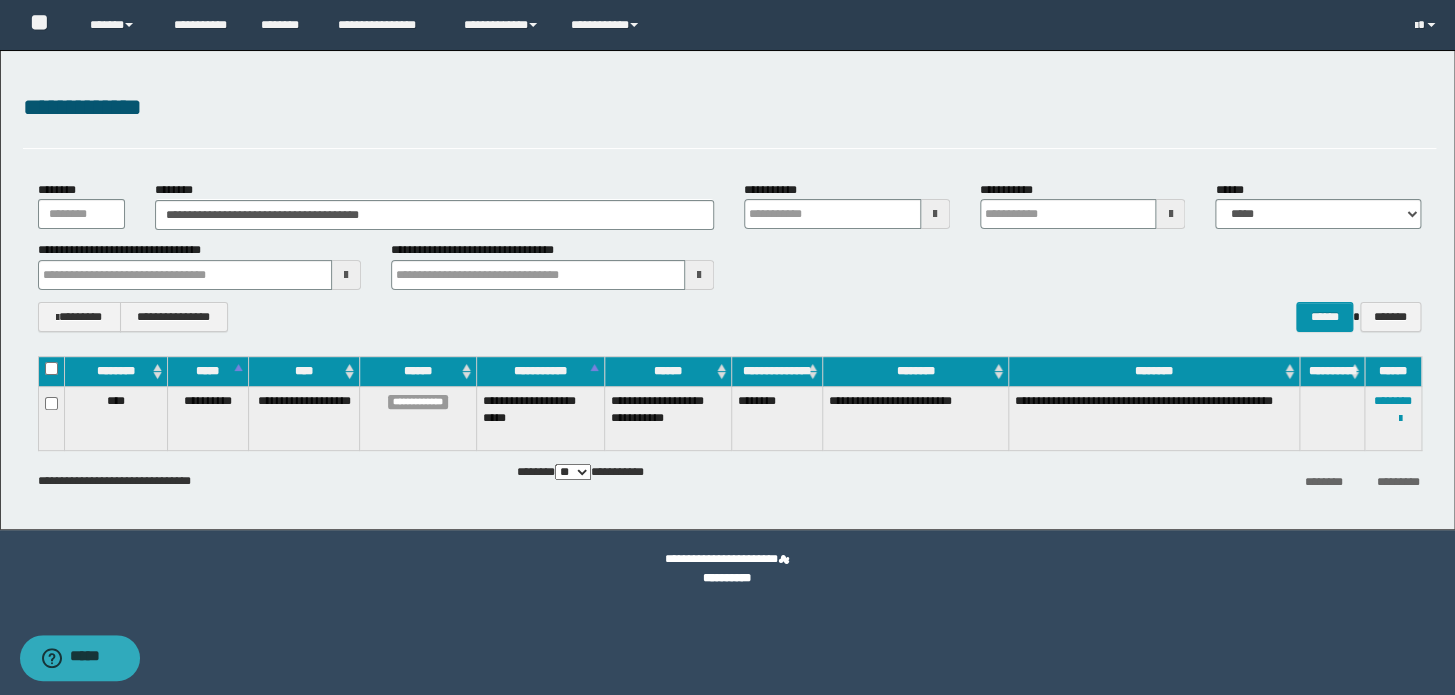 type 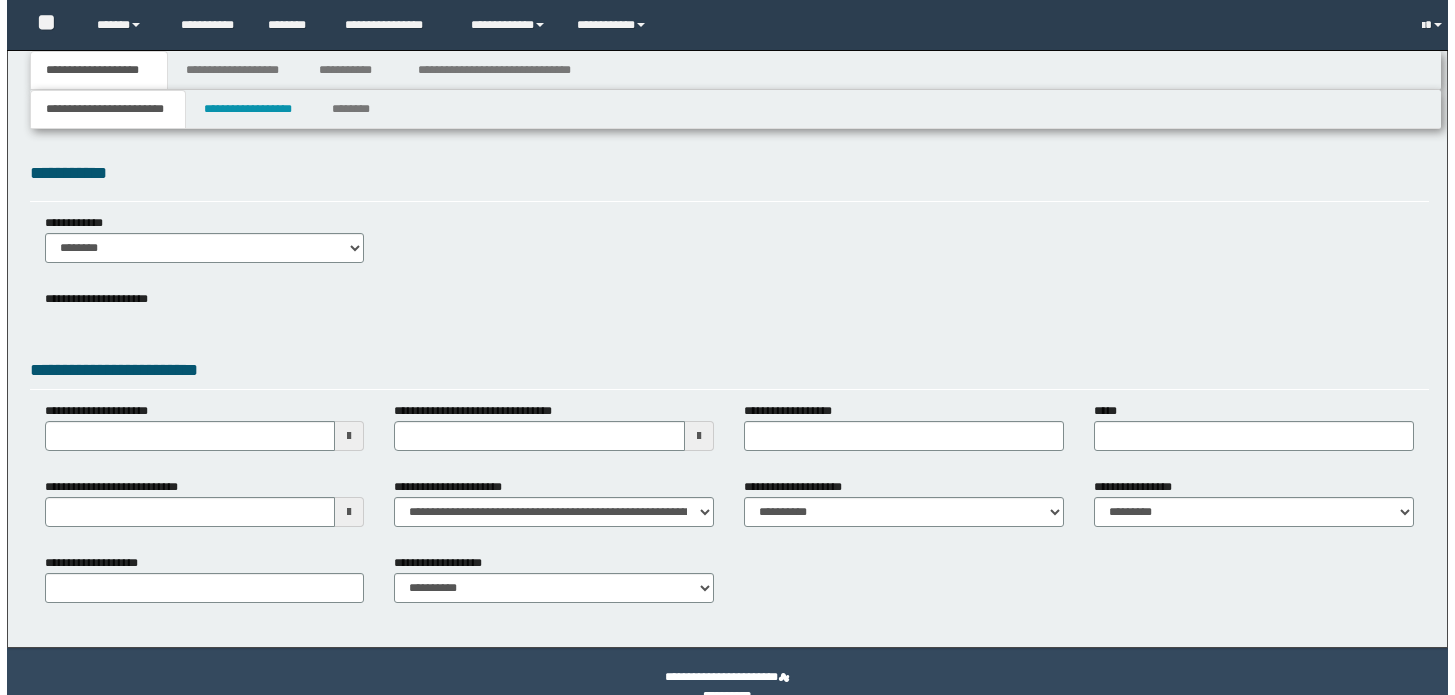 scroll, scrollTop: 0, scrollLeft: 0, axis: both 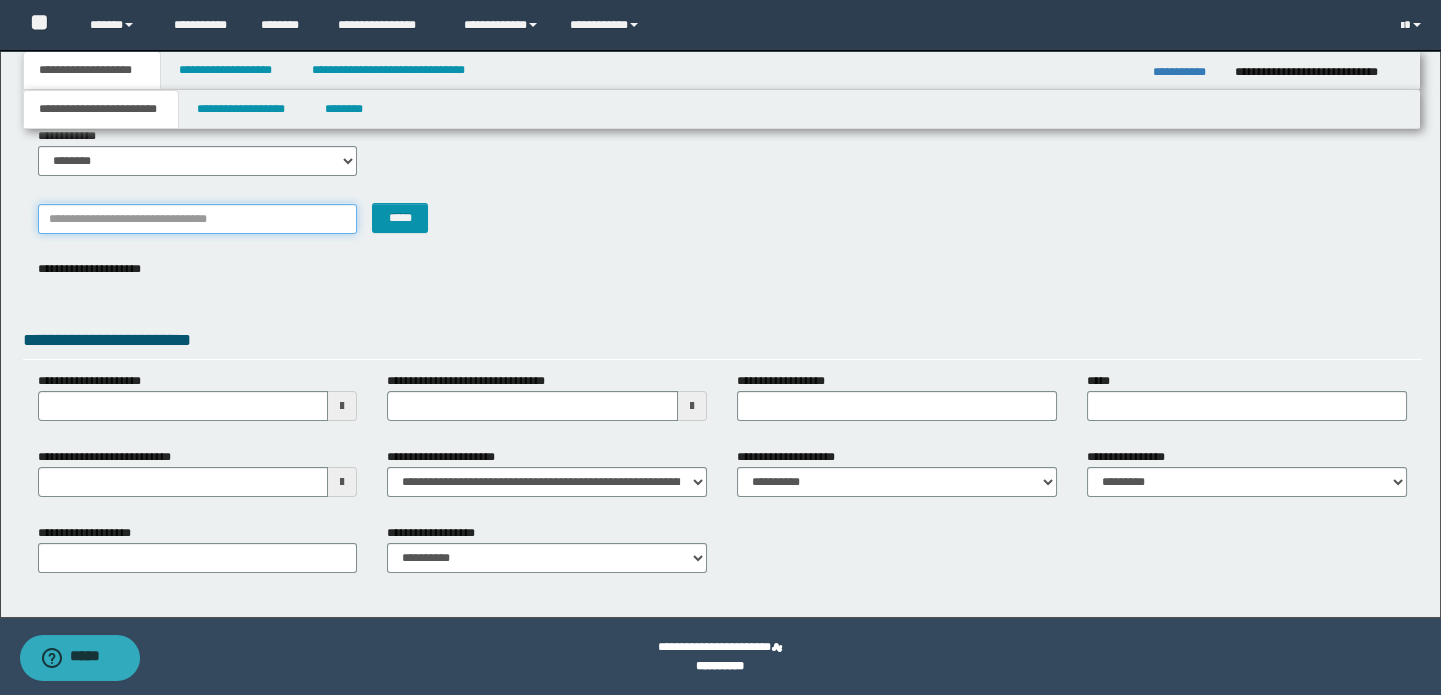 click on "*******" at bounding box center (198, 219) 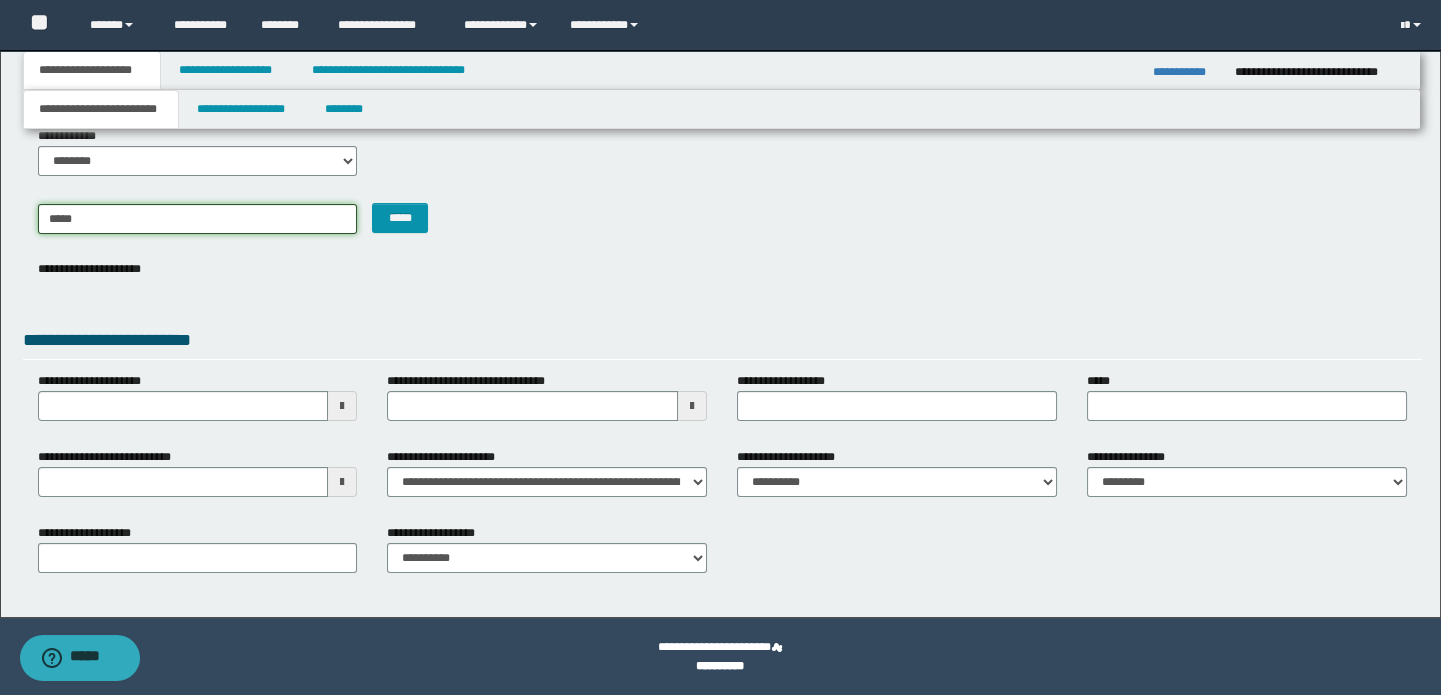 type on "******" 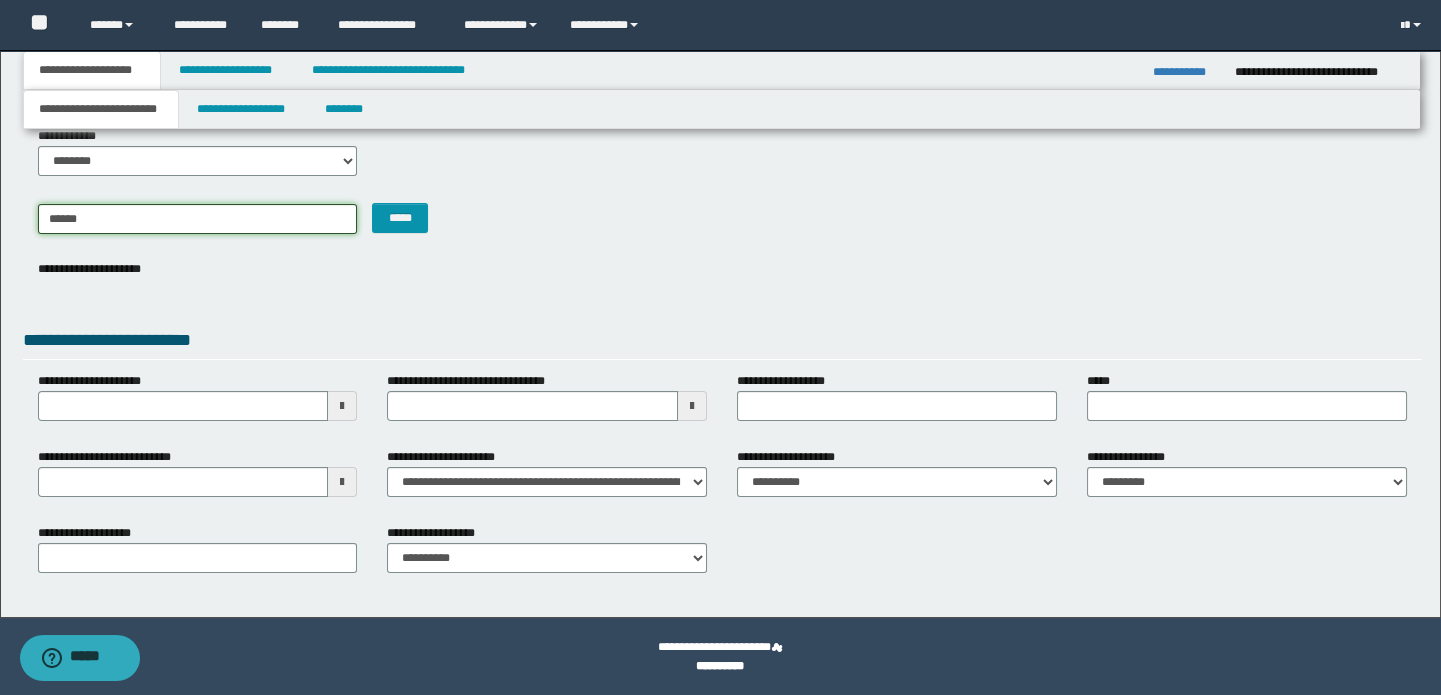 type on "**********" 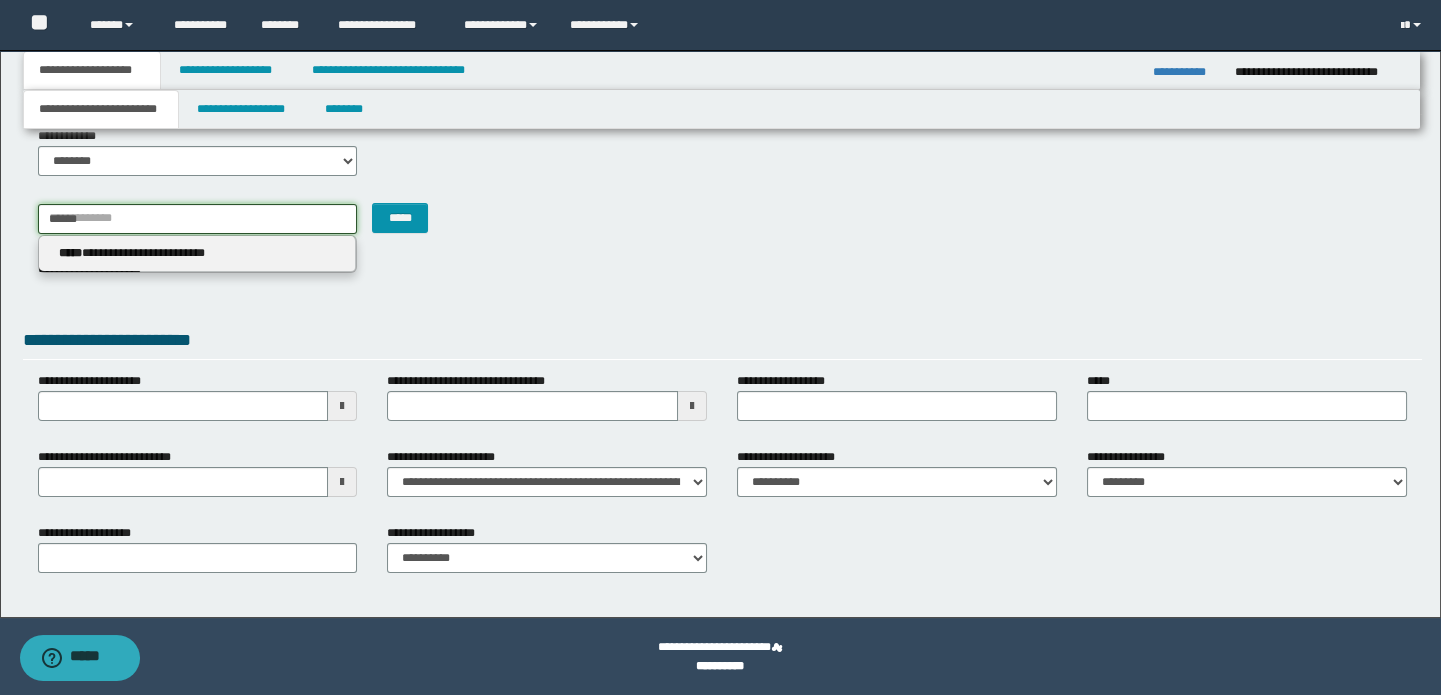 type 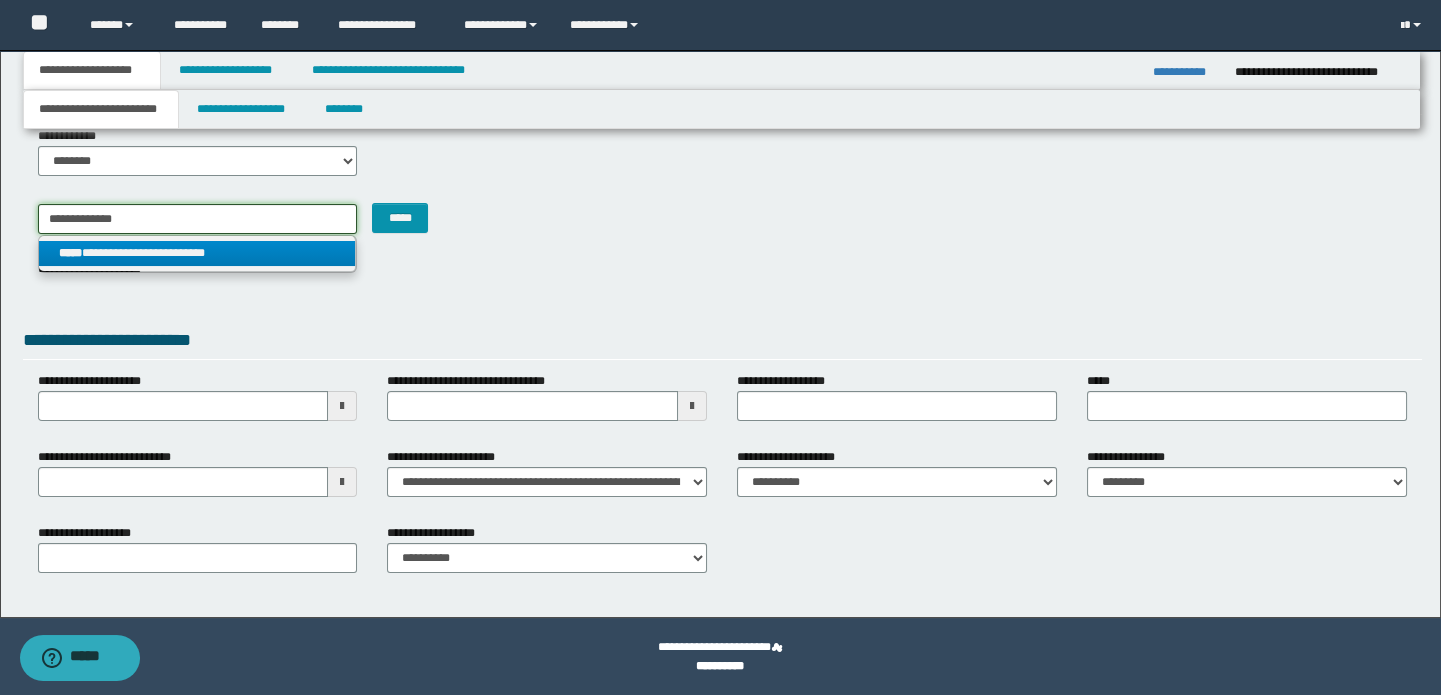 type on "**********" 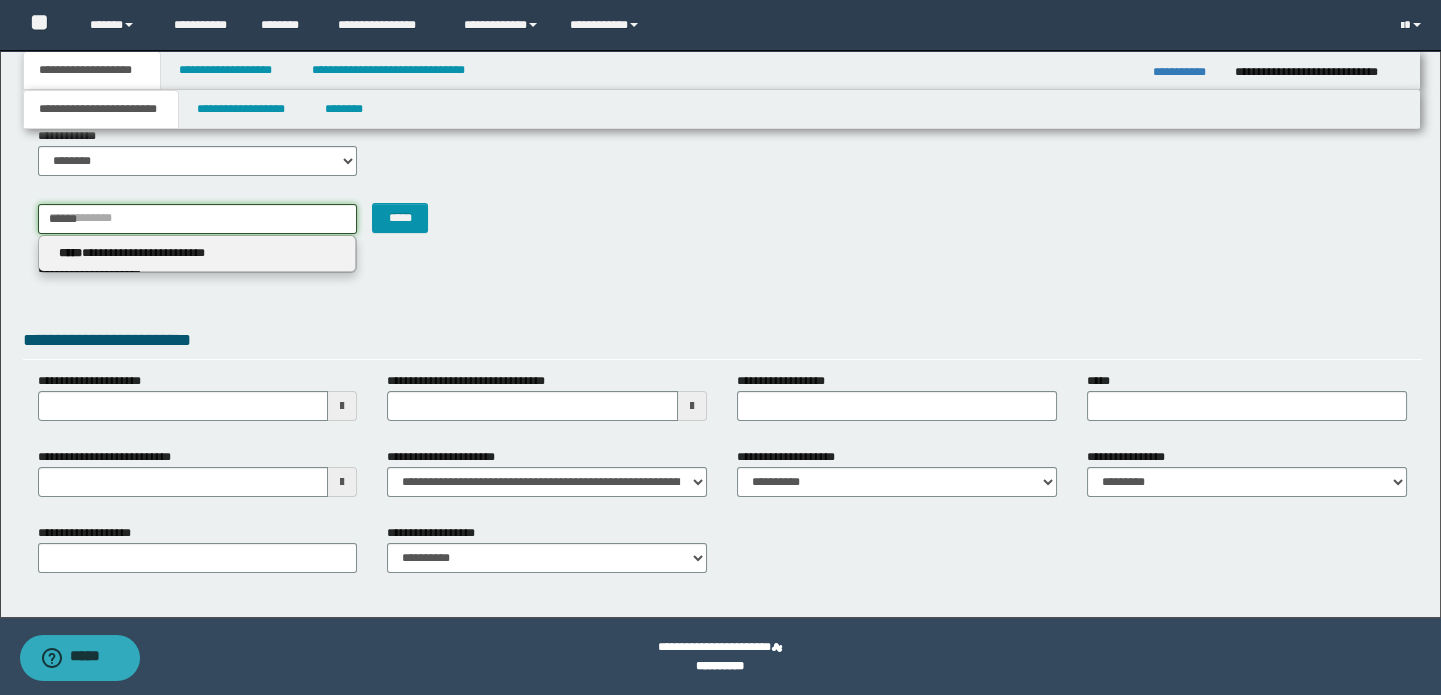 type 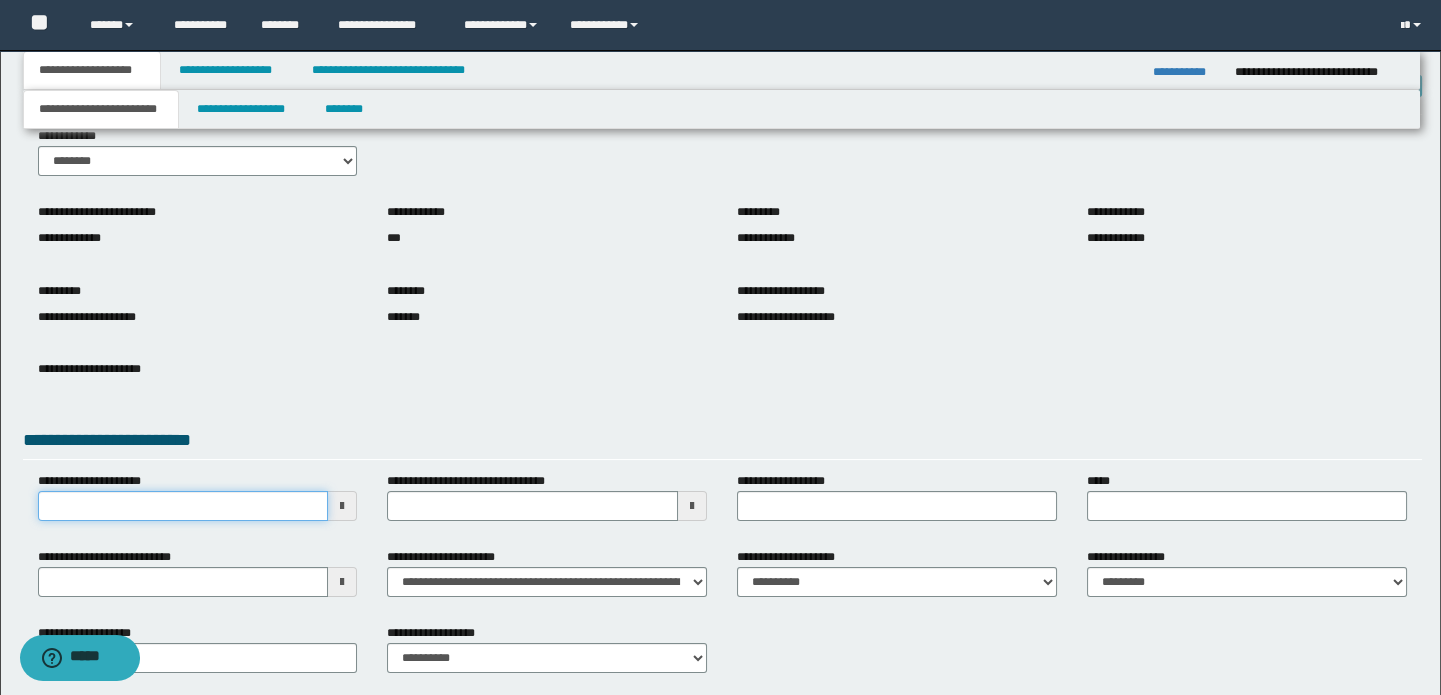 click on "**********" at bounding box center (183, 506) 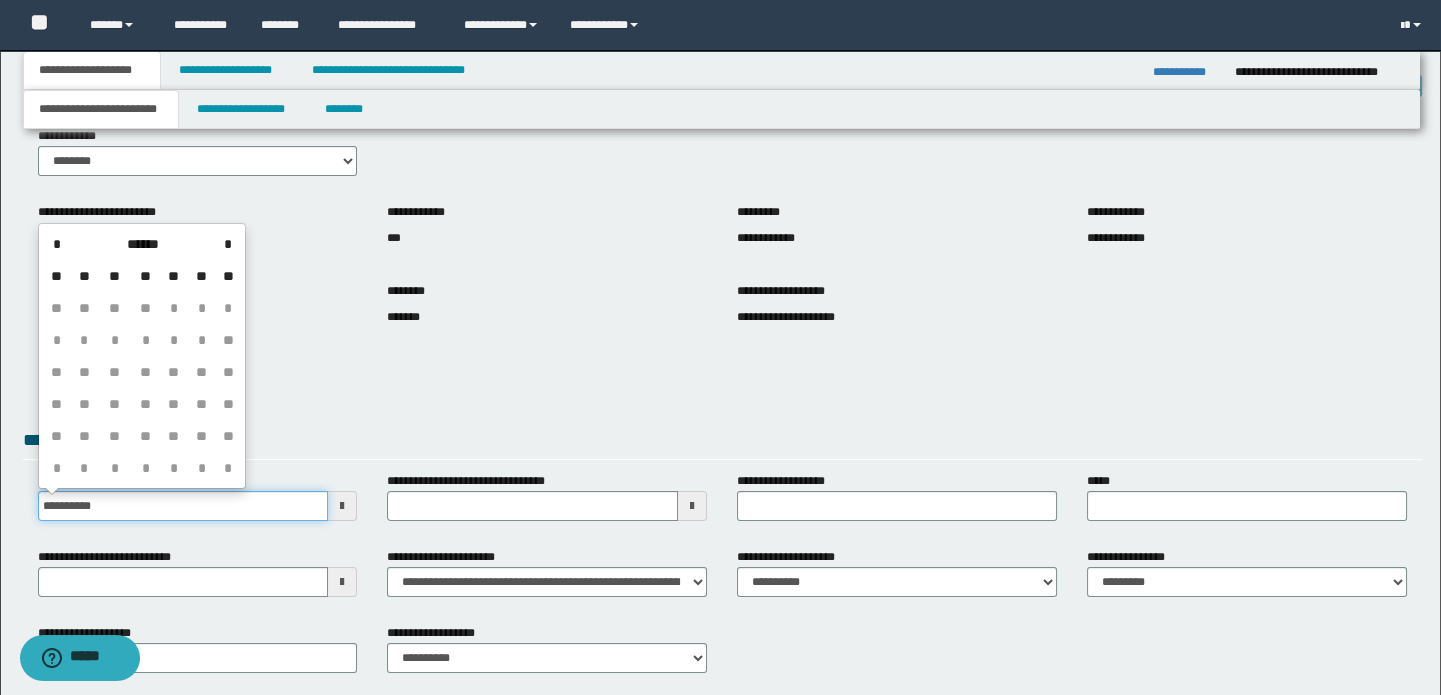 type on "**********" 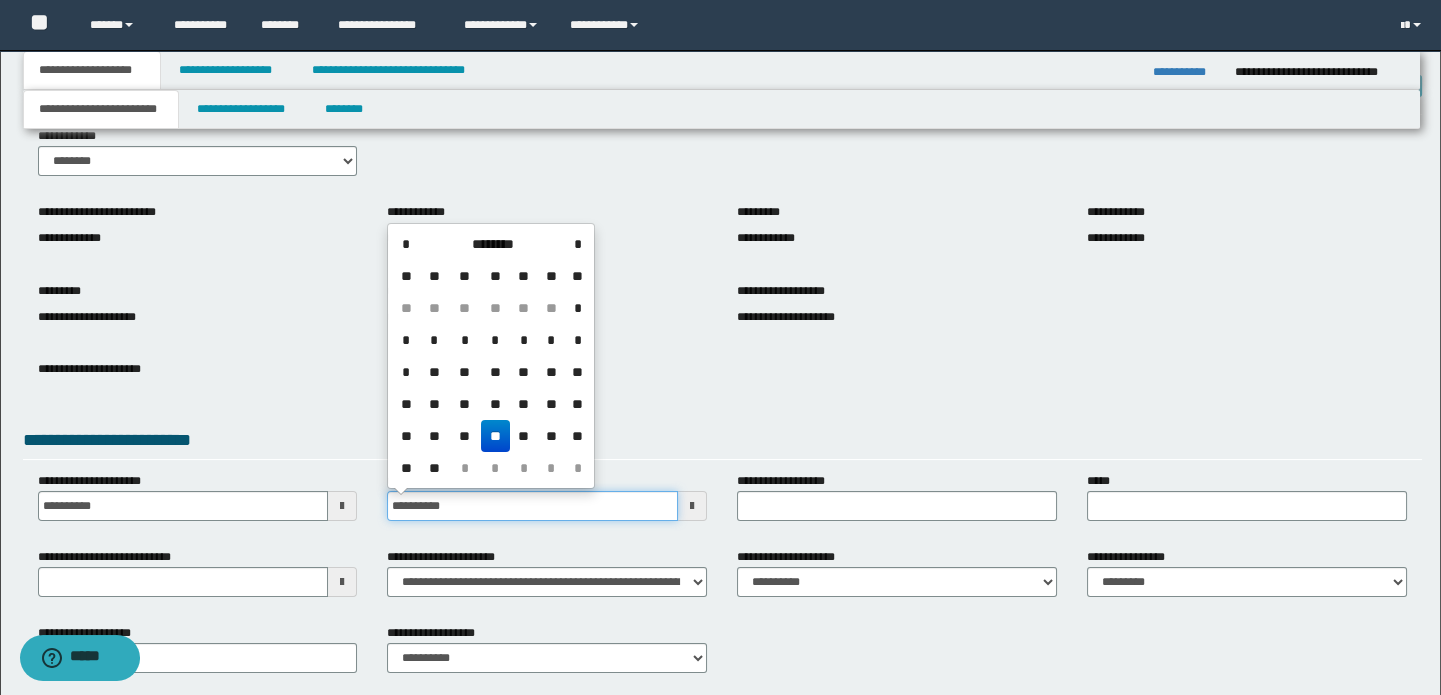 type on "**********" 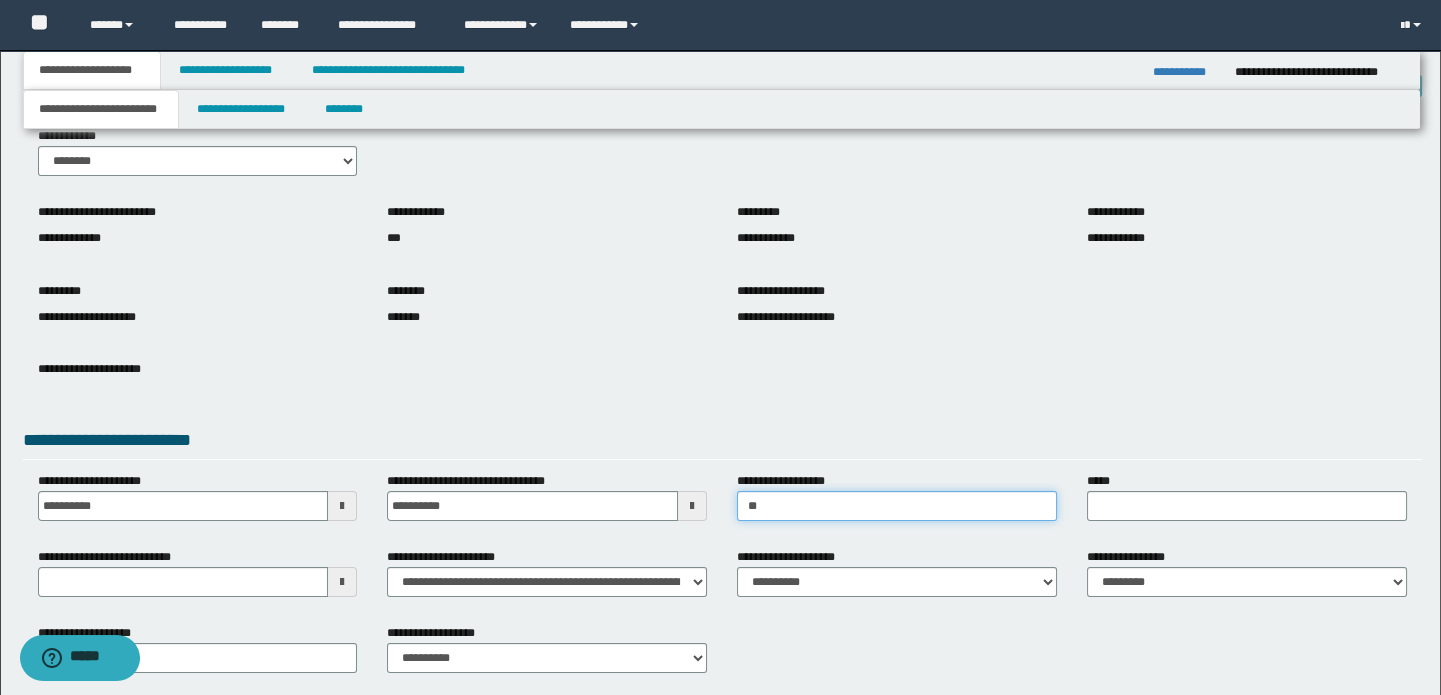 type on "**********" 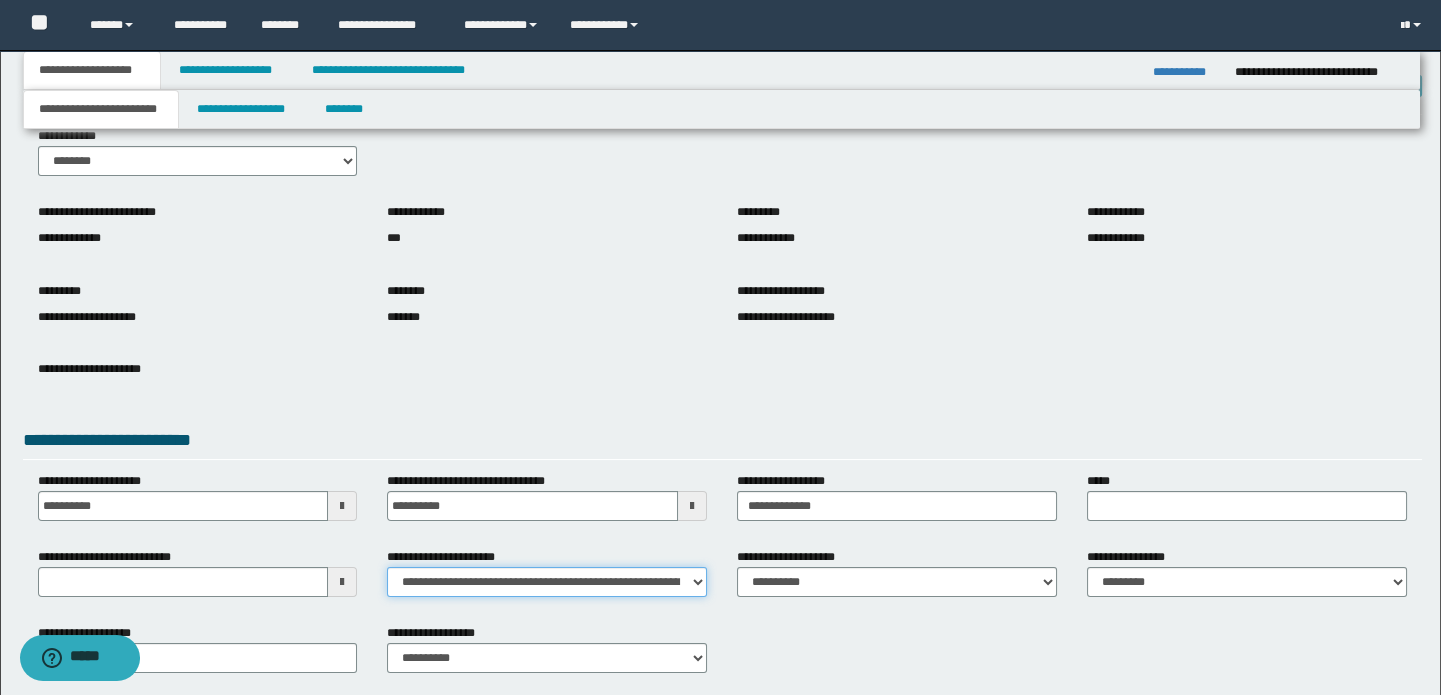 drag, startPoint x: 599, startPoint y: 589, endPoint x: 596, endPoint y: 572, distance: 17.262676 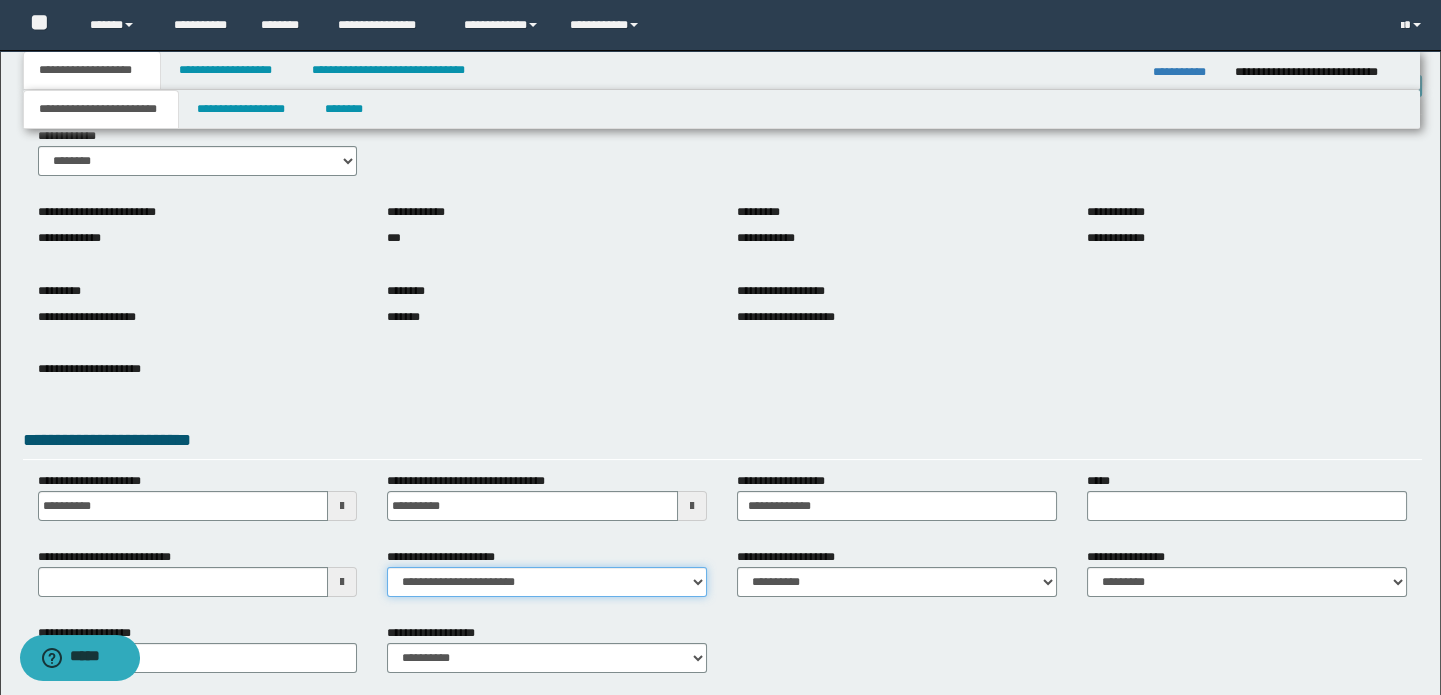 click on "**********" at bounding box center [547, 582] 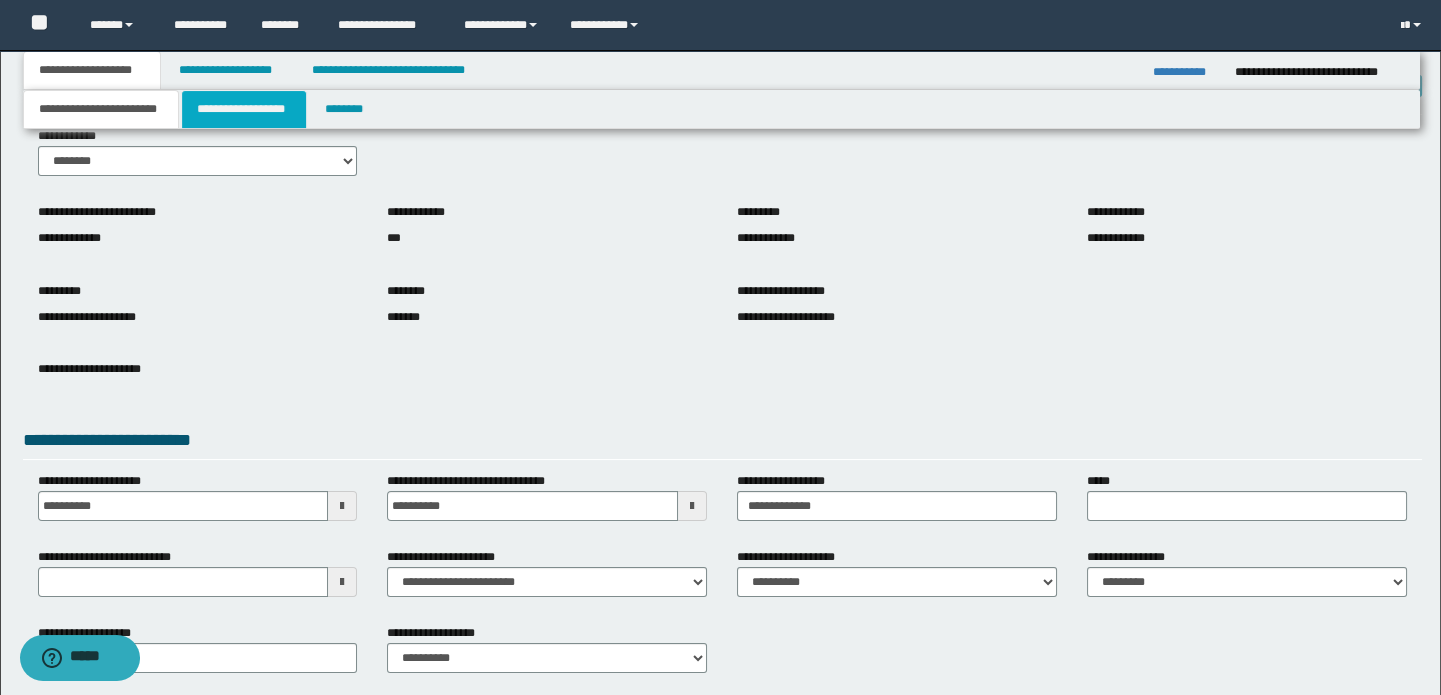 click on "**********" at bounding box center (244, 109) 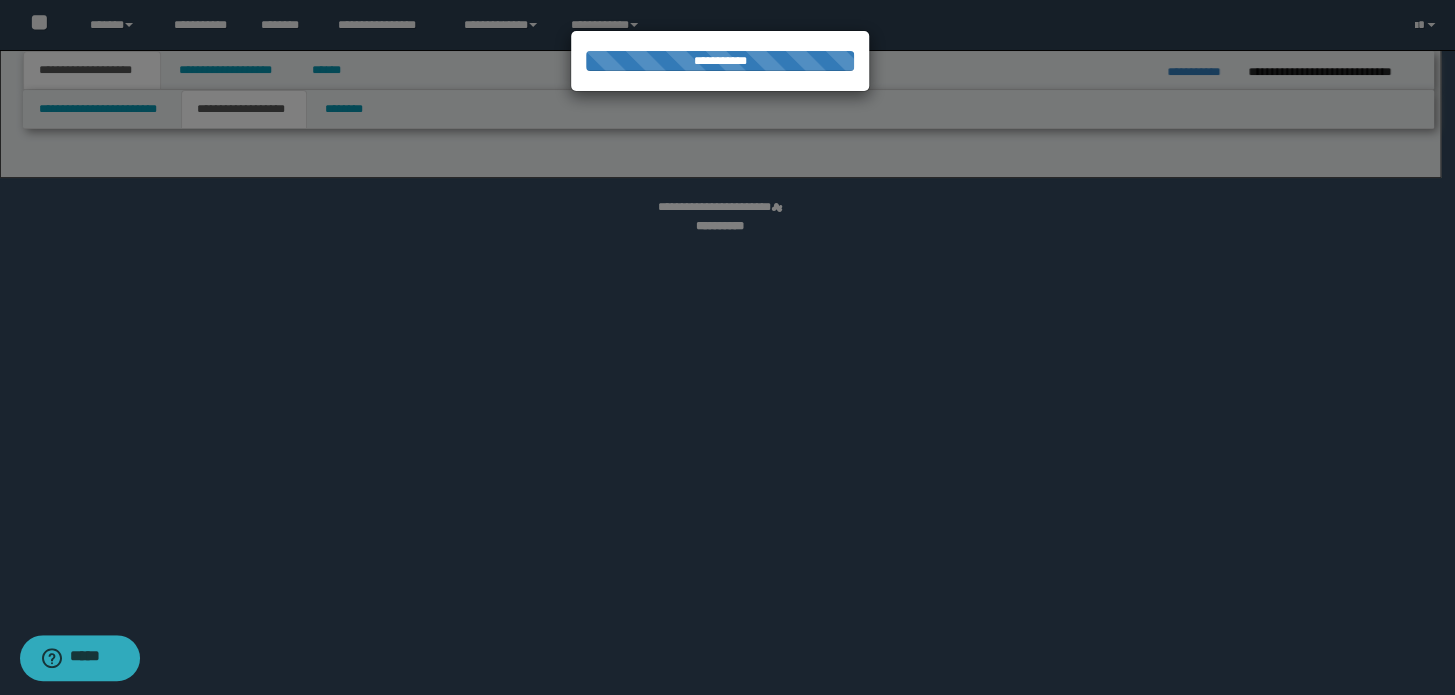 select on "*" 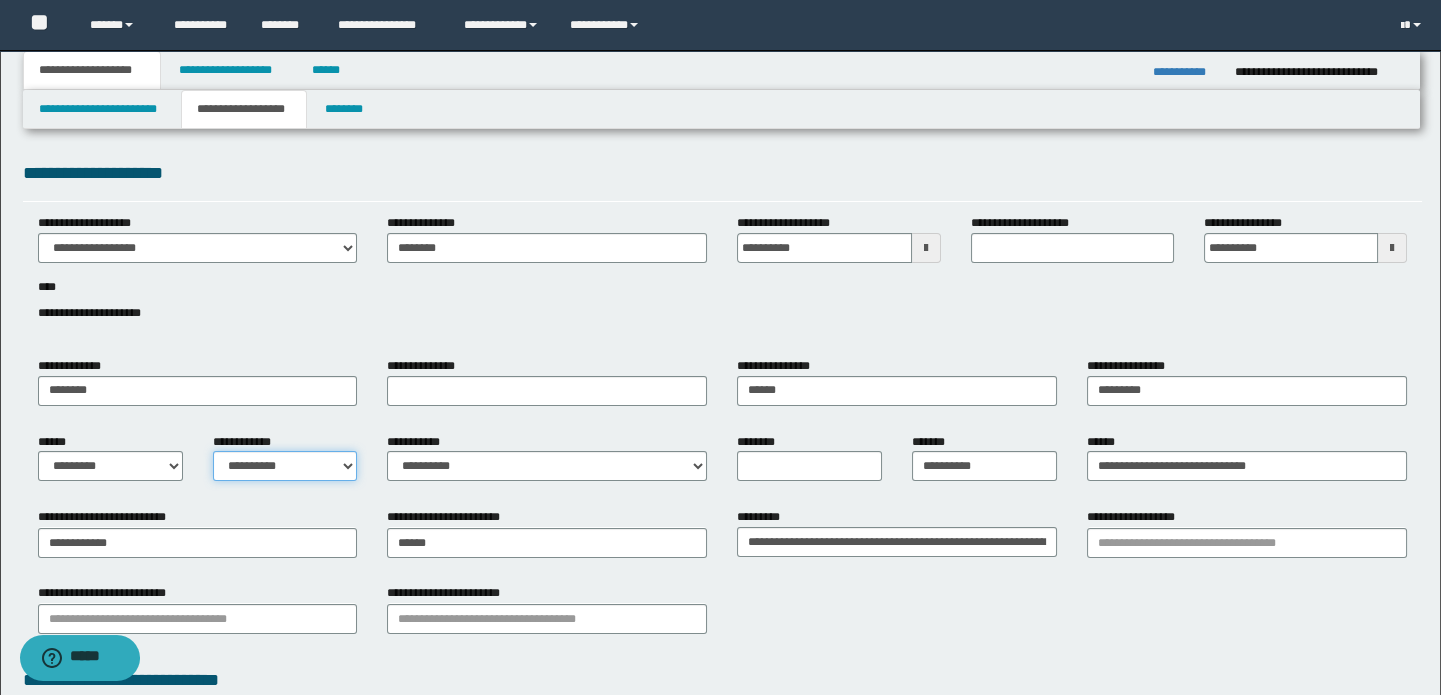 drag, startPoint x: 276, startPoint y: 463, endPoint x: 325, endPoint y: 469, distance: 49.365982 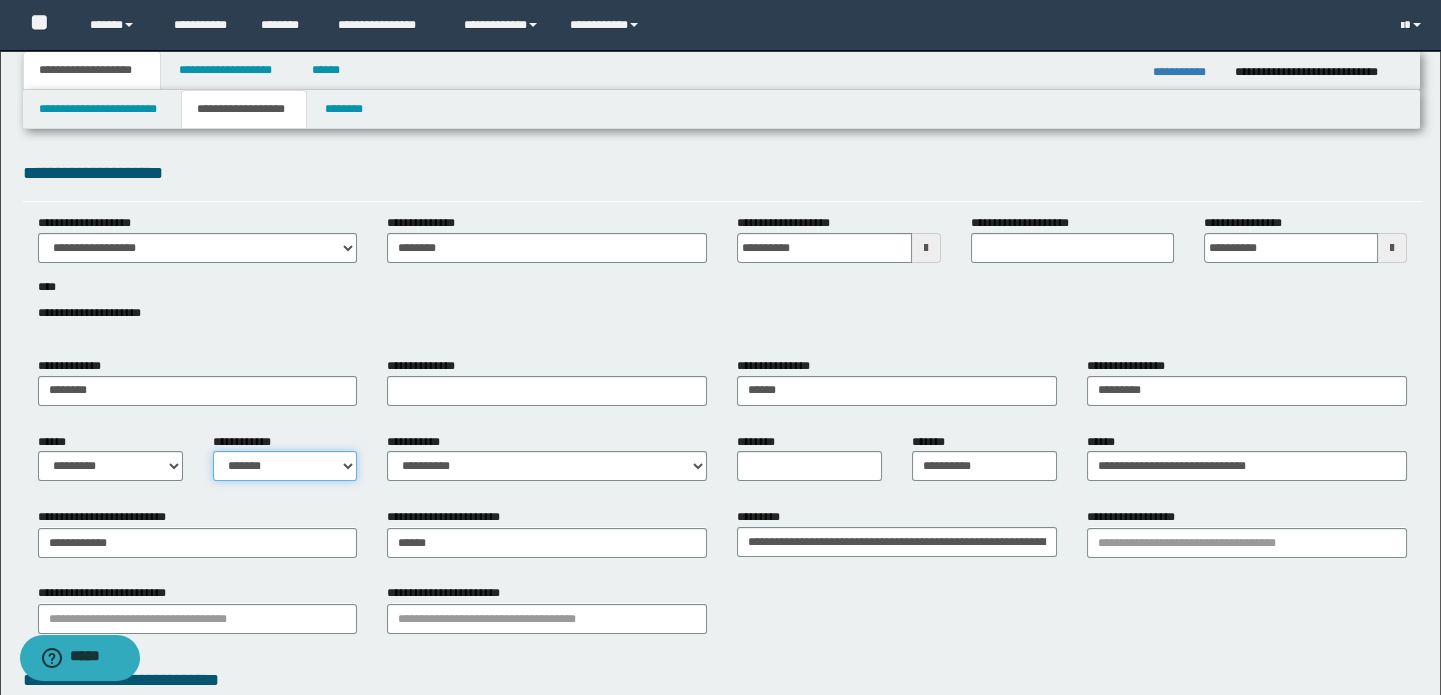 click on "**********" at bounding box center (285, 466) 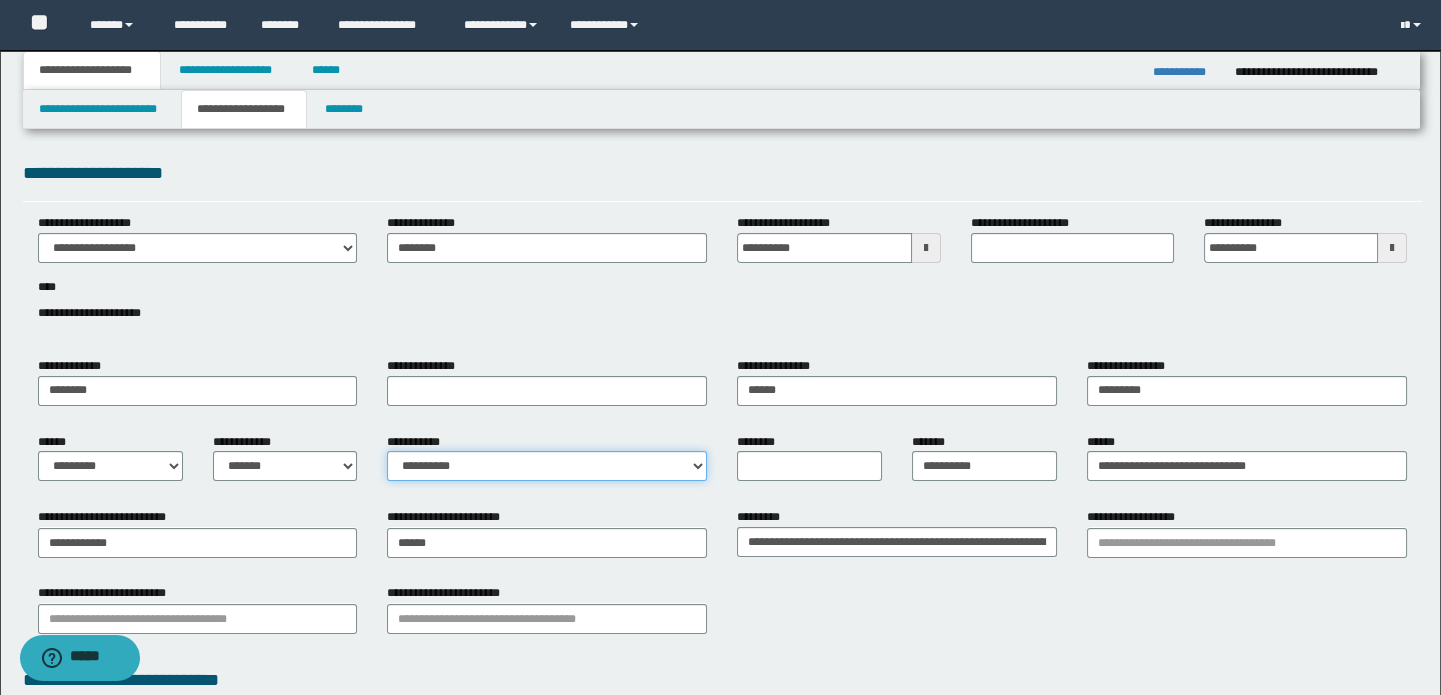 click on "**********" at bounding box center (547, 466) 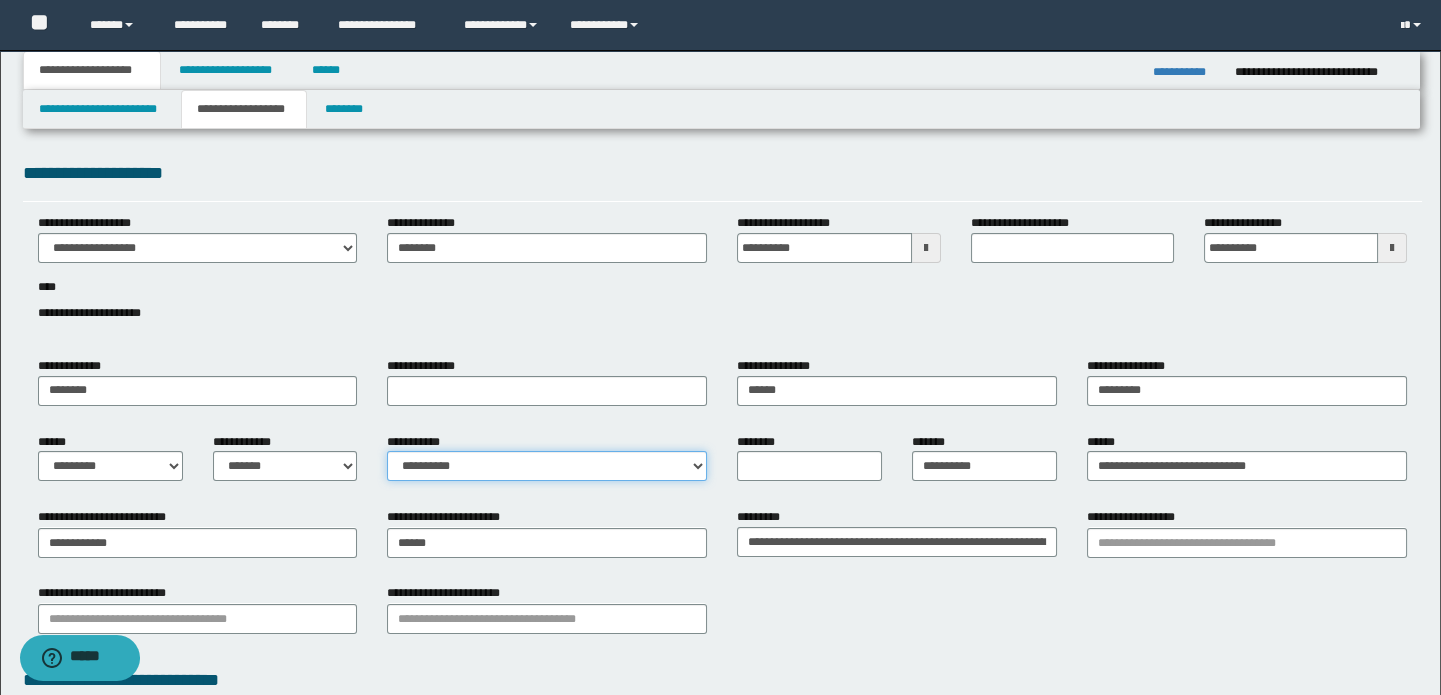 select on "*" 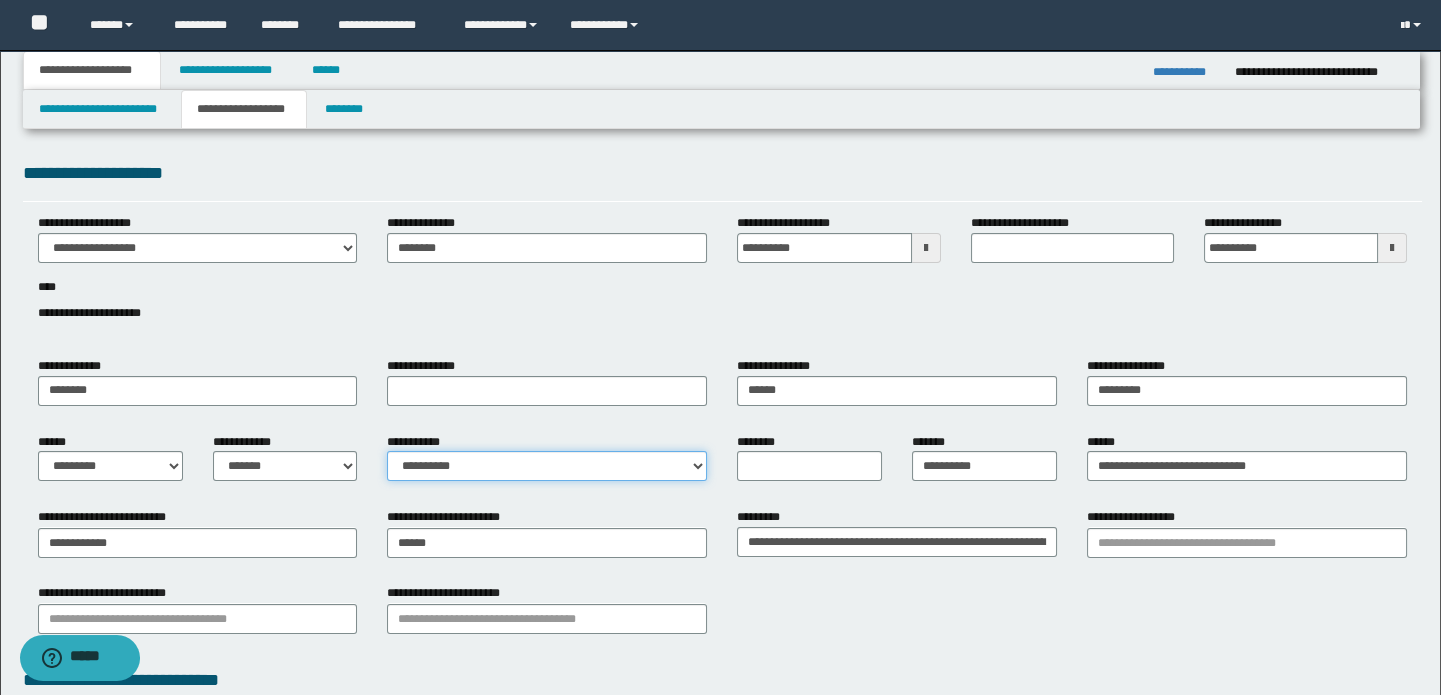 click on "**********" at bounding box center [547, 466] 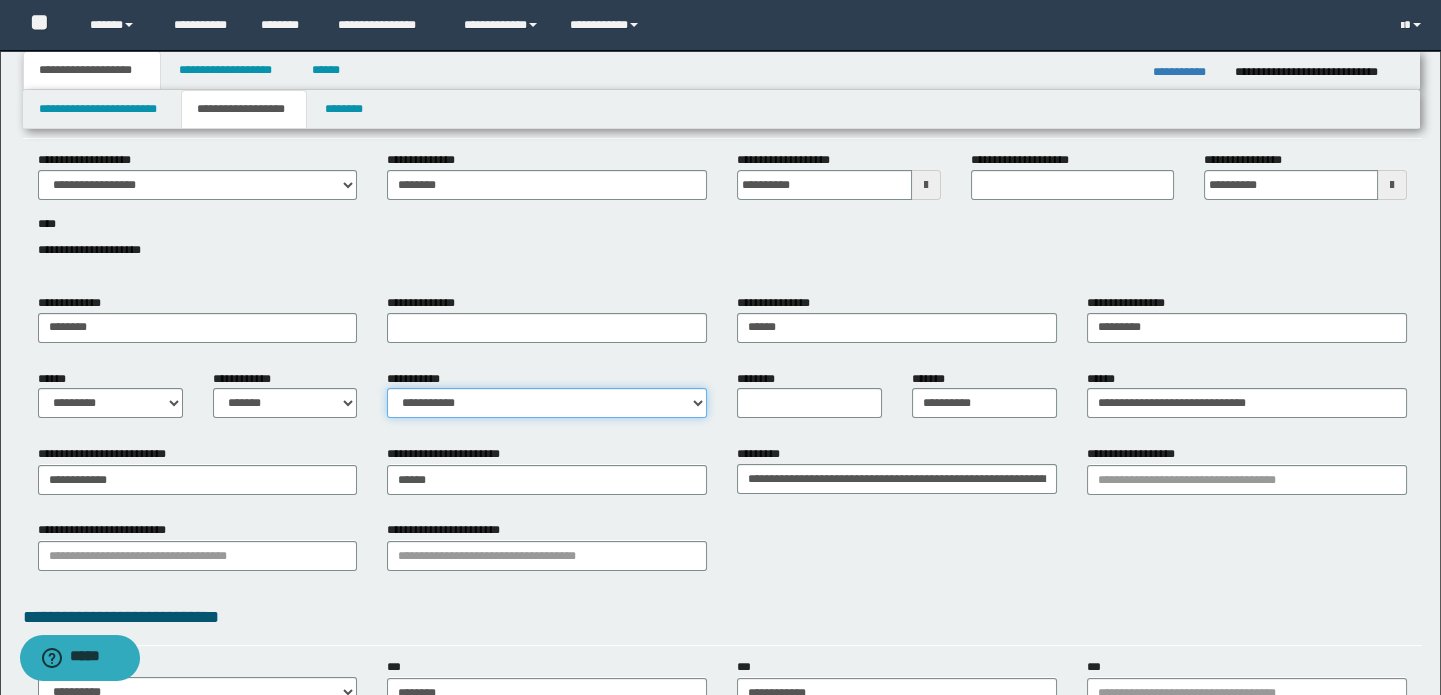scroll, scrollTop: 181, scrollLeft: 0, axis: vertical 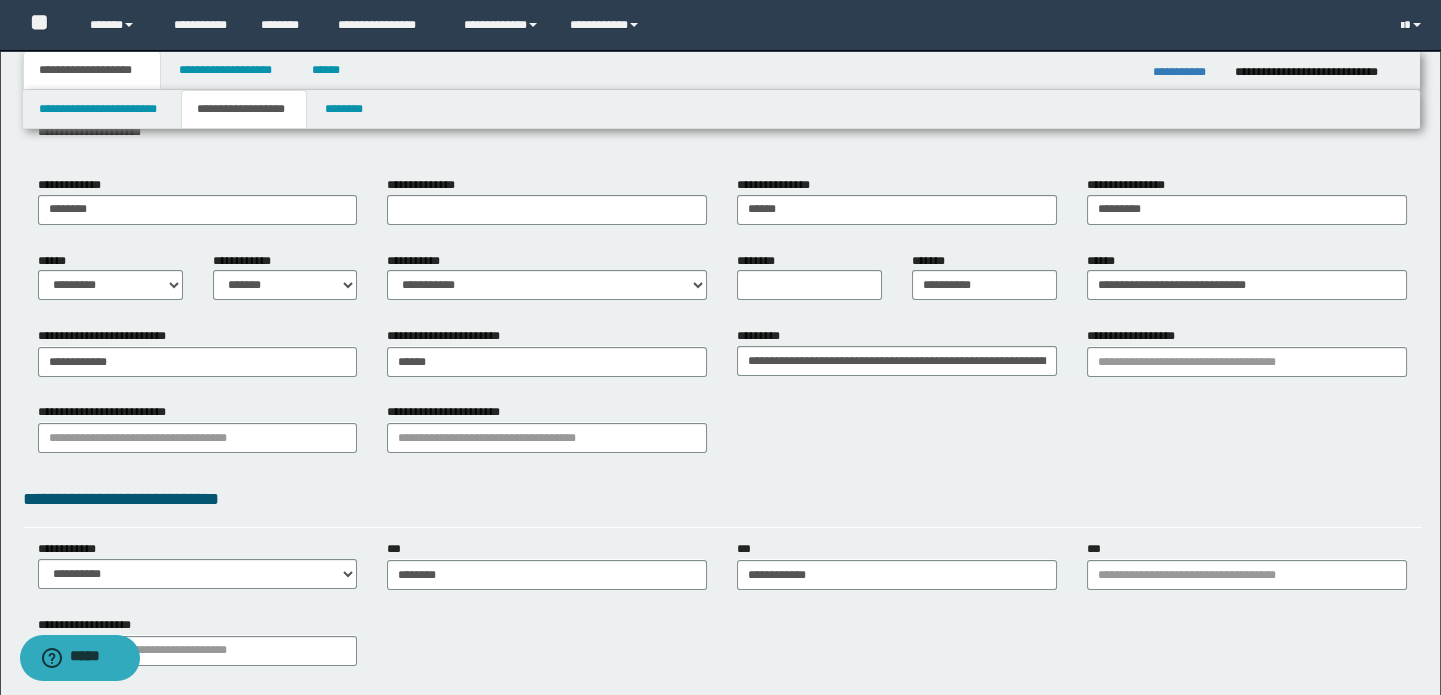 click on "**********" at bounding box center [723, 435] 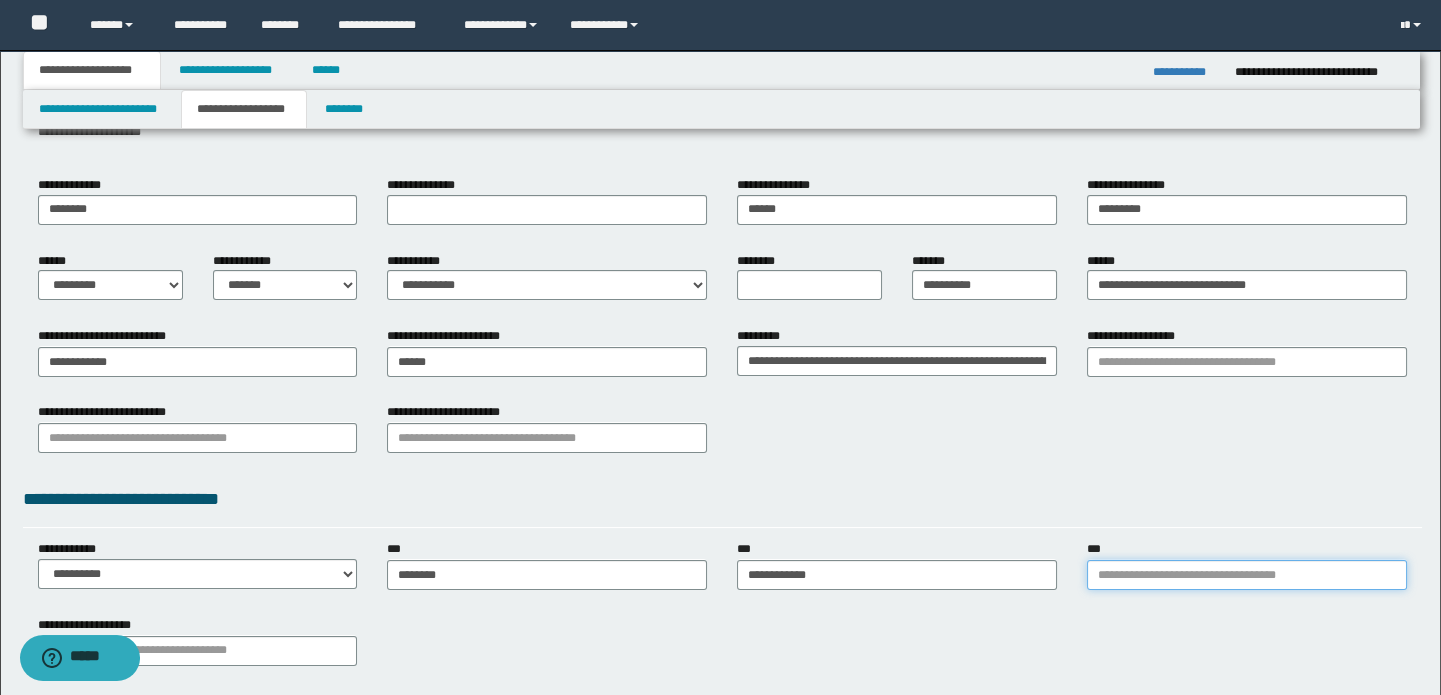 click on "***" at bounding box center [1247, 575] 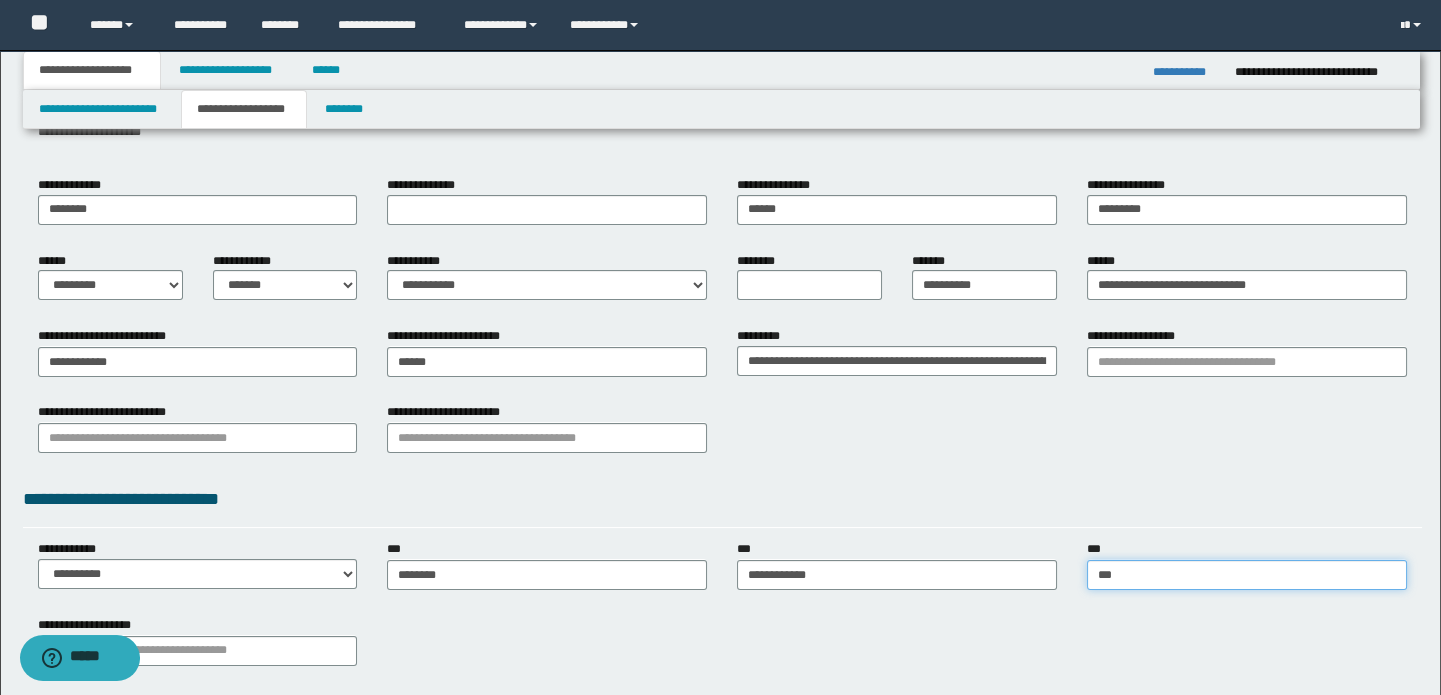 type on "****" 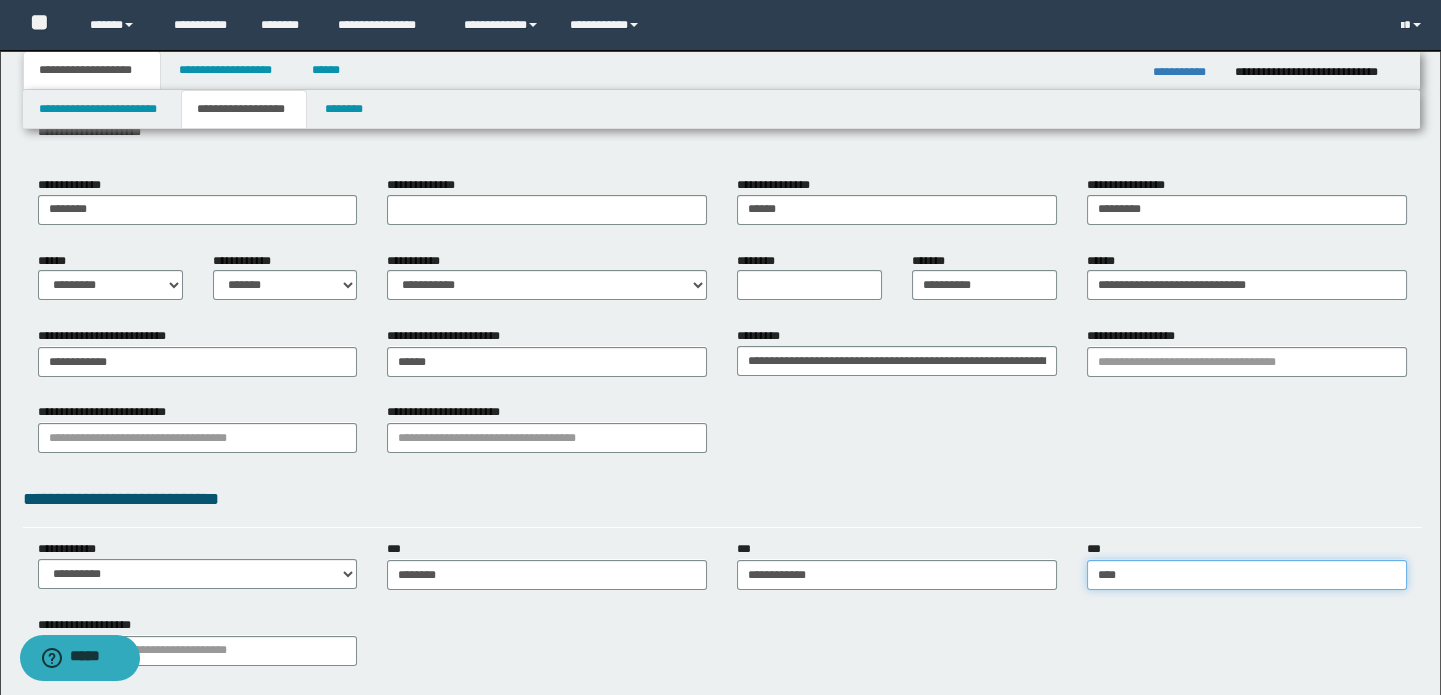 type on "****" 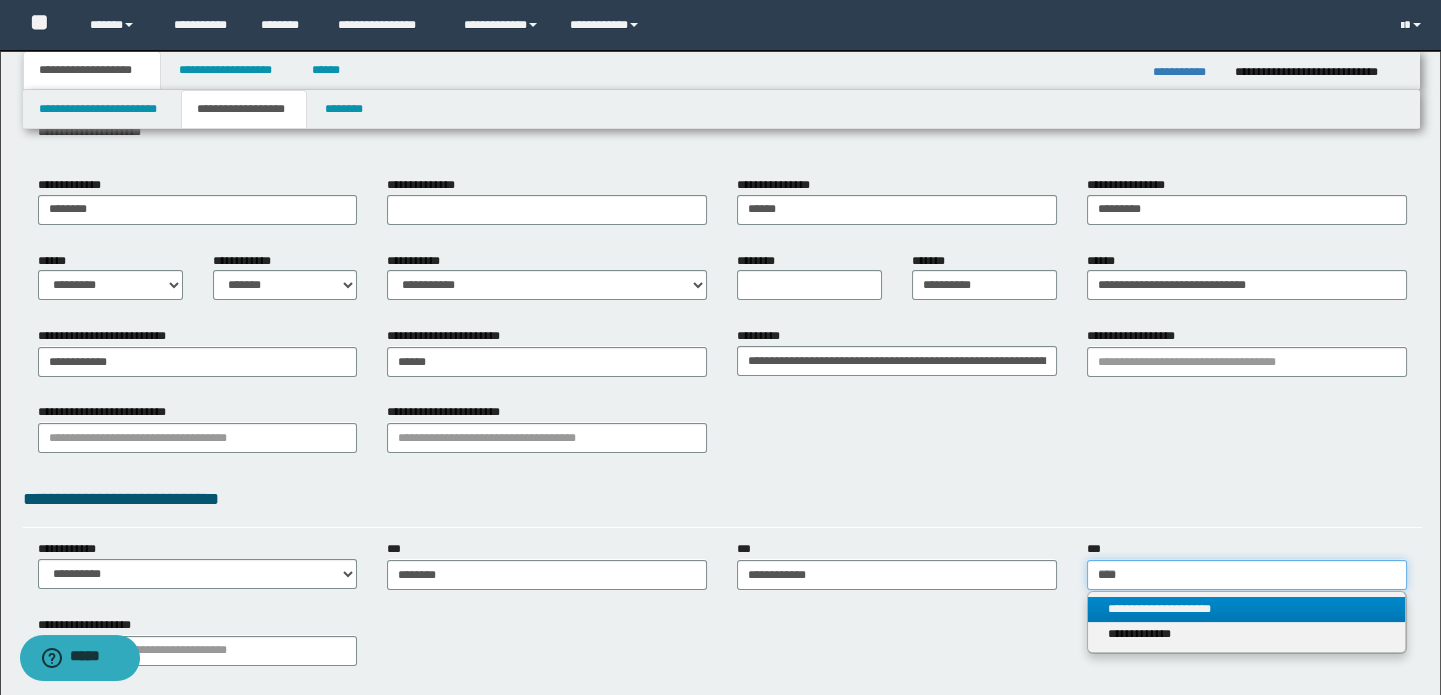 type 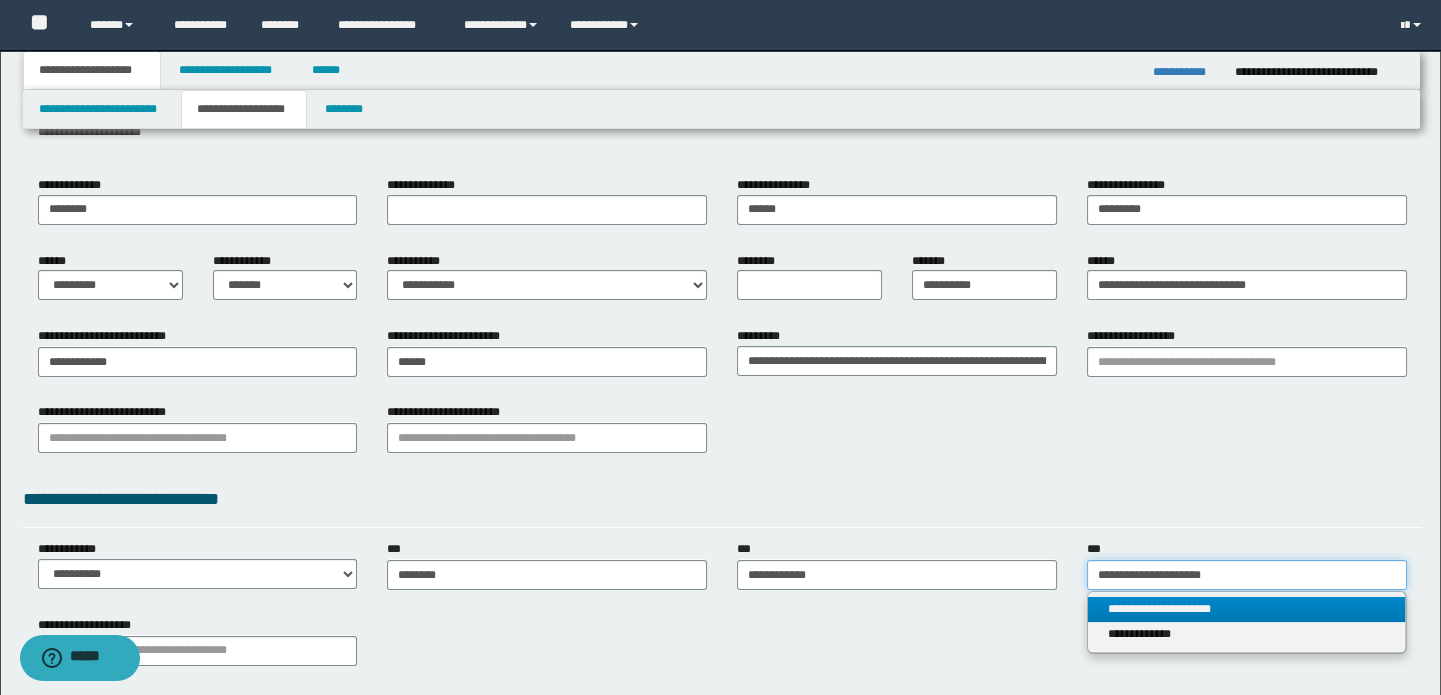 type on "**********" 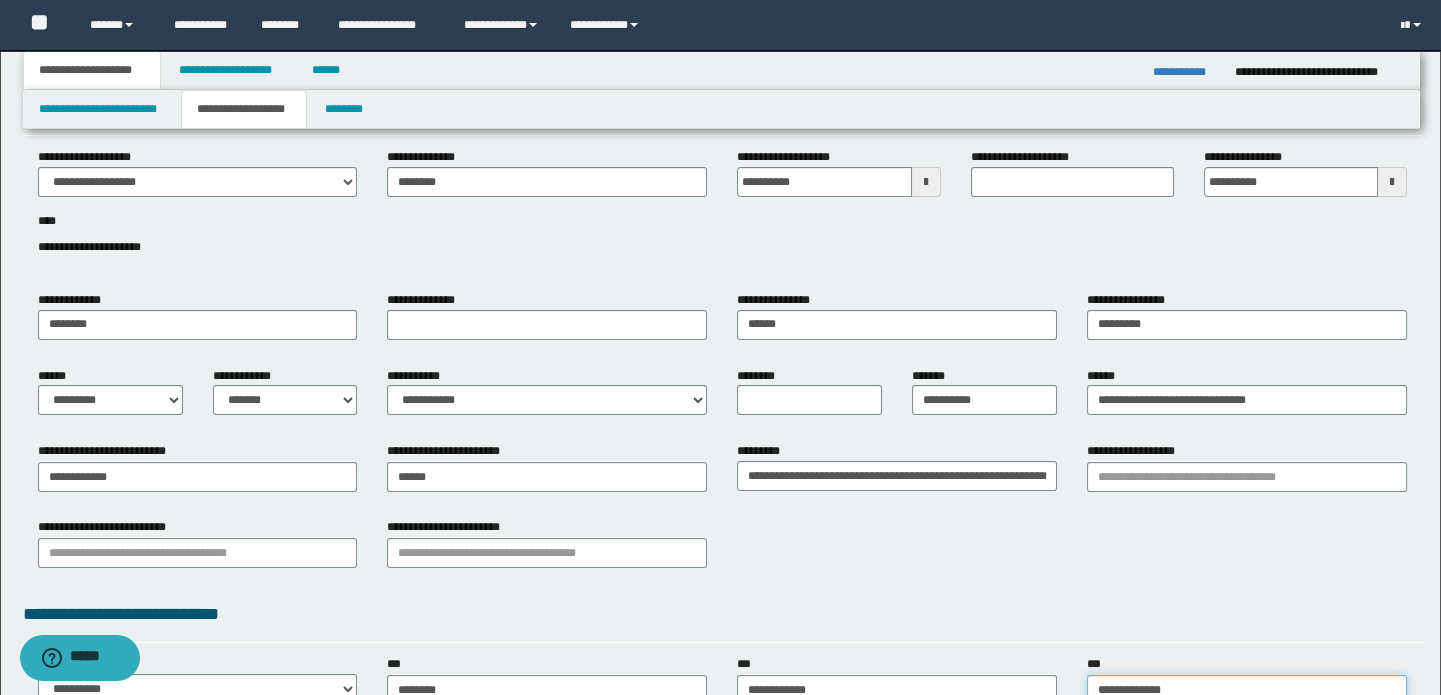 scroll, scrollTop: 0, scrollLeft: 0, axis: both 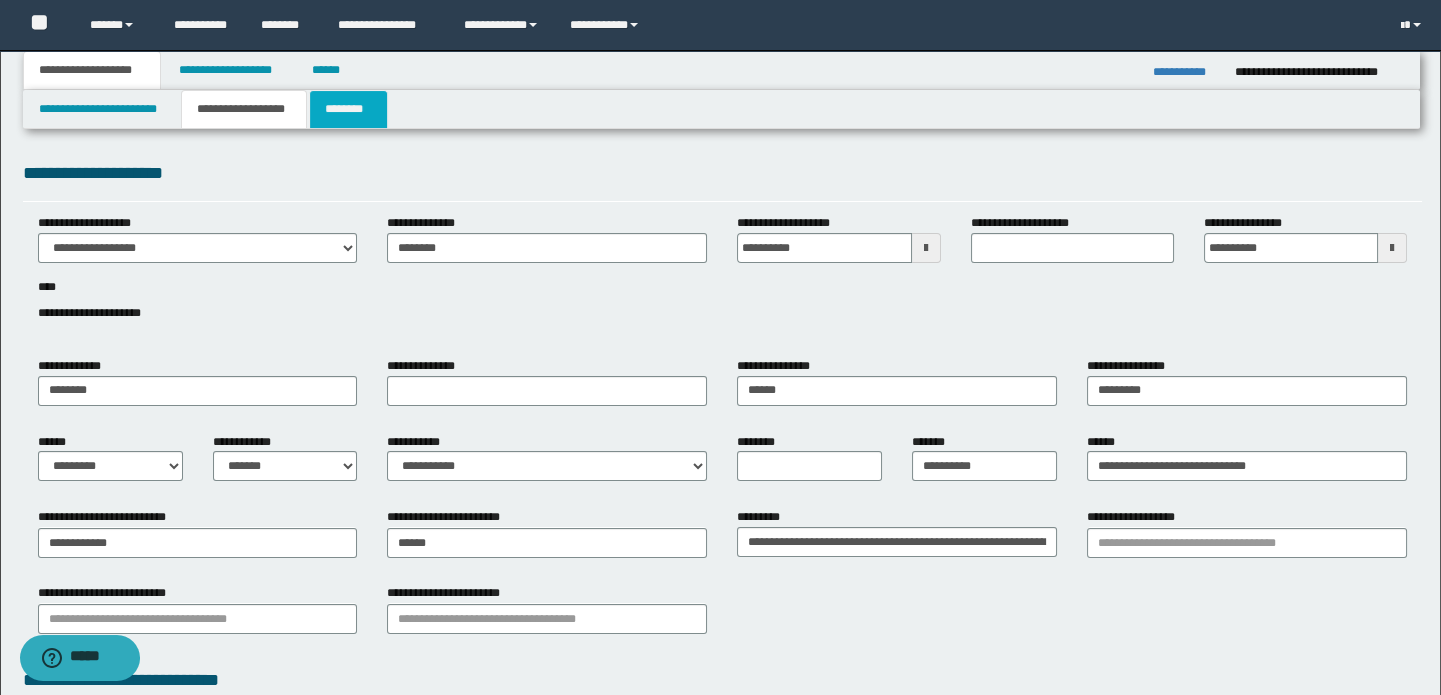 click on "********" at bounding box center [348, 109] 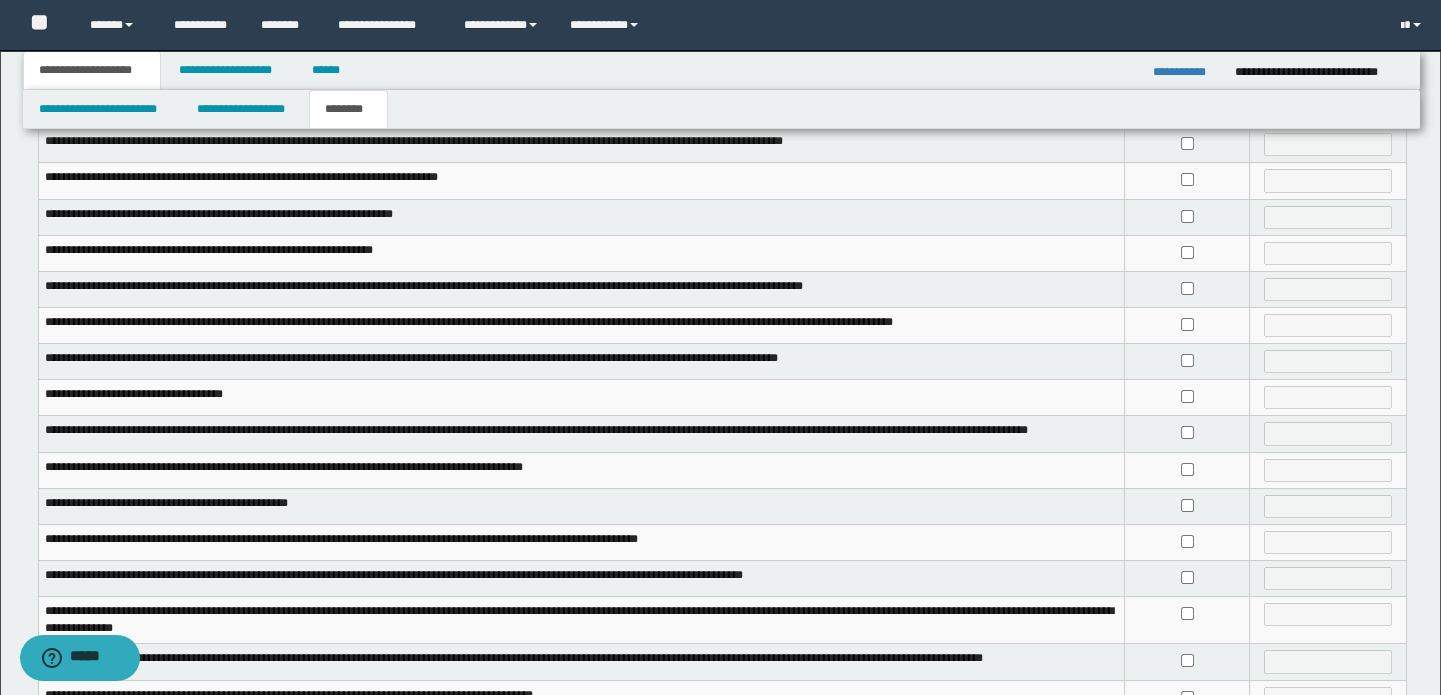 scroll, scrollTop: 272, scrollLeft: 0, axis: vertical 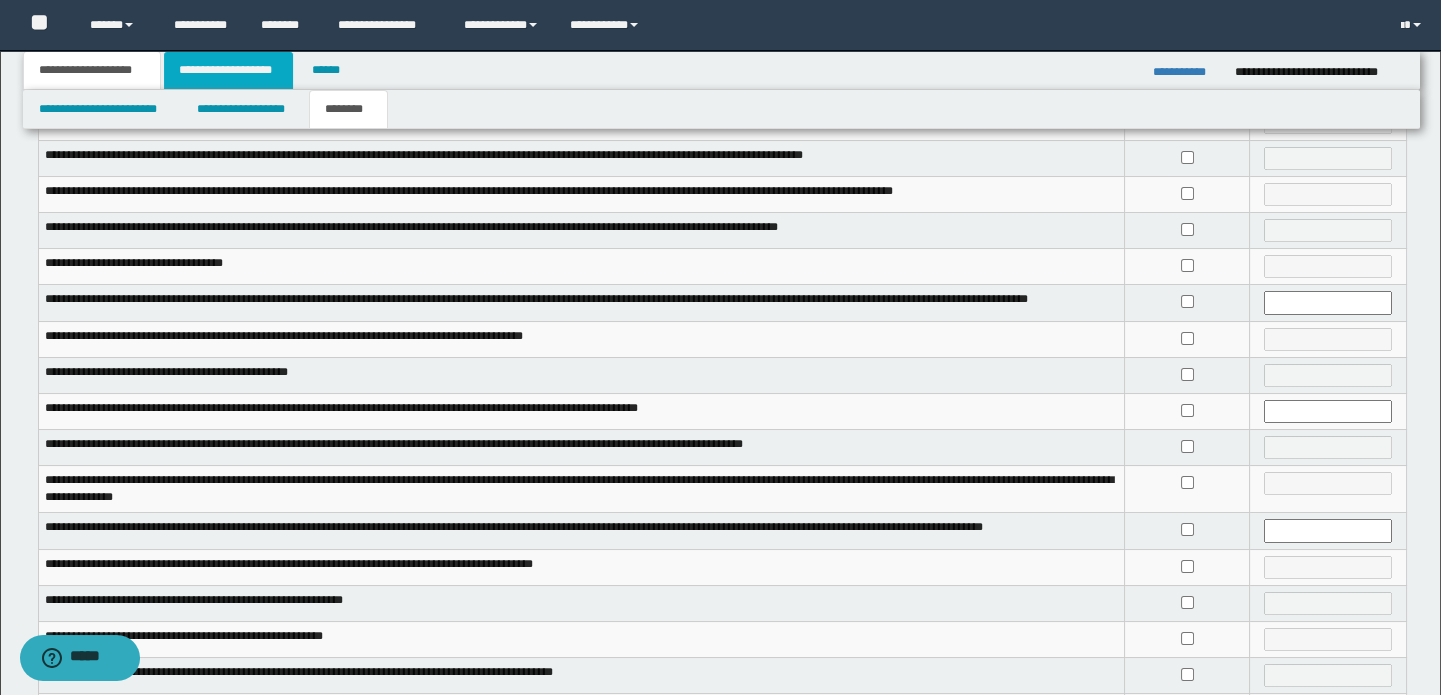 click on "**********" at bounding box center [228, 70] 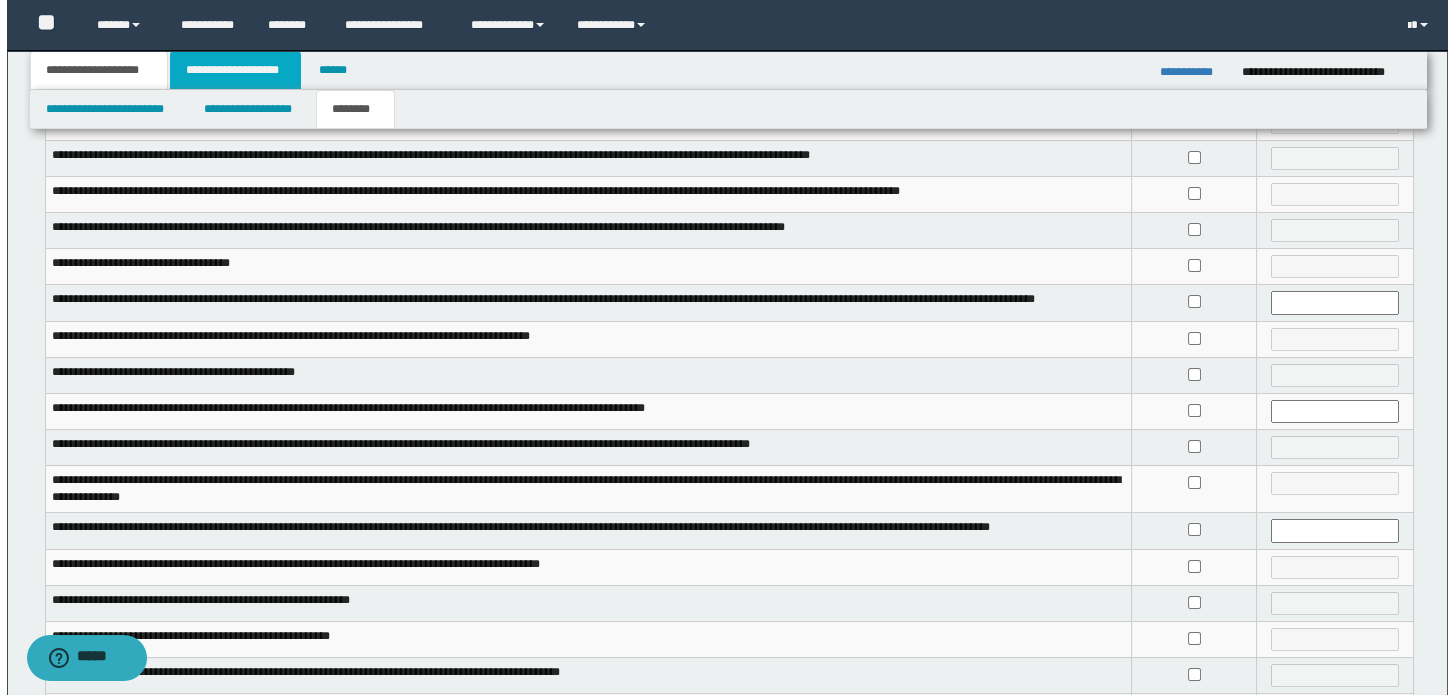 scroll, scrollTop: 0, scrollLeft: 0, axis: both 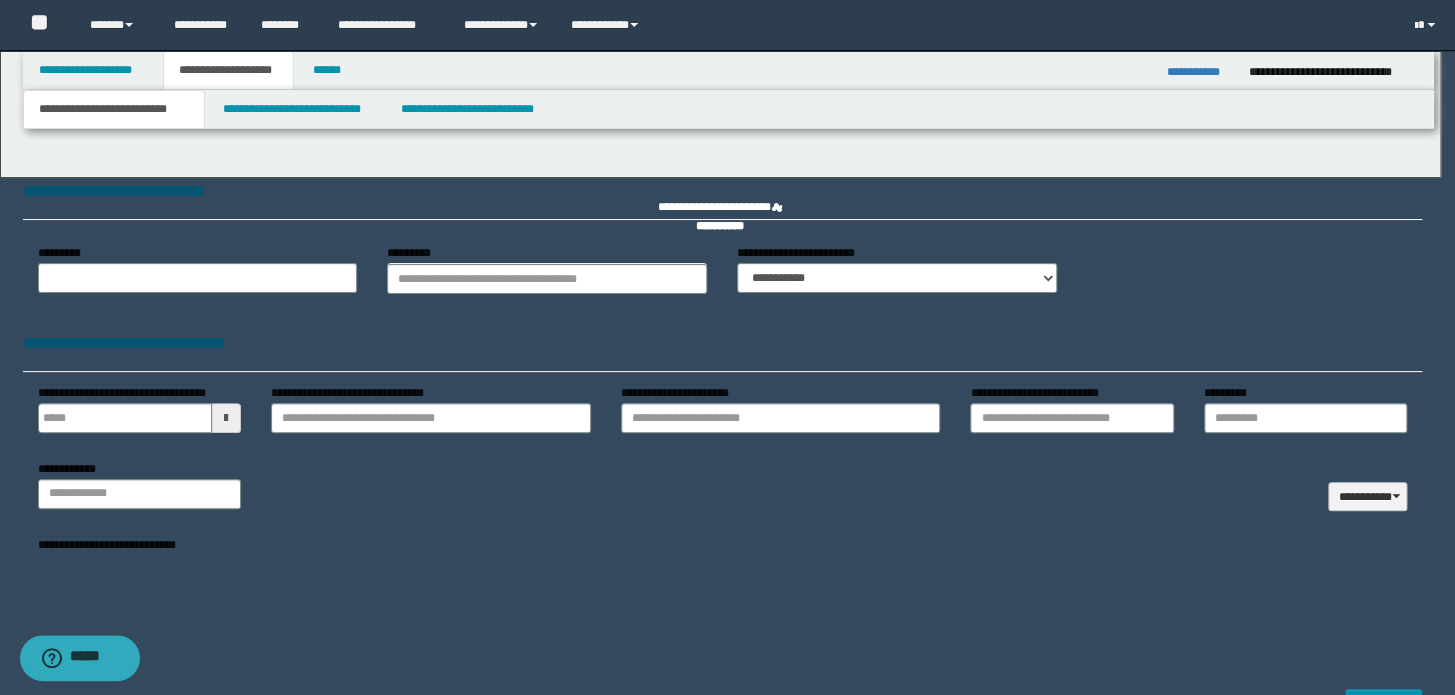 select on "*" 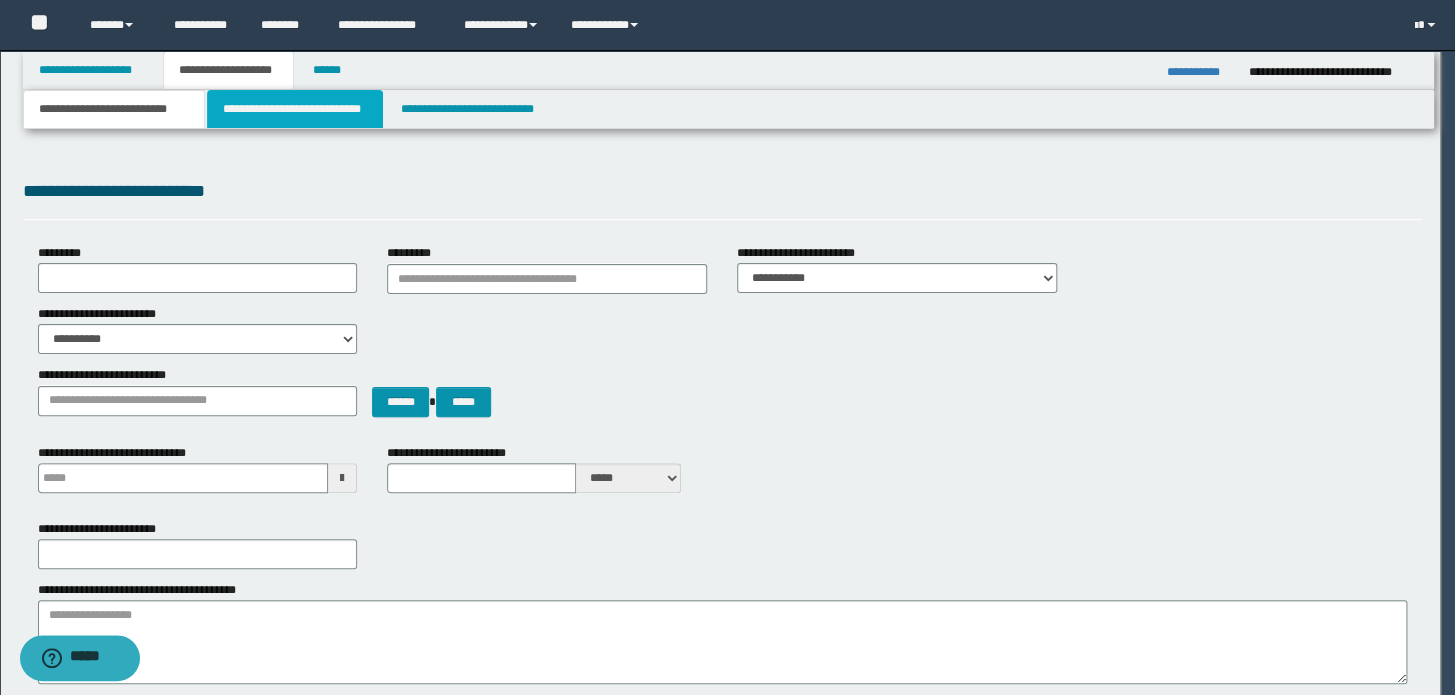 click on "**********" at bounding box center [294, 109] 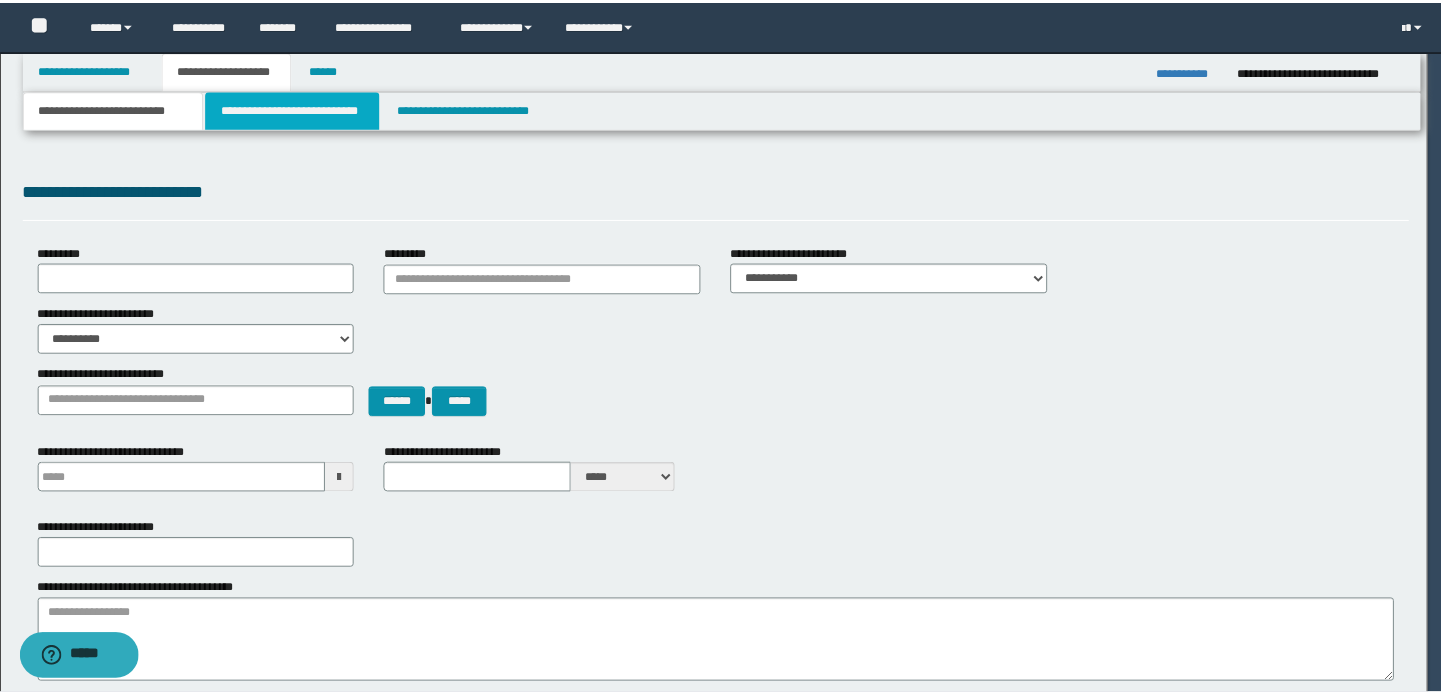 scroll, scrollTop: 0, scrollLeft: 0, axis: both 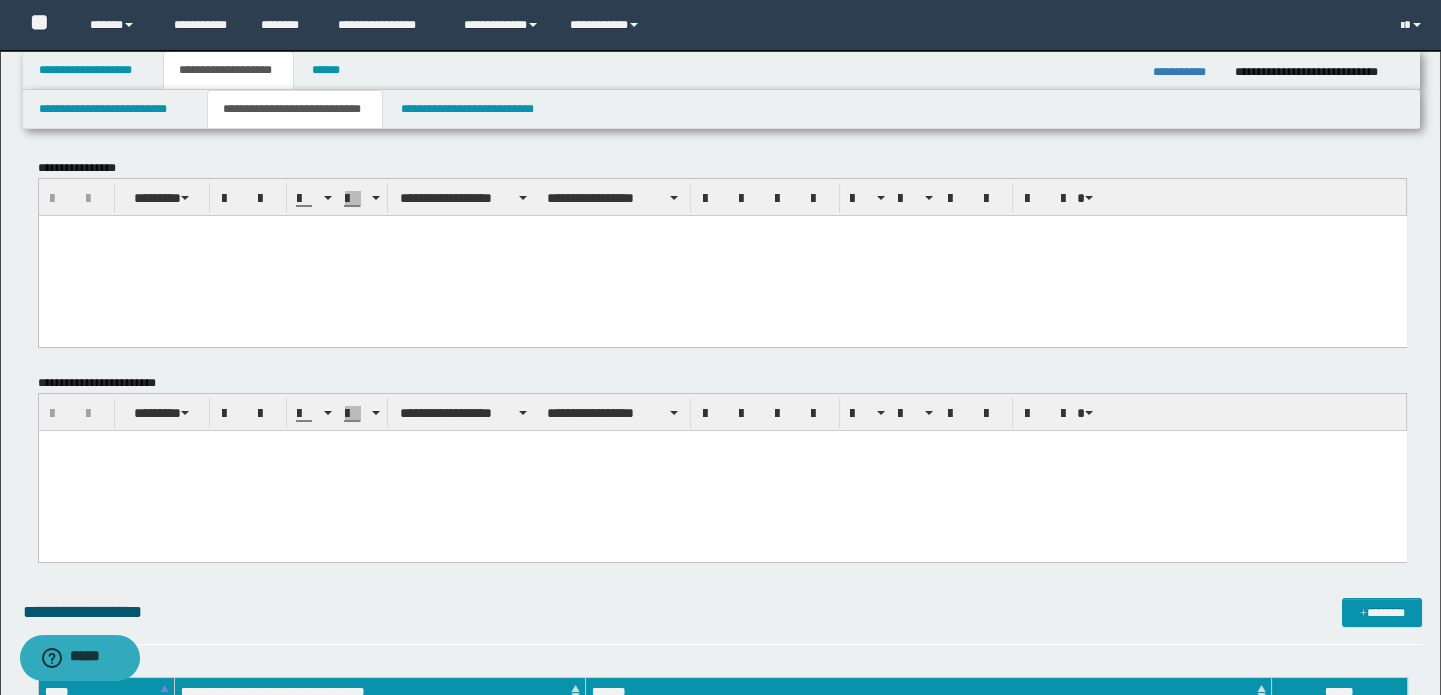 click at bounding box center [722, 255] 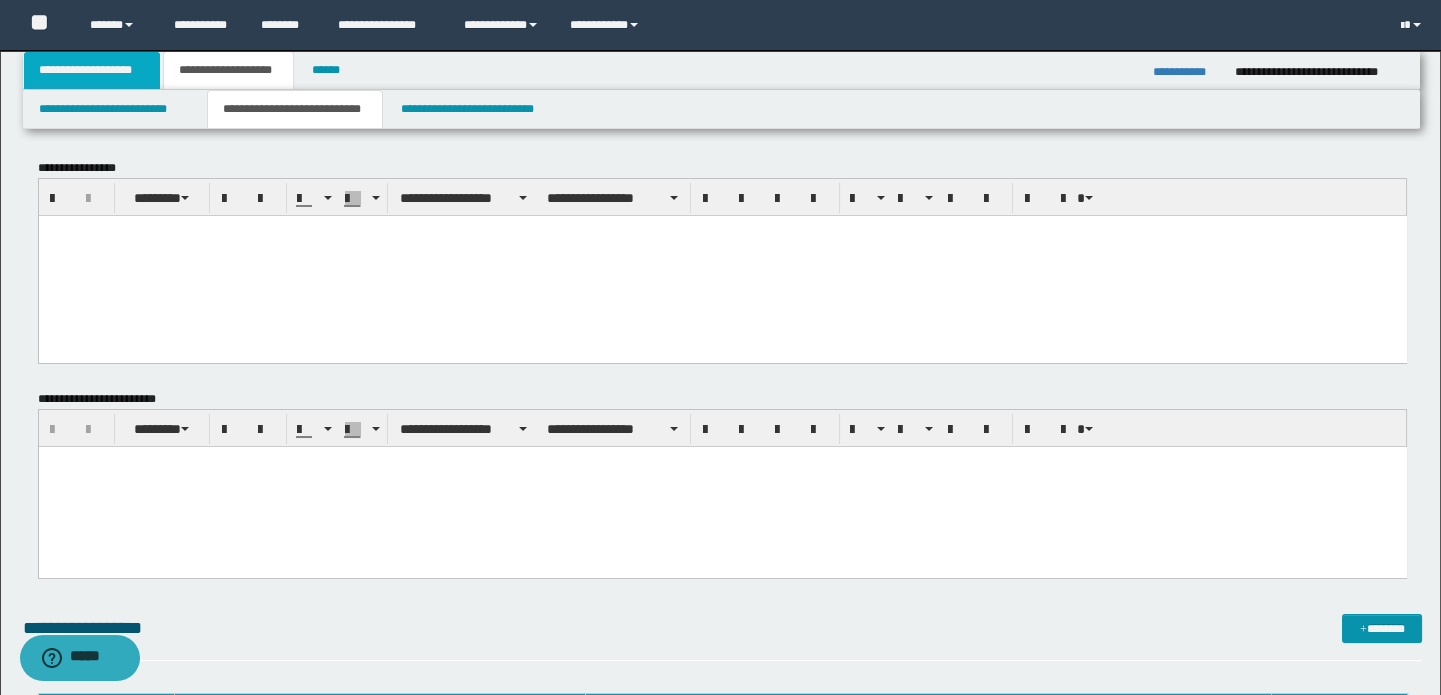 click on "**********" at bounding box center (92, 70) 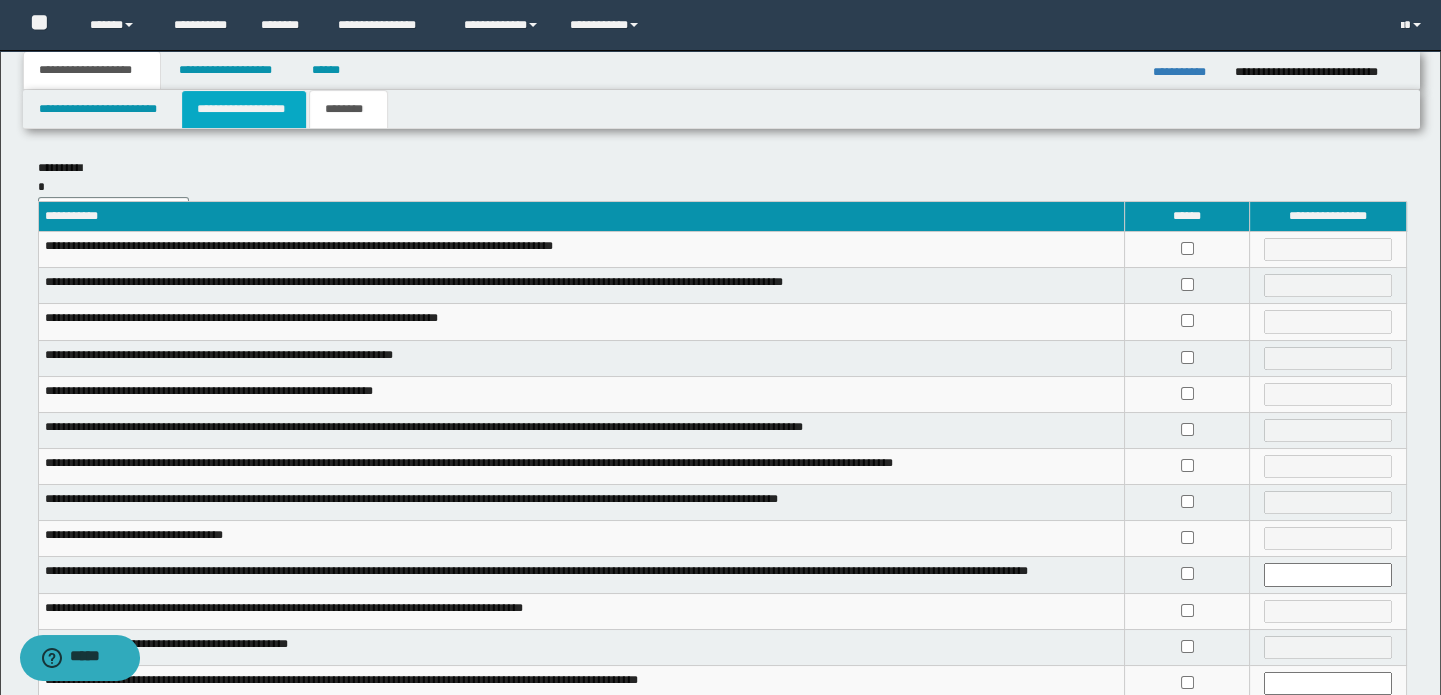 click on "**********" at bounding box center [244, 109] 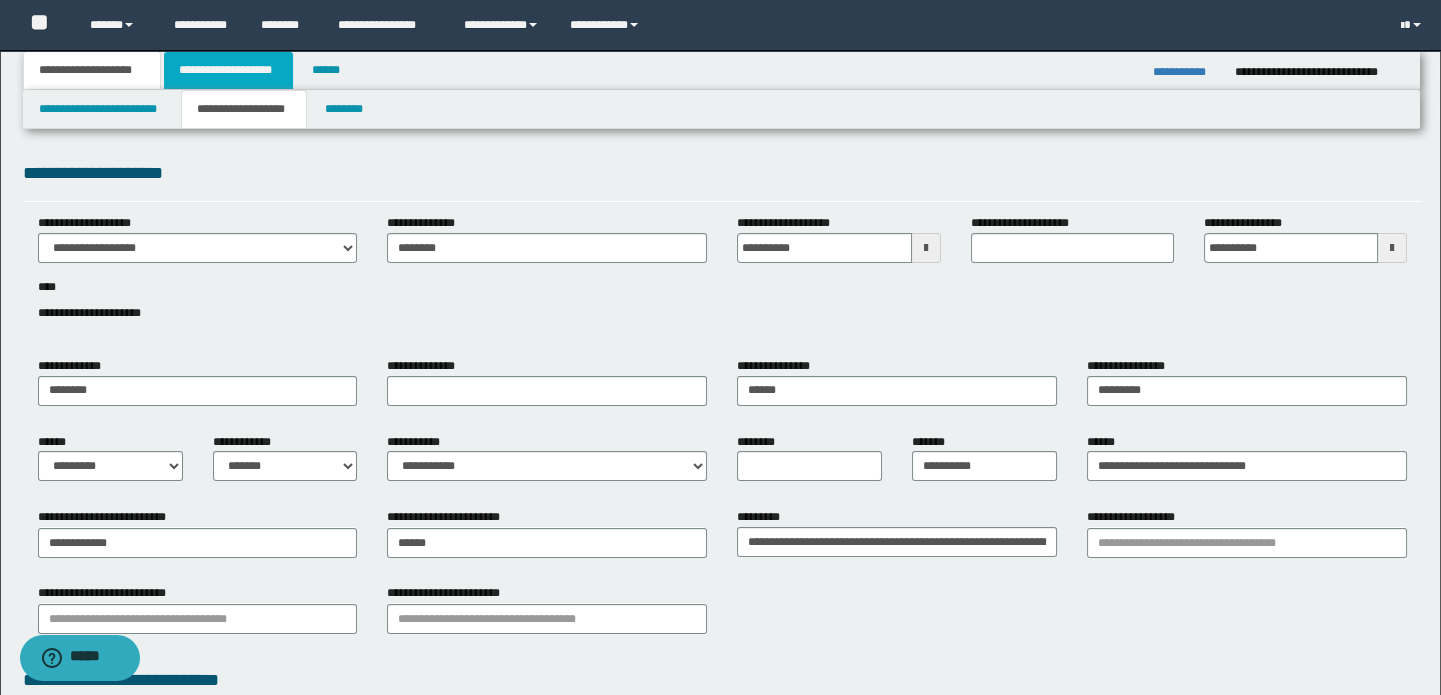 click on "**********" at bounding box center [228, 70] 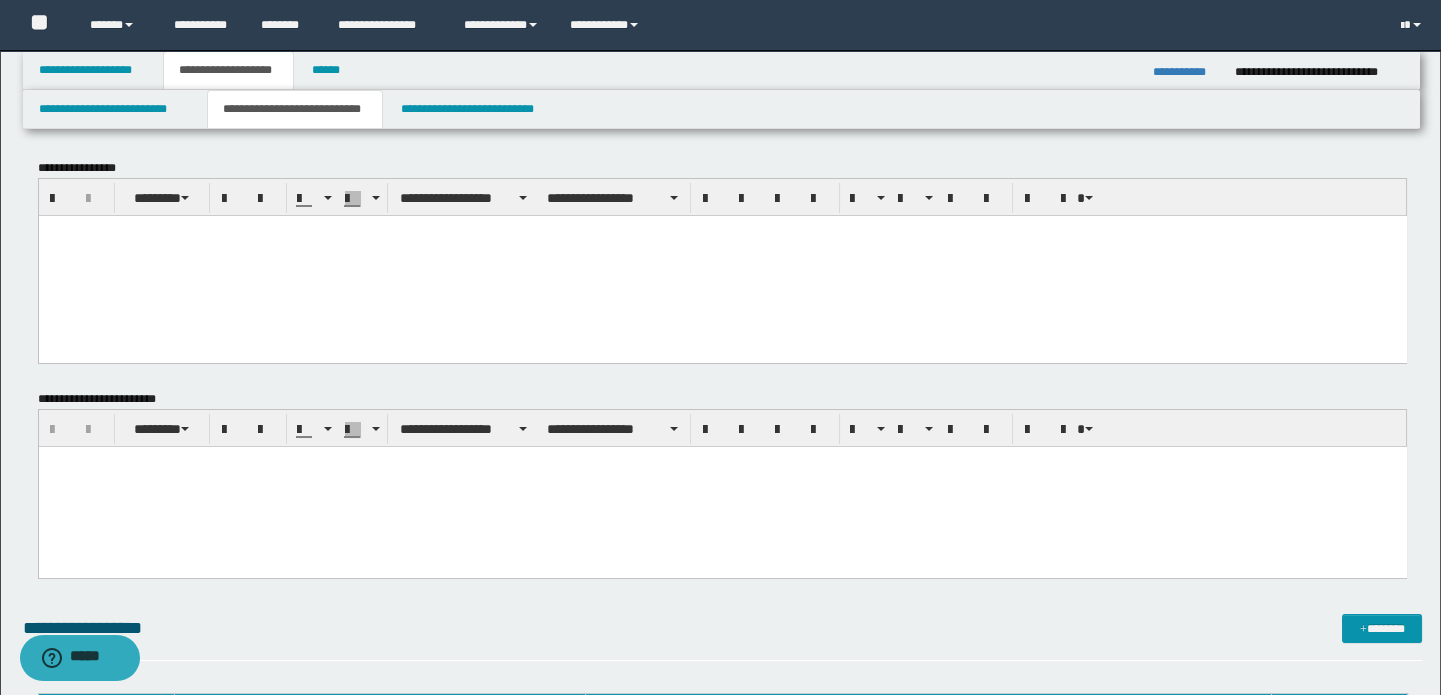 click at bounding box center [722, 244] 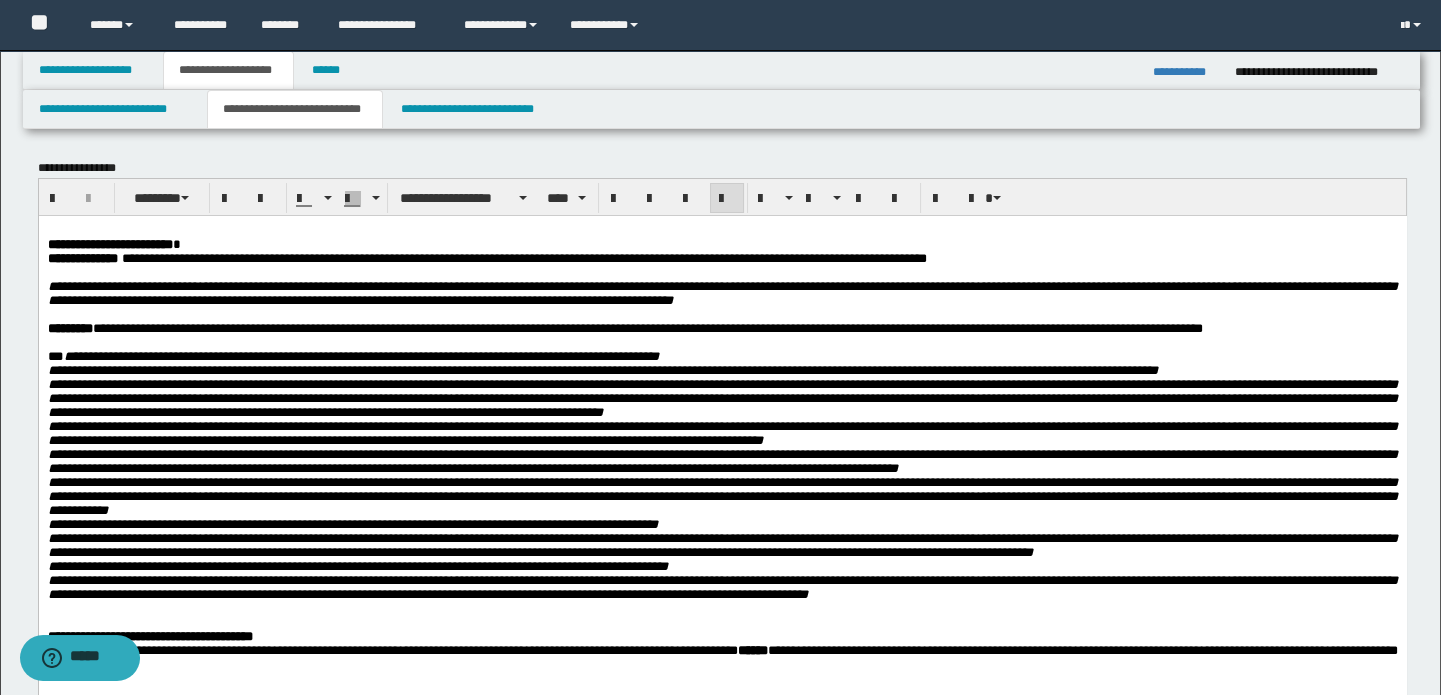 click on "**********" at bounding box center [523, 257] 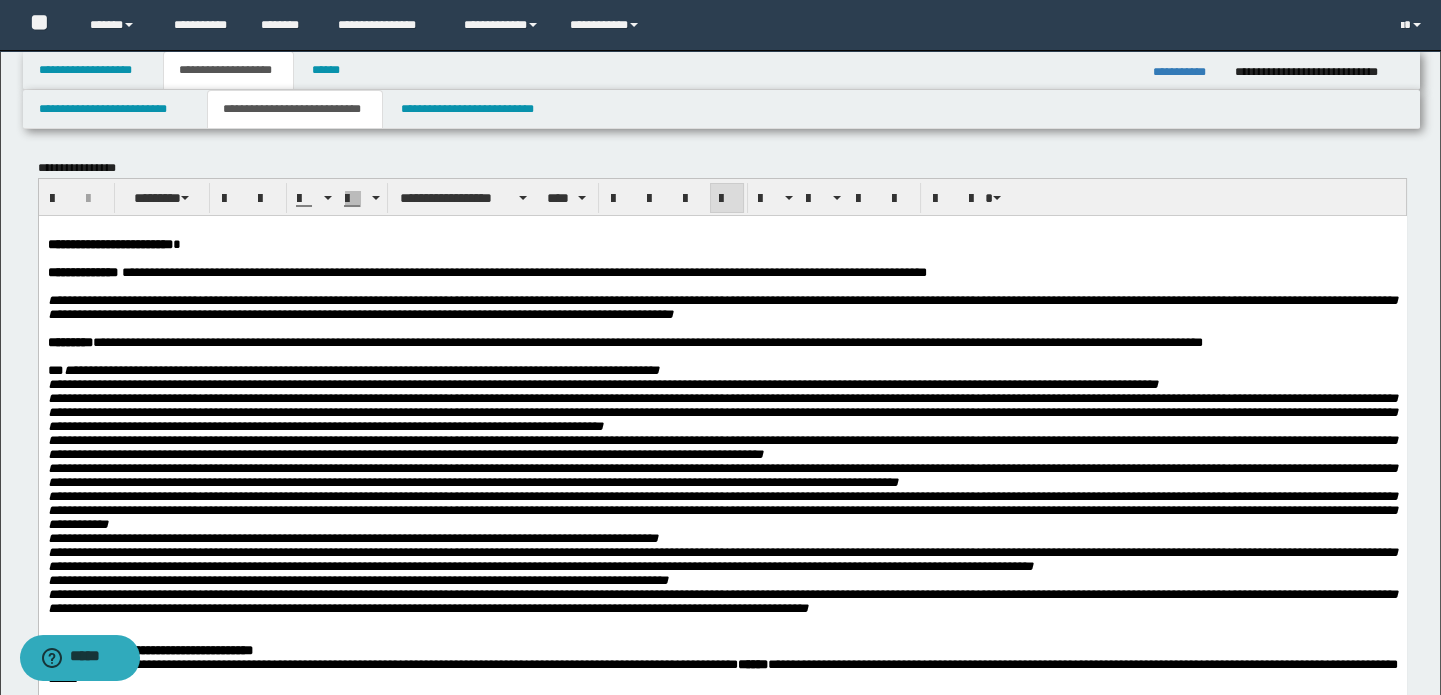 scroll, scrollTop: 272, scrollLeft: 0, axis: vertical 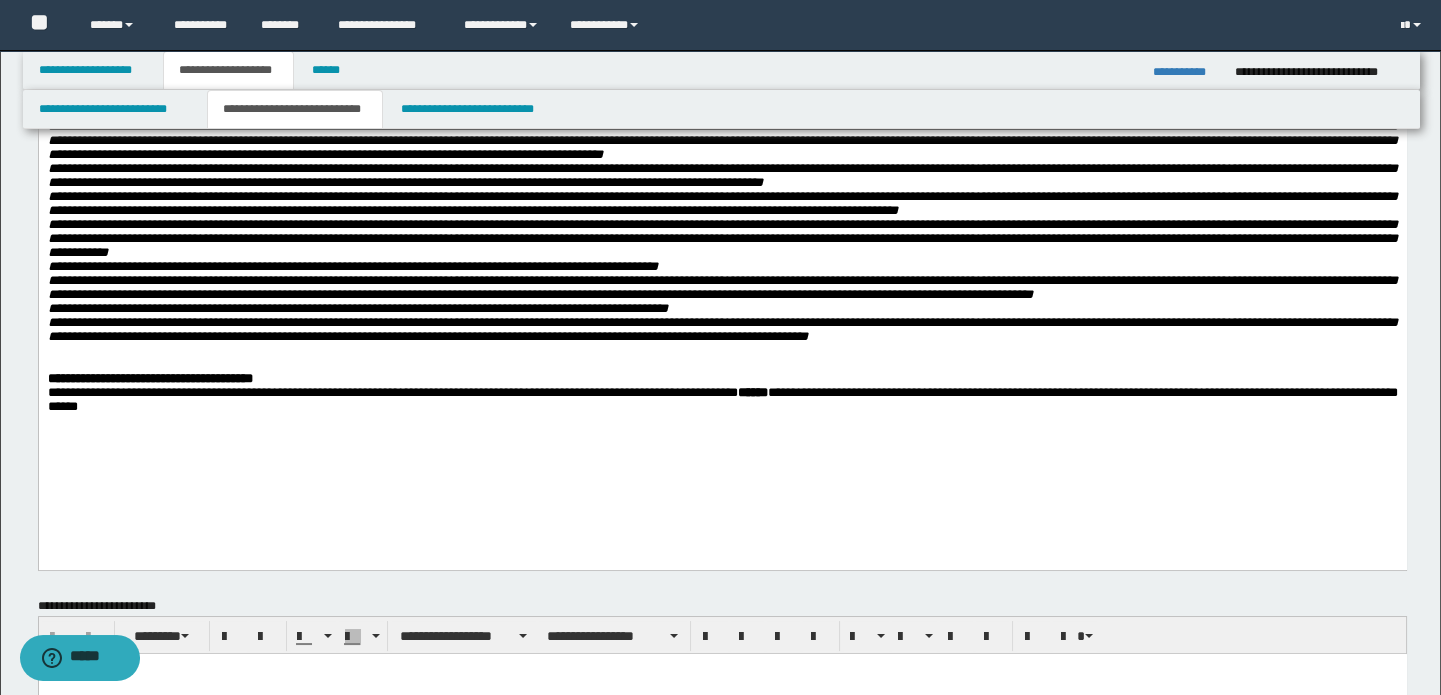 click on "**********" at bounding box center (722, 400) 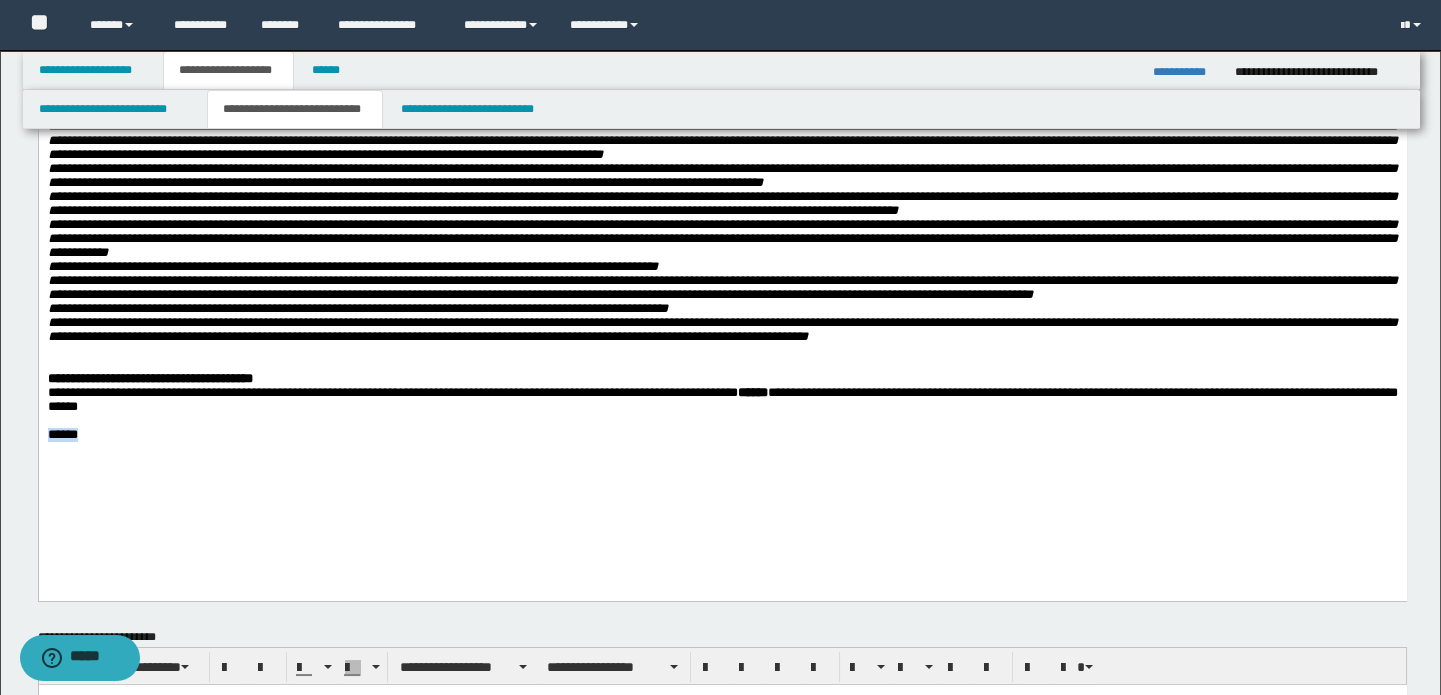 scroll, scrollTop: 0, scrollLeft: 0, axis: both 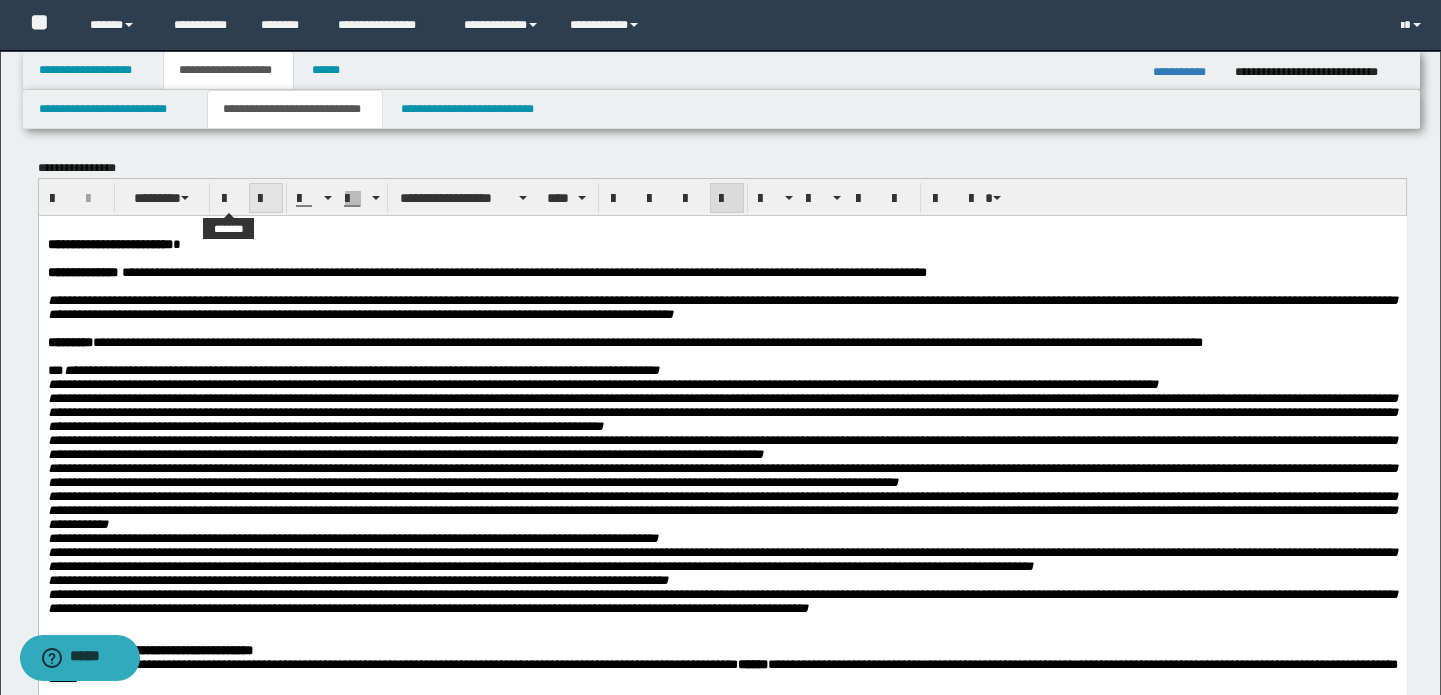 drag, startPoint x: 227, startPoint y: 203, endPoint x: 247, endPoint y: 200, distance: 20.22375 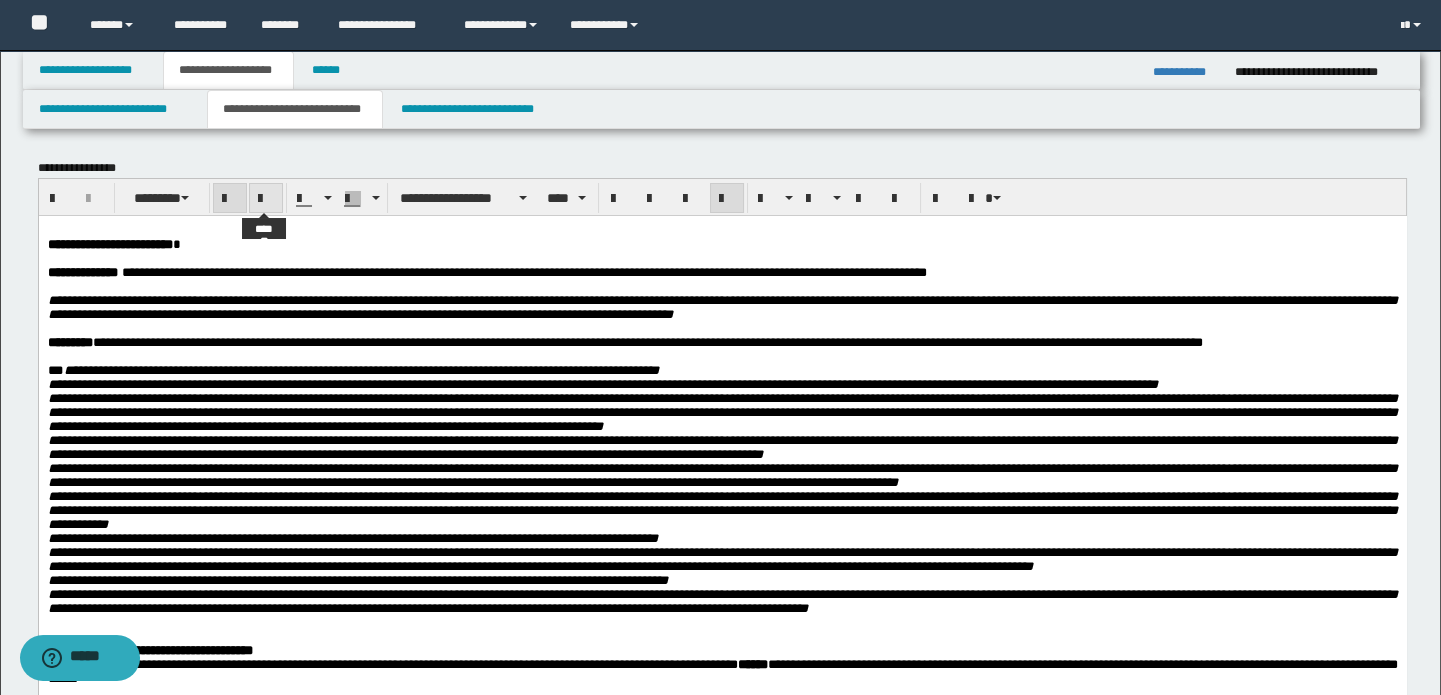 click at bounding box center (266, 199) 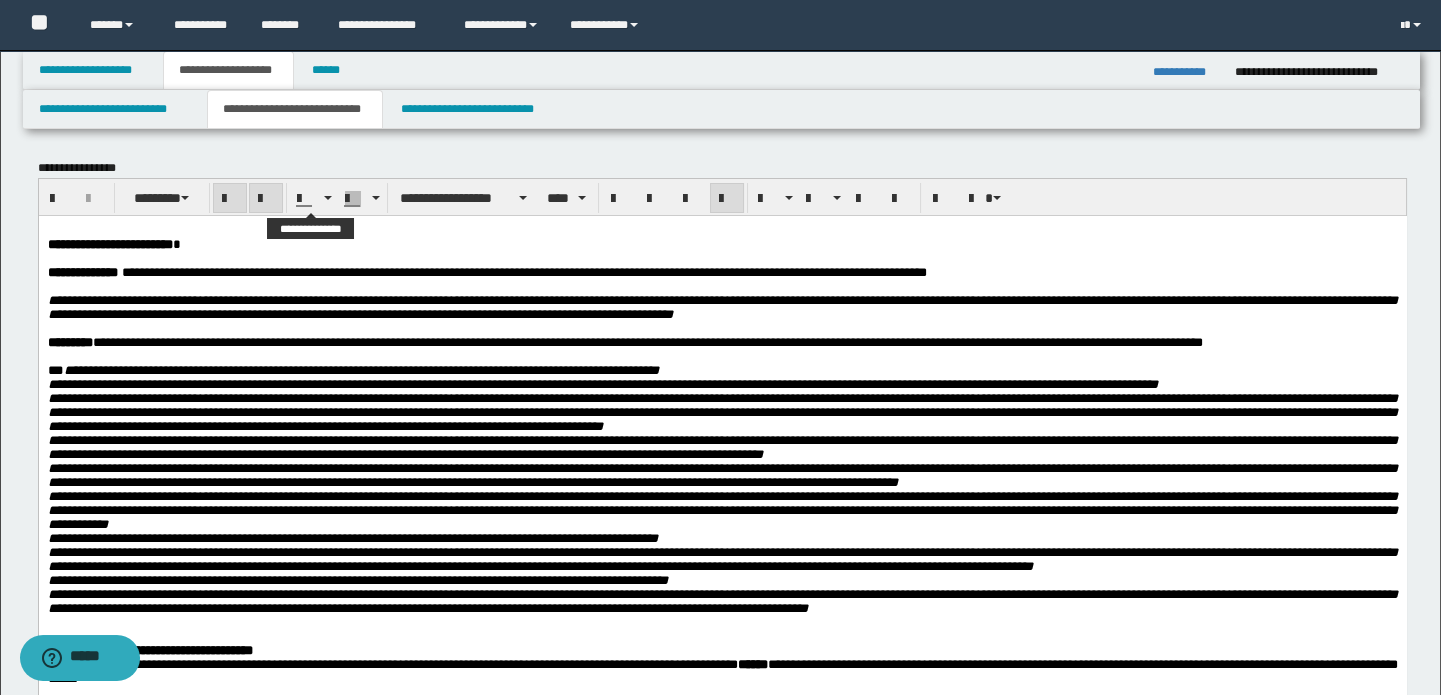 drag, startPoint x: 329, startPoint y: 199, endPoint x: 321, endPoint y: 214, distance: 17 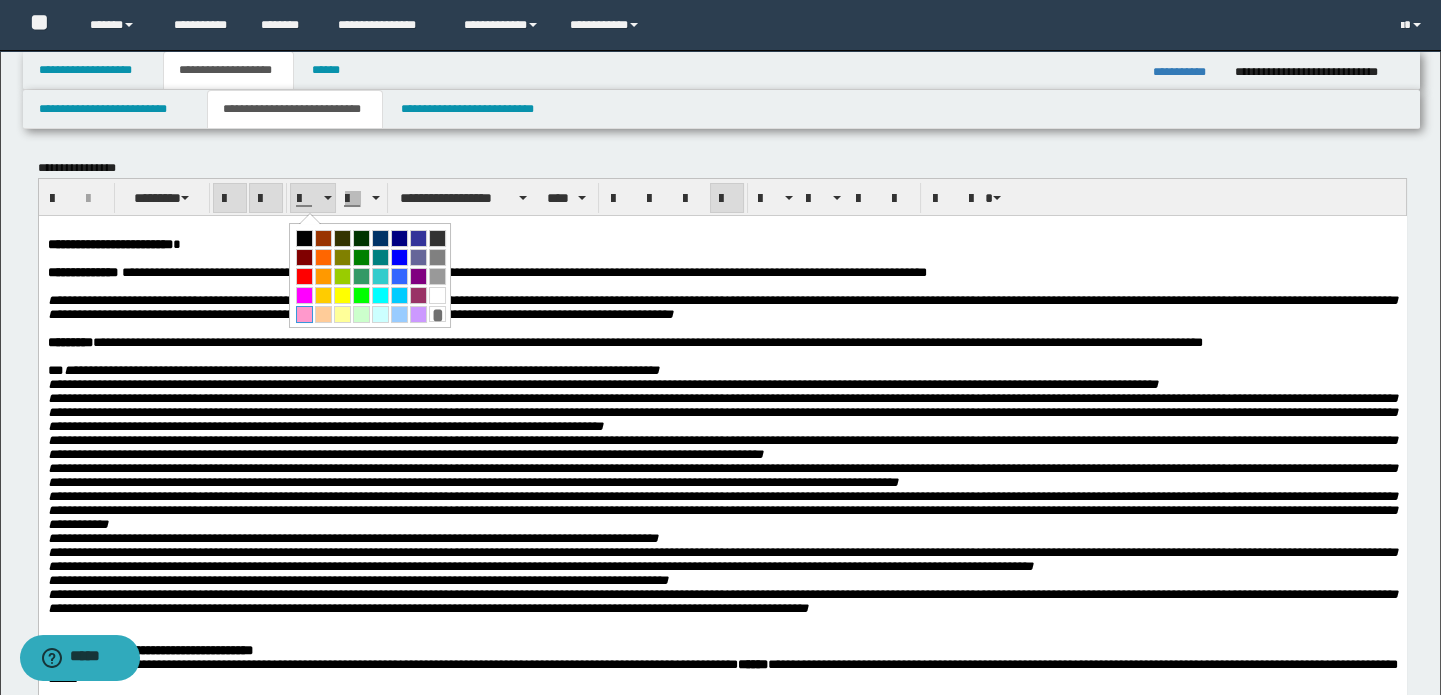 click at bounding box center [304, 314] 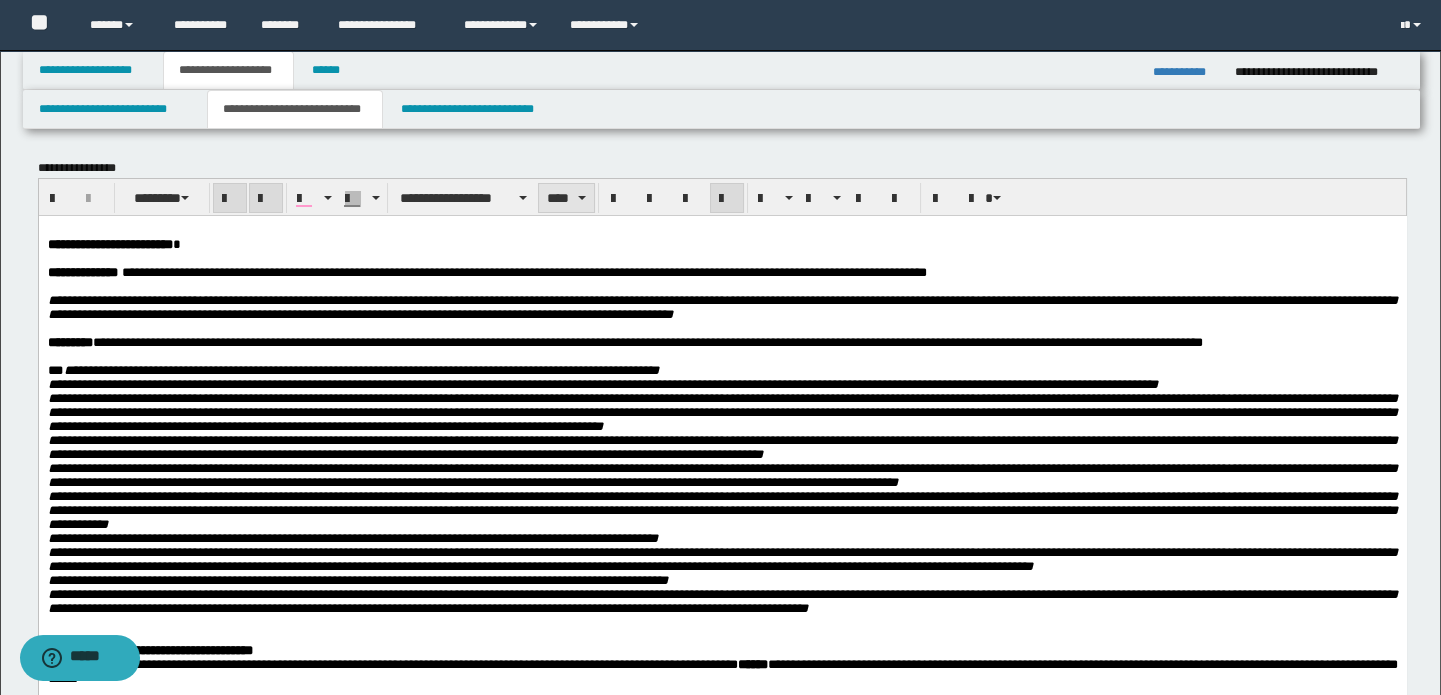click on "****" at bounding box center (566, 198) 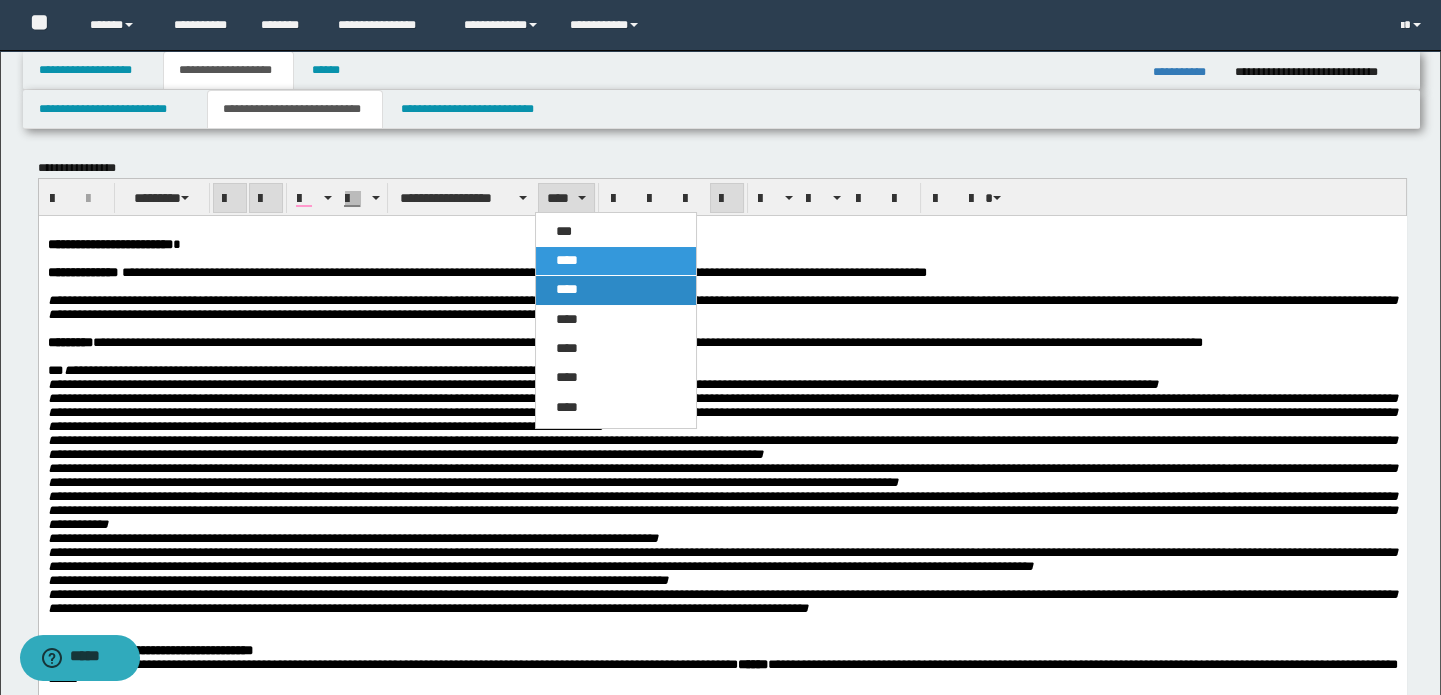 click on "****" at bounding box center [567, 289] 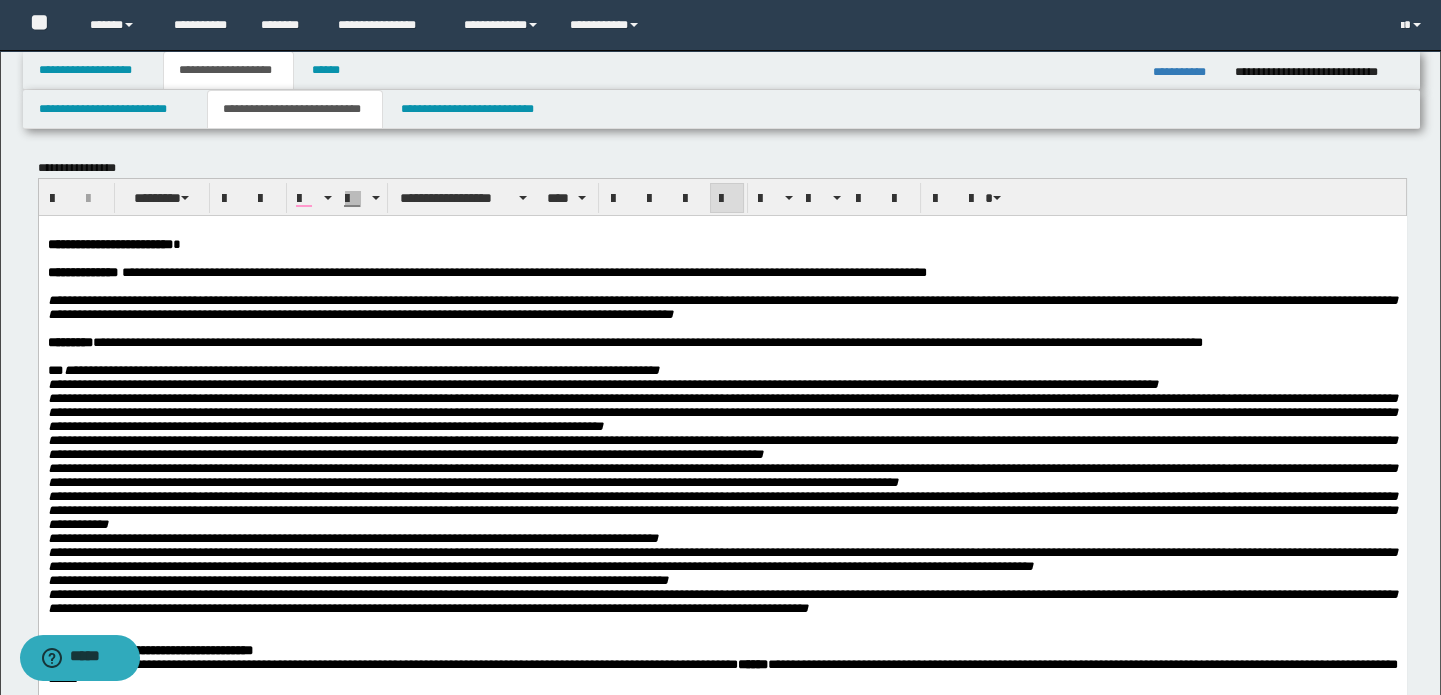 click at bounding box center [722, 258] 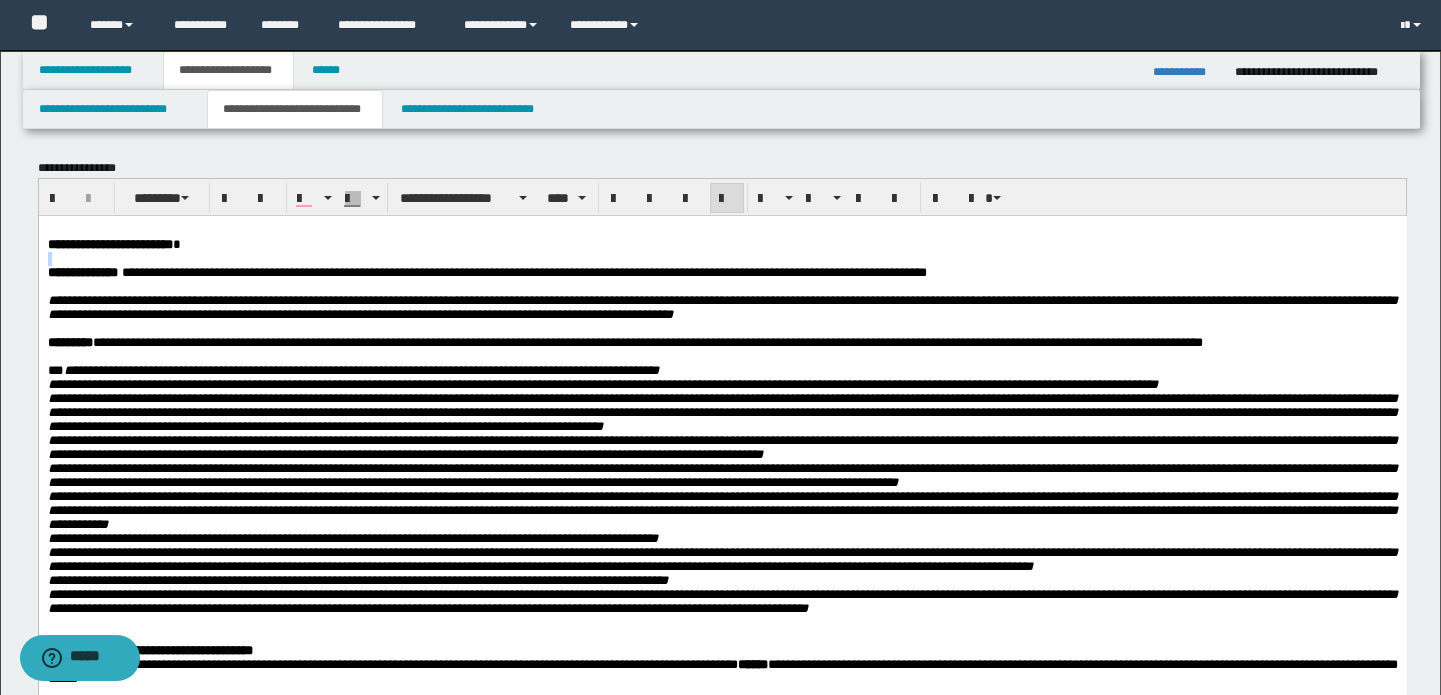click at bounding box center [722, 258] 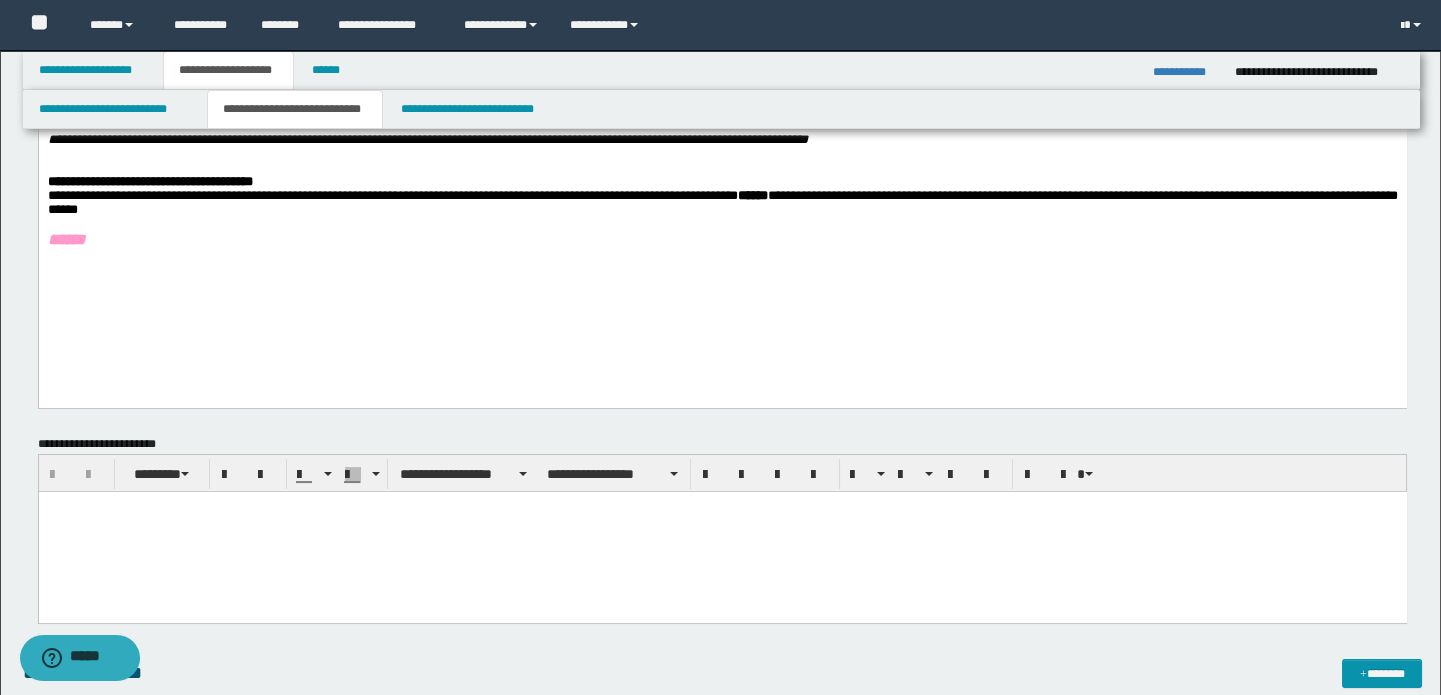 scroll, scrollTop: 636, scrollLeft: 0, axis: vertical 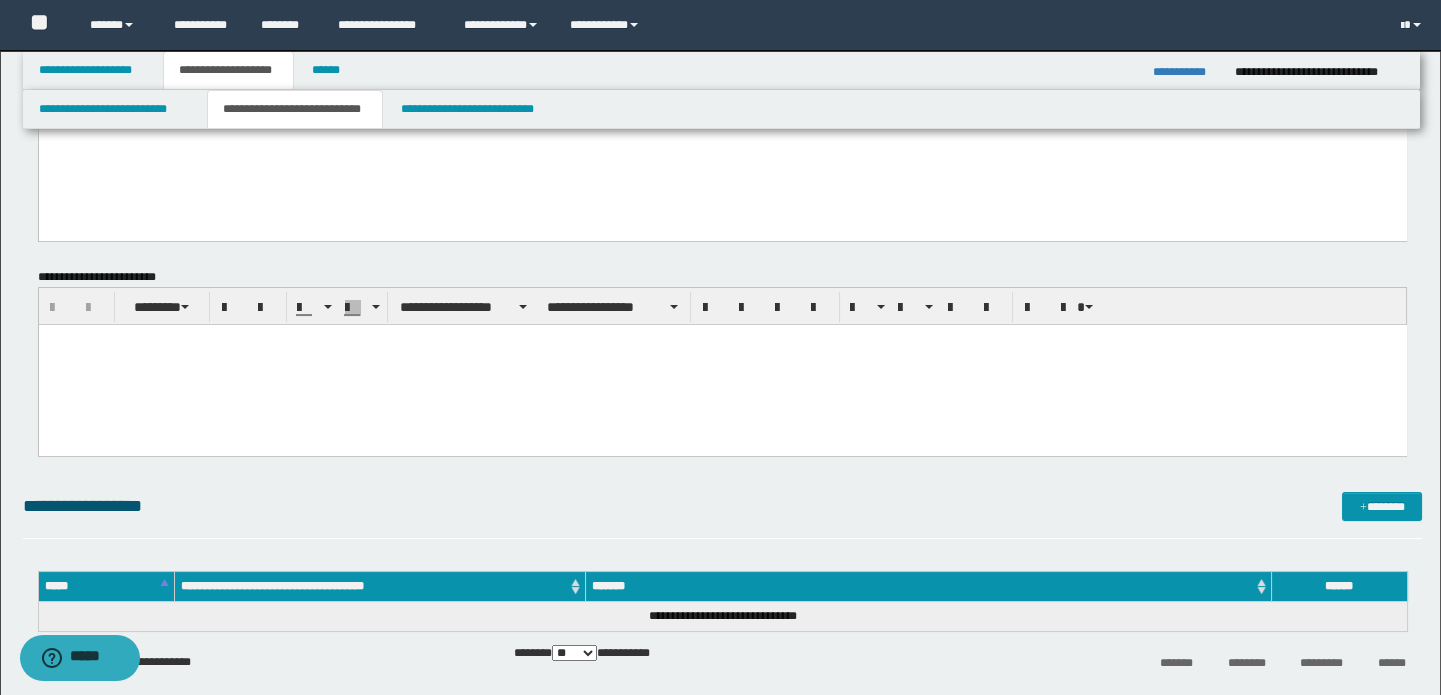 click at bounding box center [722, 365] 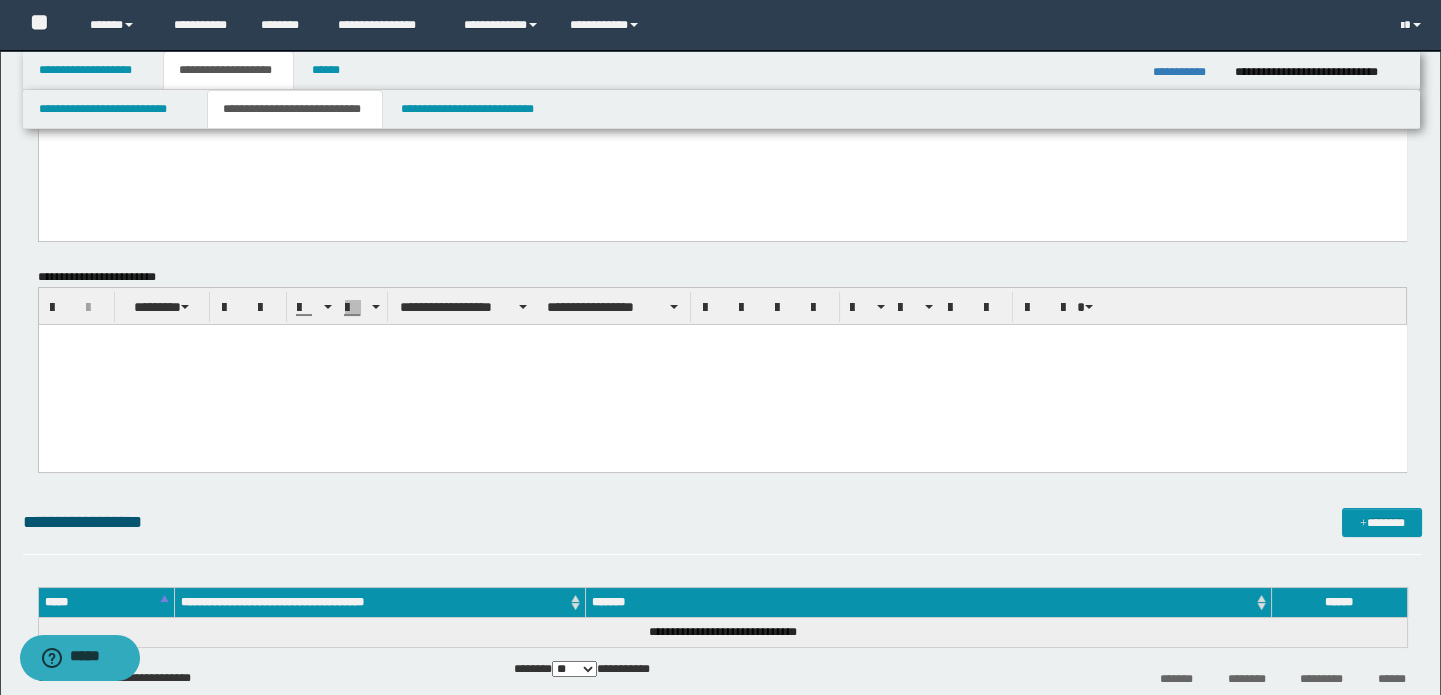 paste 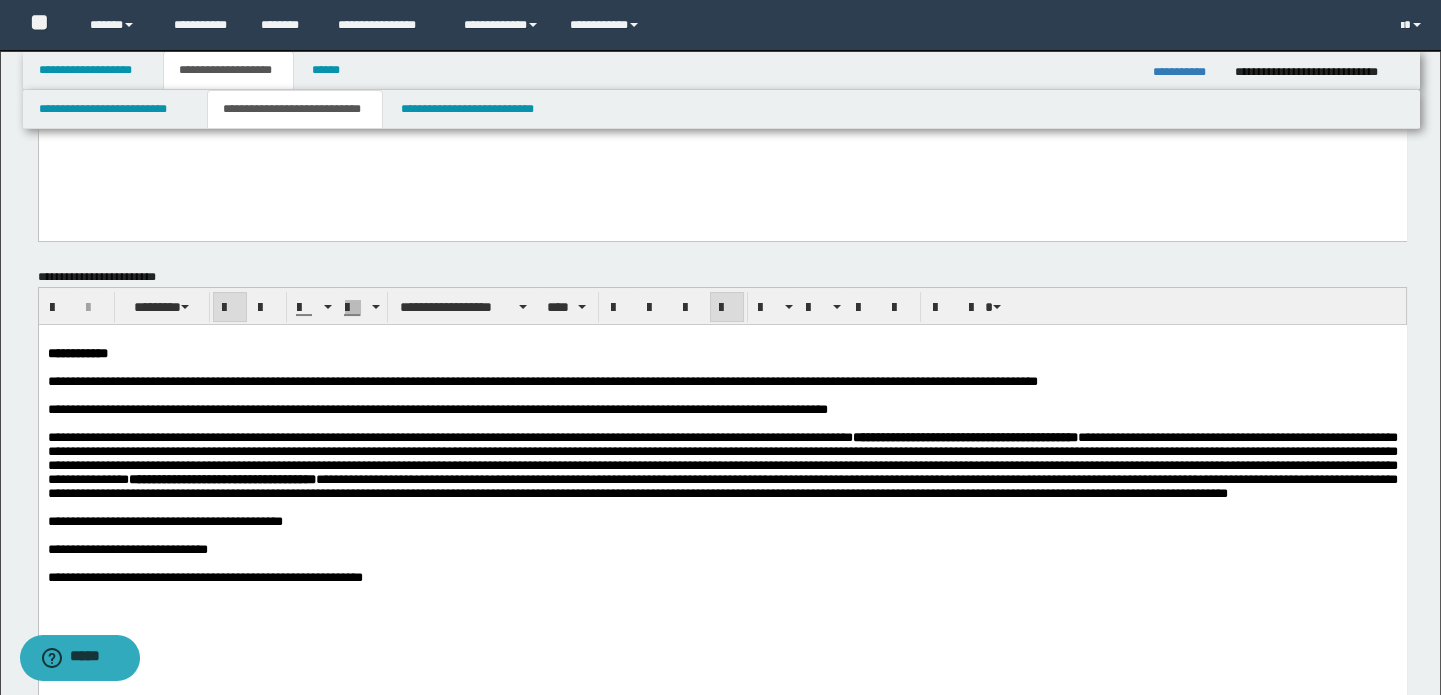 click on "**********" at bounding box center [722, 354] 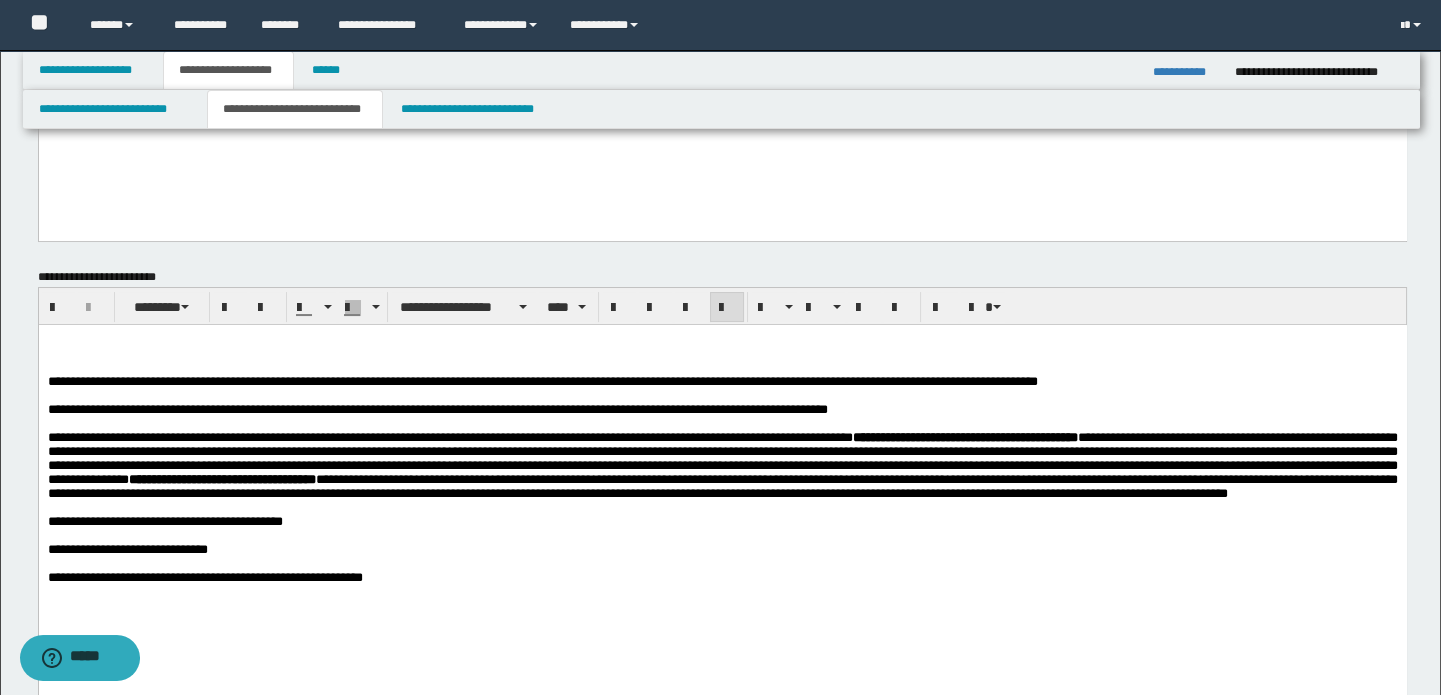 click on "**********" at bounding box center [722, 578] 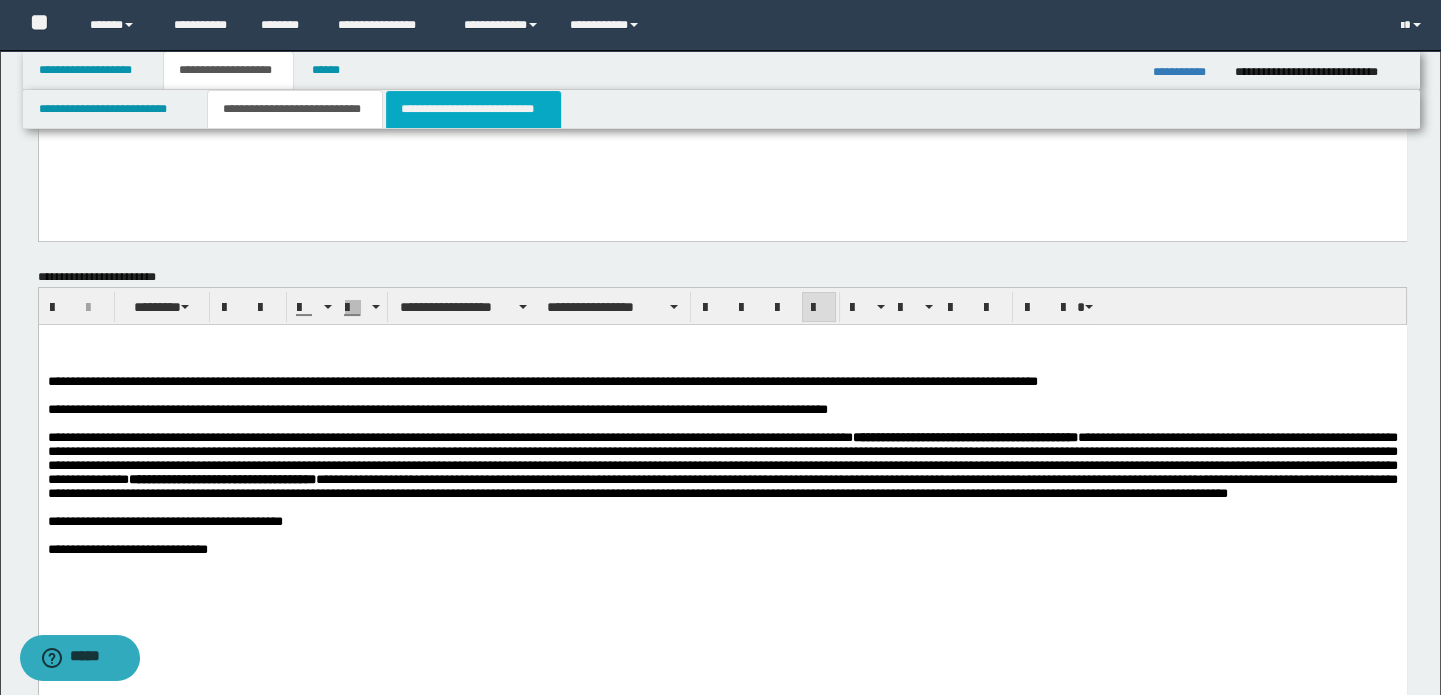 click on "**********" at bounding box center [473, 109] 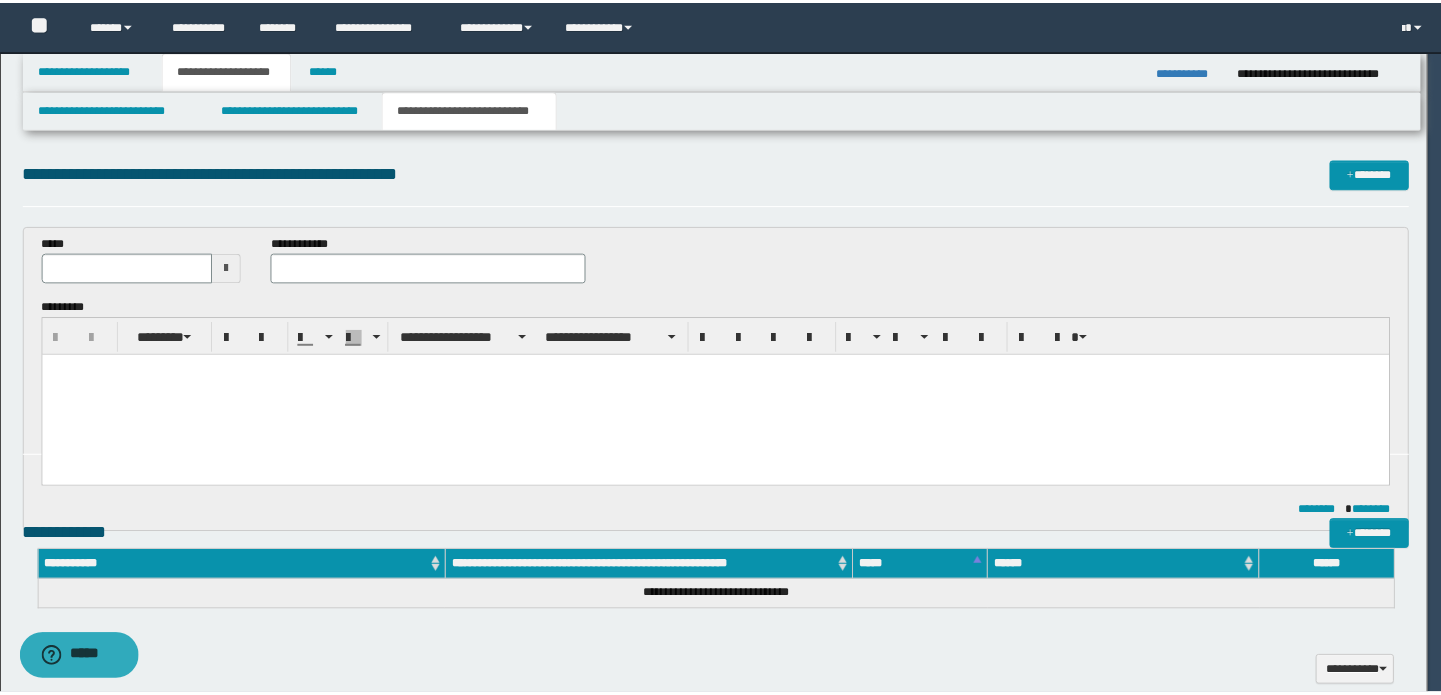 scroll, scrollTop: 0, scrollLeft: 0, axis: both 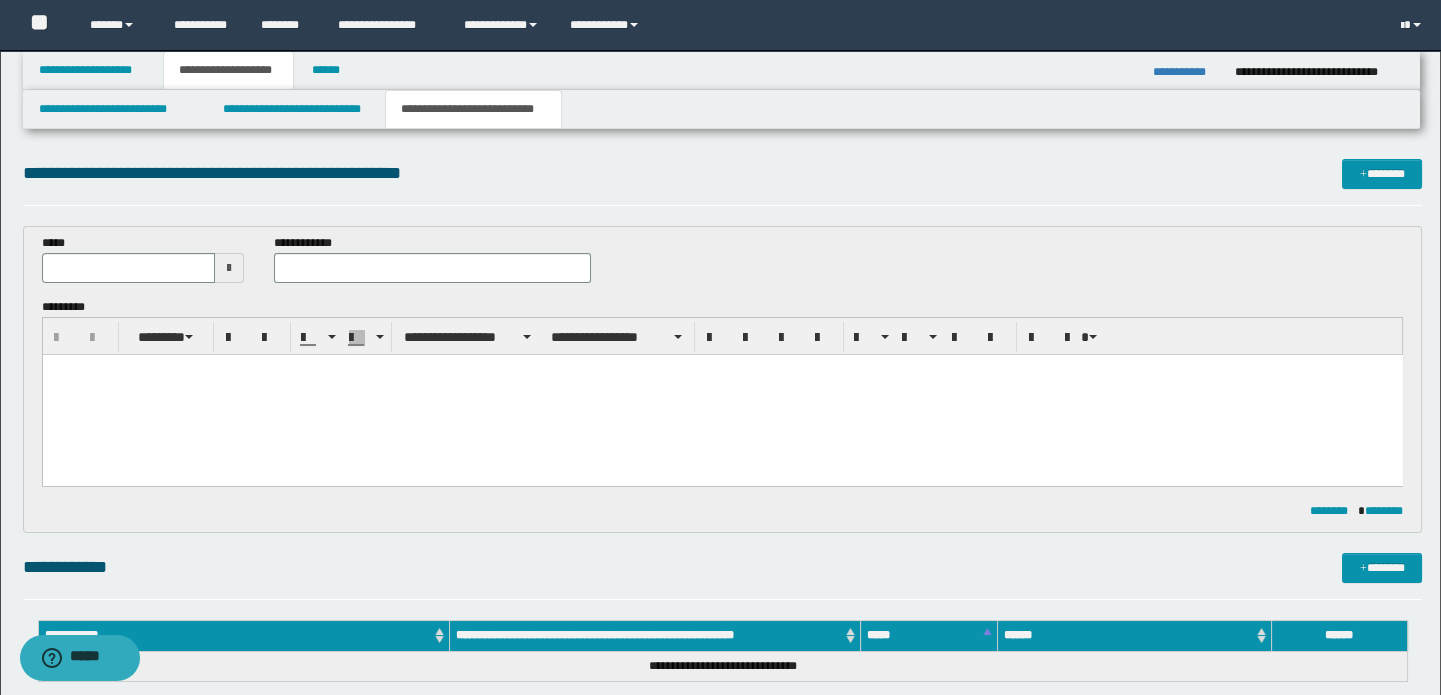 click at bounding box center (722, 395) 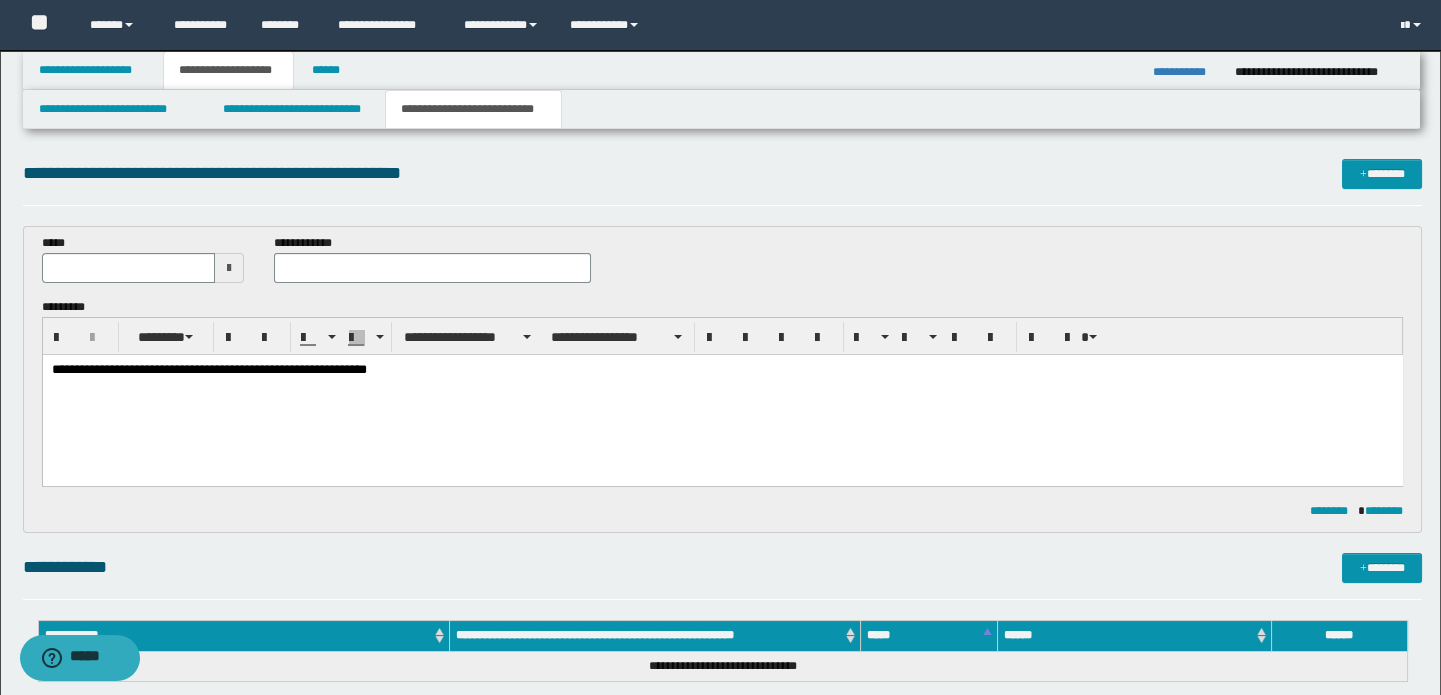 click at bounding box center (229, 268) 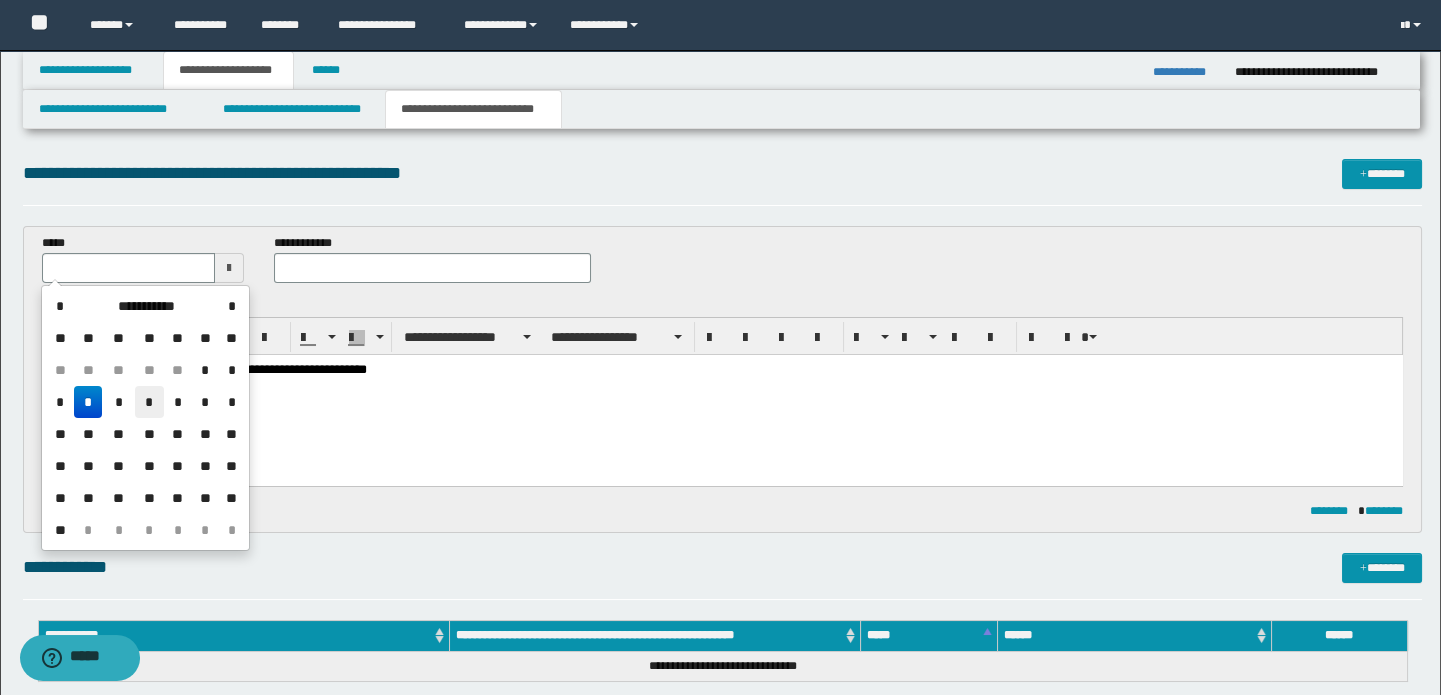 click on "*" at bounding box center (149, 402) 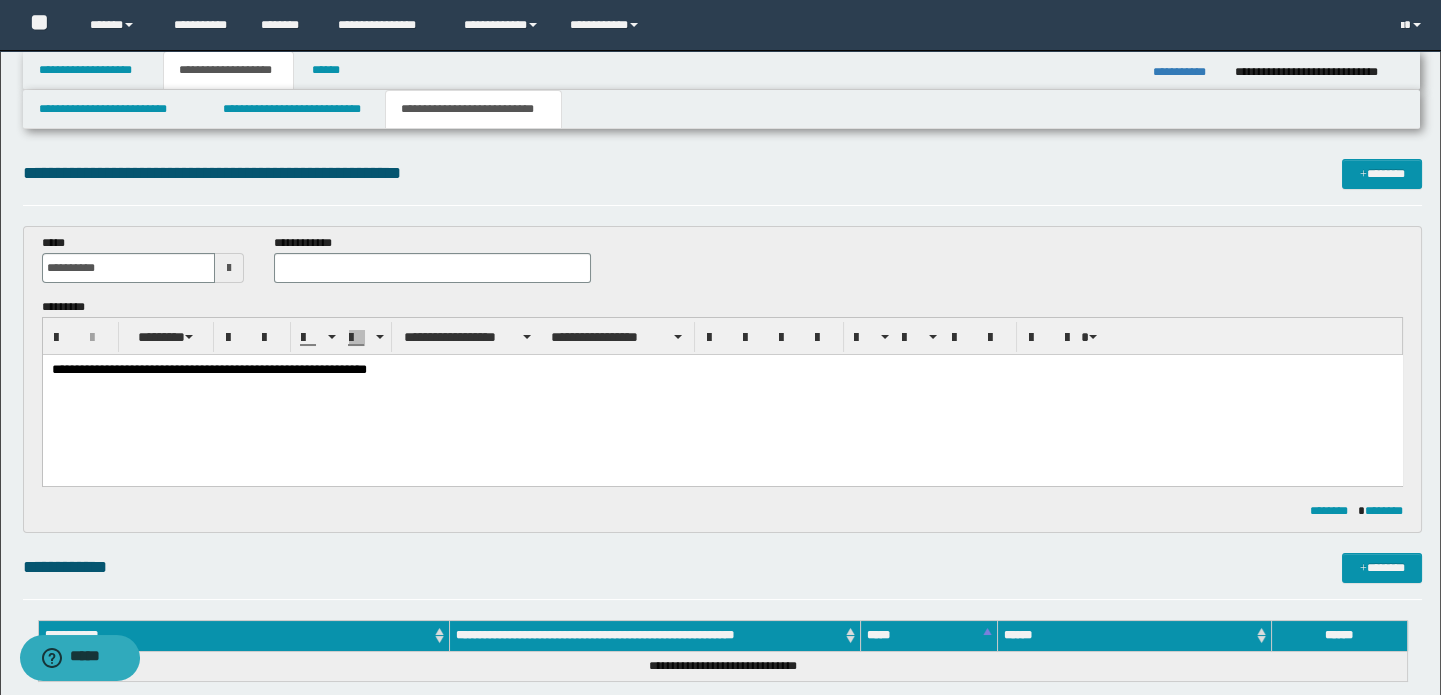 click at bounding box center (229, 268) 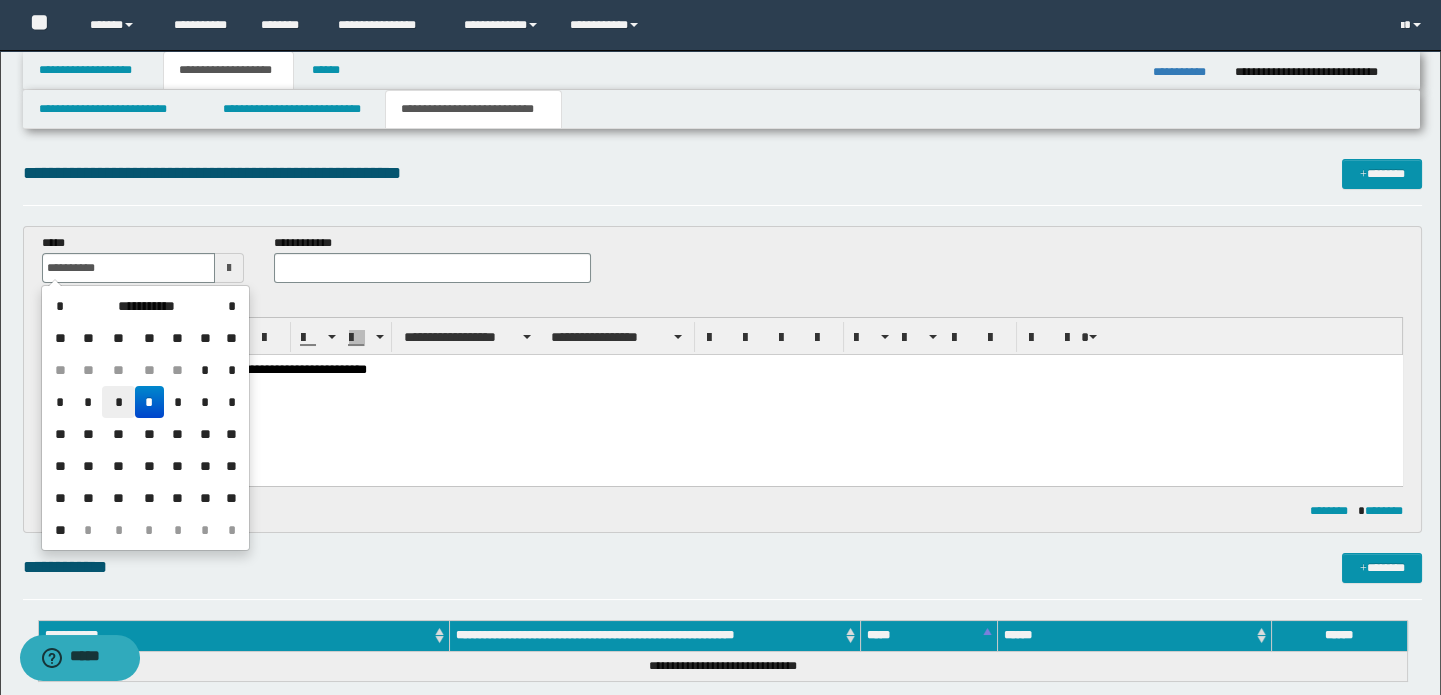drag, startPoint x: 119, startPoint y: 409, endPoint x: 144, endPoint y: 1, distance: 408.76523 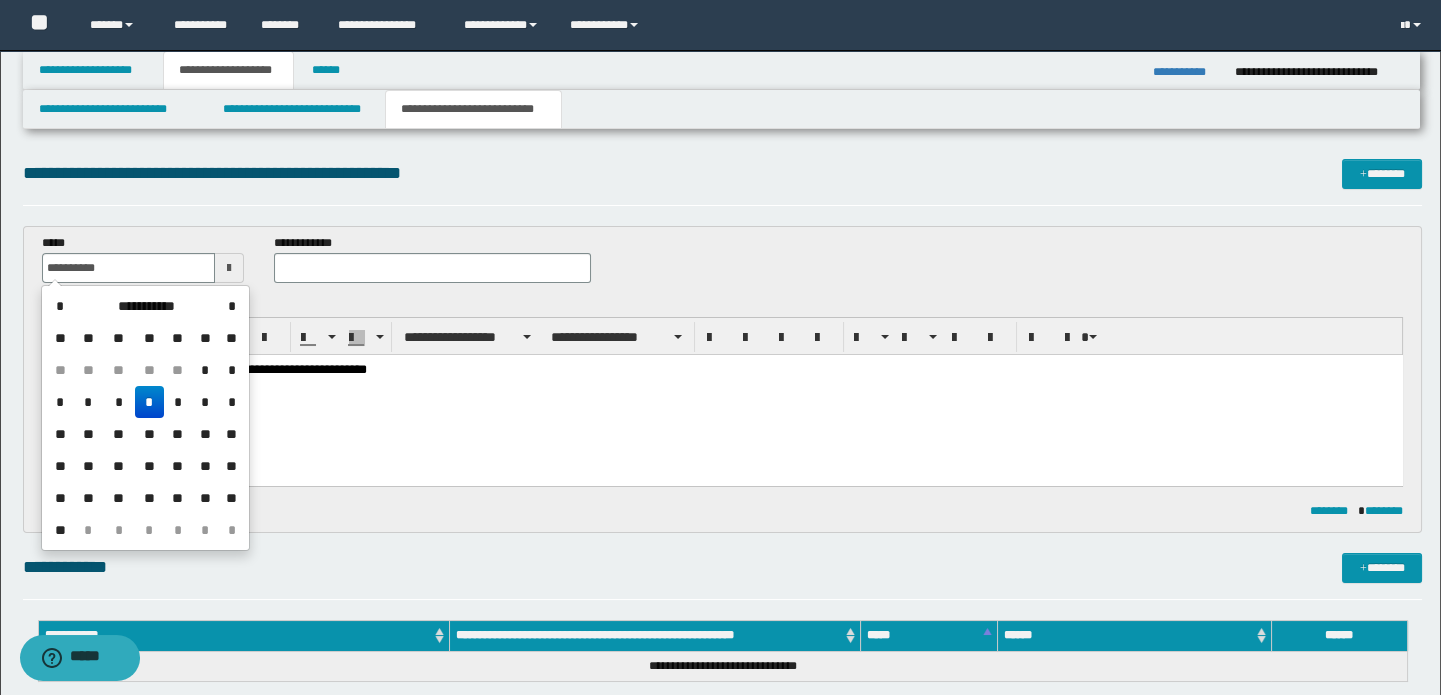 type on "**********" 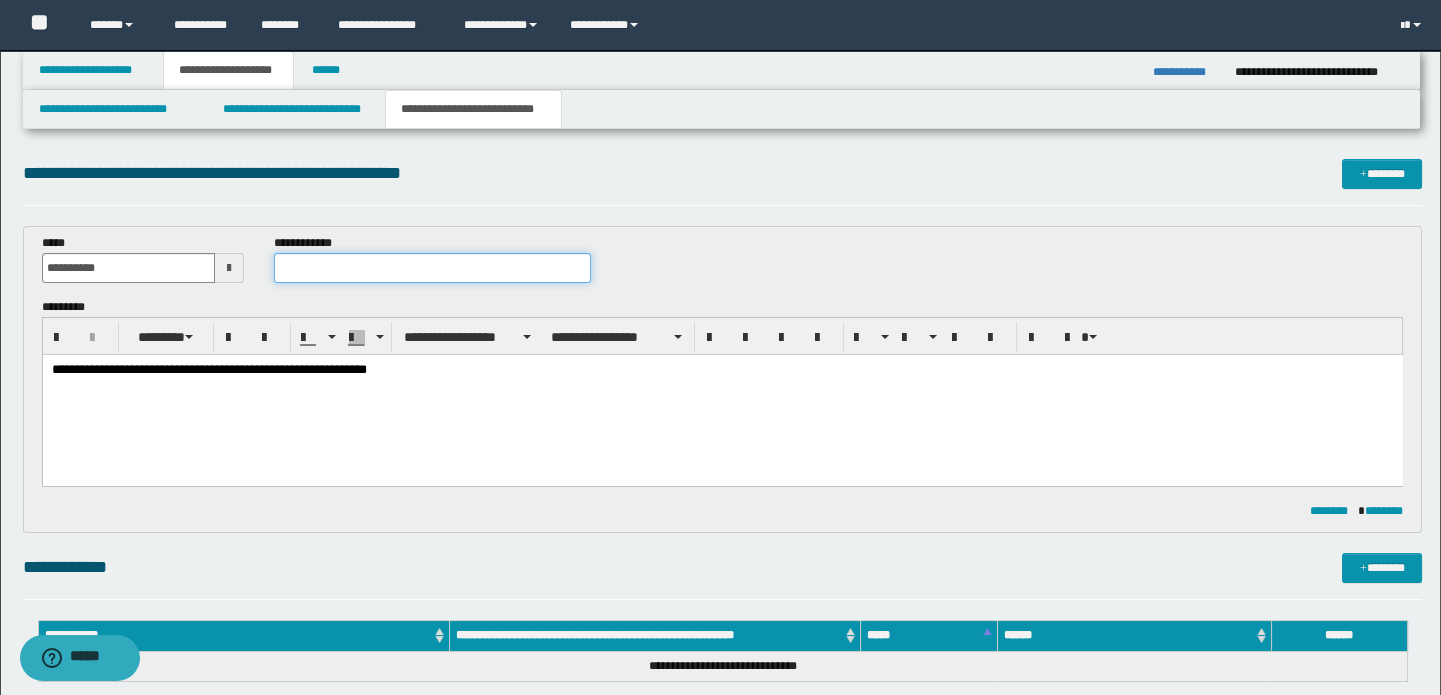 click at bounding box center [433, 268] 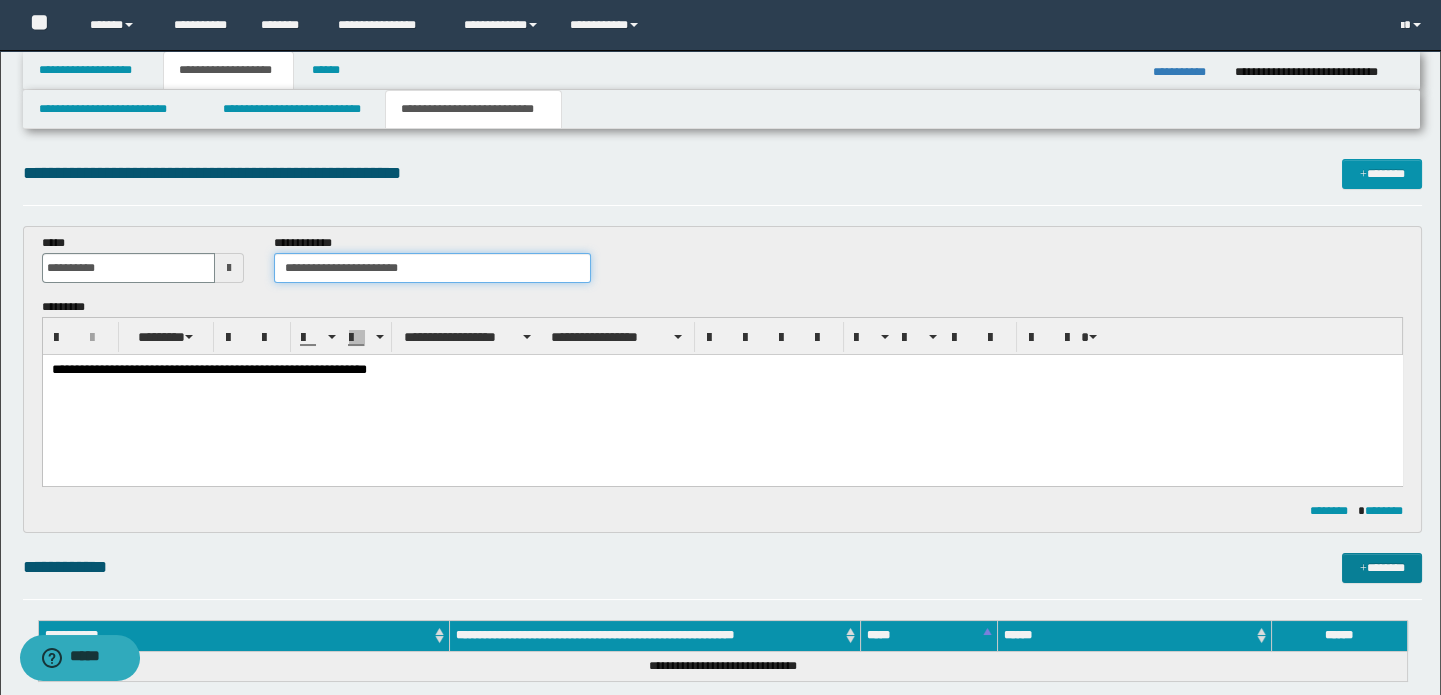 type on "**********" 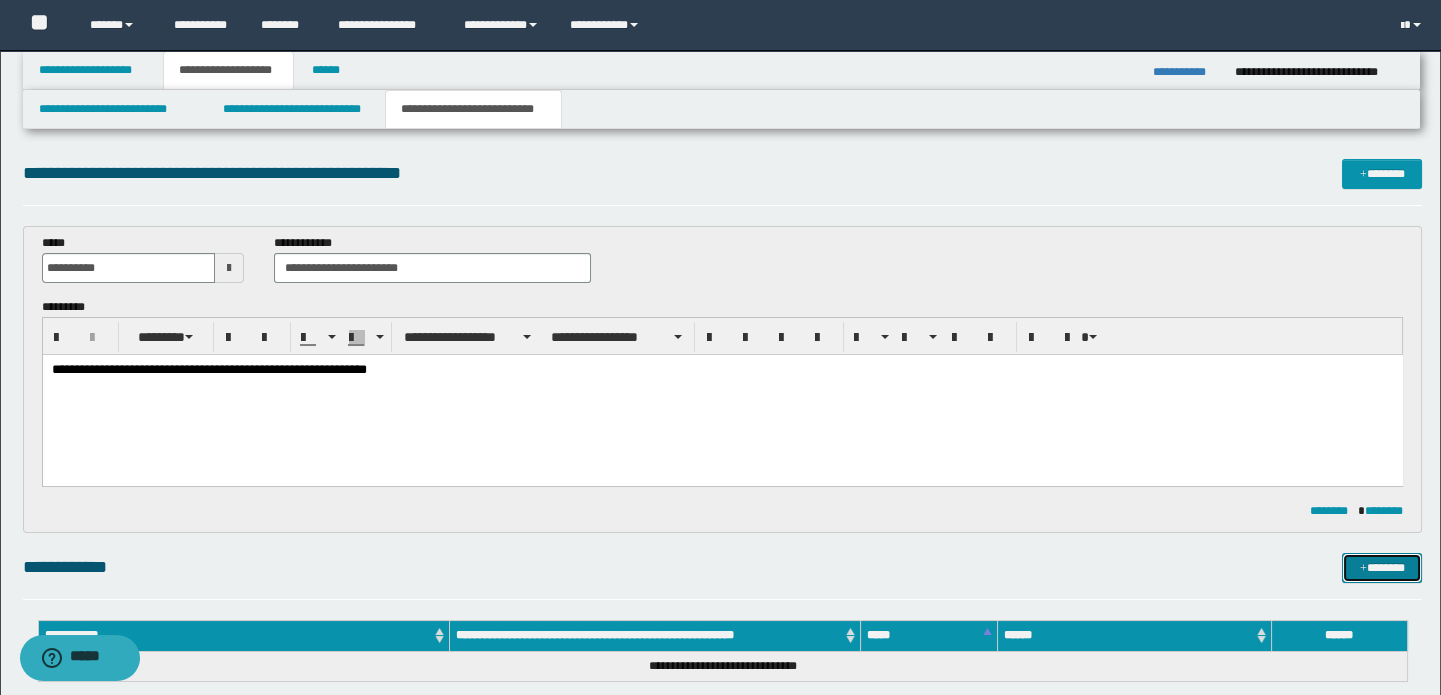 click on "*******" at bounding box center [1382, 568] 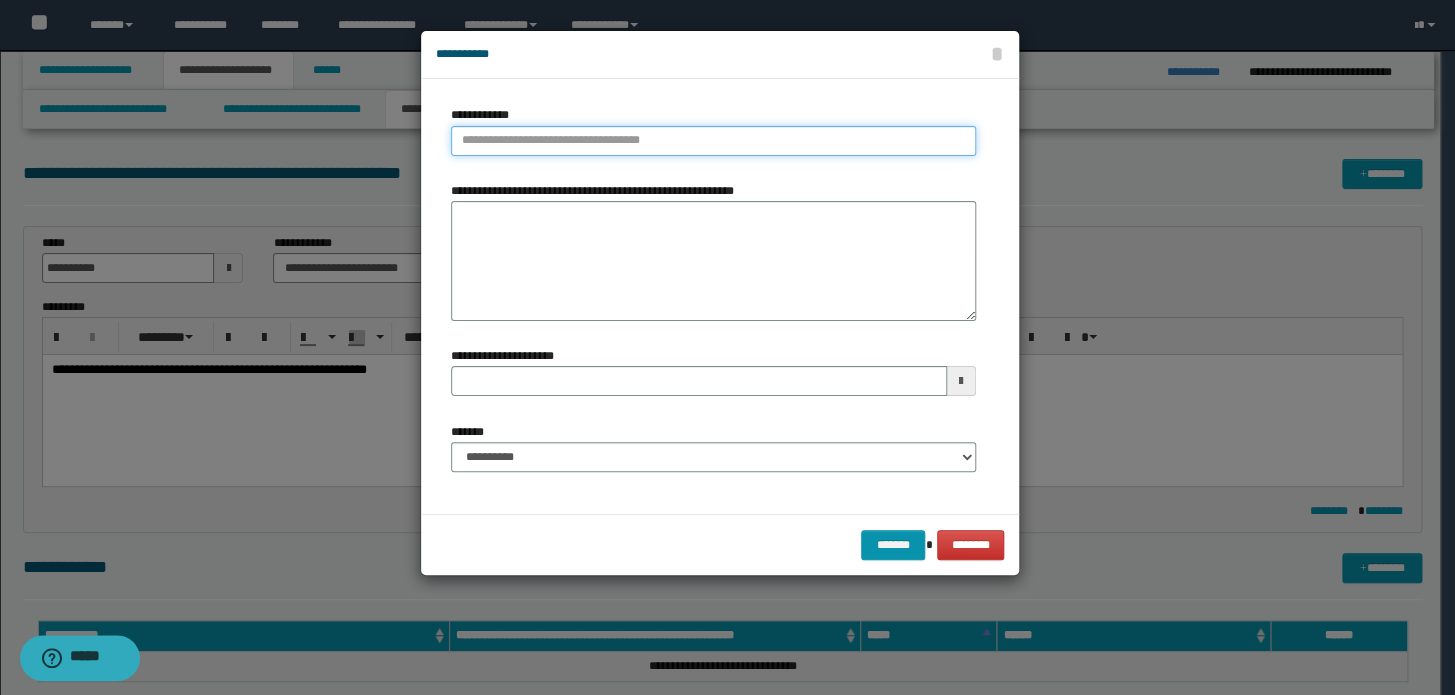 click on "**********" at bounding box center [713, 141] 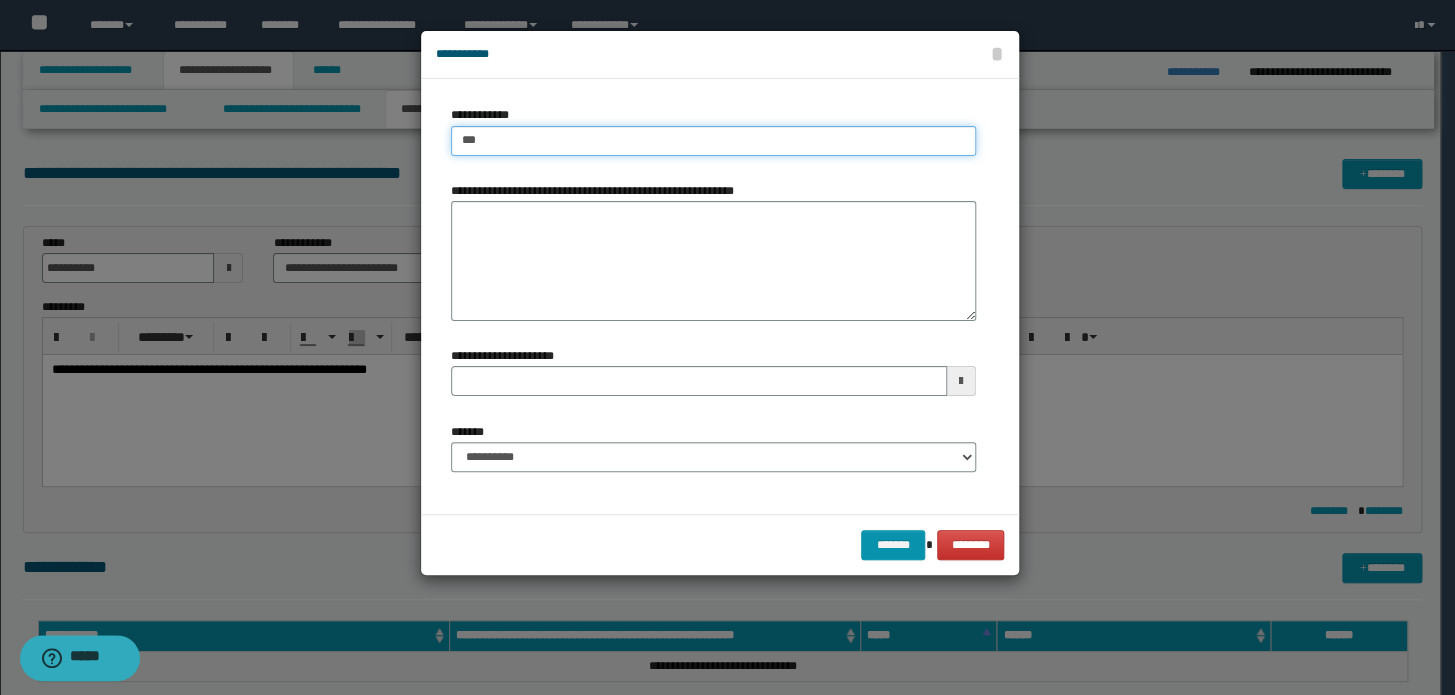 type on "****" 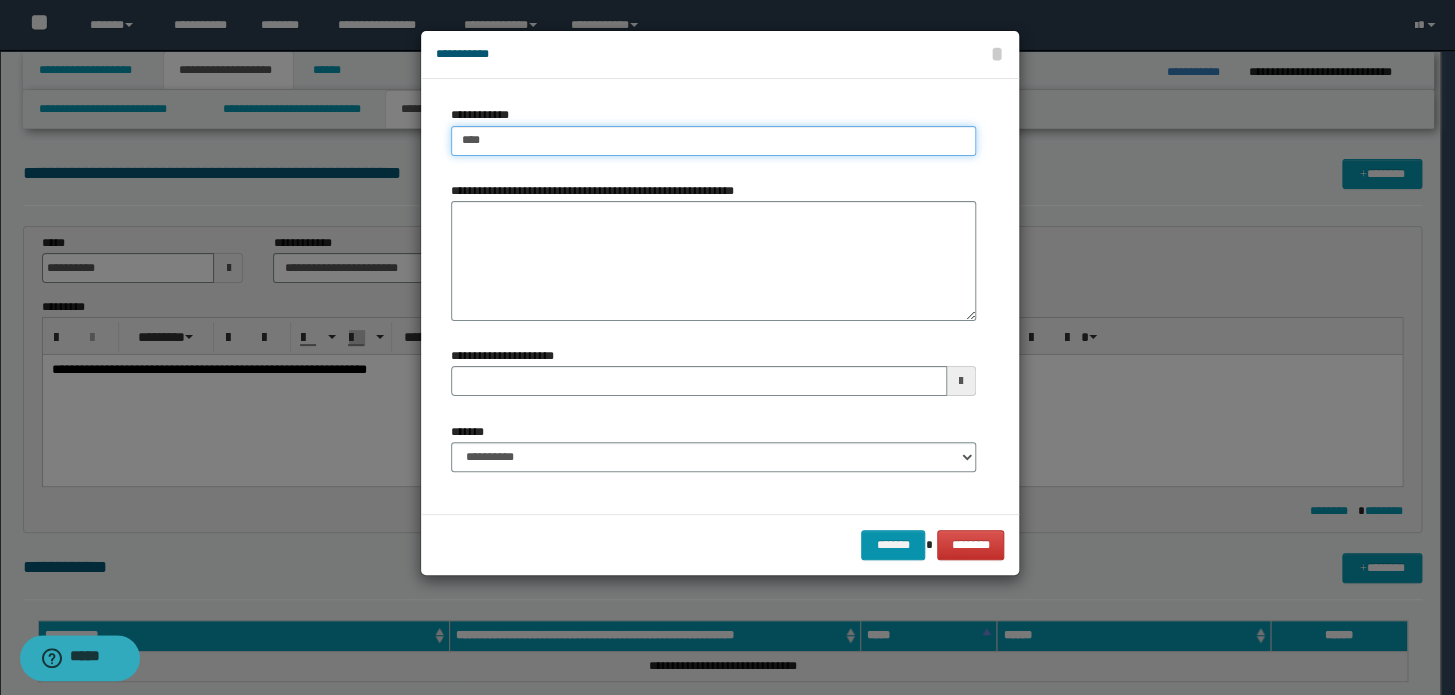 type on "****" 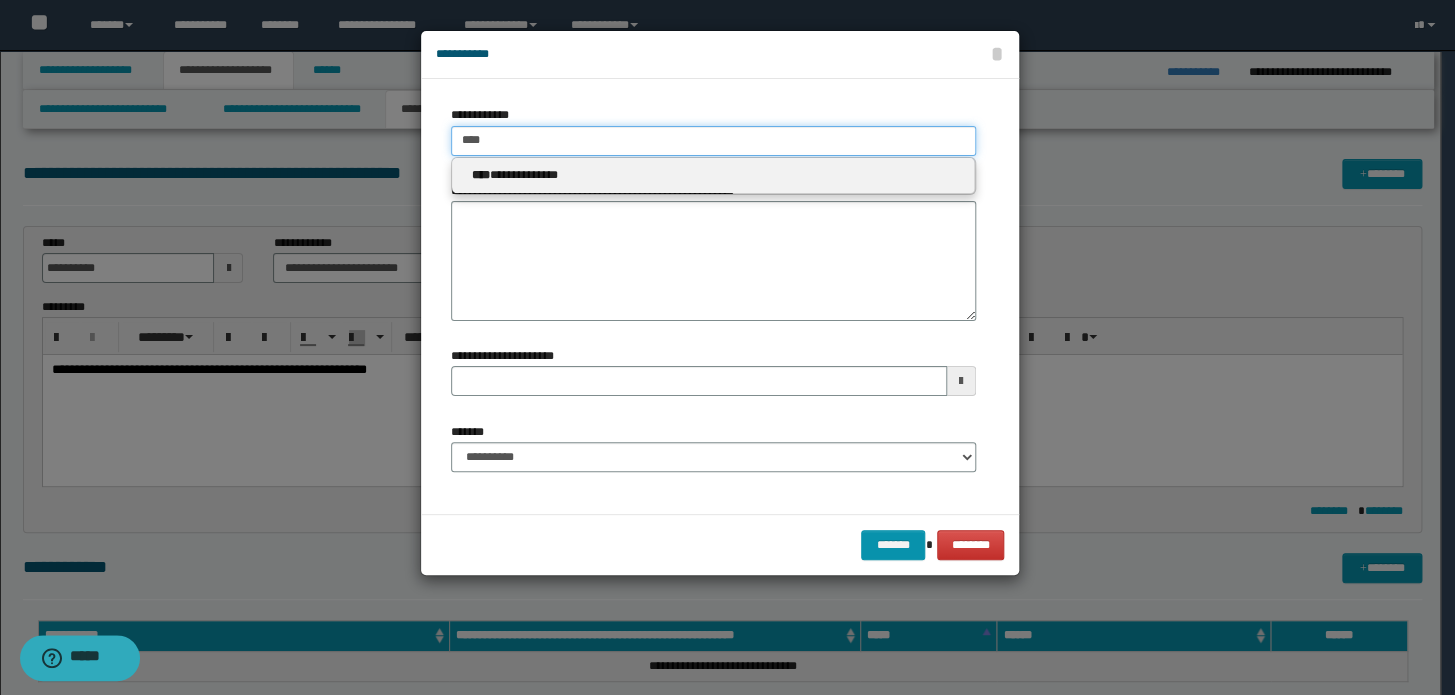 click on "****" at bounding box center [713, 141] 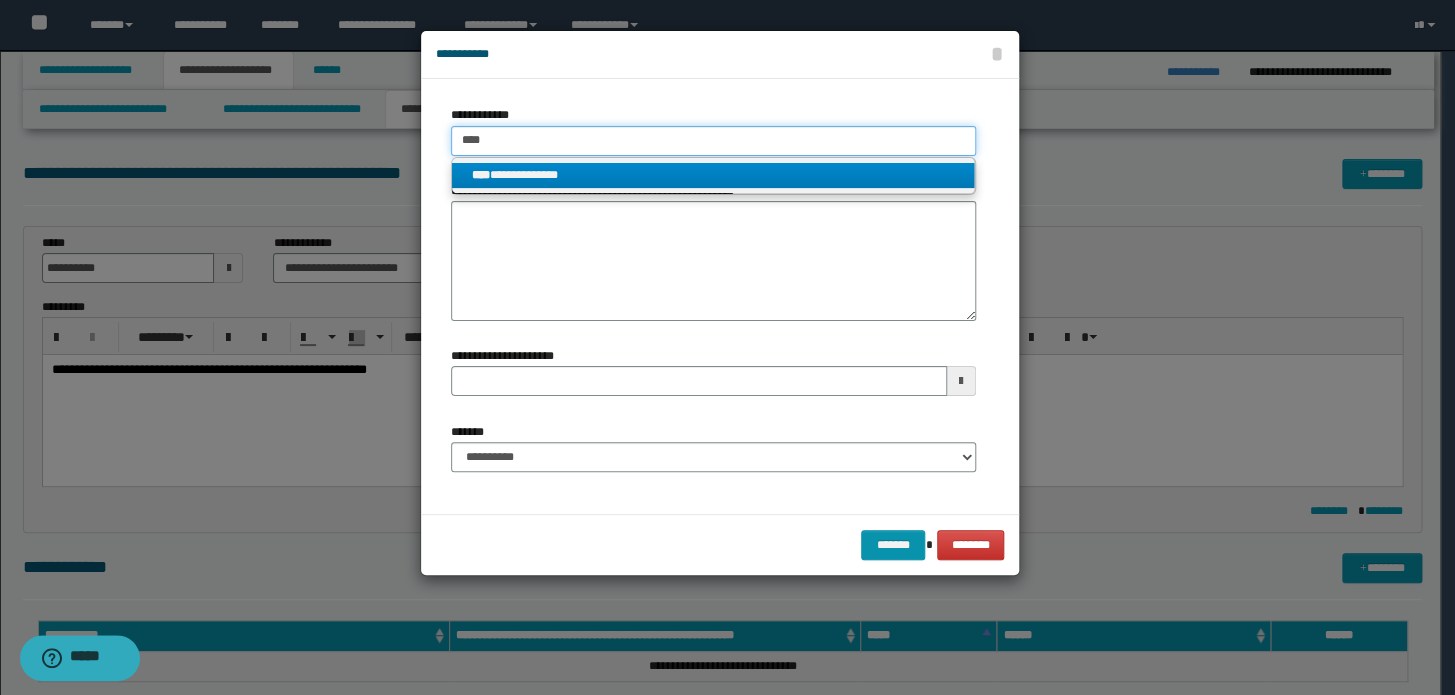 type on "****" 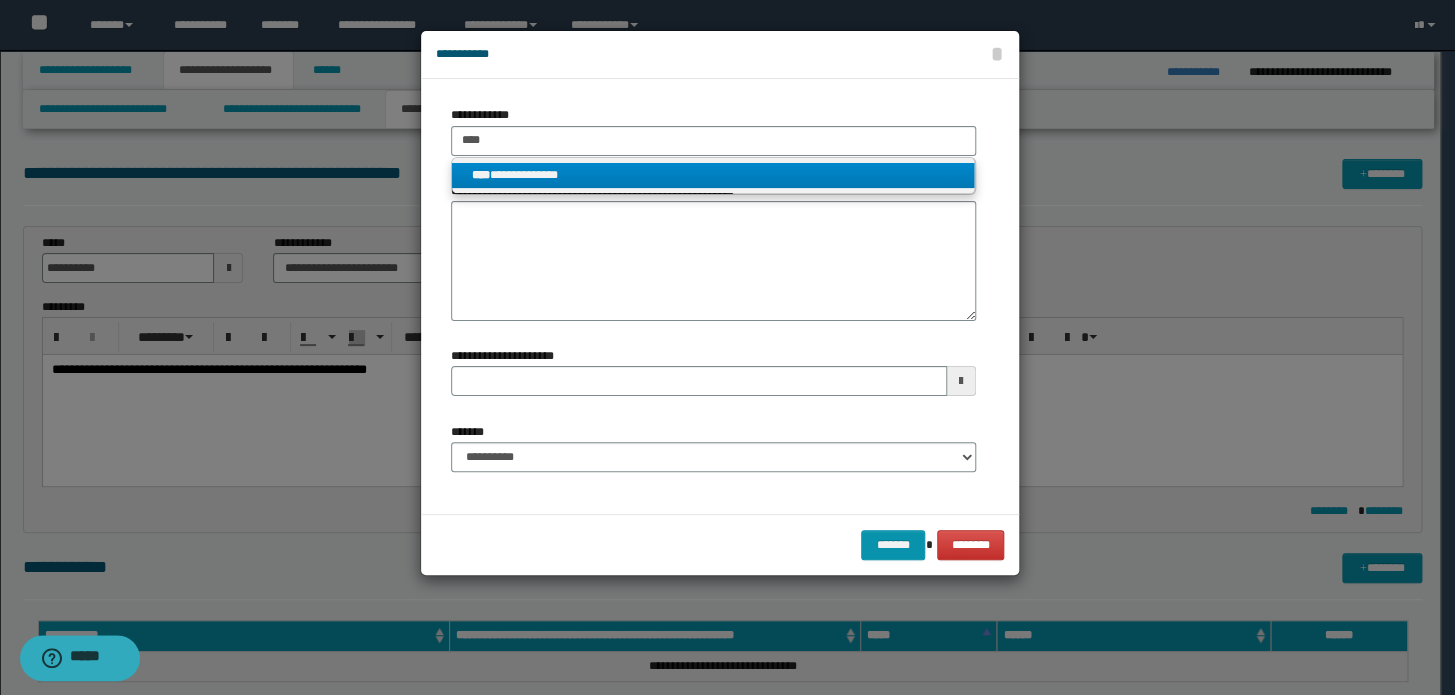 click on "**********" at bounding box center [713, 175] 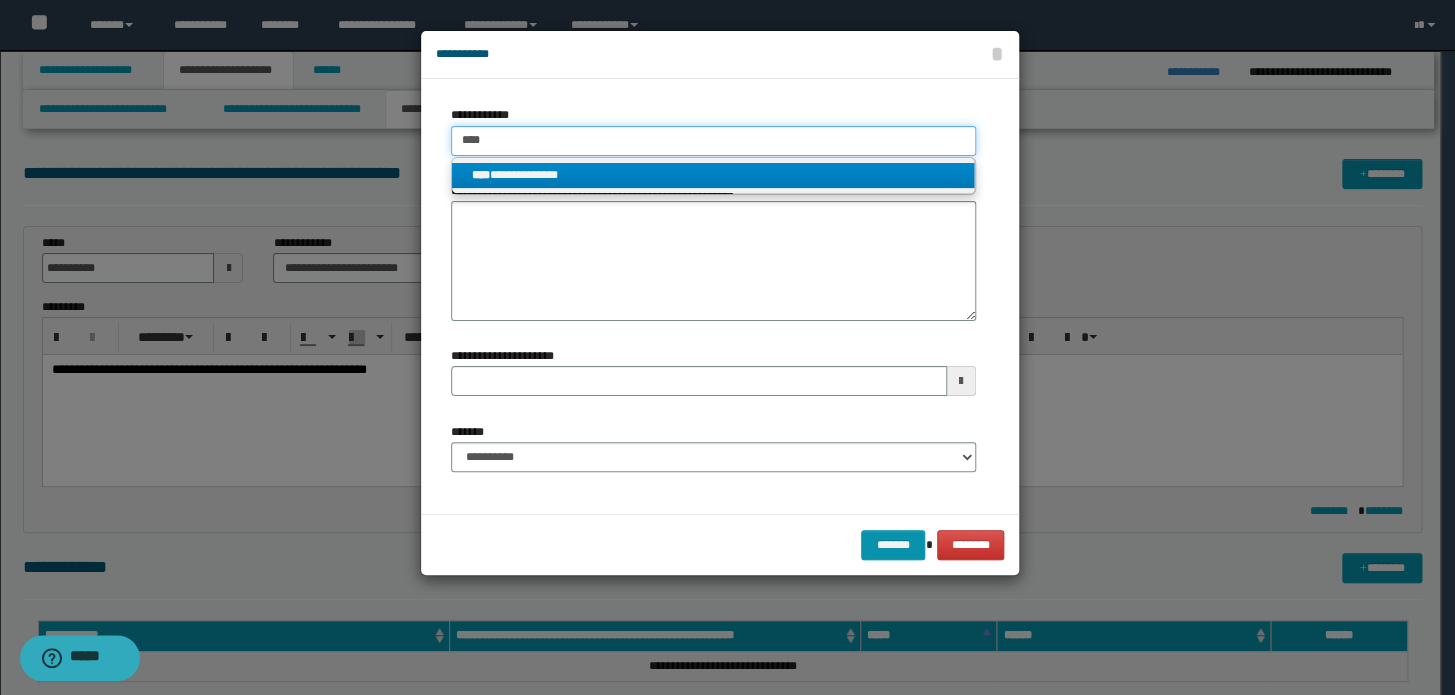 type 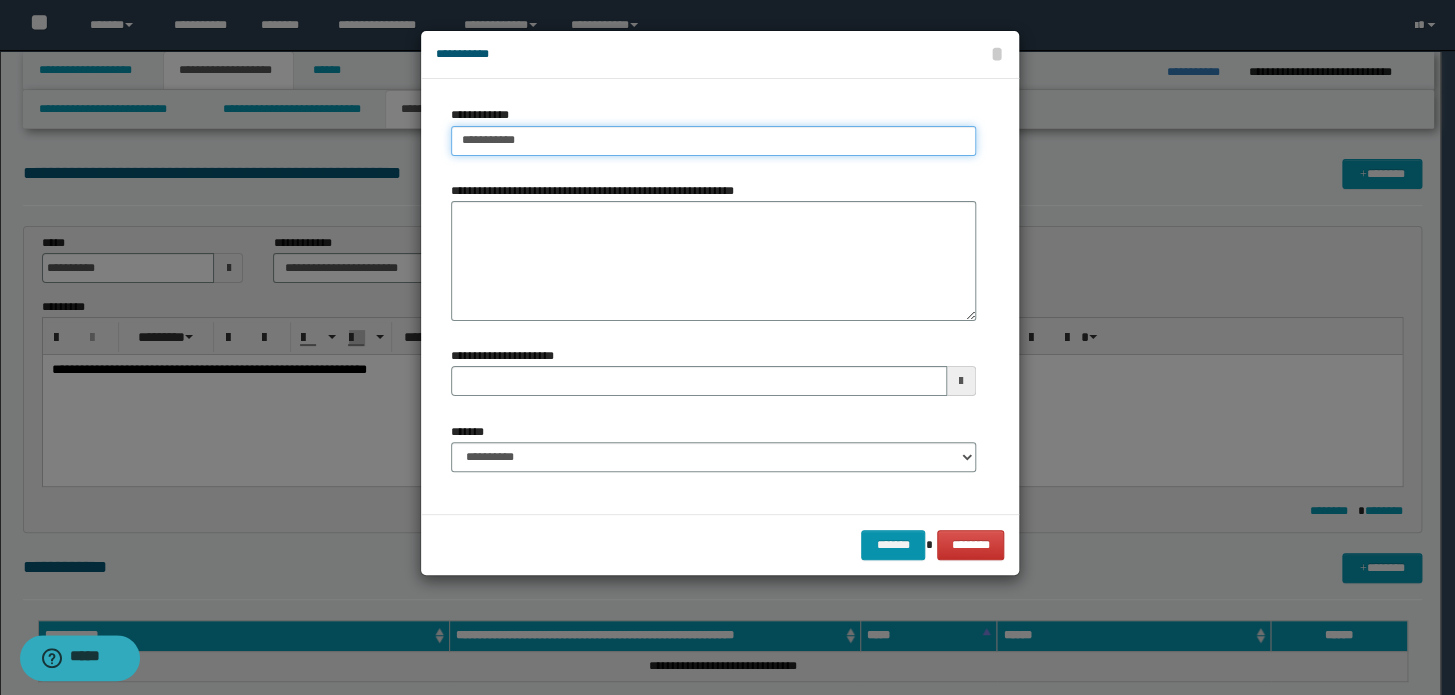 type 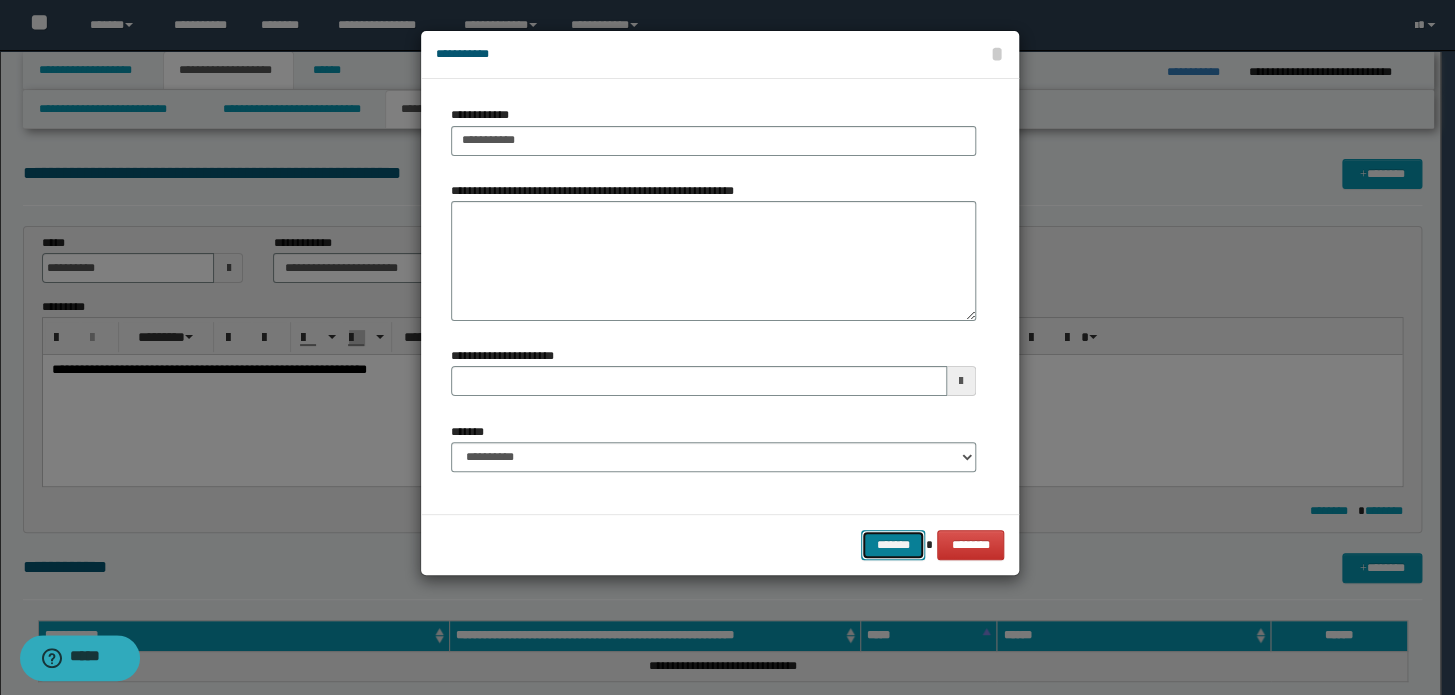 drag, startPoint x: 899, startPoint y: 554, endPoint x: 900, endPoint y: 537, distance: 17.029387 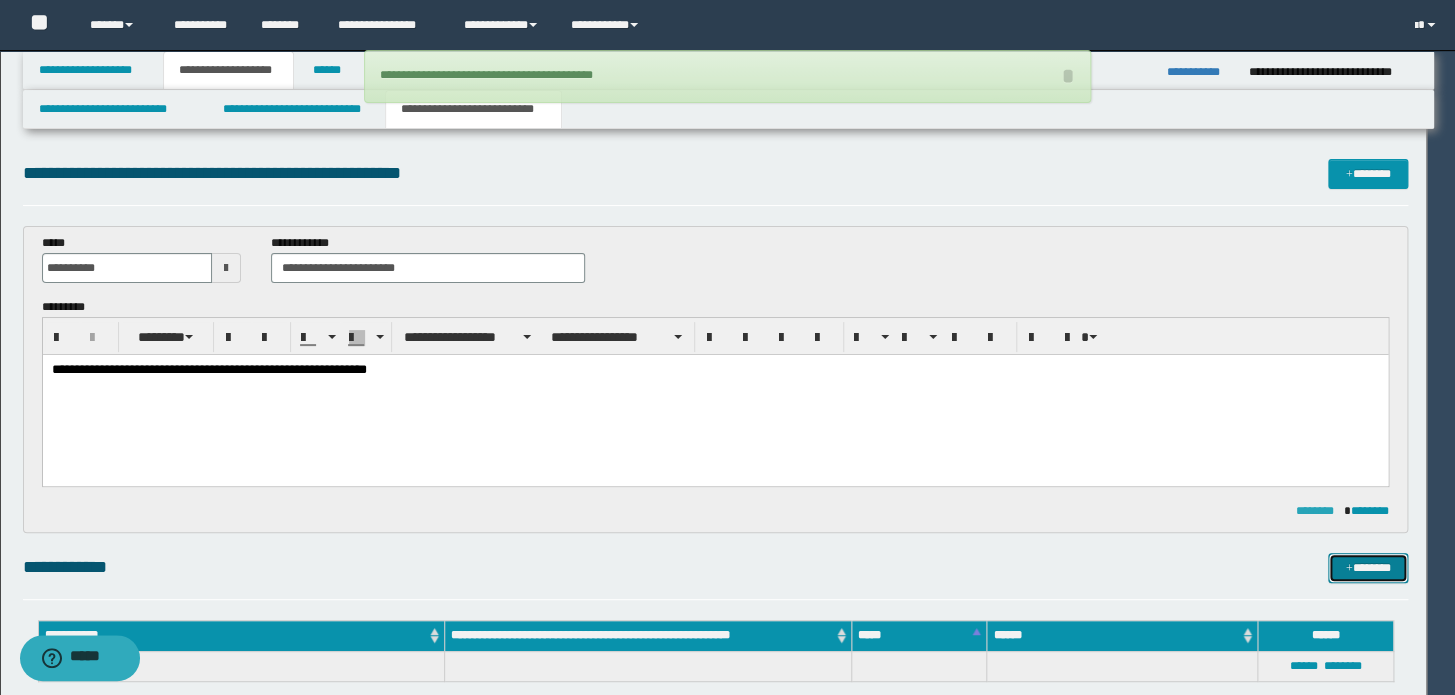 type 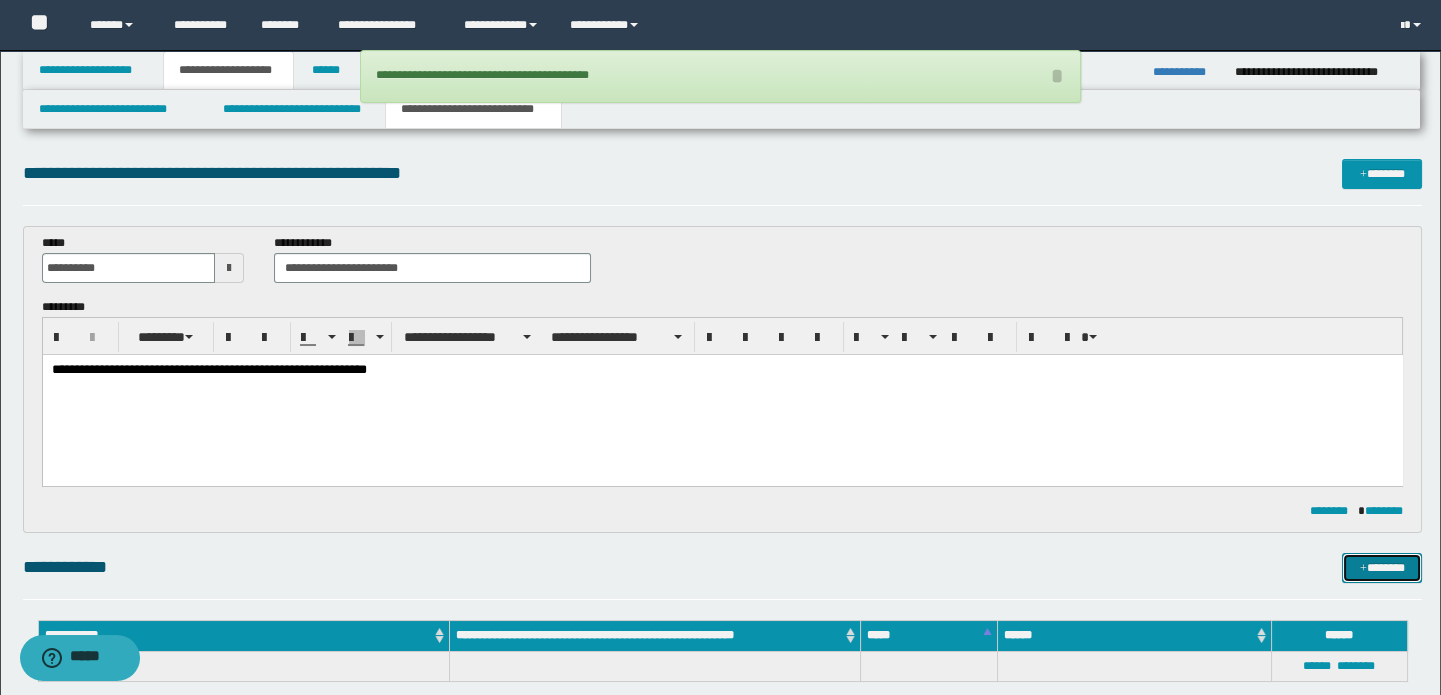 click on "*******" at bounding box center [1382, 568] 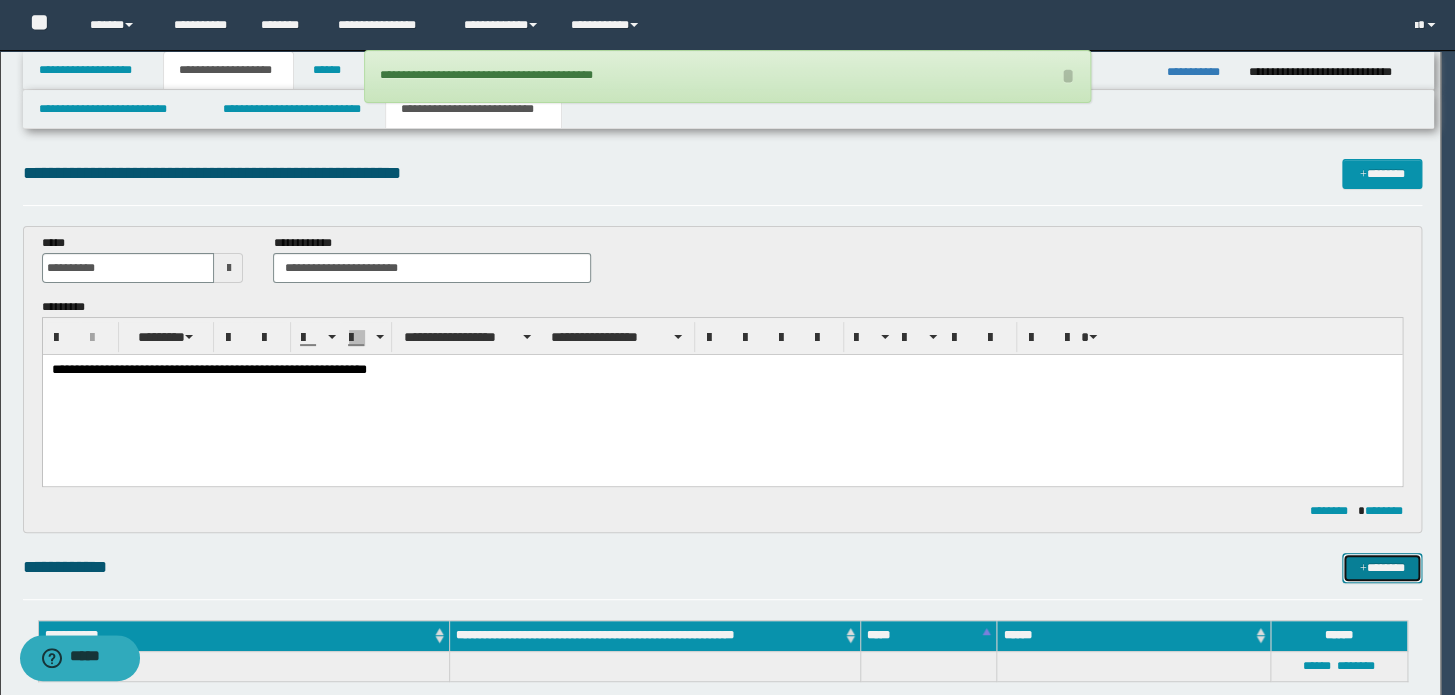type 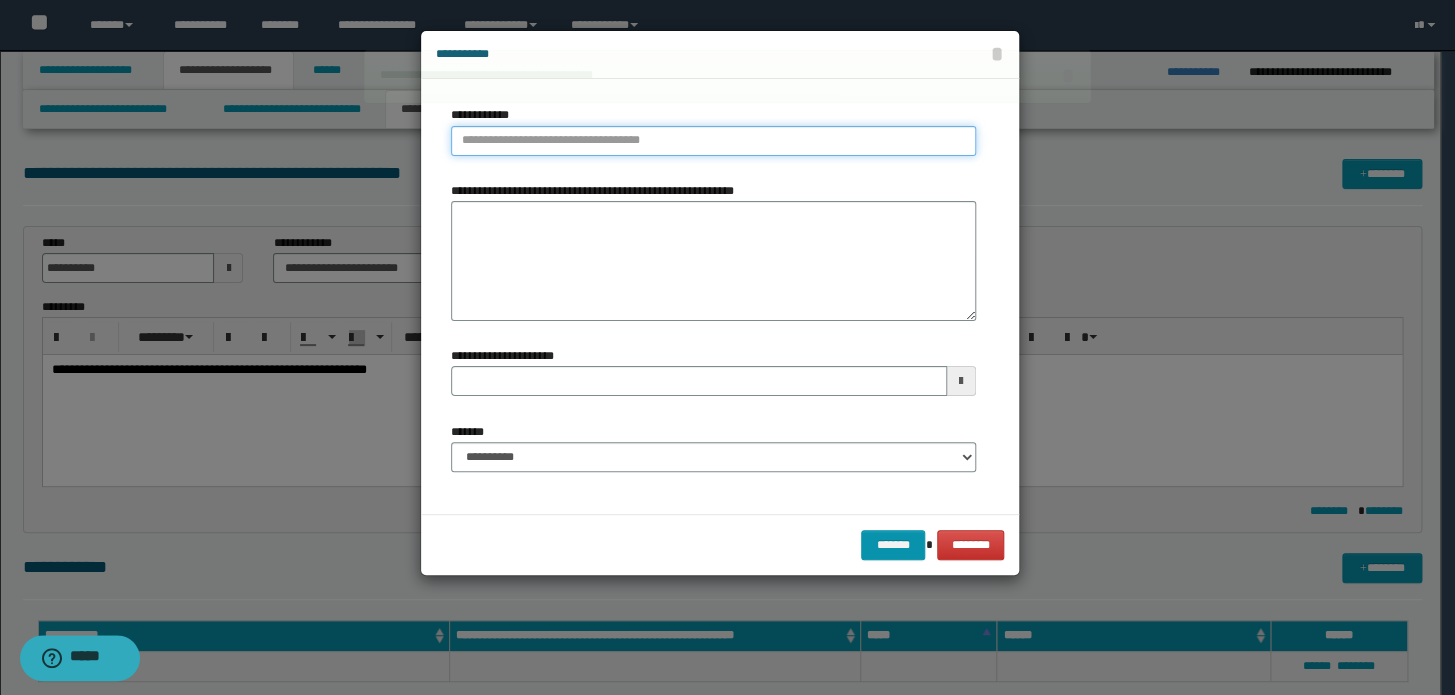 type on "**********" 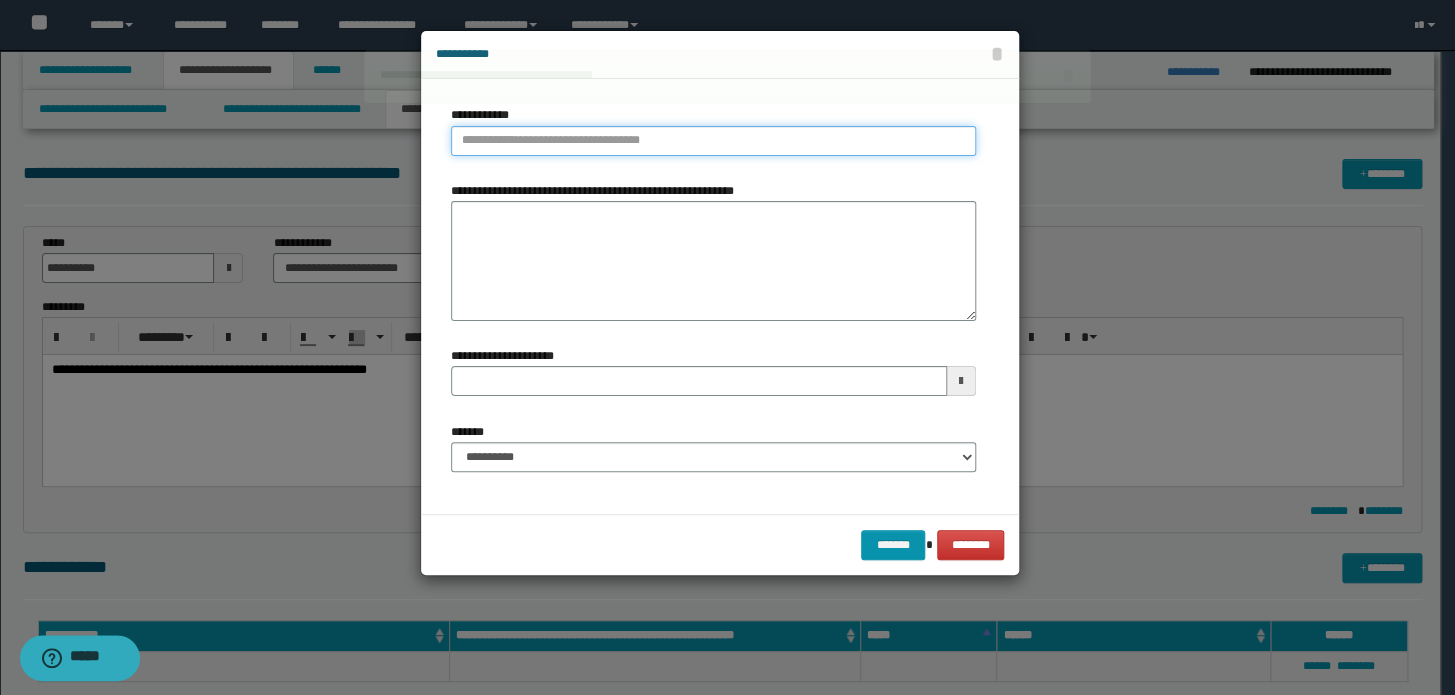 click on "**********" at bounding box center [713, 141] 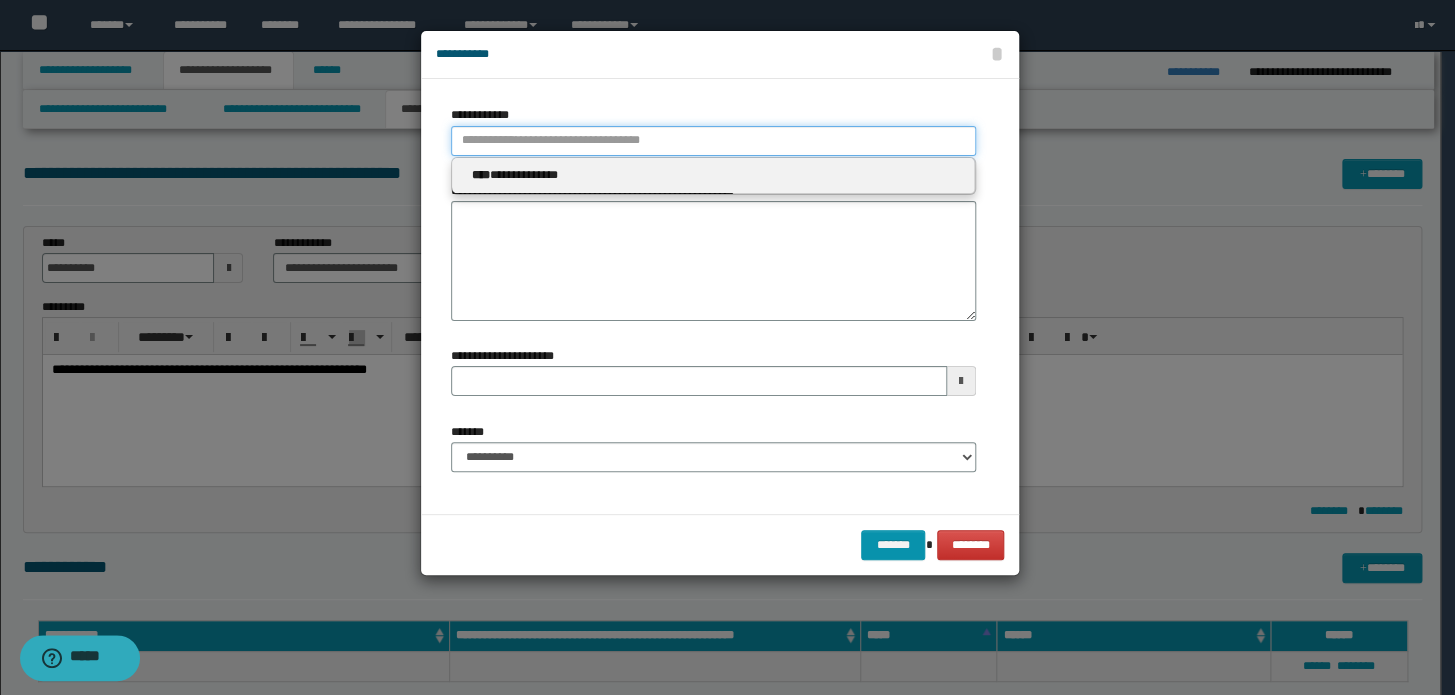 type 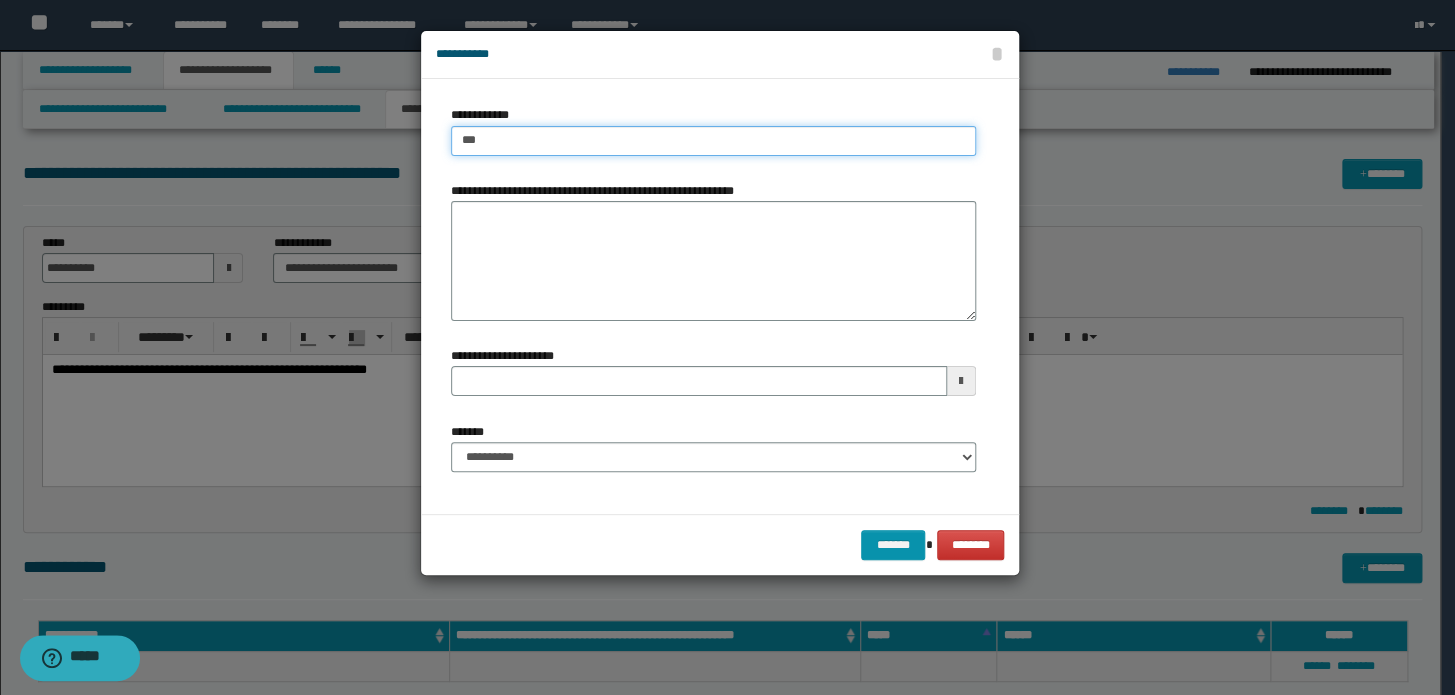 type on "****" 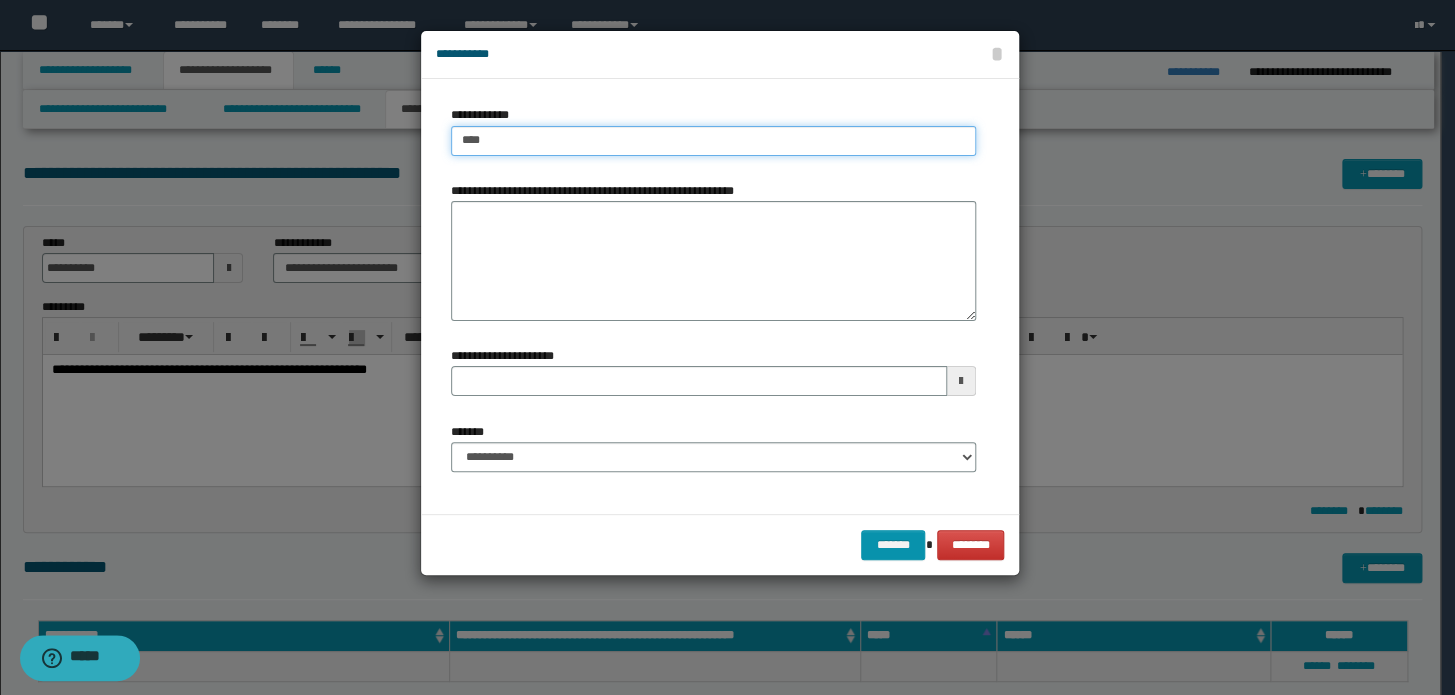 type on "****" 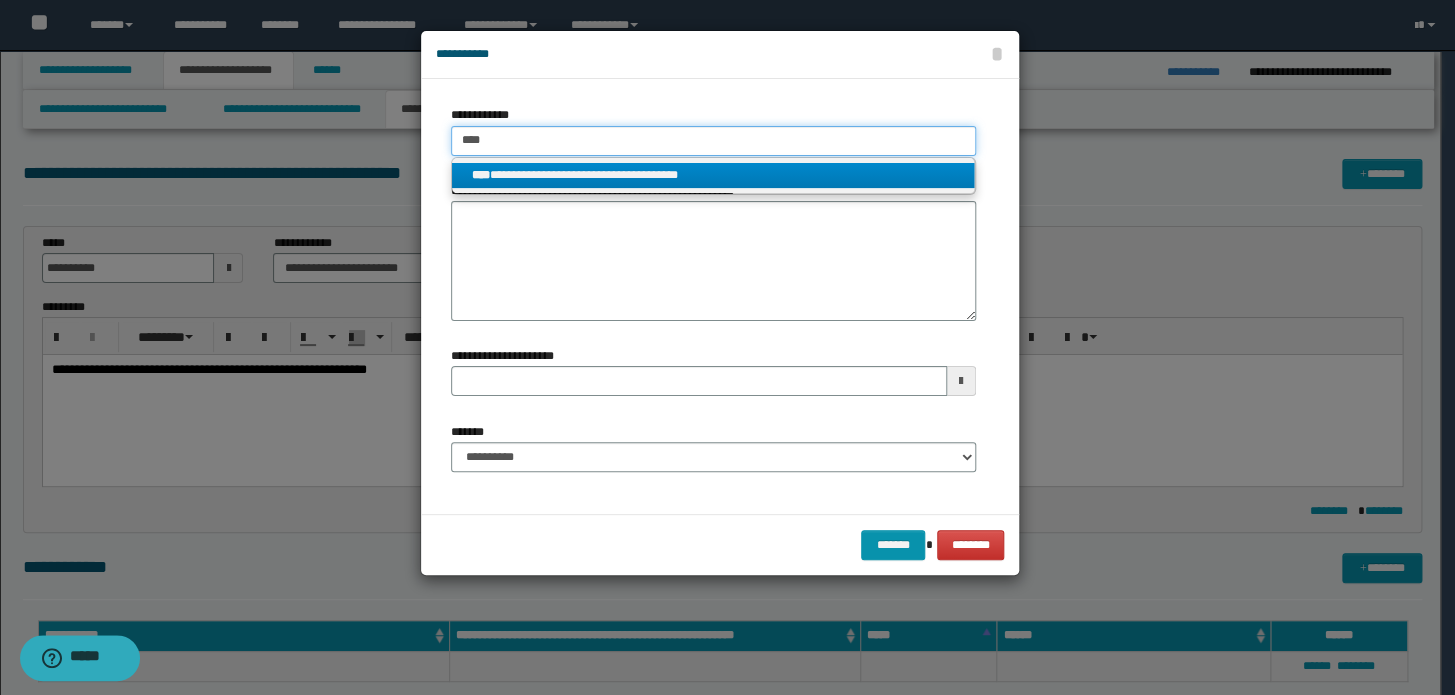 type on "****" 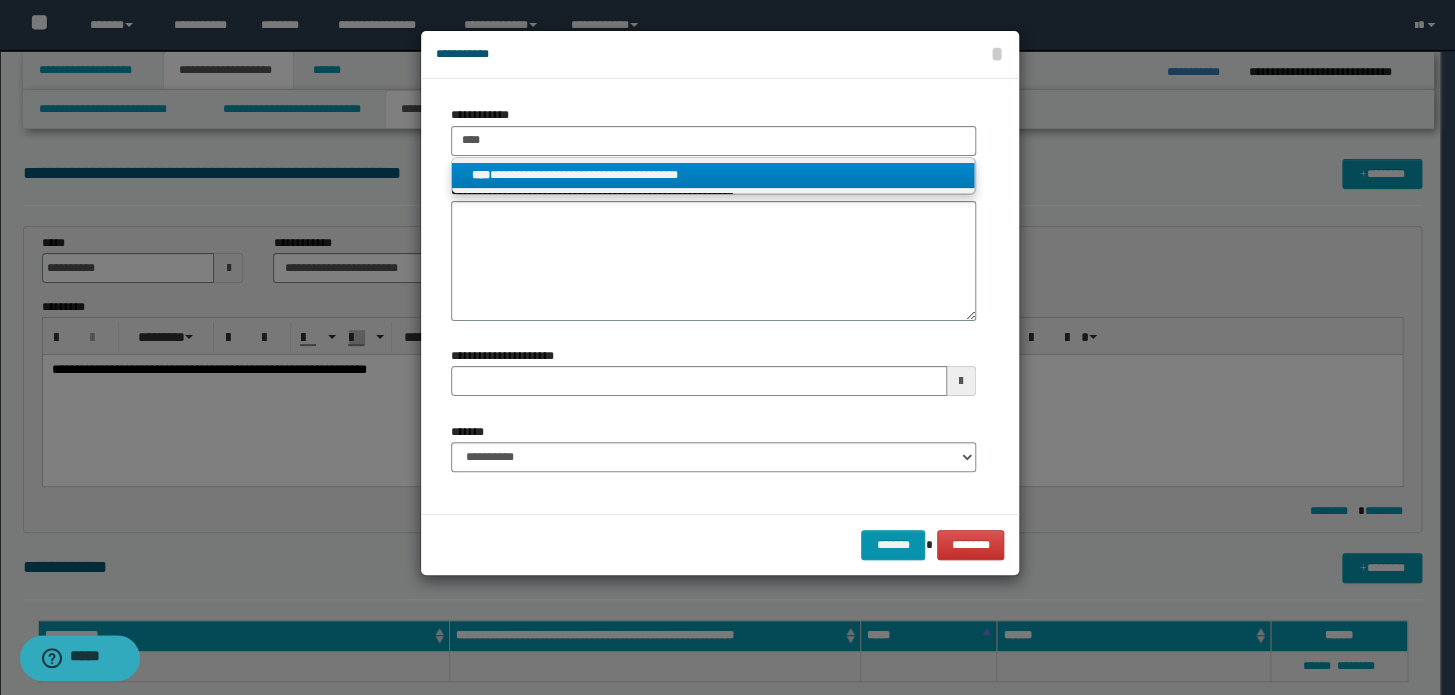 click on "**********" at bounding box center (713, 175) 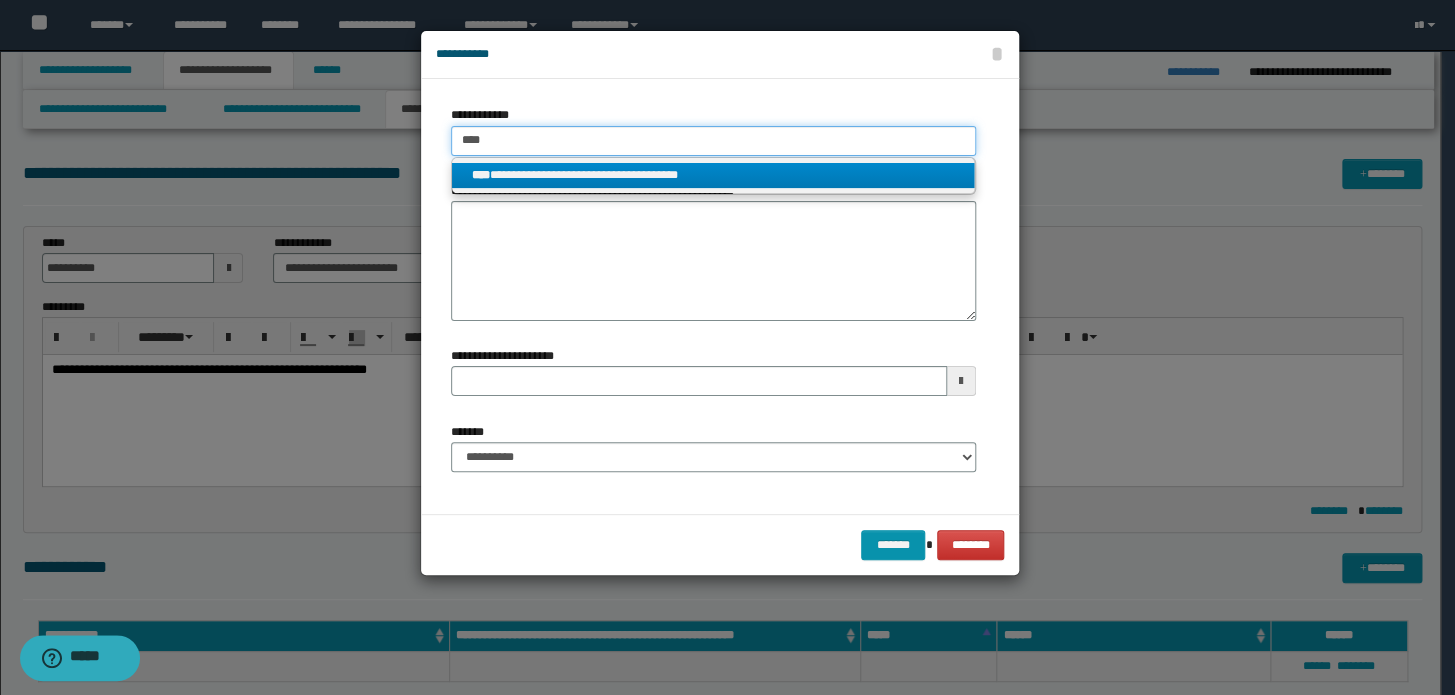 type 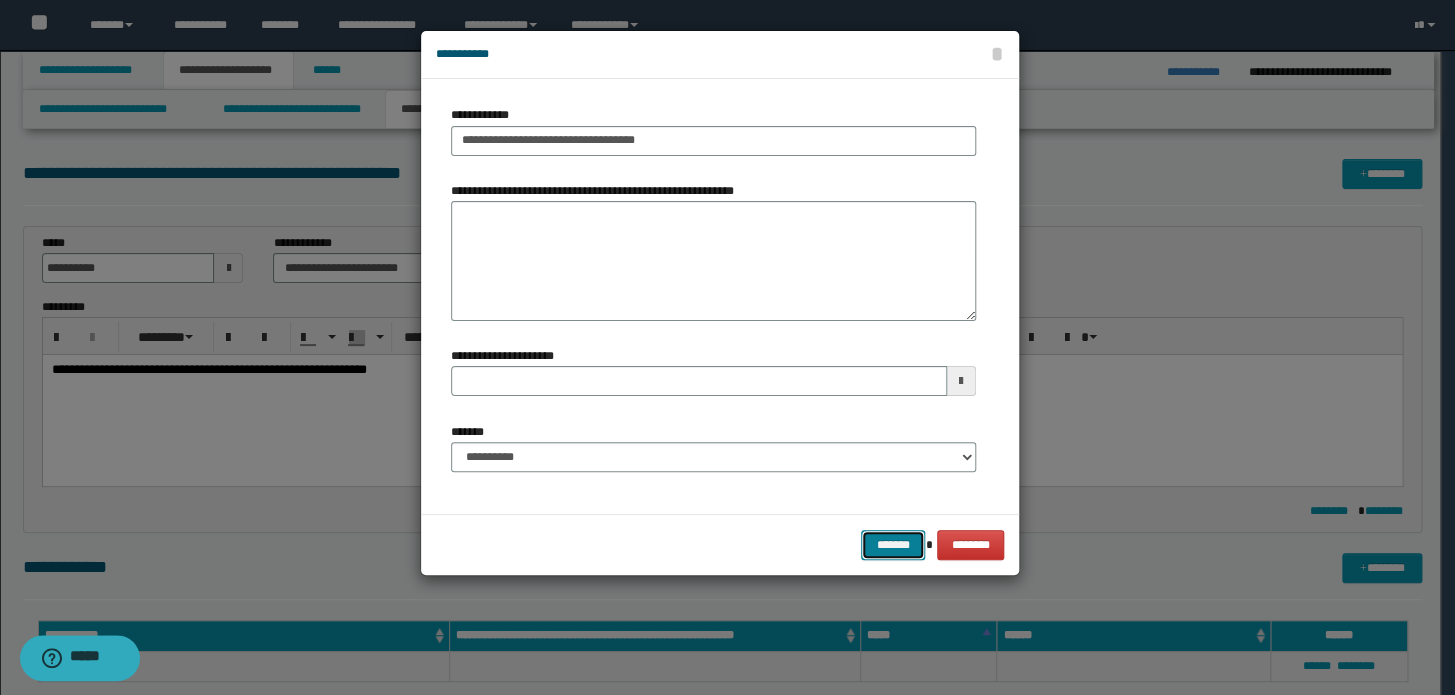 click on "*******" at bounding box center [893, 545] 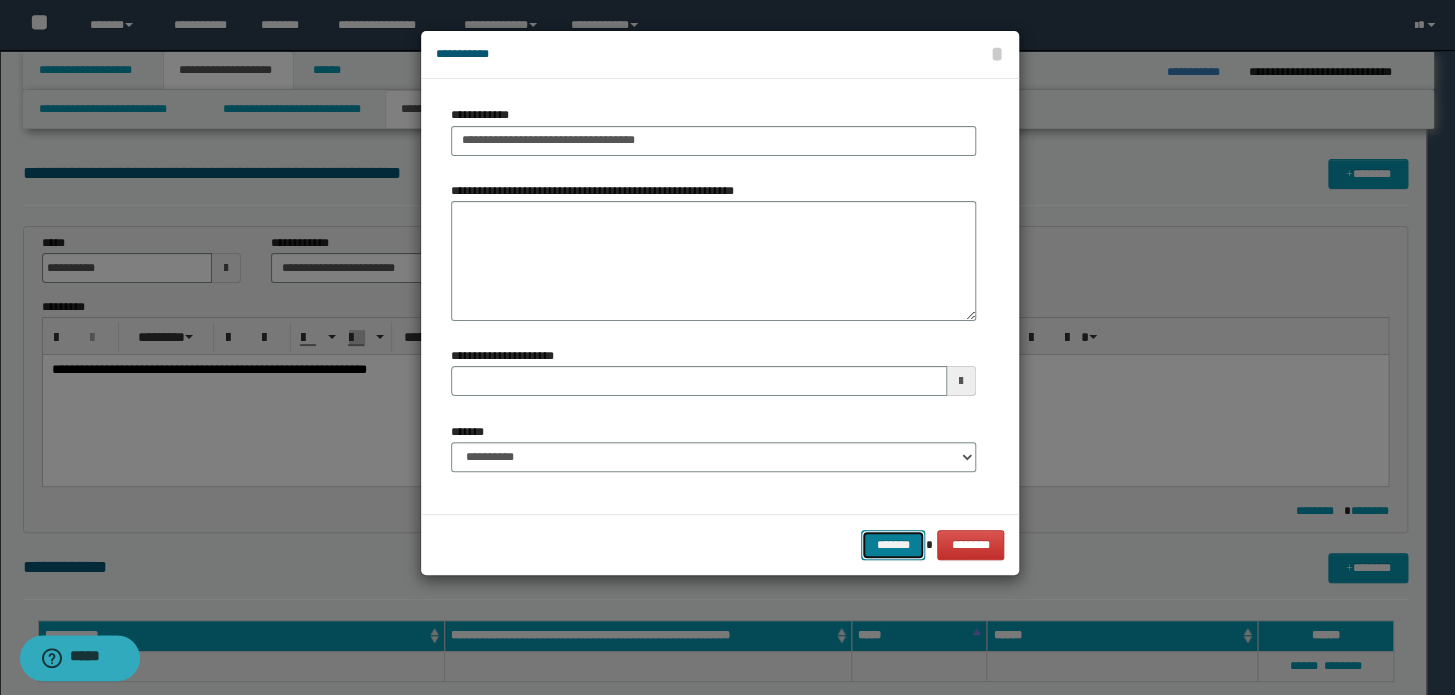 type 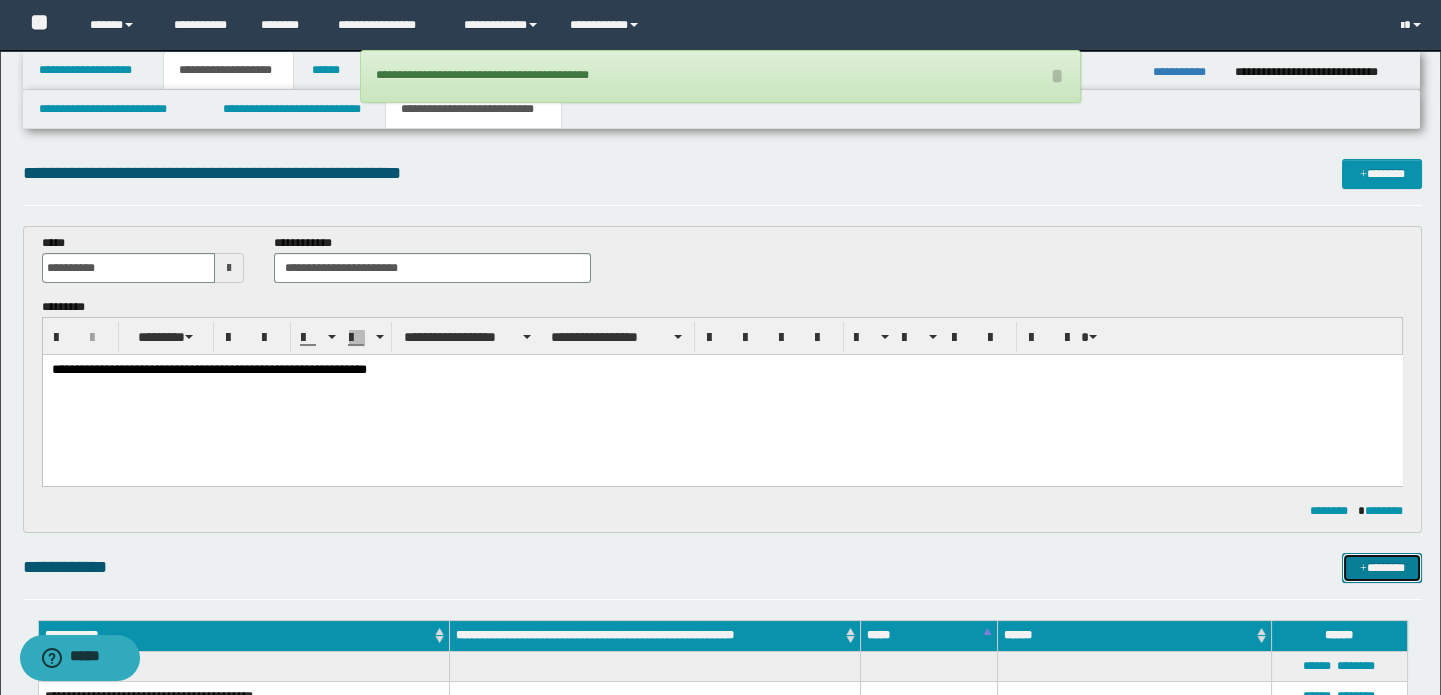 click on "*******" at bounding box center [1382, 568] 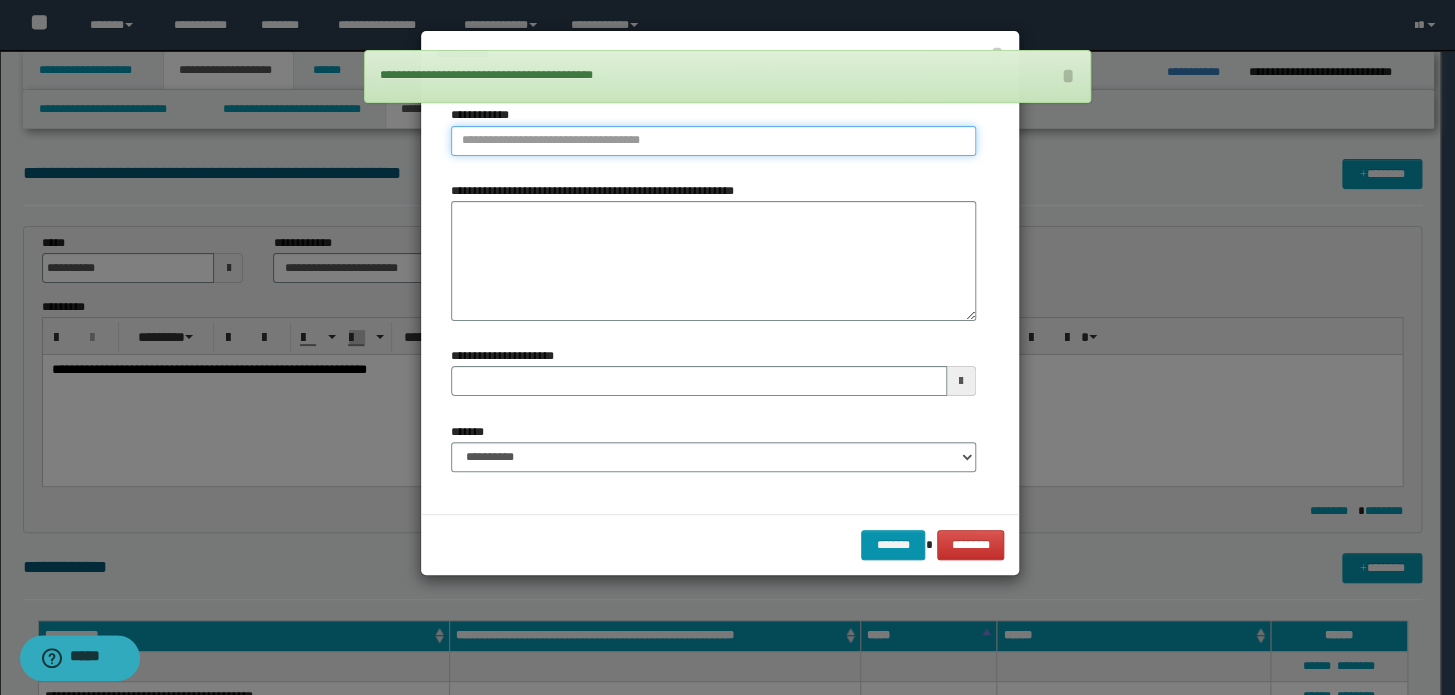 type on "**********" 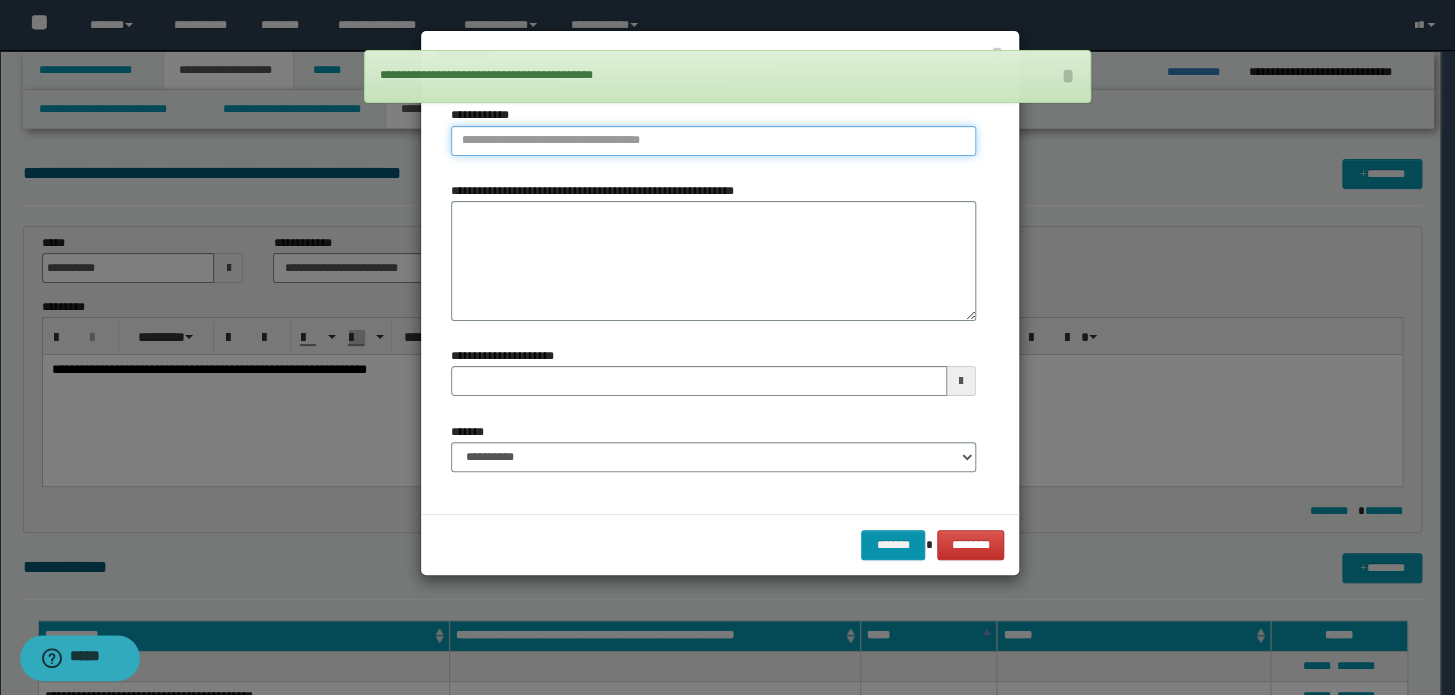 click on "**********" at bounding box center (713, 141) 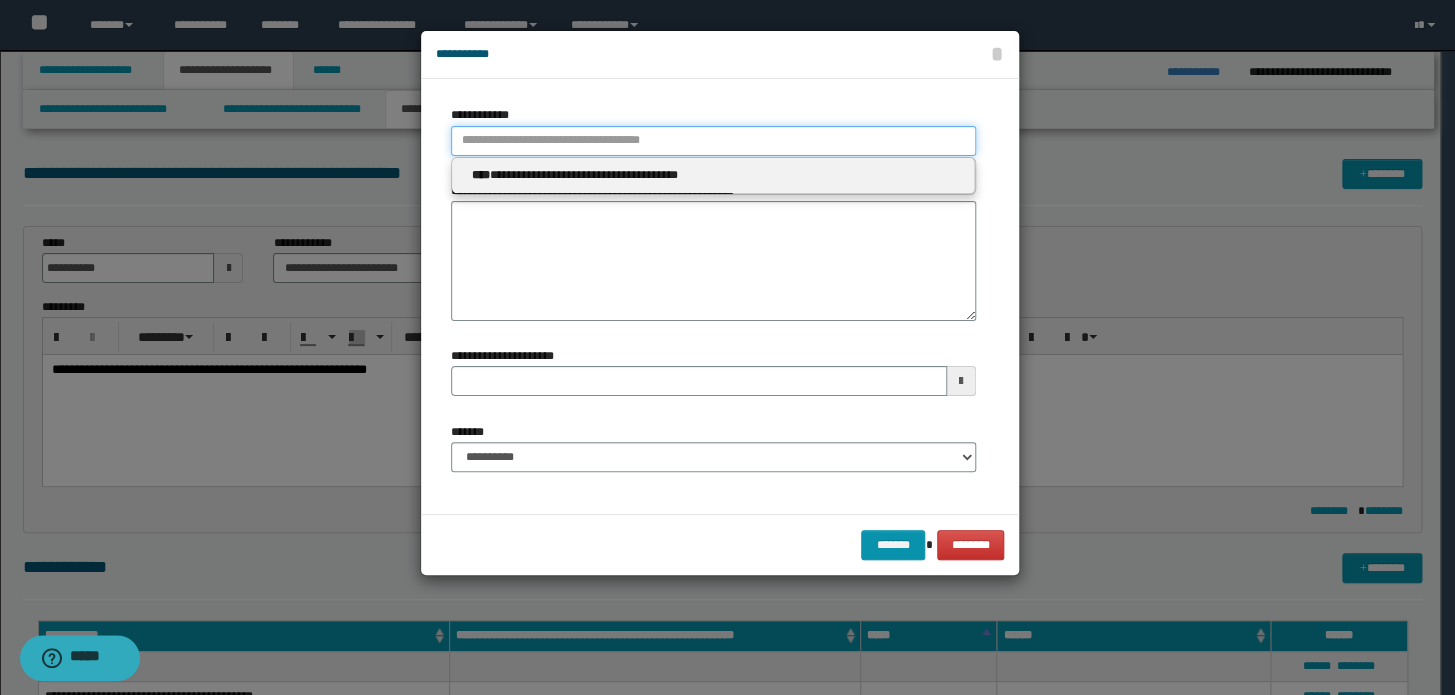 type 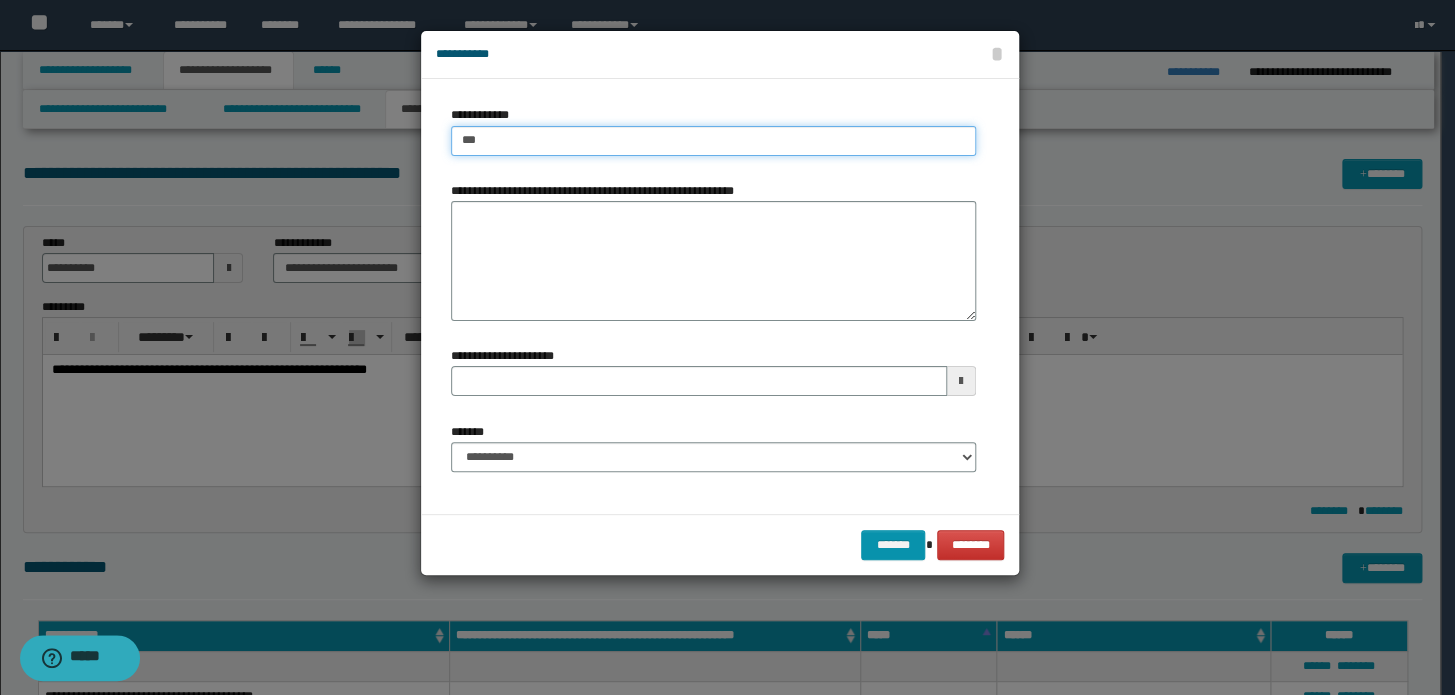 type on "****" 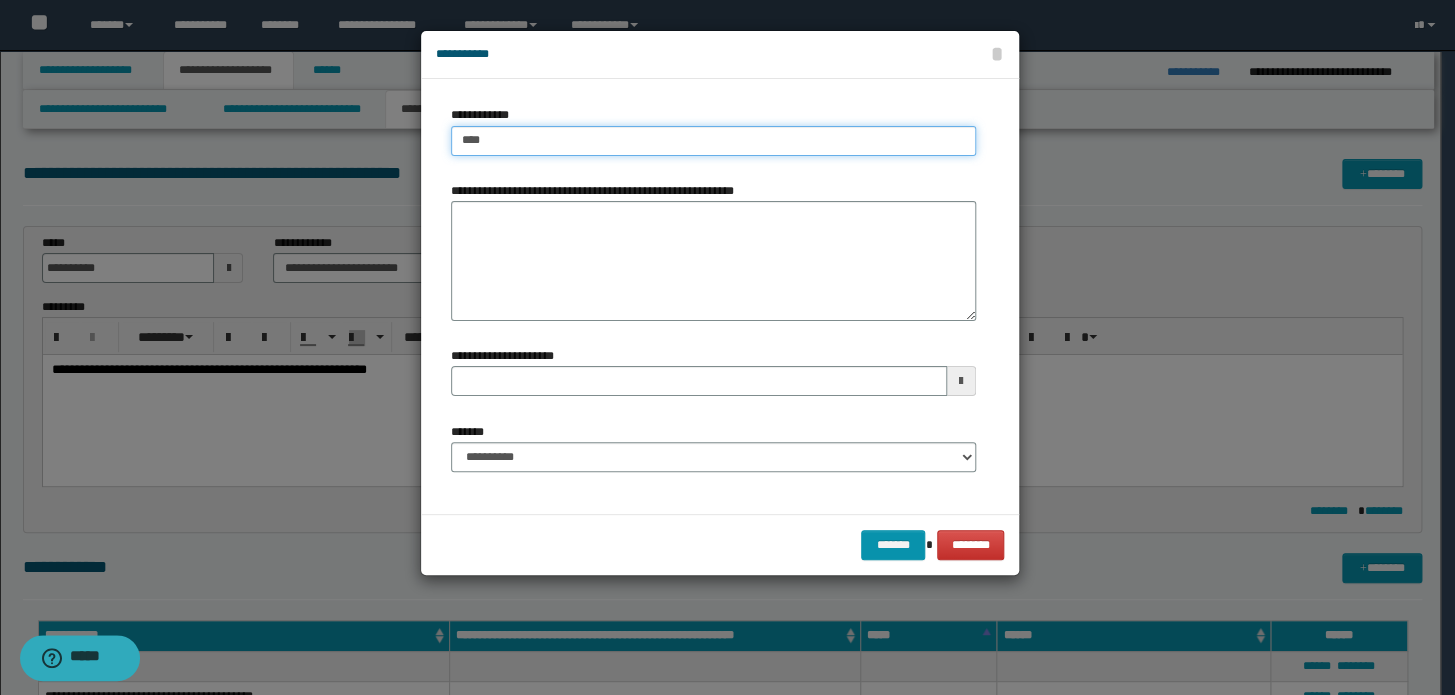type on "****" 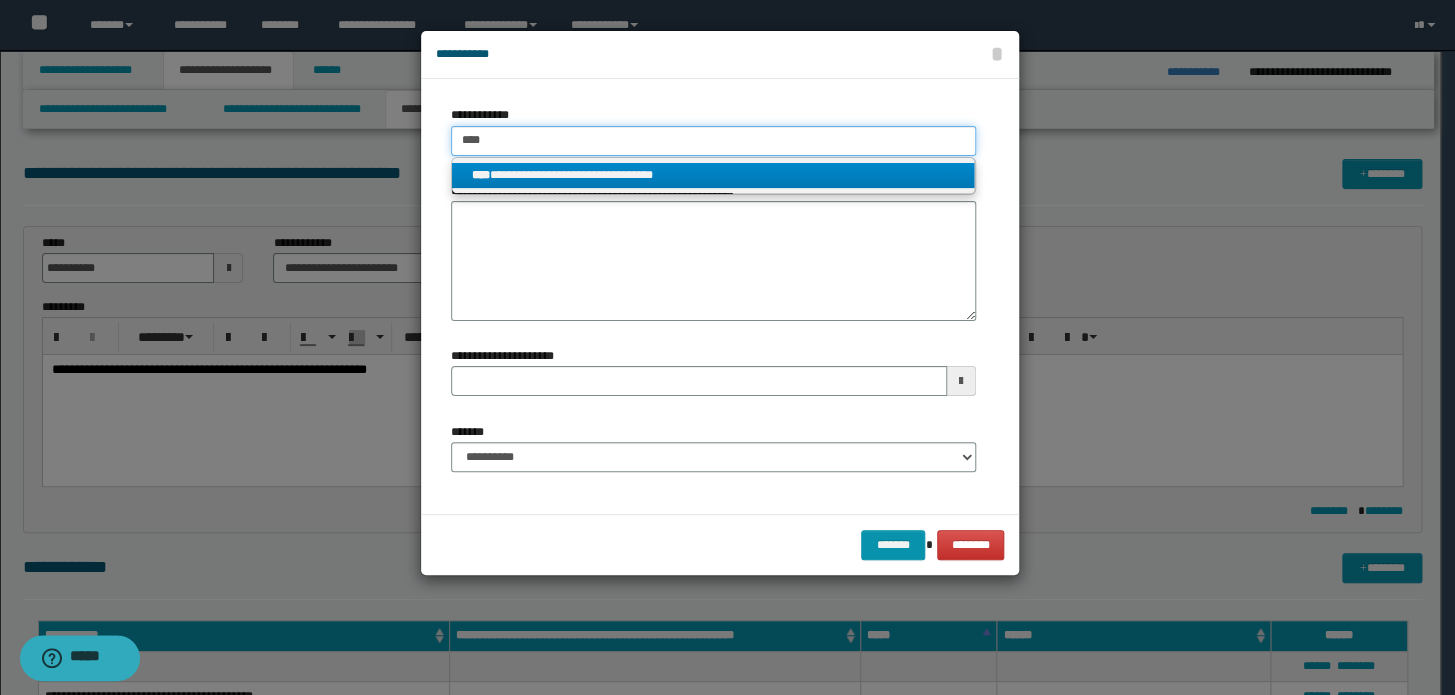 type on "****" 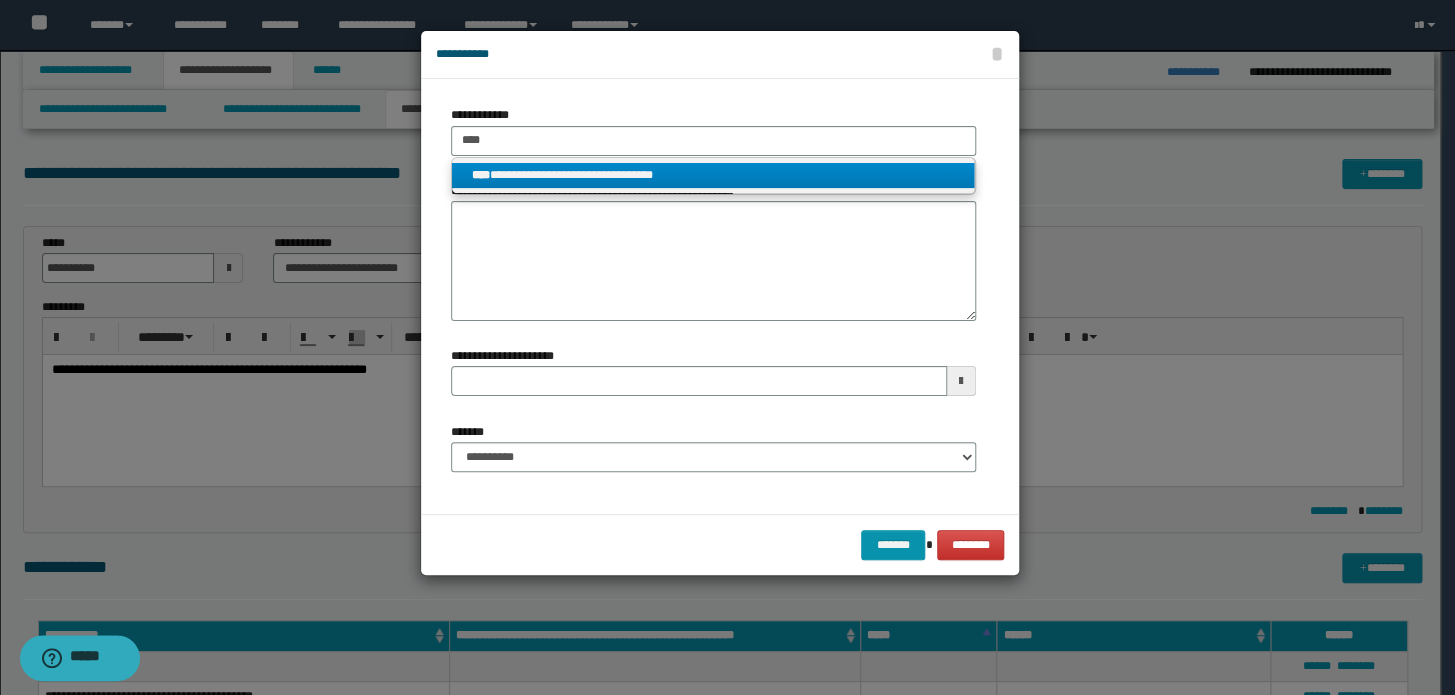 click on "**********" at bounding box center [713, 175] 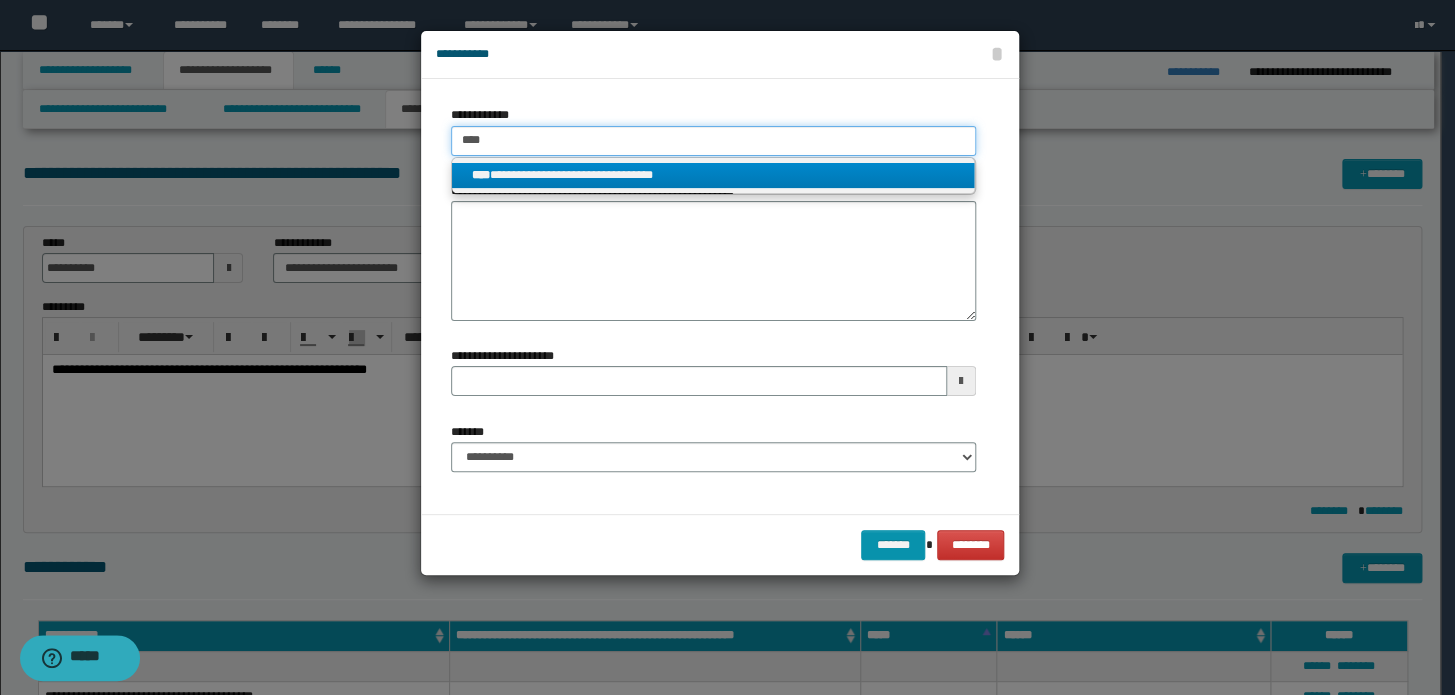 type 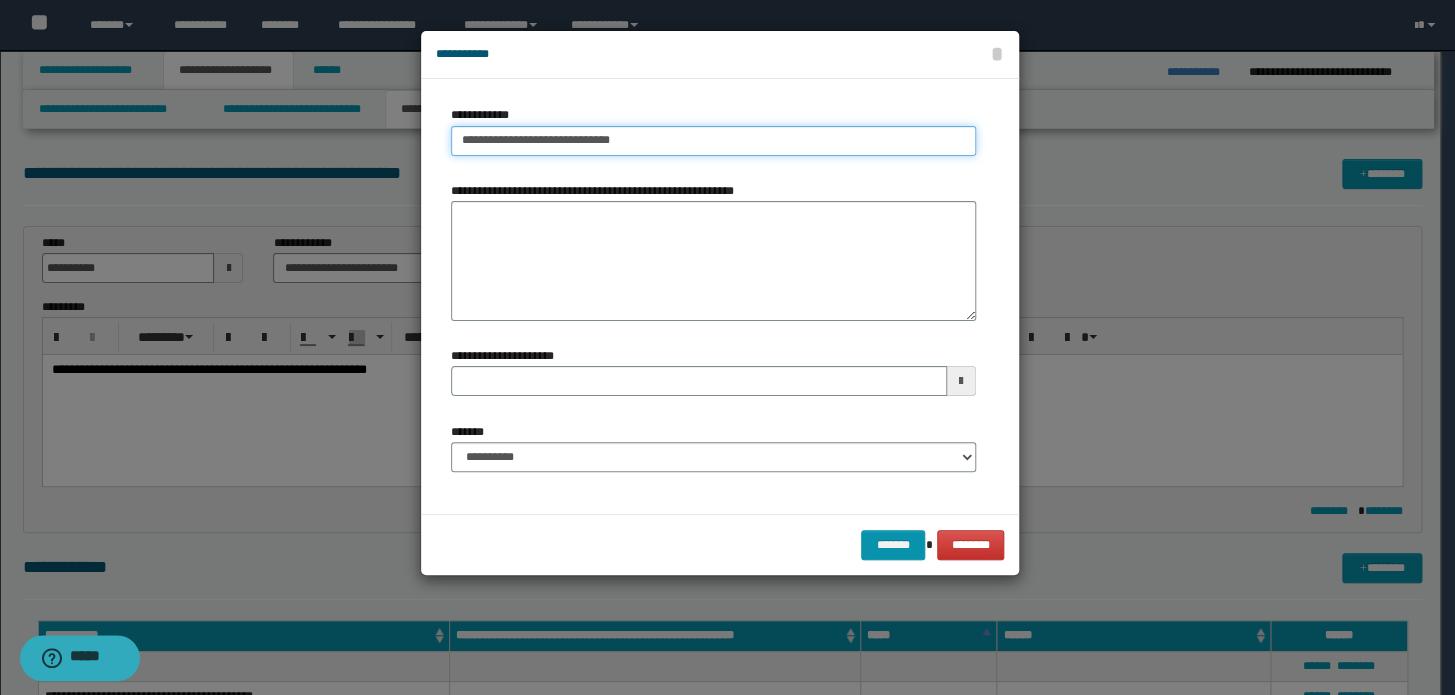 type 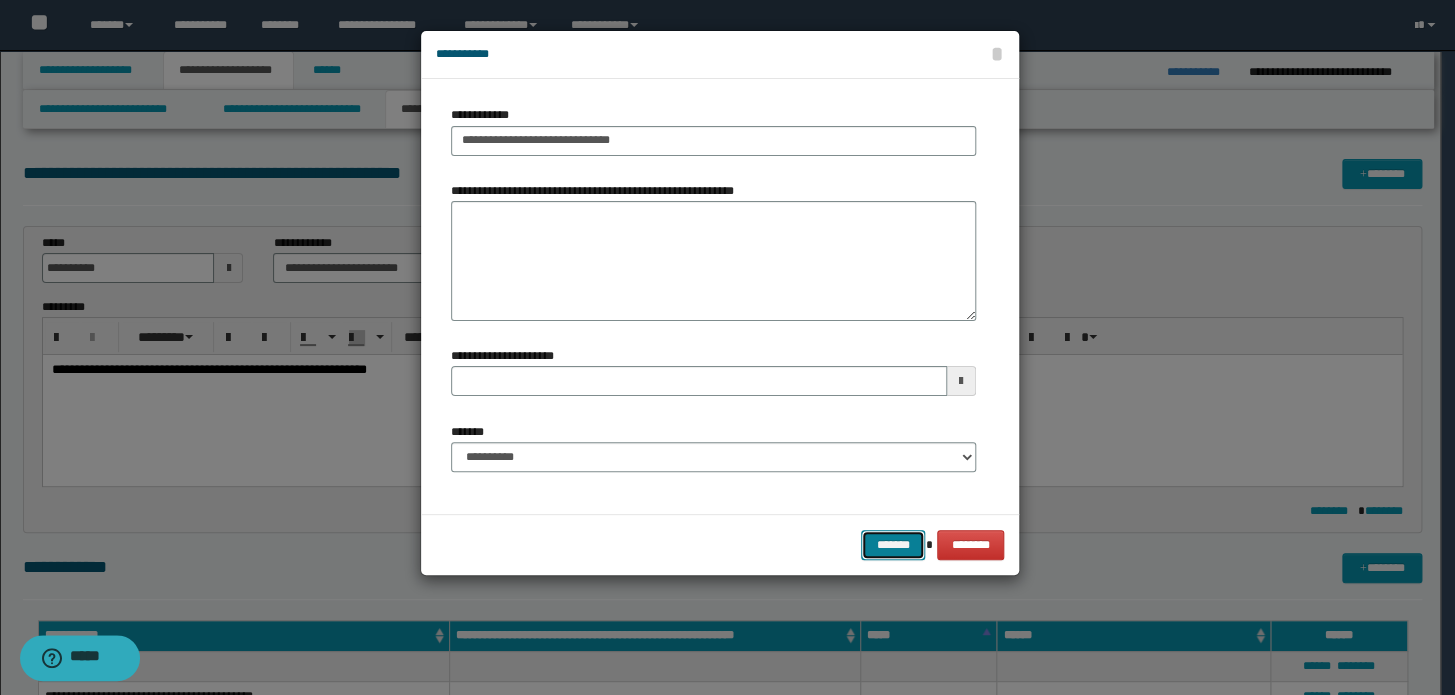 click on "*******" at bounding box center (893, 545) 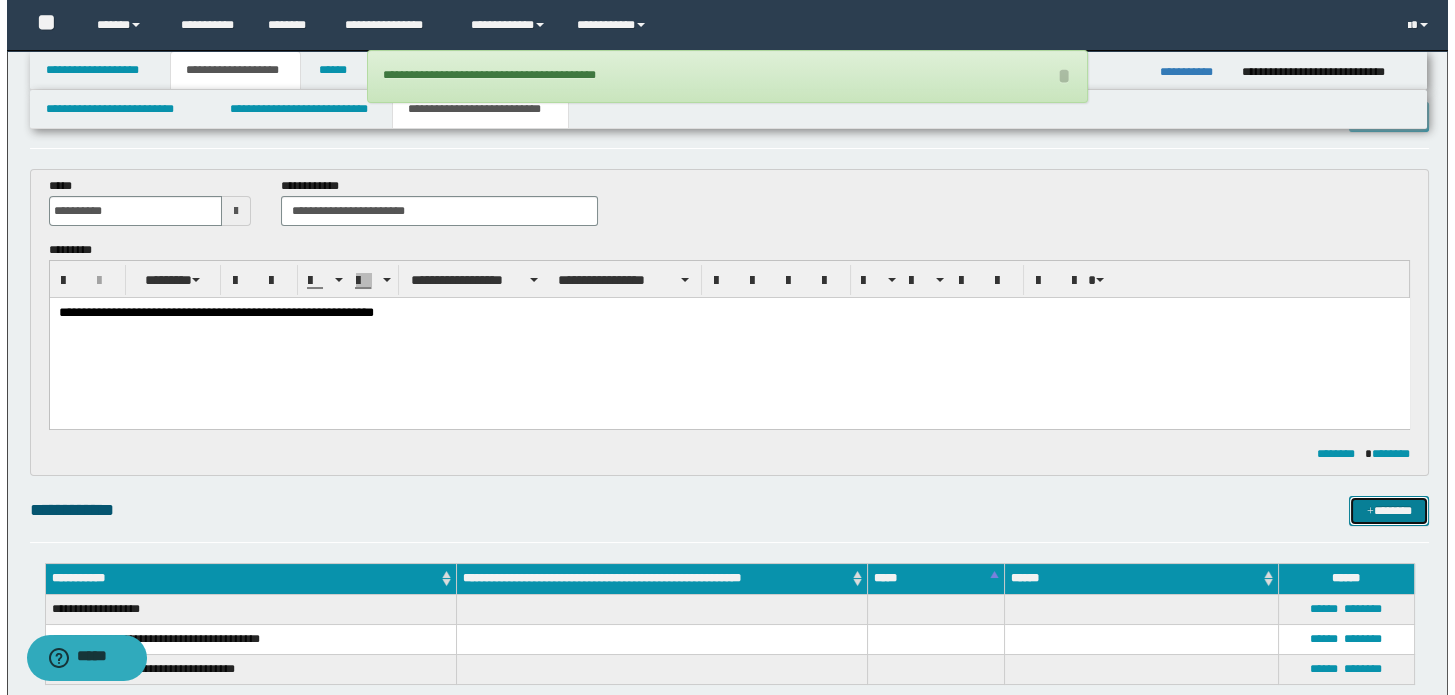 scroll, scrollTop: 272, scrollLeft: 0, axis: vertical 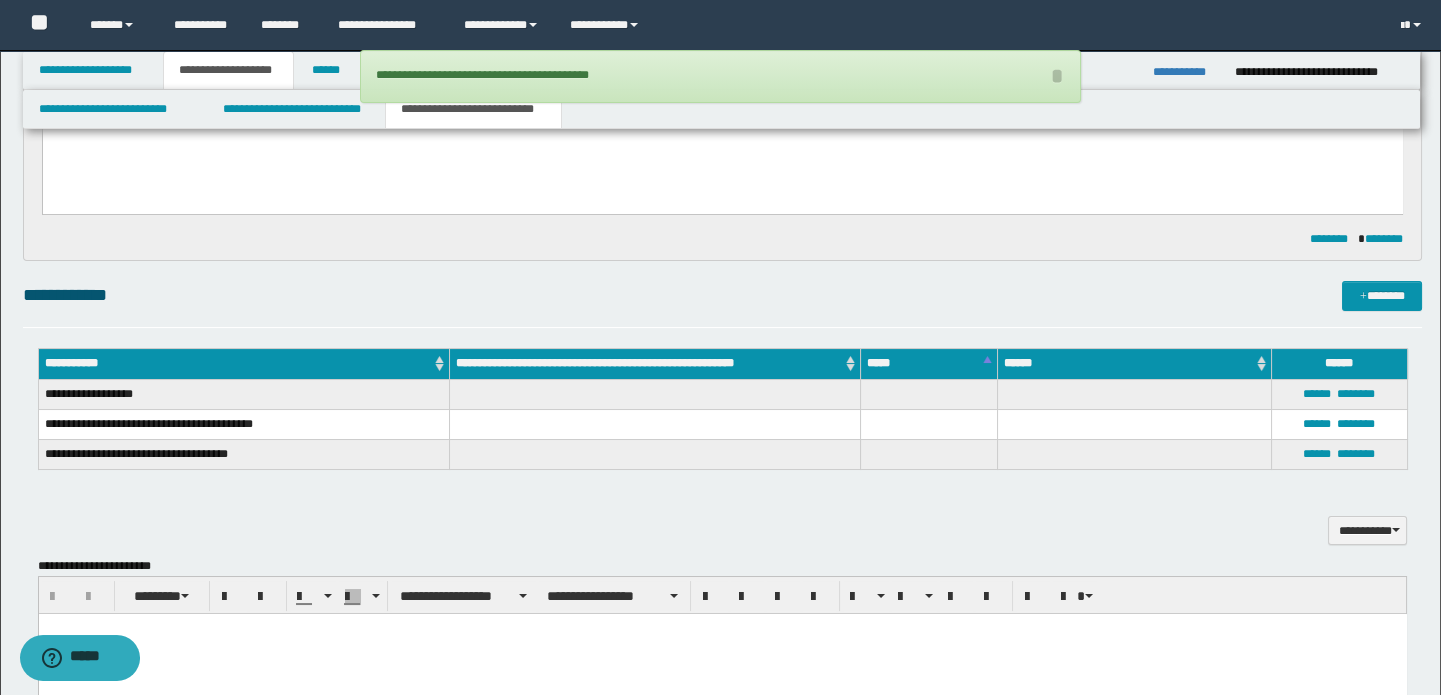 click on "******    ********" at bounding box center (1339, 454) 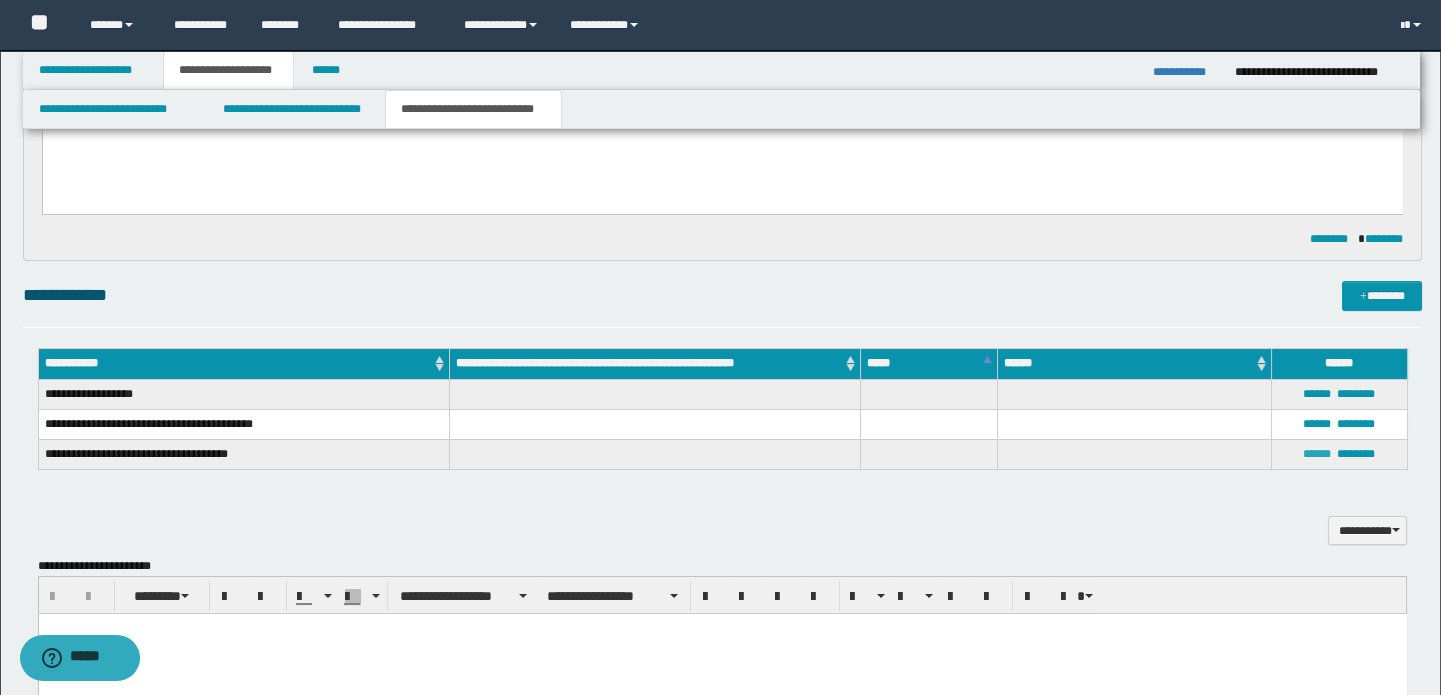 click on "******" at bounding box center [1317, 454] 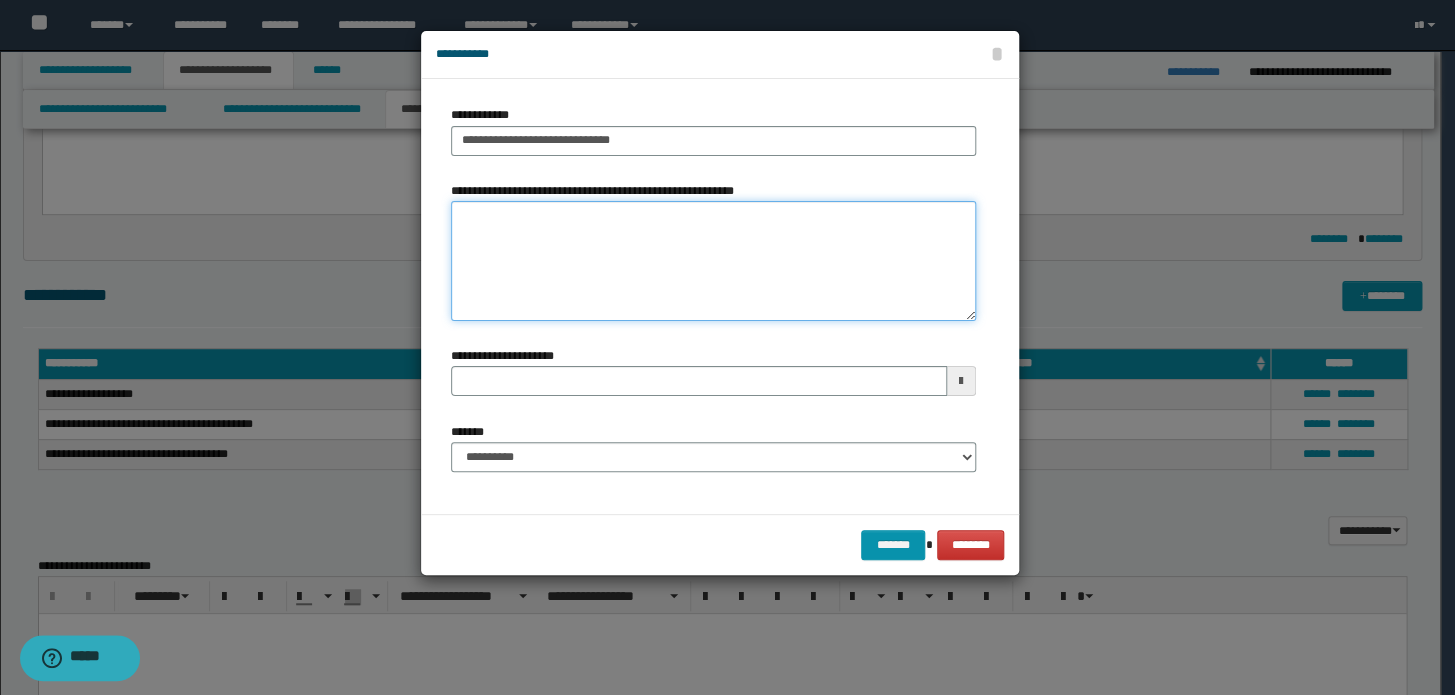 click on "**********" at bounding box center (713, 261) 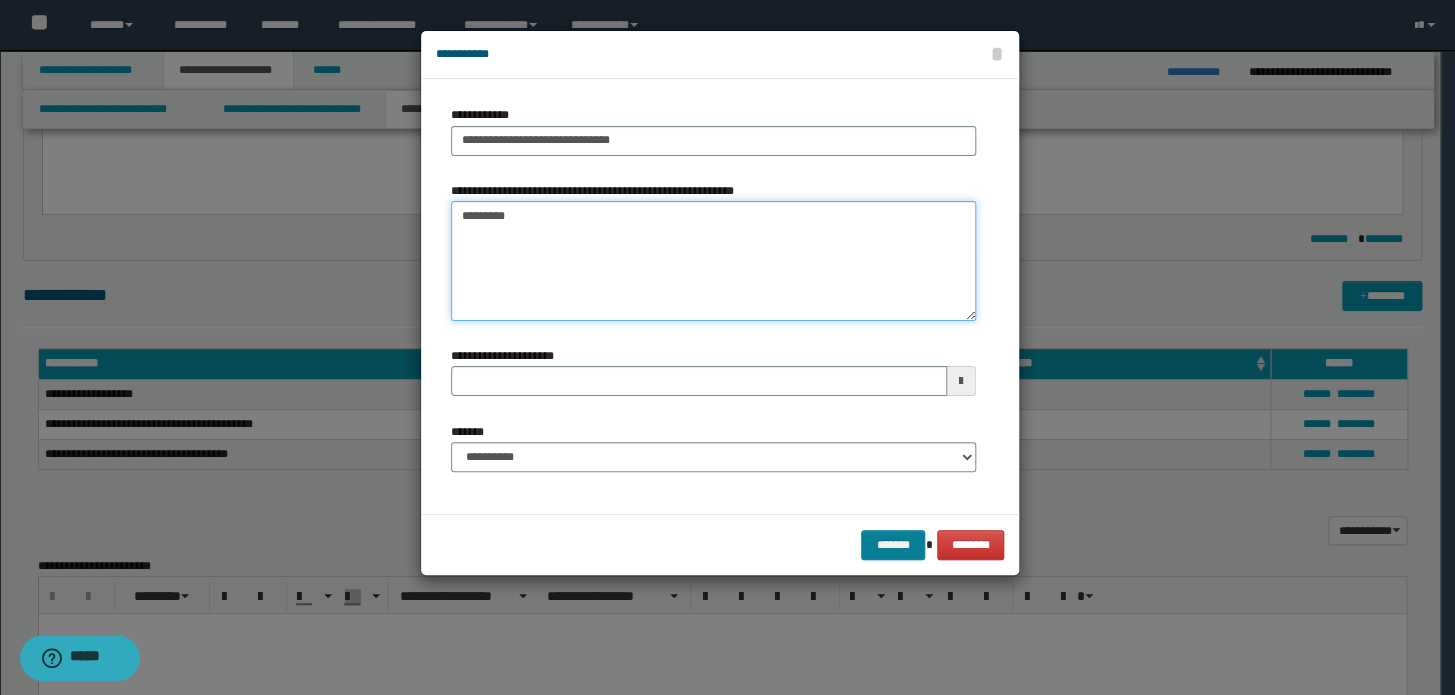 type on "*********" 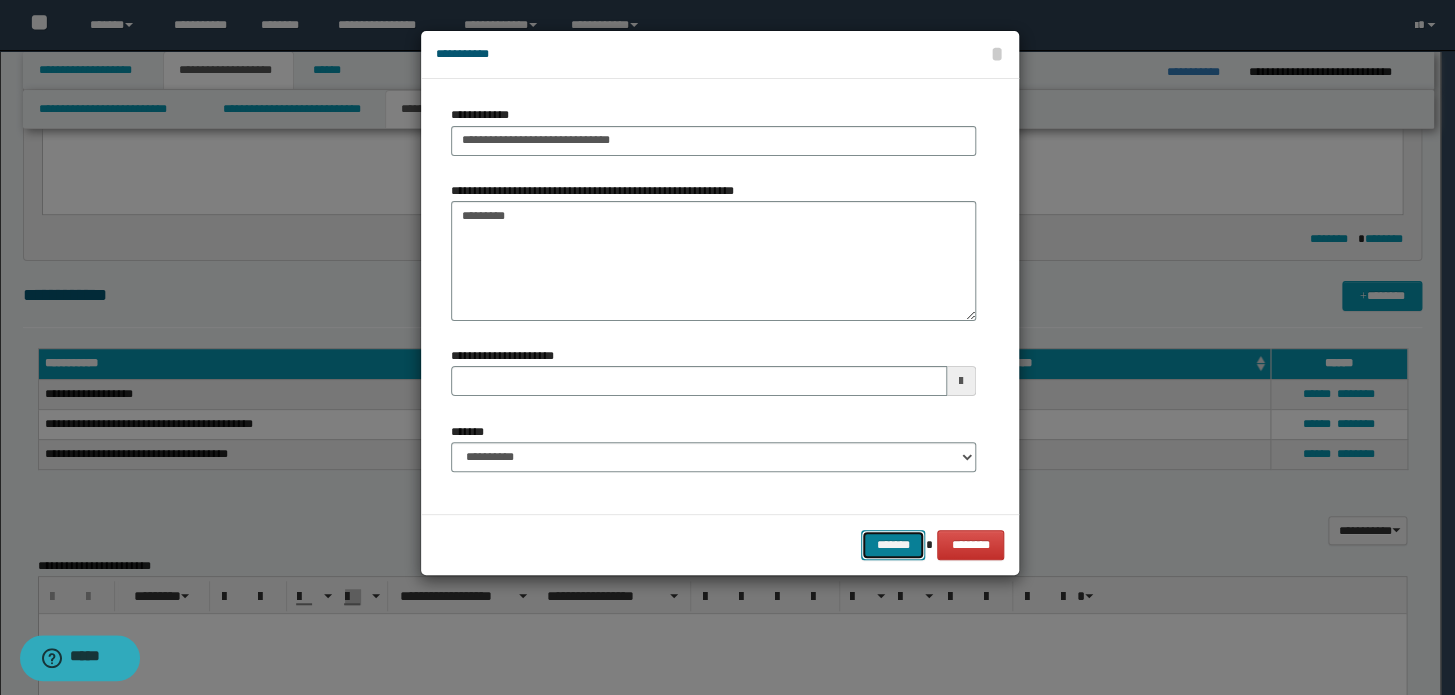 click on "*******" at bounding box center (893, 545) 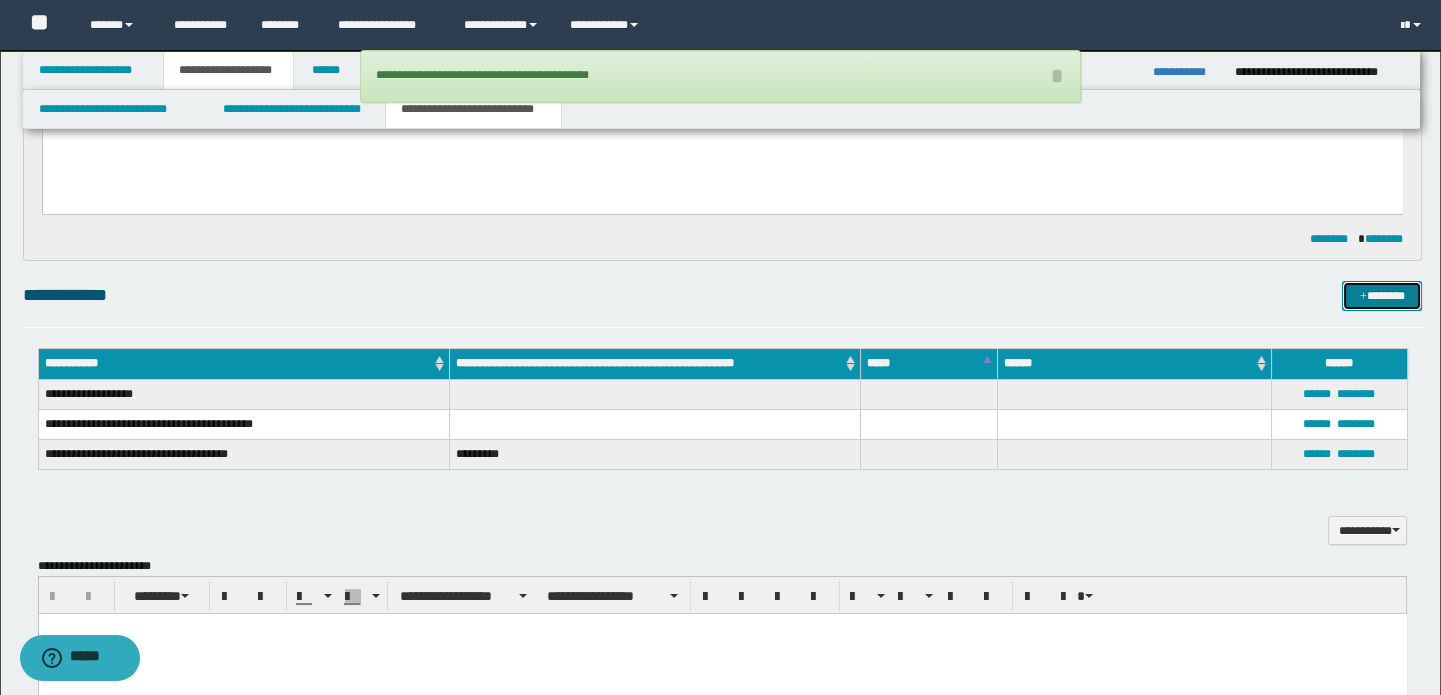 click on "*******" at bounding box center (1382, 296) 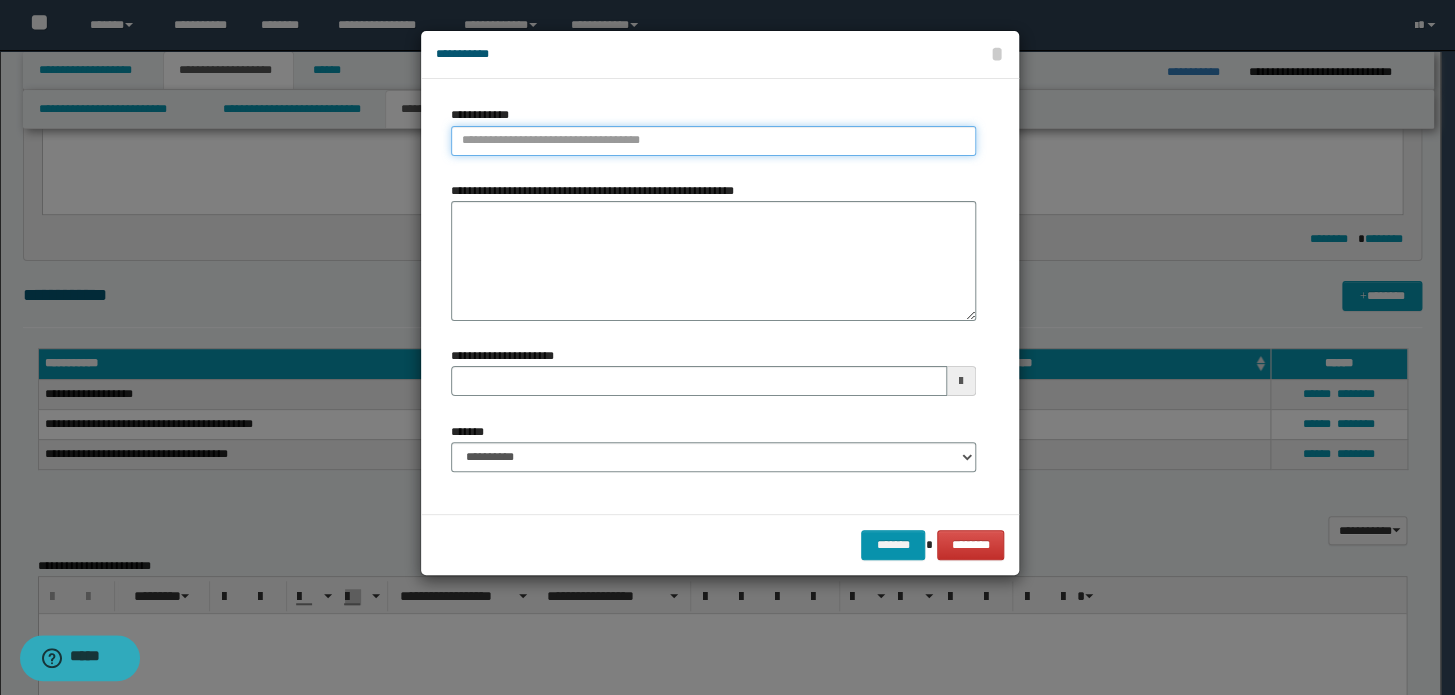 type on "**********" 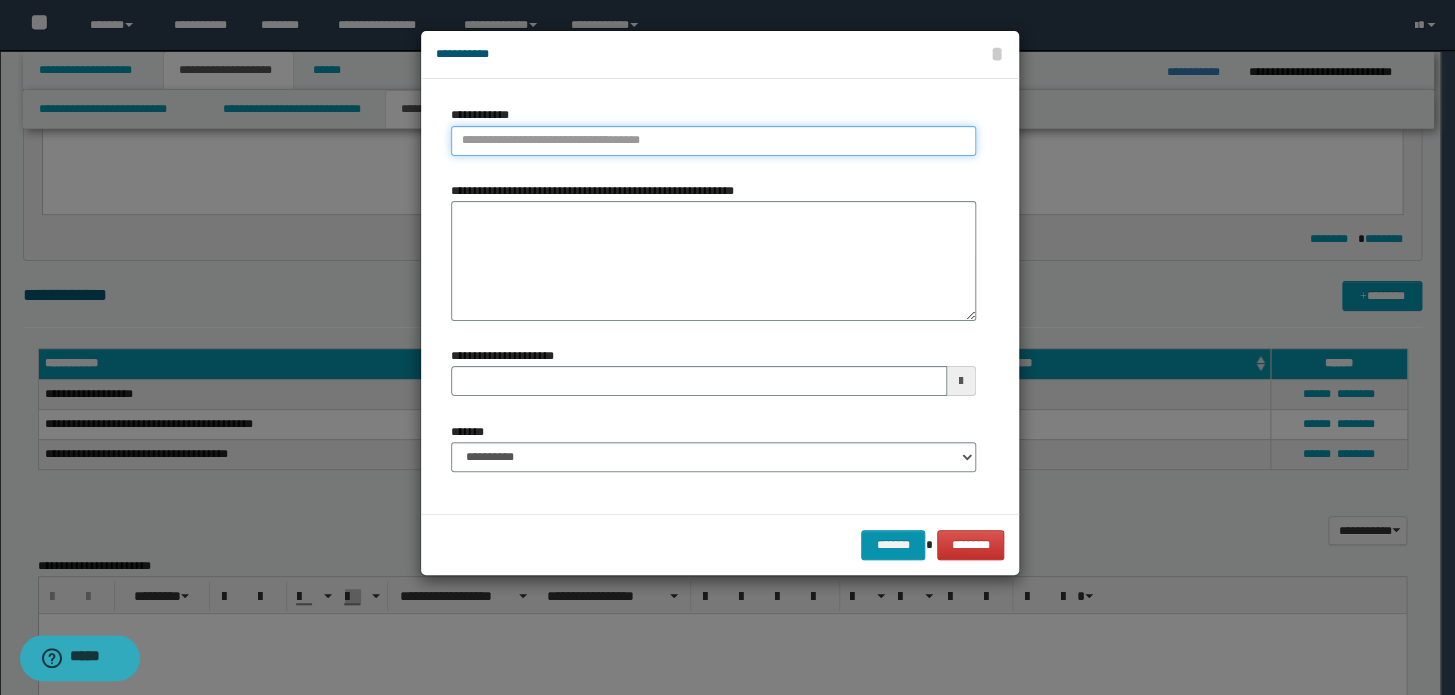 click on "**********" at bounding box center (713, 141) 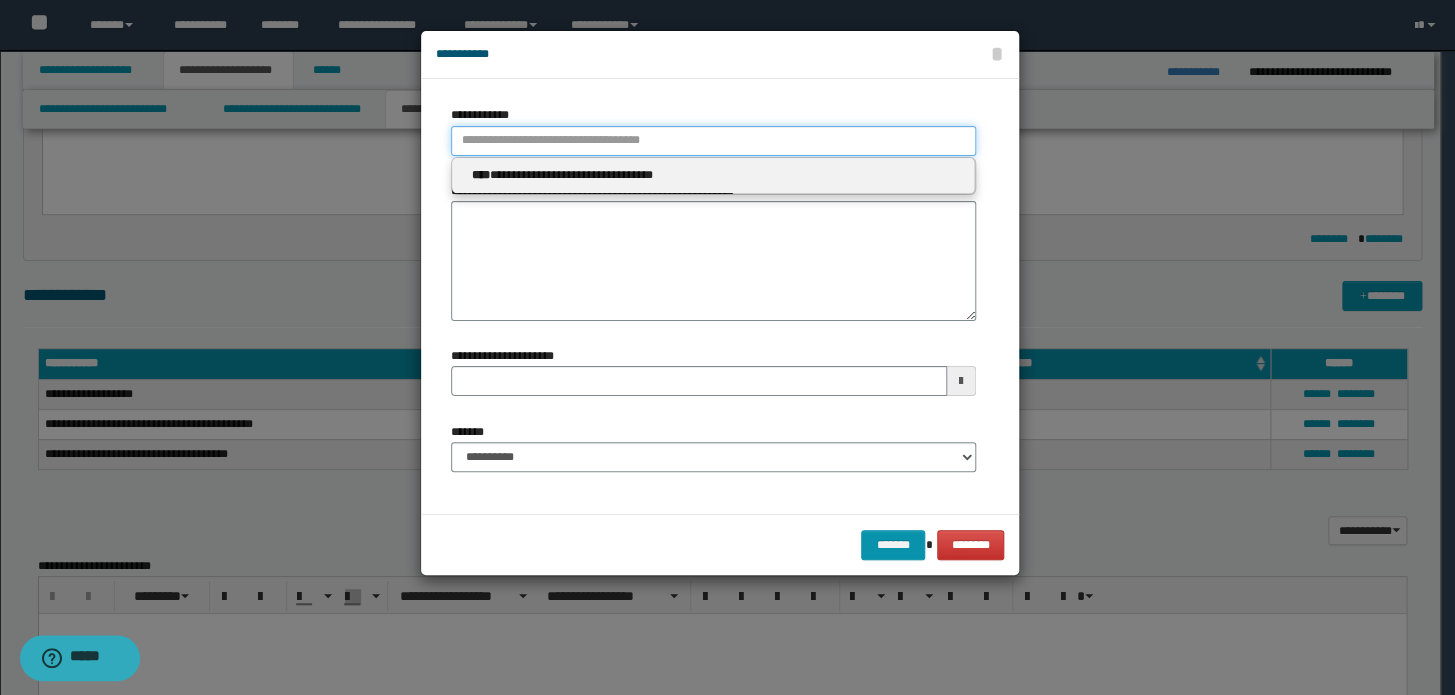 type 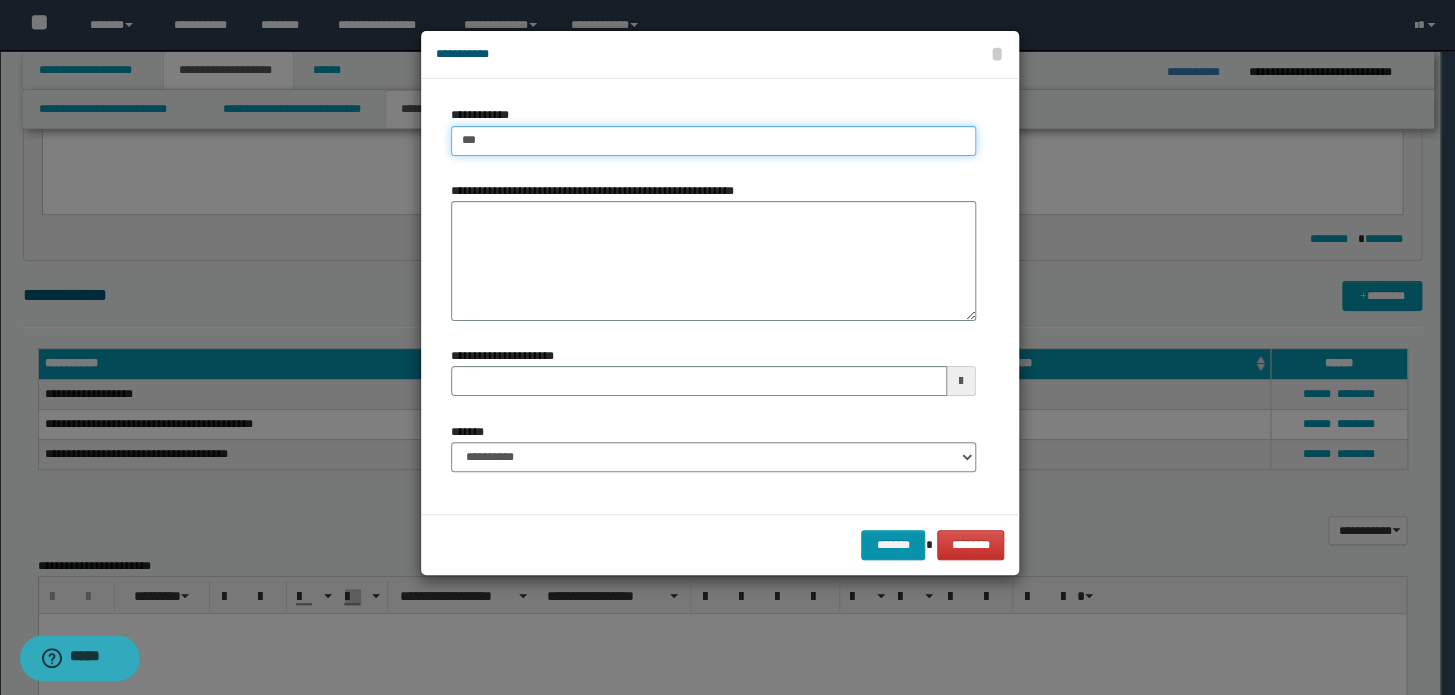 type on "****" 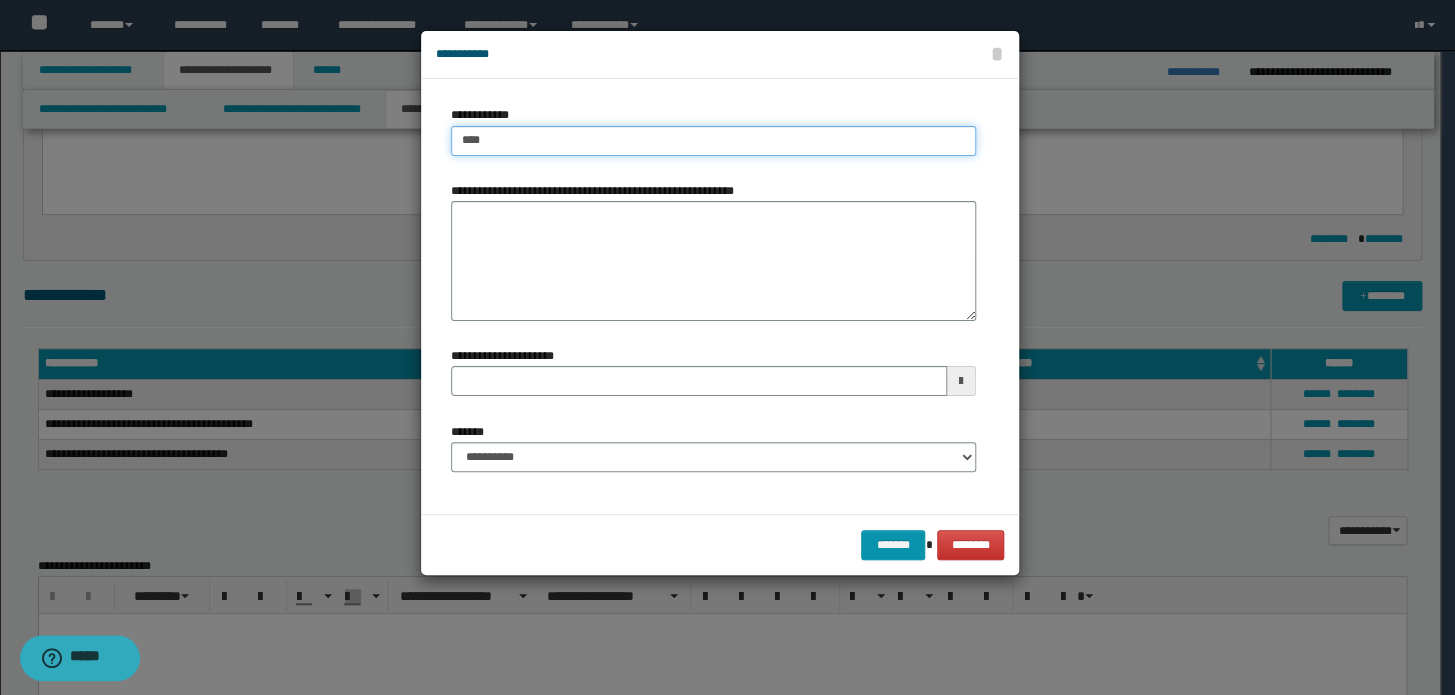type on "****" 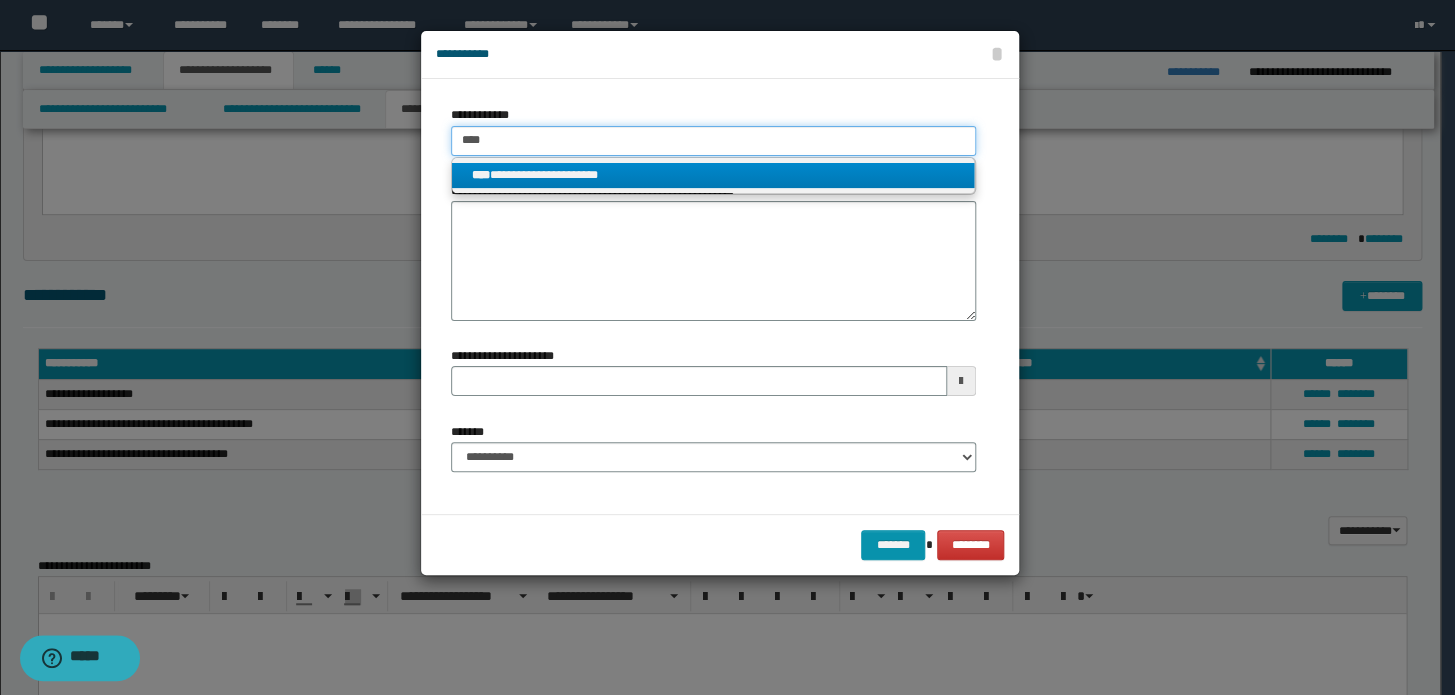 type on "****" 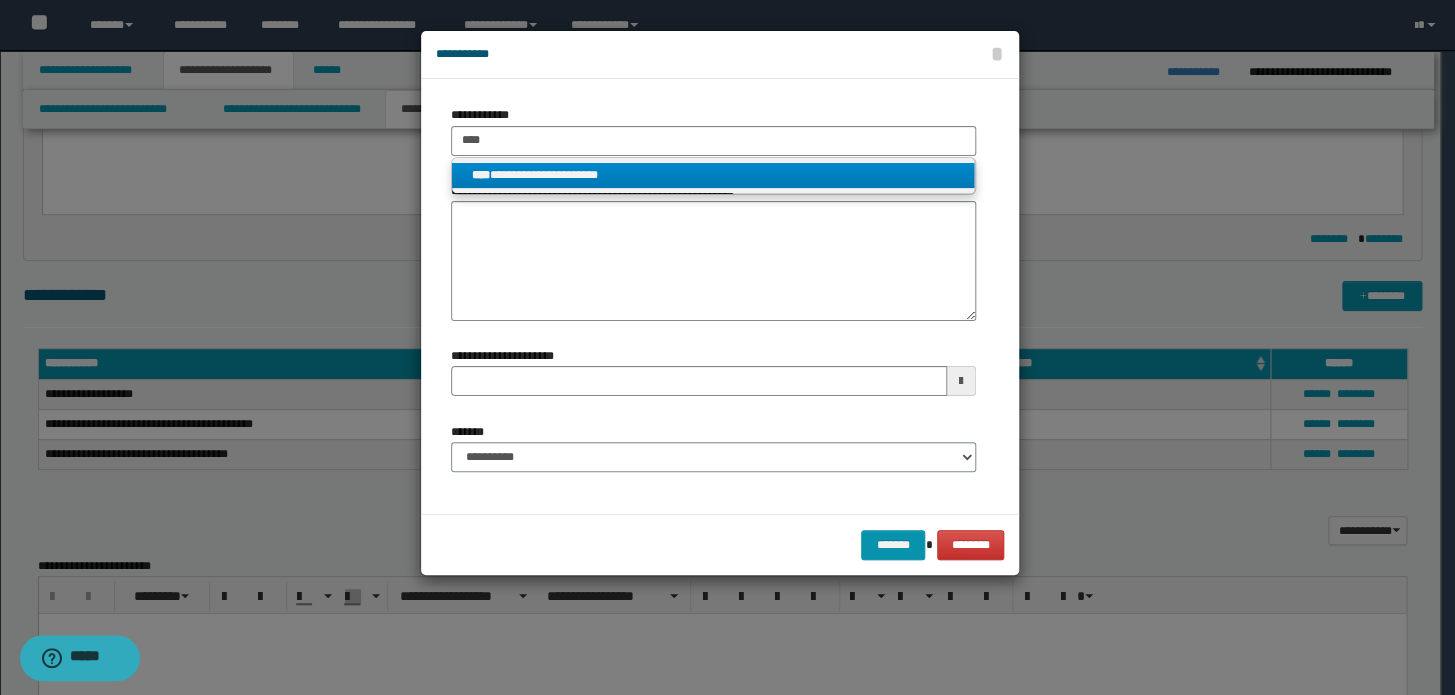 click on "**********" at bounding box center (713, 175) 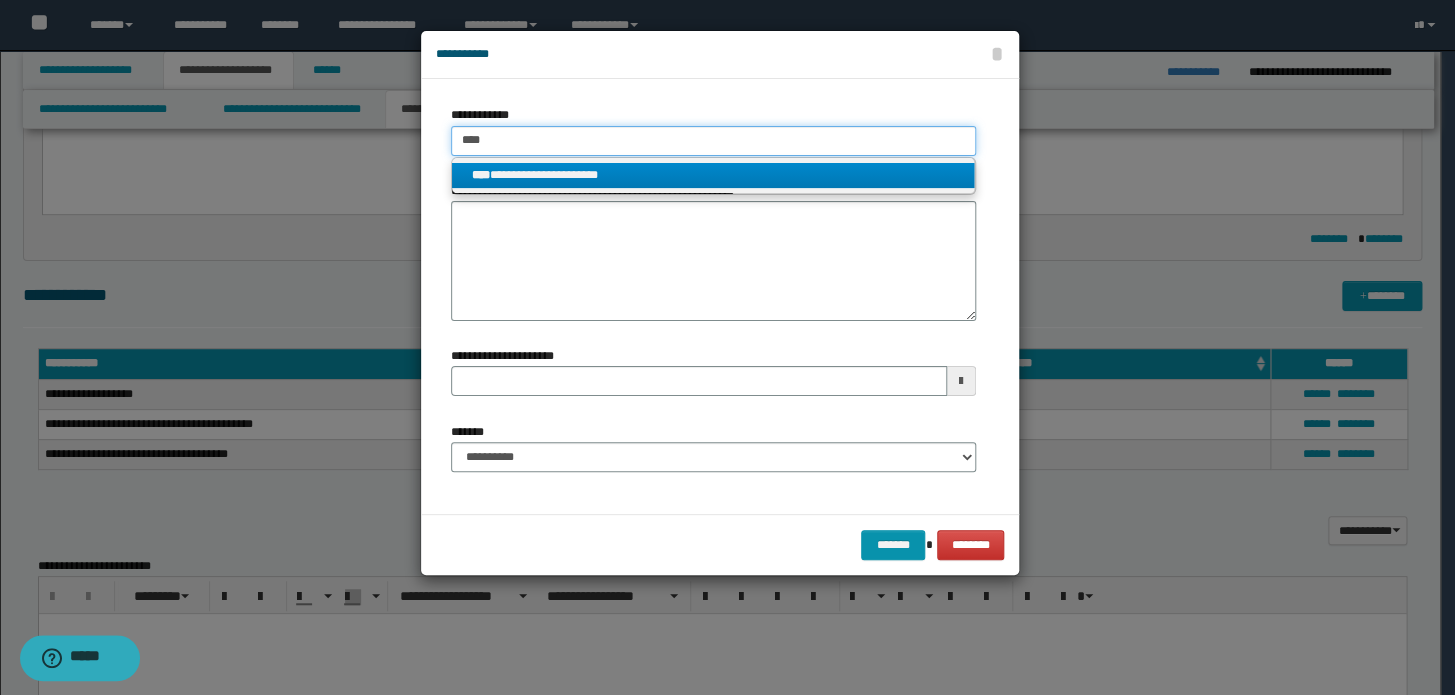 type 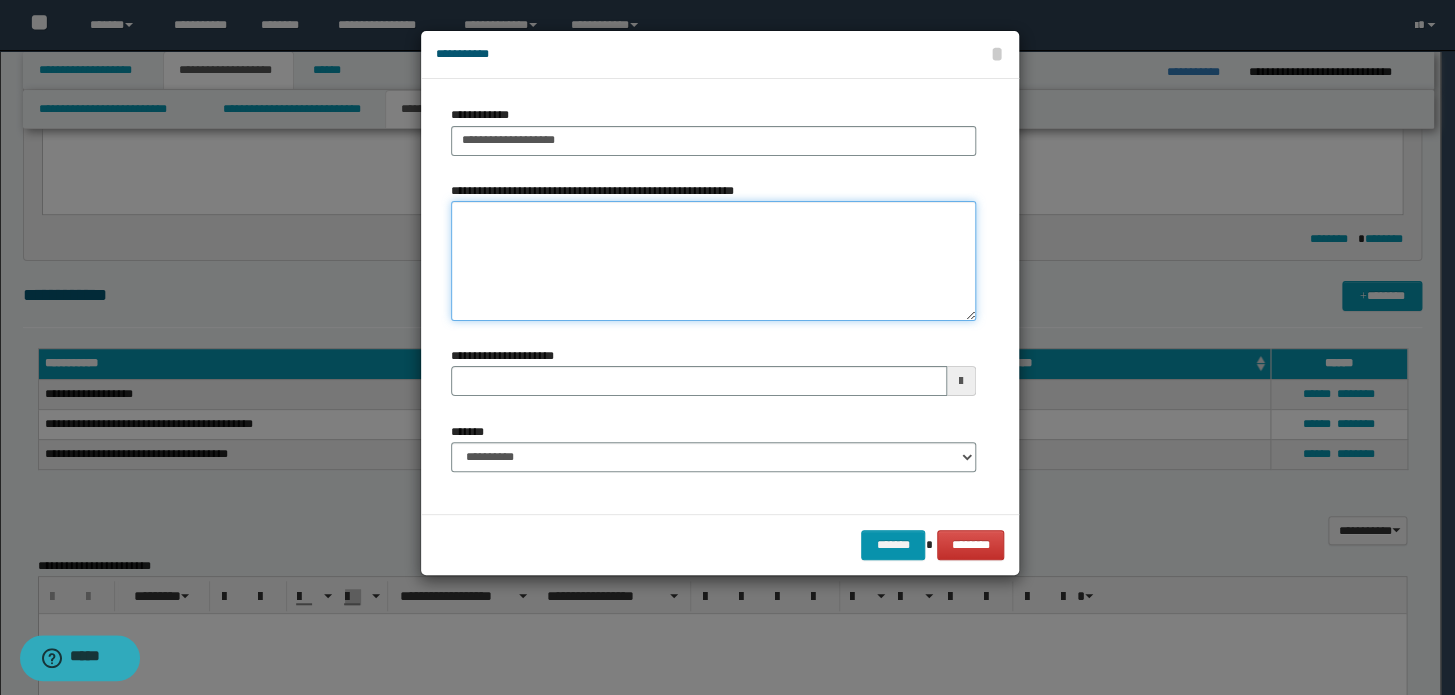 click on "**********" at bounding box center (713, 261) 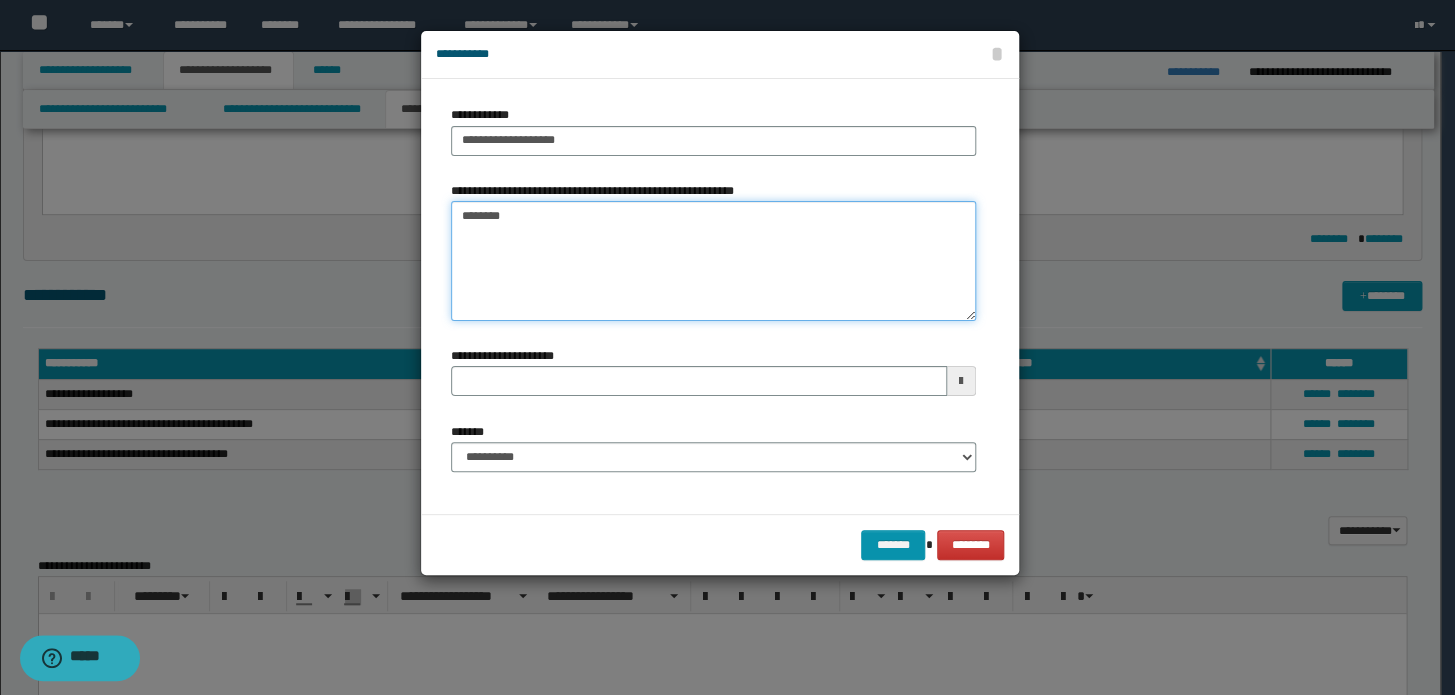 type on "*********" 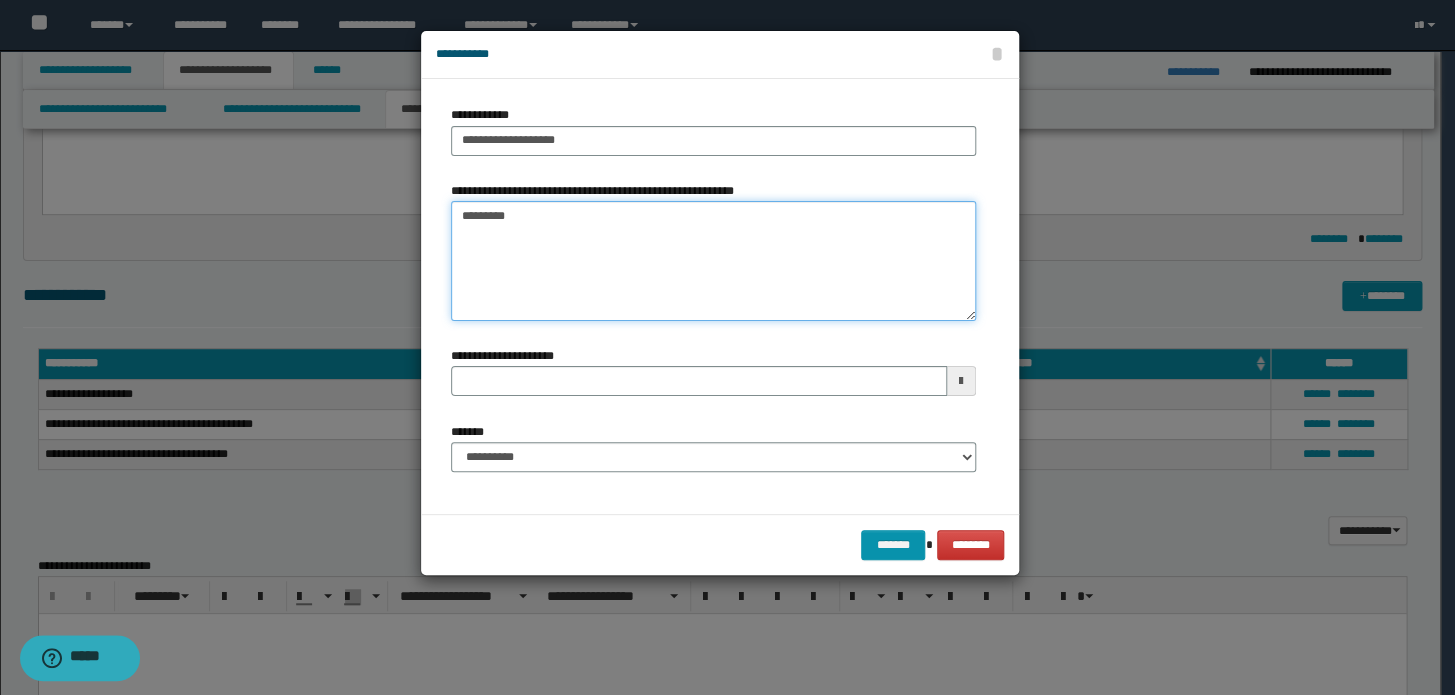 type 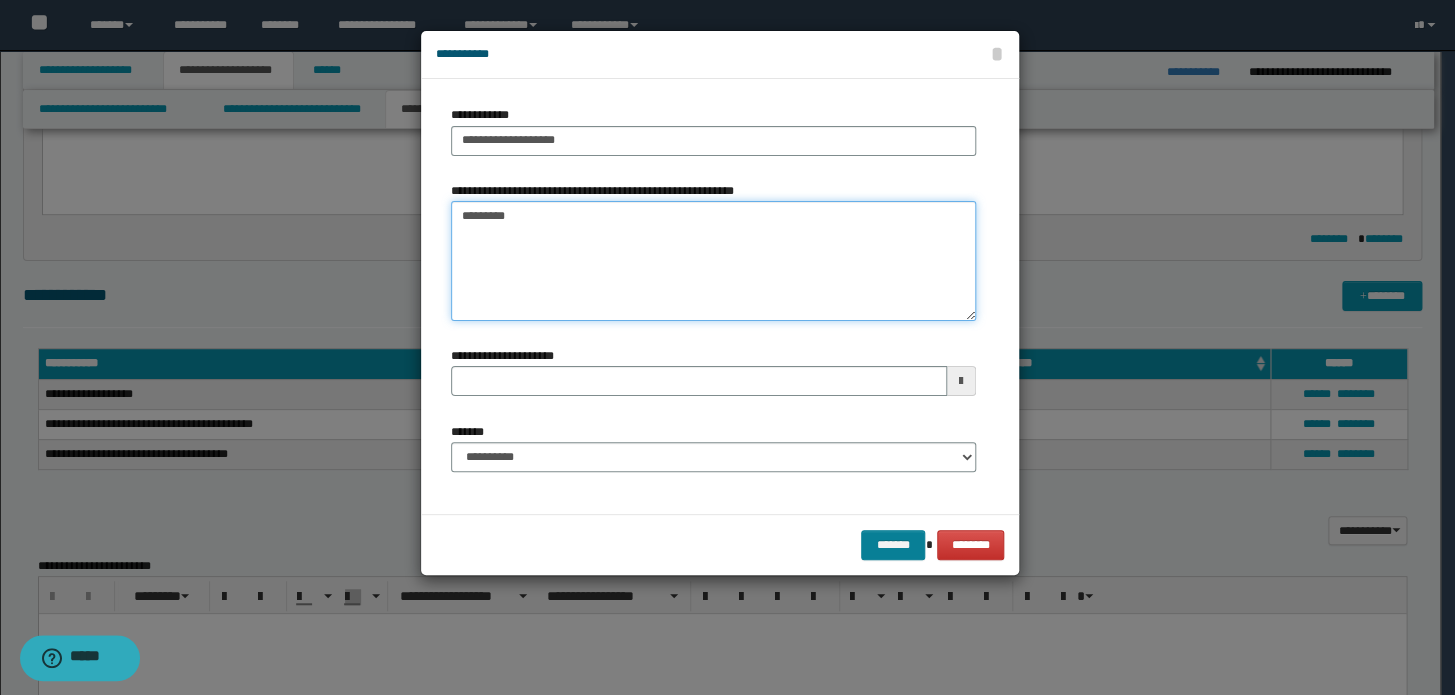 type on "*********" 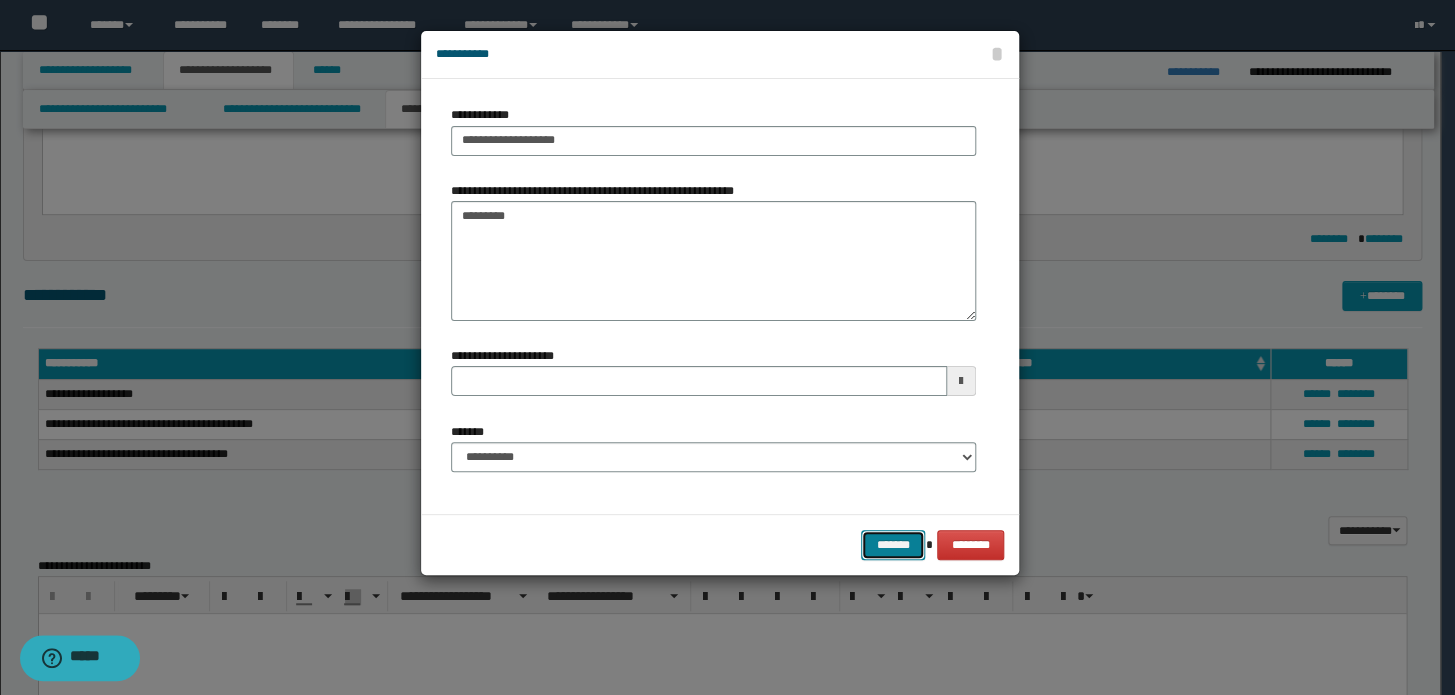 click on "*******" at bounding box center [893, 545] 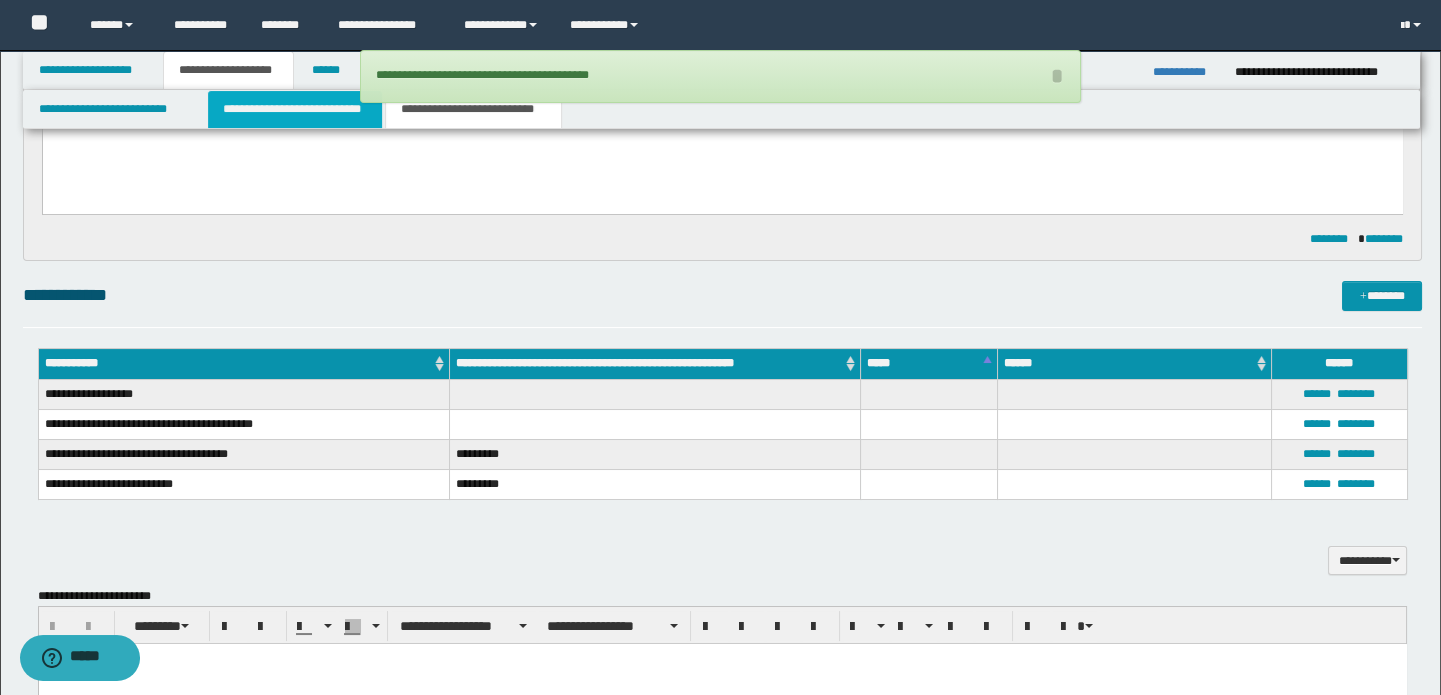 click on "**********" at bounding box center [294, 109] 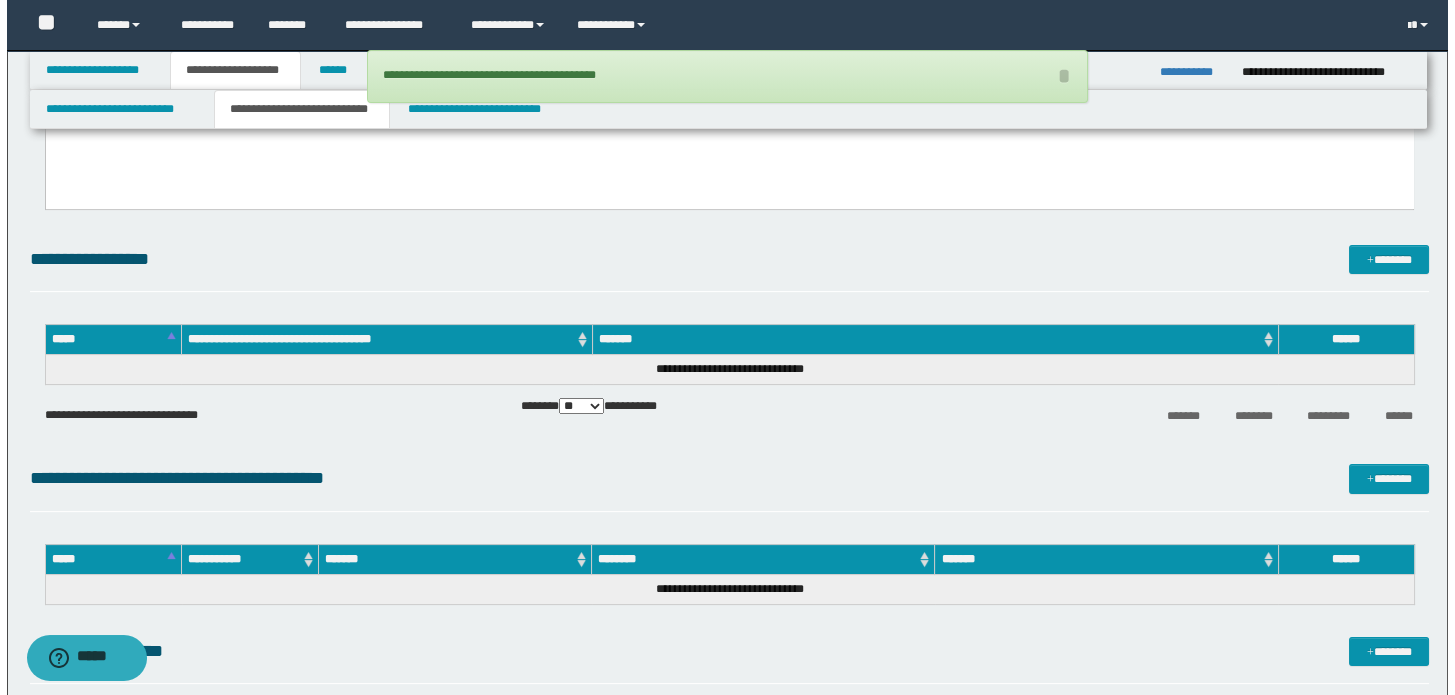 scroll, scrollTop: 1181, scrollLeft: 0, axis: vertical 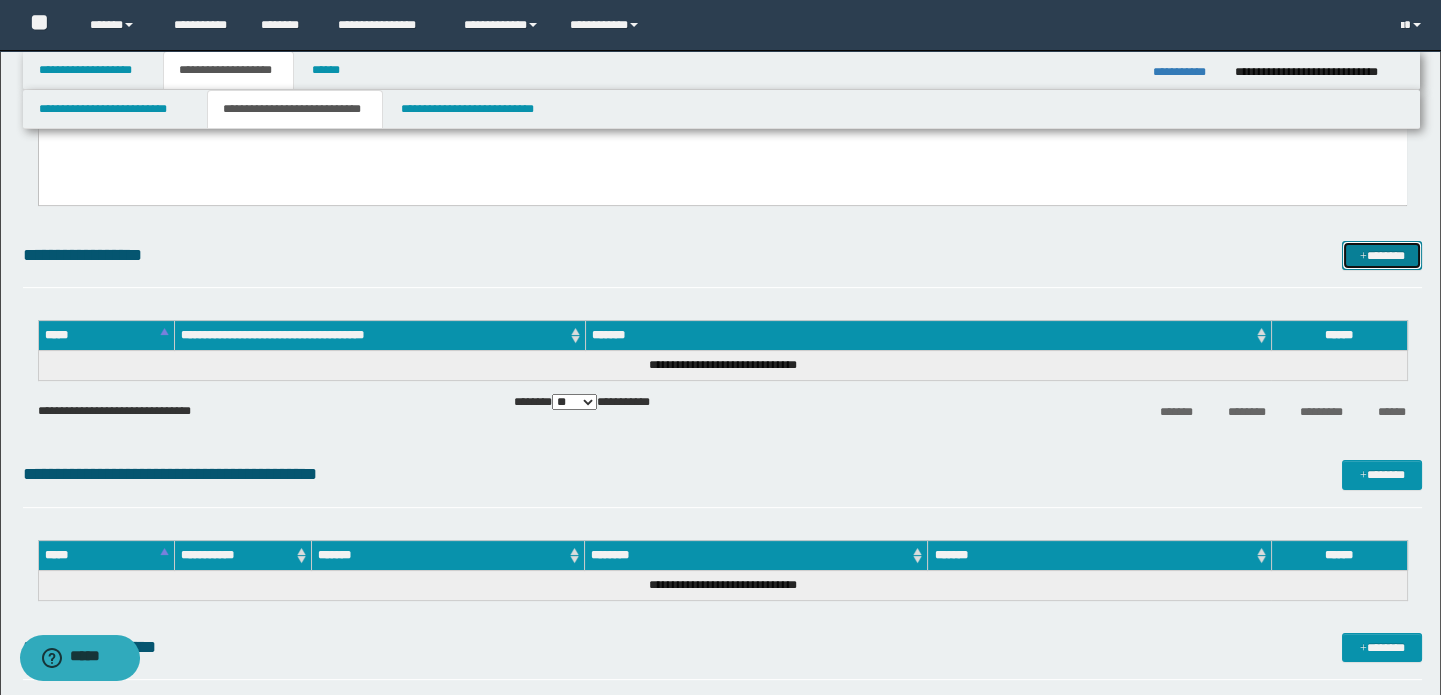 click on "*******" at bounding box center (1382, 256) 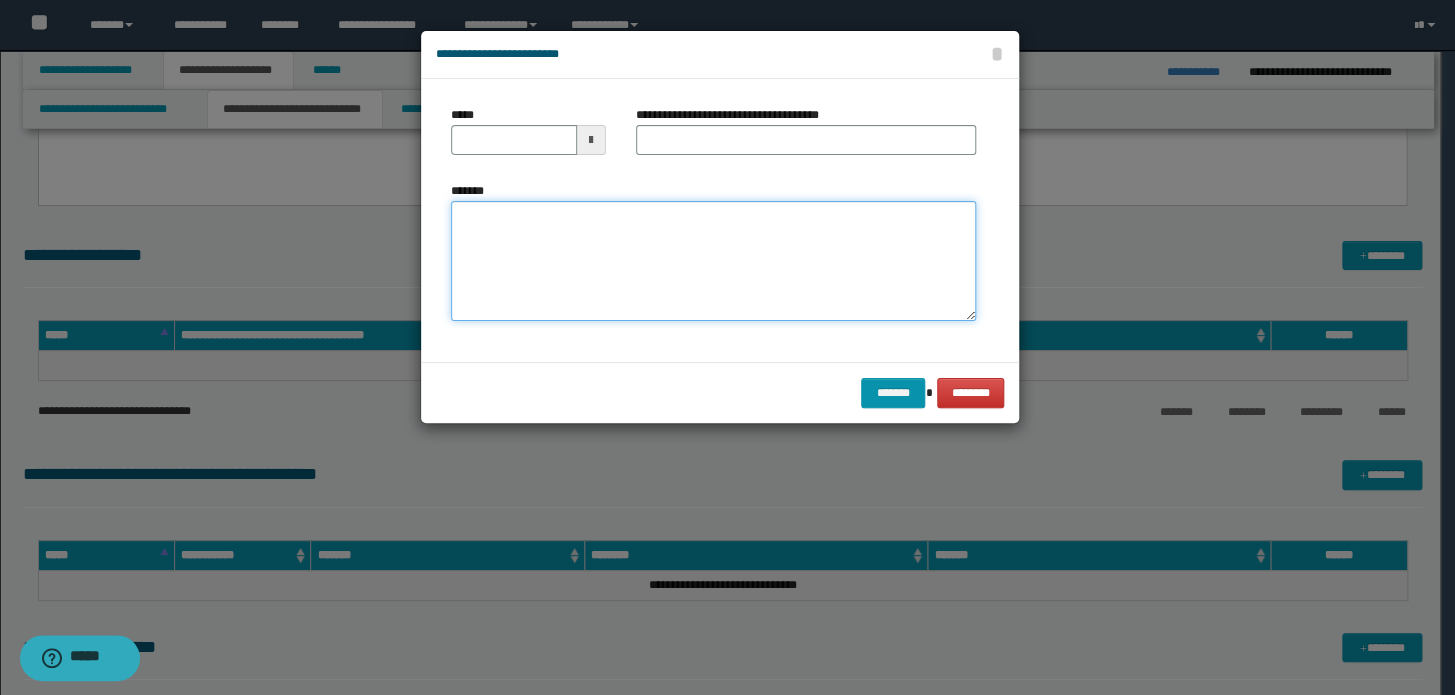 click on "*******" at bounding box center (713, 261) 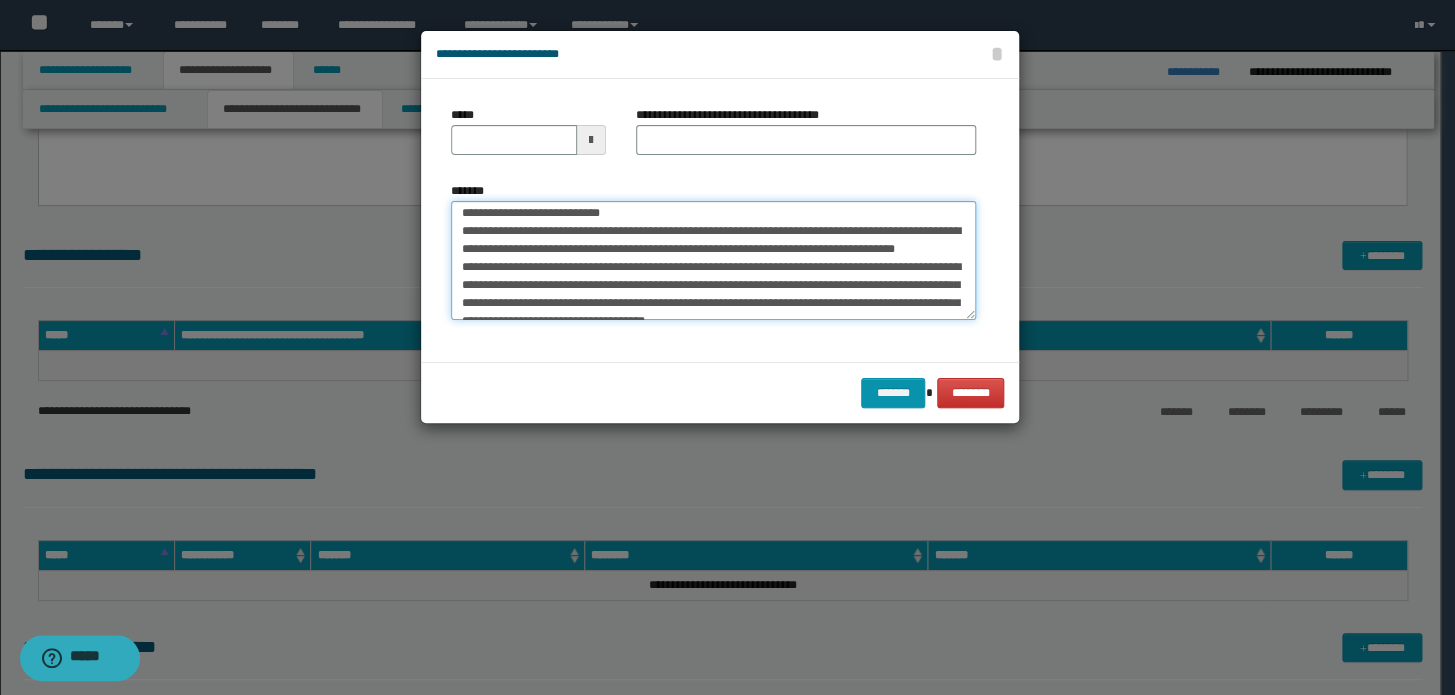scroll, scrollTop: 0, scrollLeft: 0, axis: both 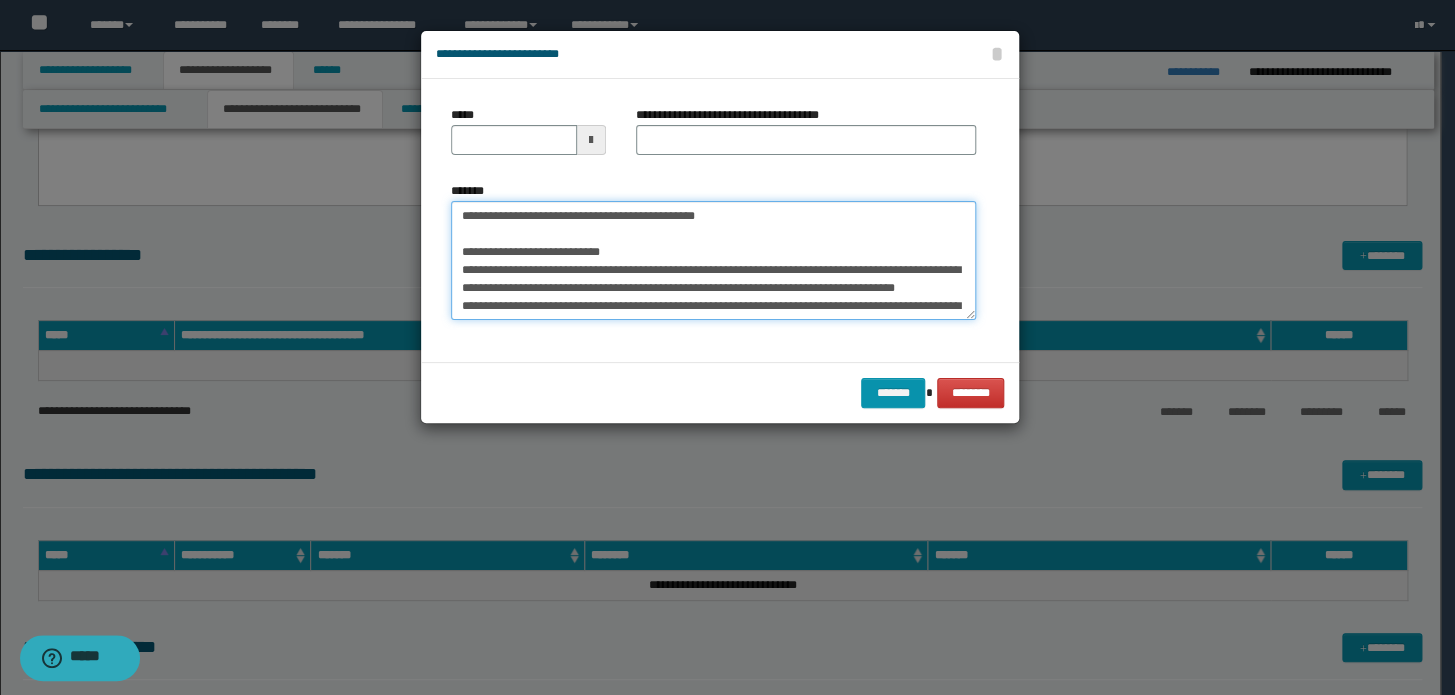 drag, startPoint x: 835, startPoint y: 231, endPoint x: 0, endPoint y: 111, distance: 843.5787 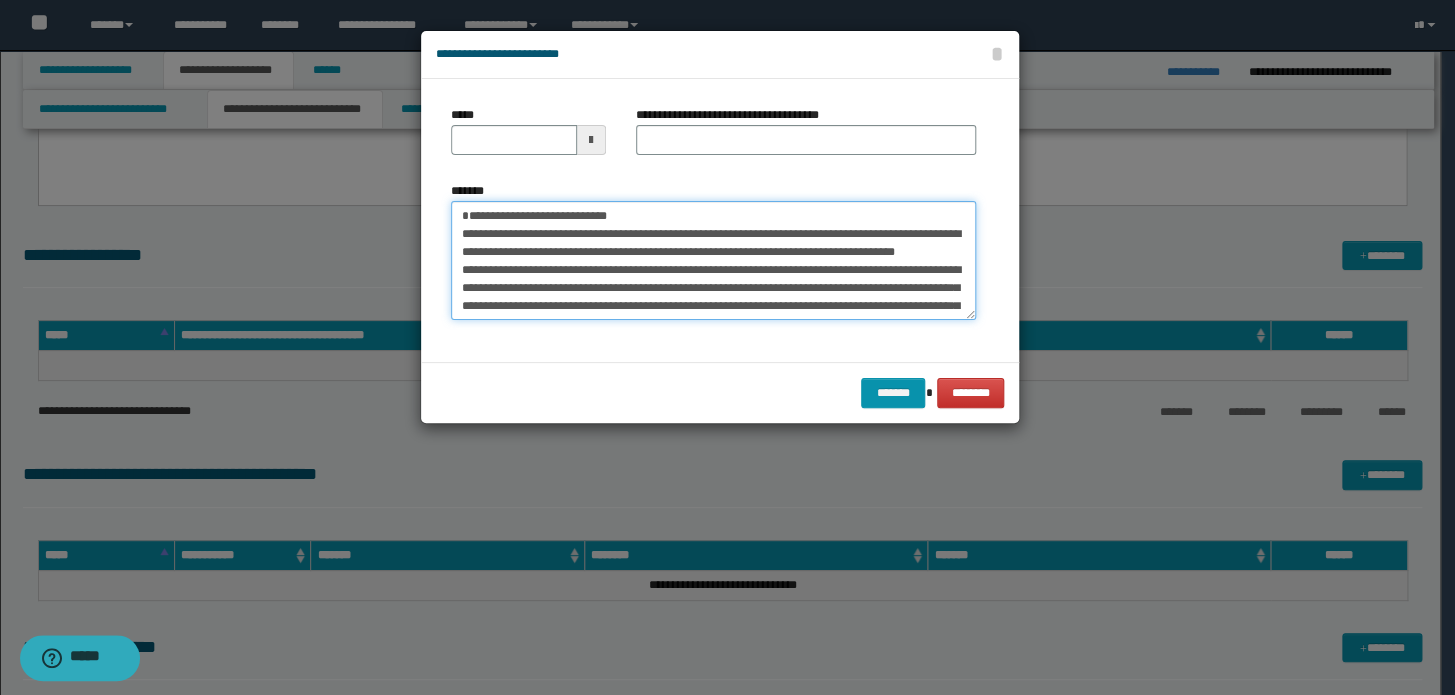 type 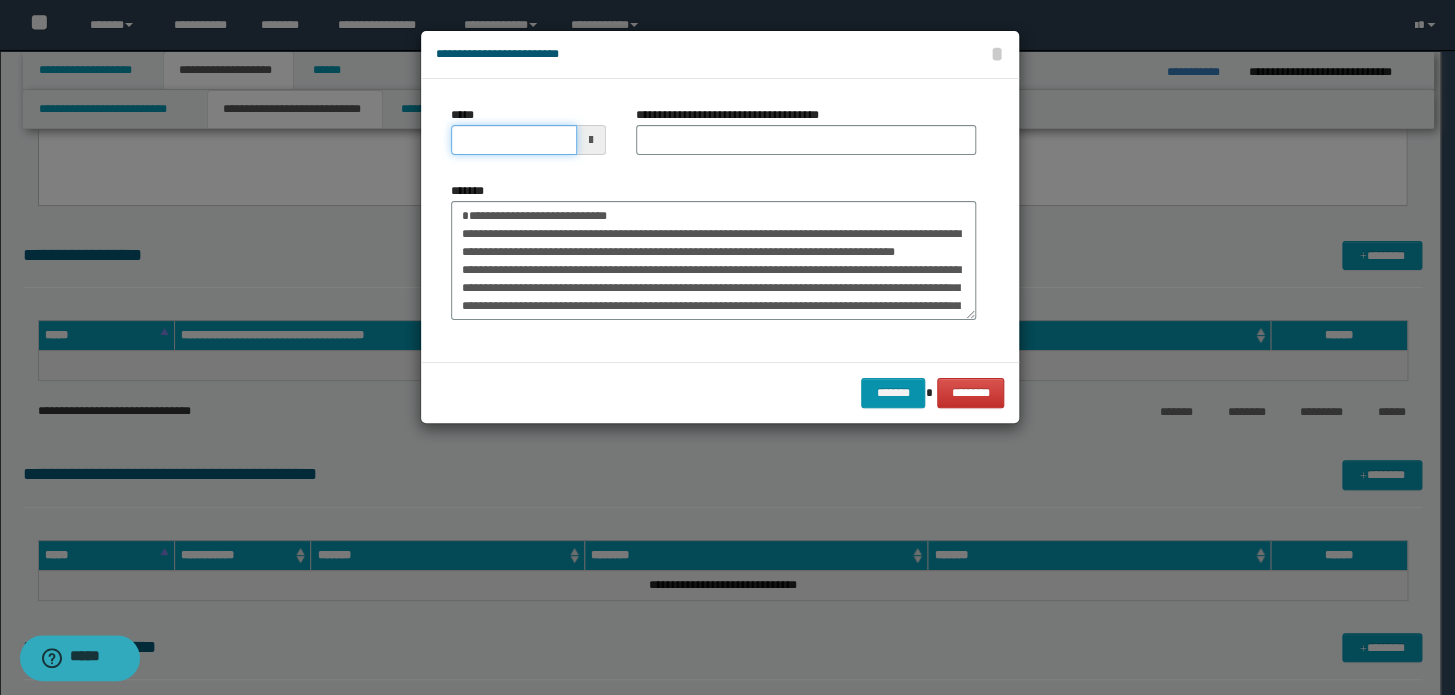 click on "*****" at bounding box center [514, 140] 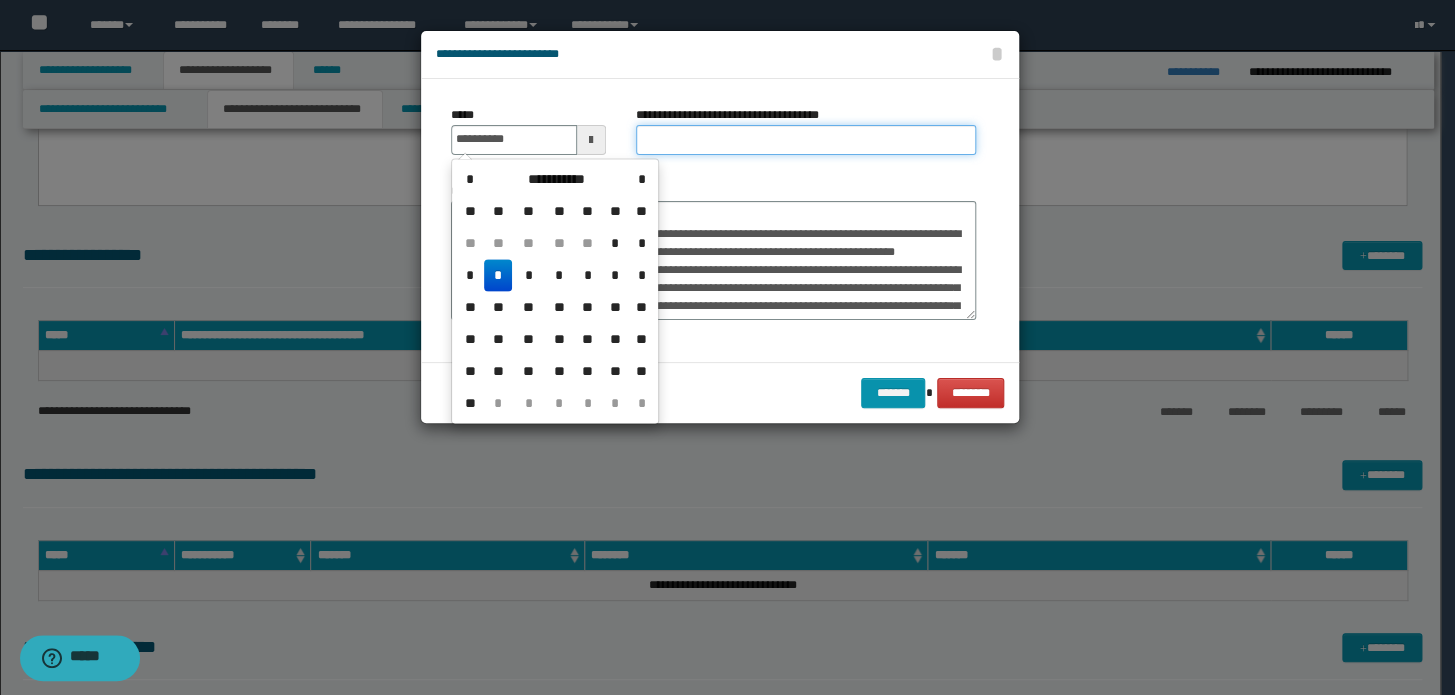 type on "**********" 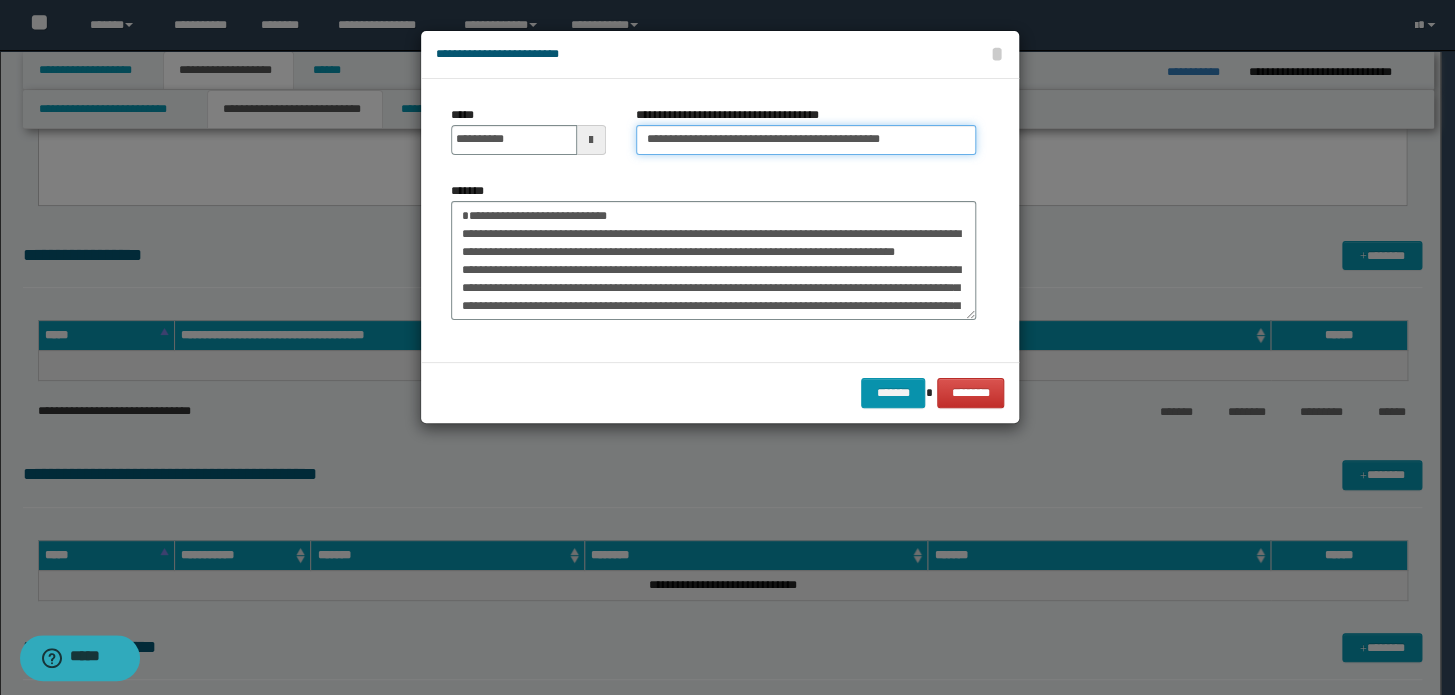 drag, startPoint x: 712, startPoint y: 141, endPoint x: 159, endPoint y: 143, distance: 553.0036 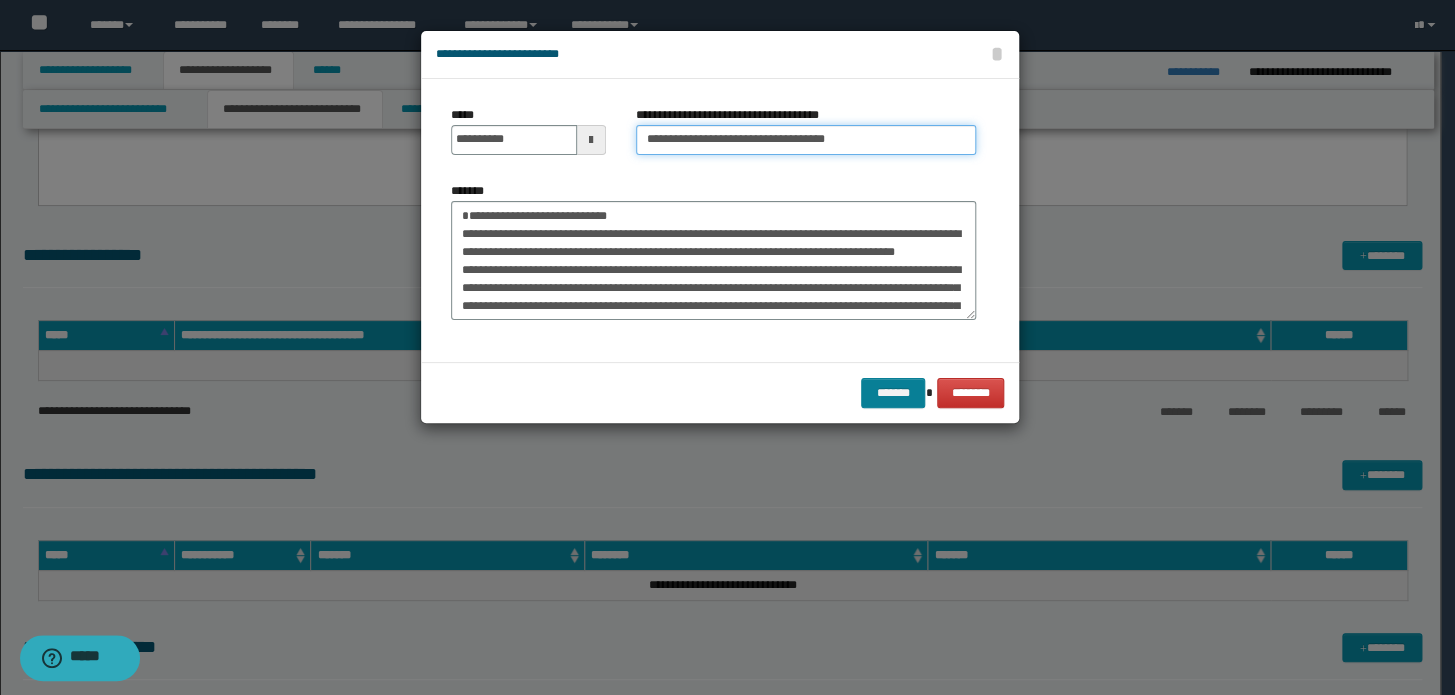 type on "**********" 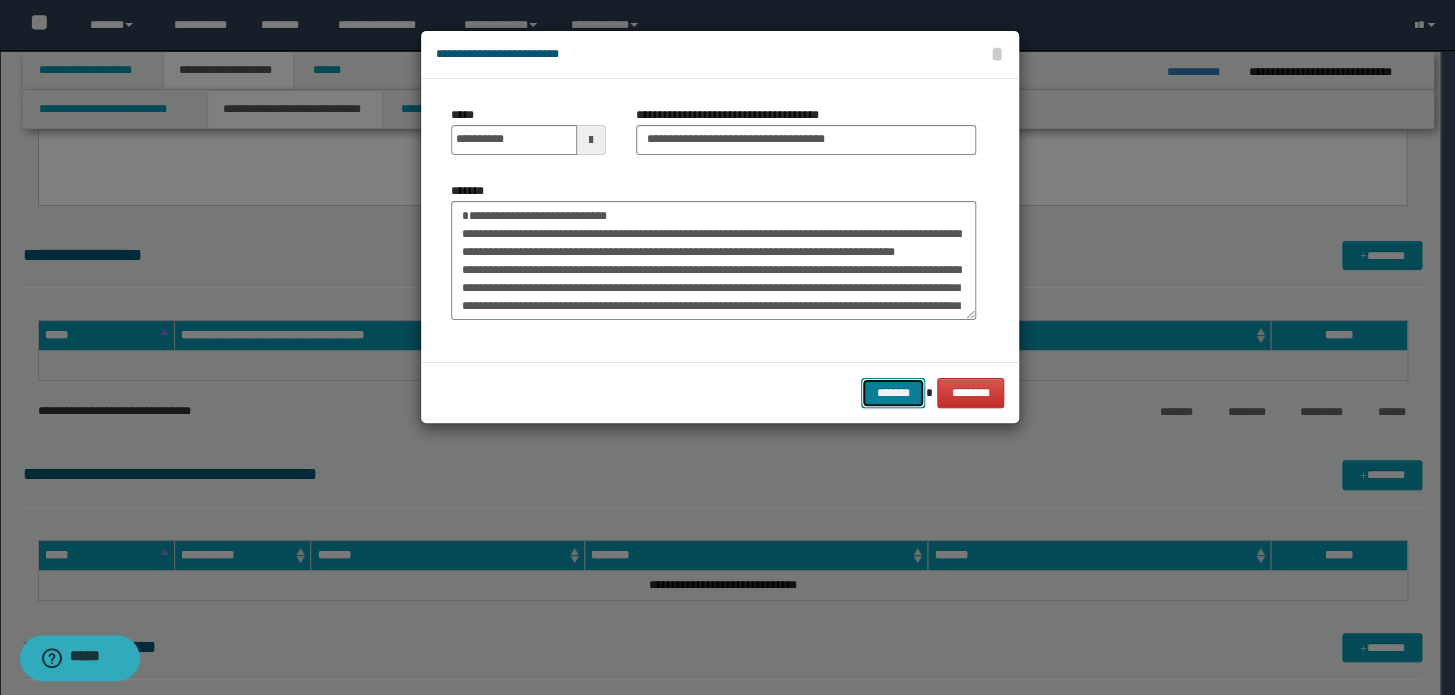 click on "*******" at bounding box center (893, 393) 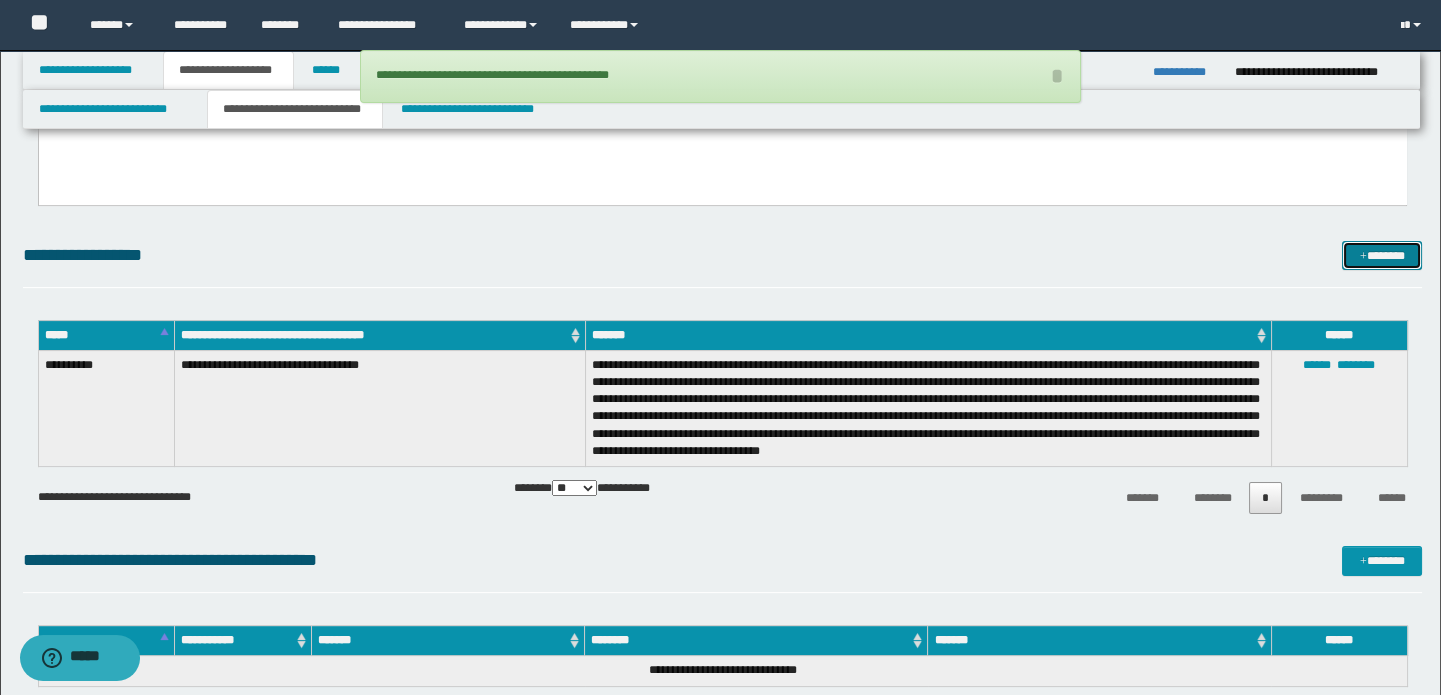 click on "*******" at bounding box center (1382, 256) 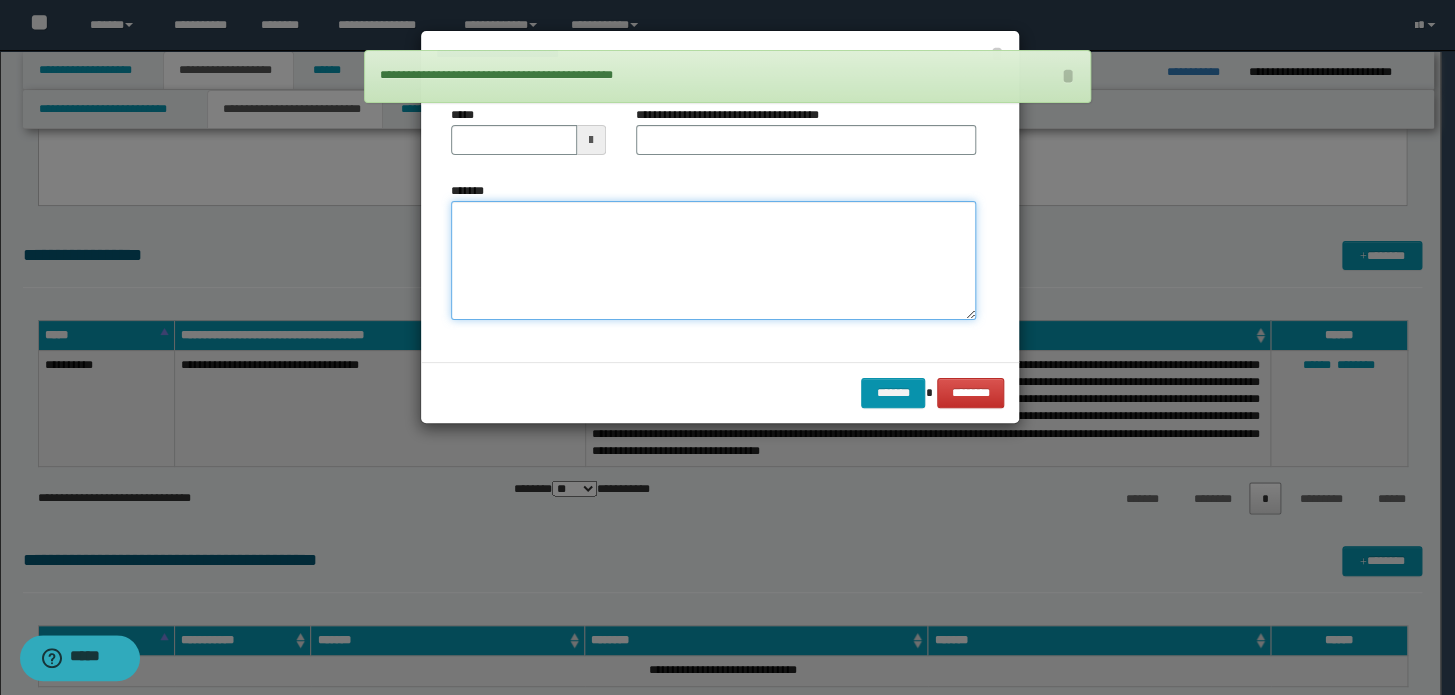 click on "*******" at bounding box center (713, 261) 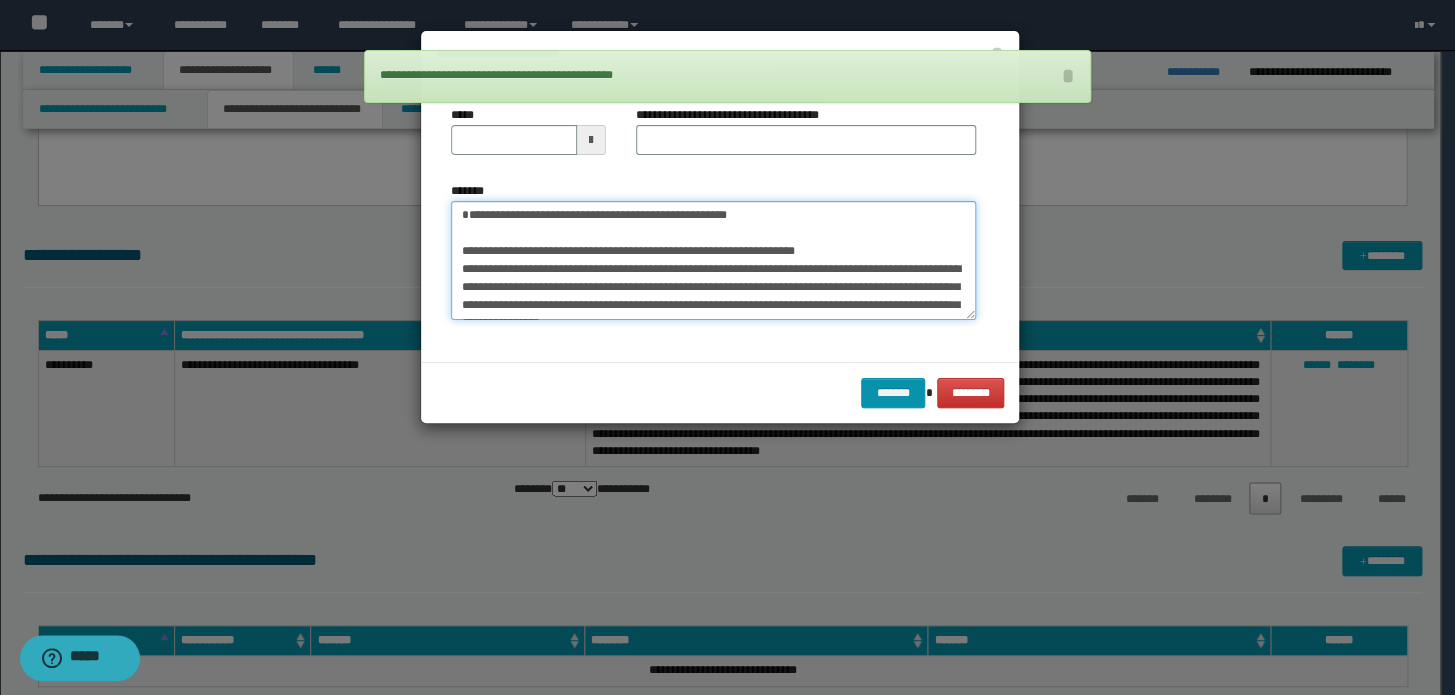 scroll, scrollTop: 0, scrollLeft: 0, axis: both 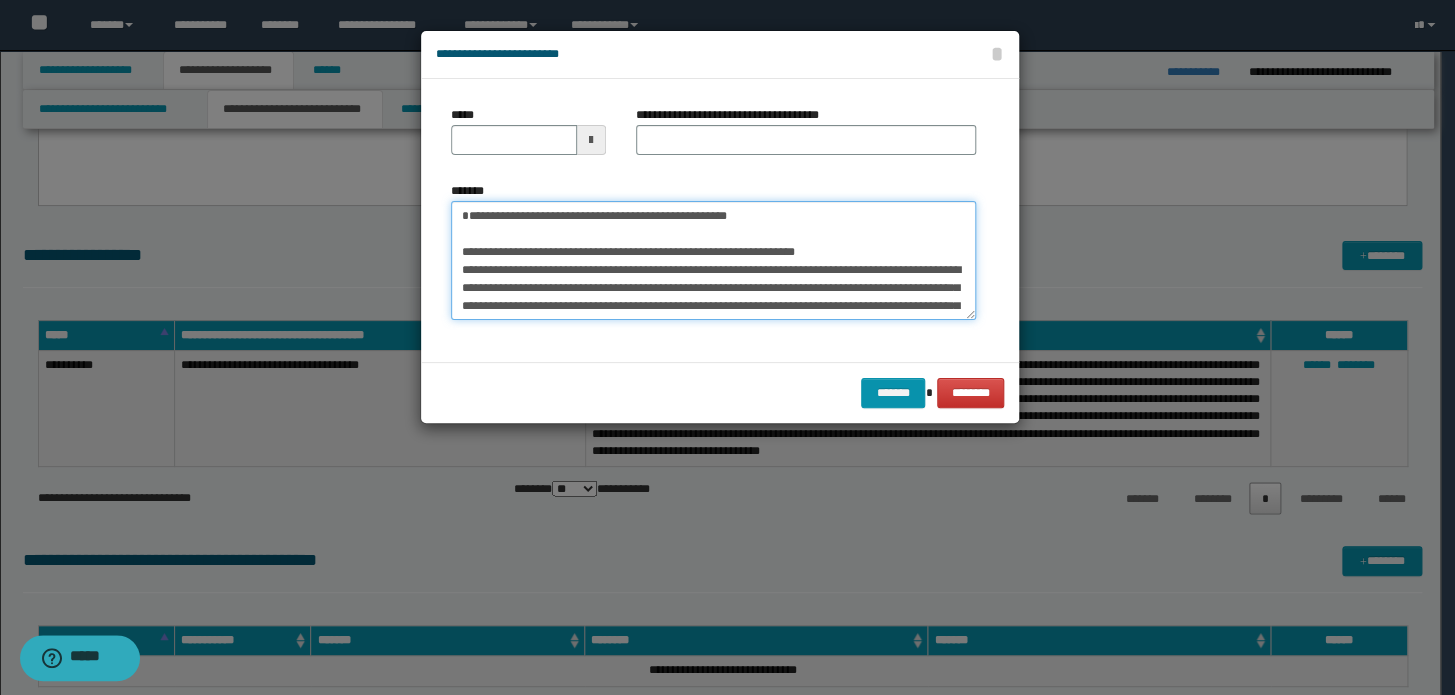 drag, startPoint x: 765, startPoint y: 230, endPoint x: 0, endPoint y: 167, distance: 767.5897 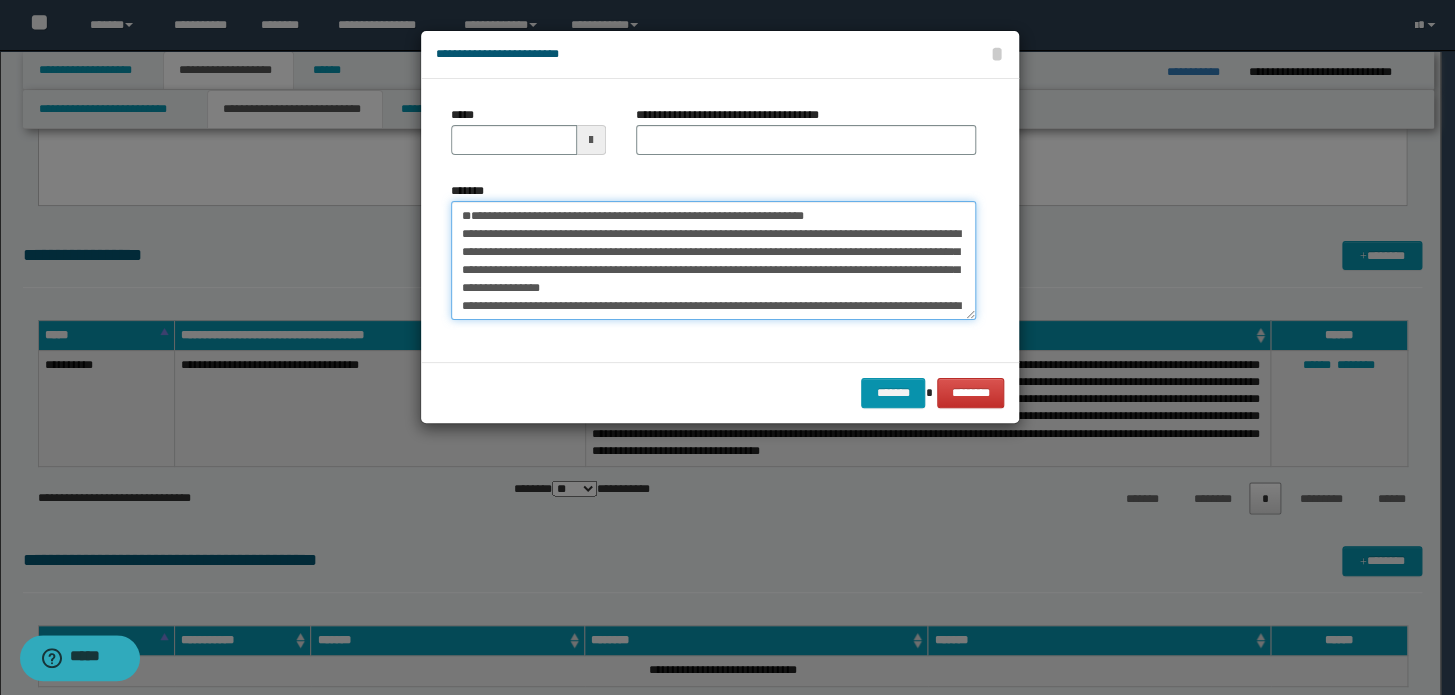 type 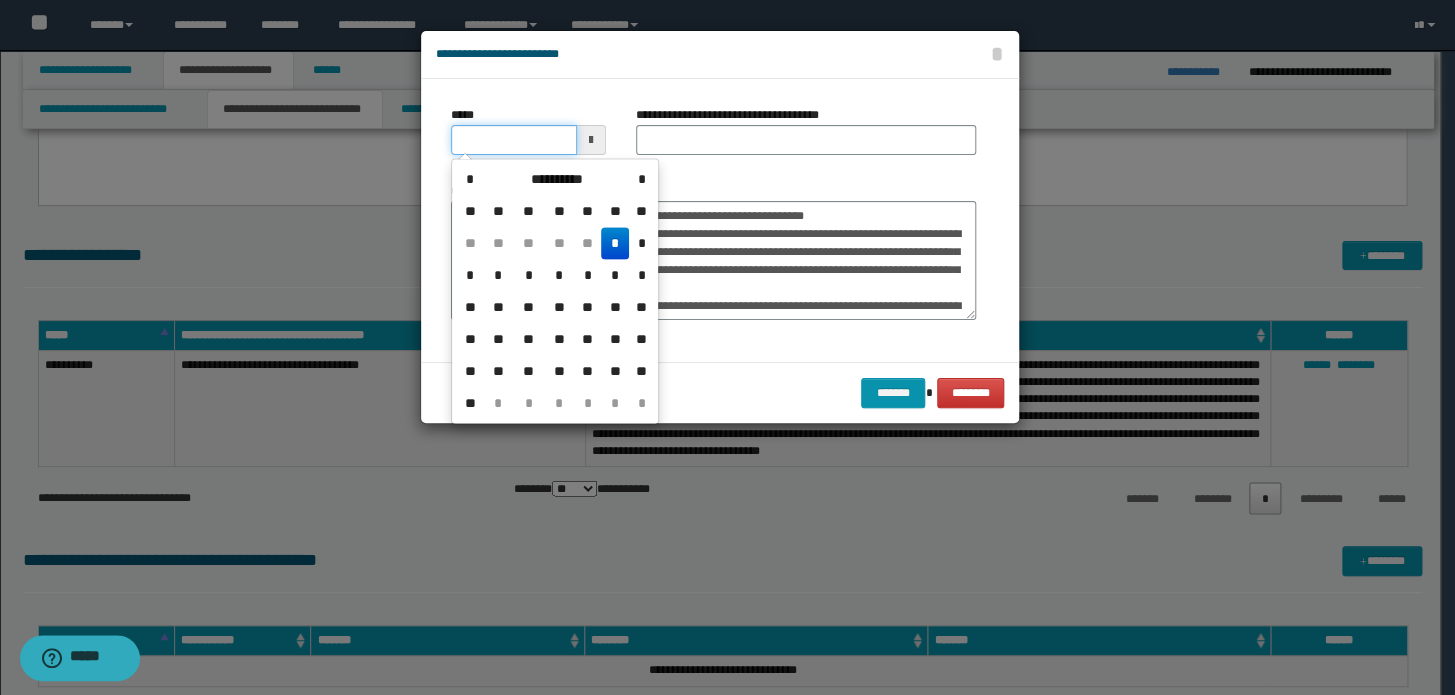 click on "*****" at bounding box center (514, 140) 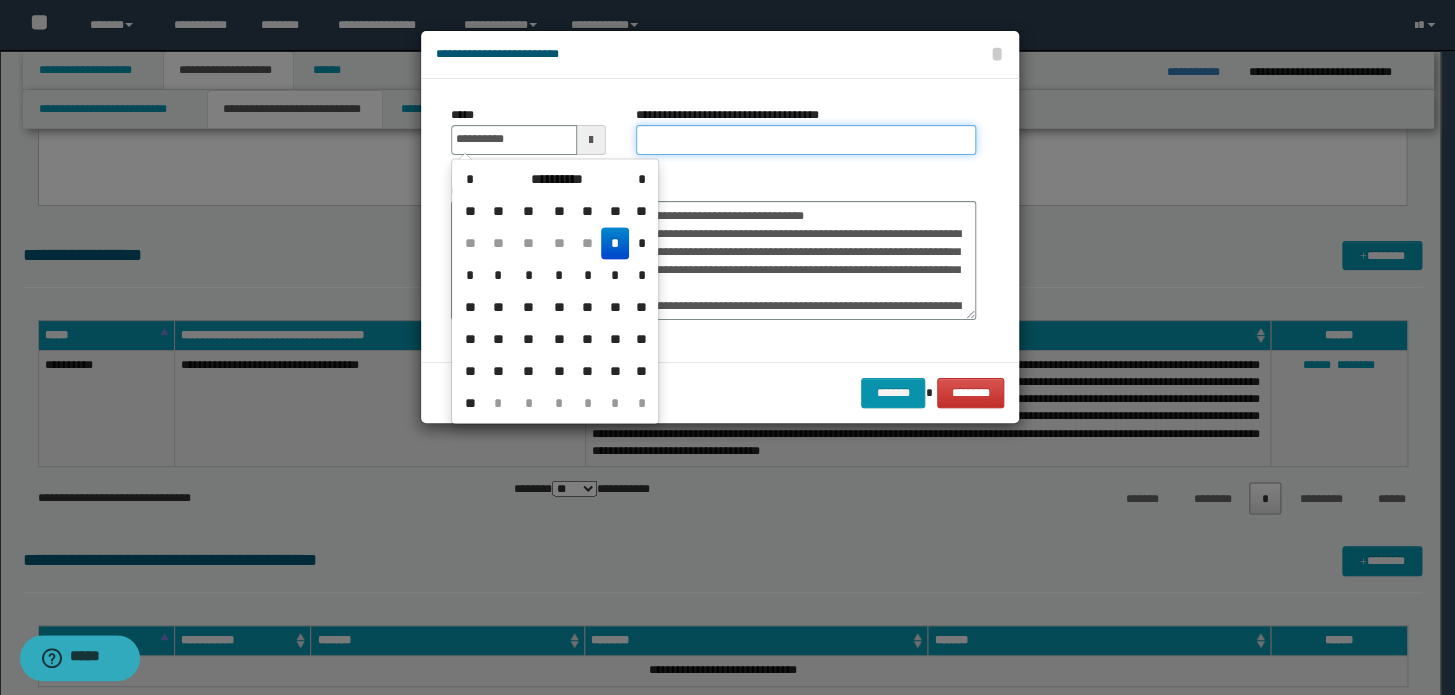 type on "**********" 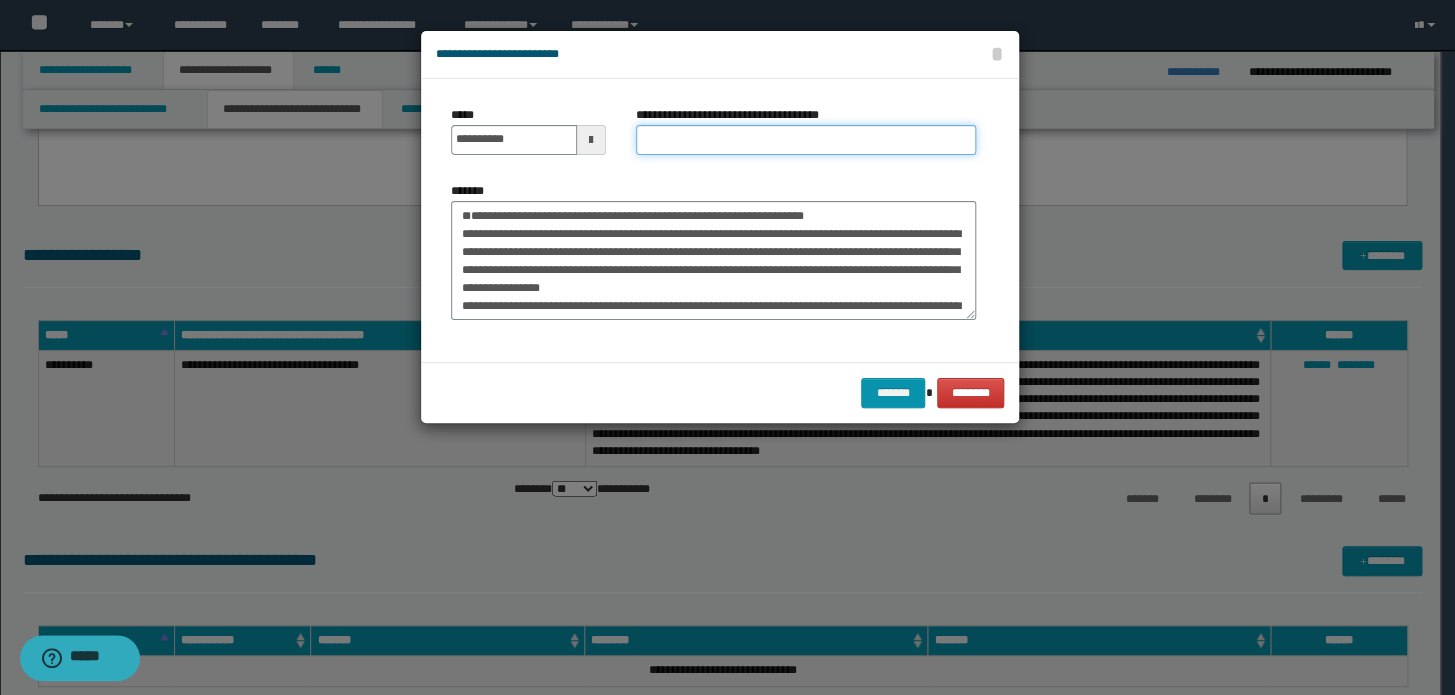 click on "**********" at bounding box center (806, 140) 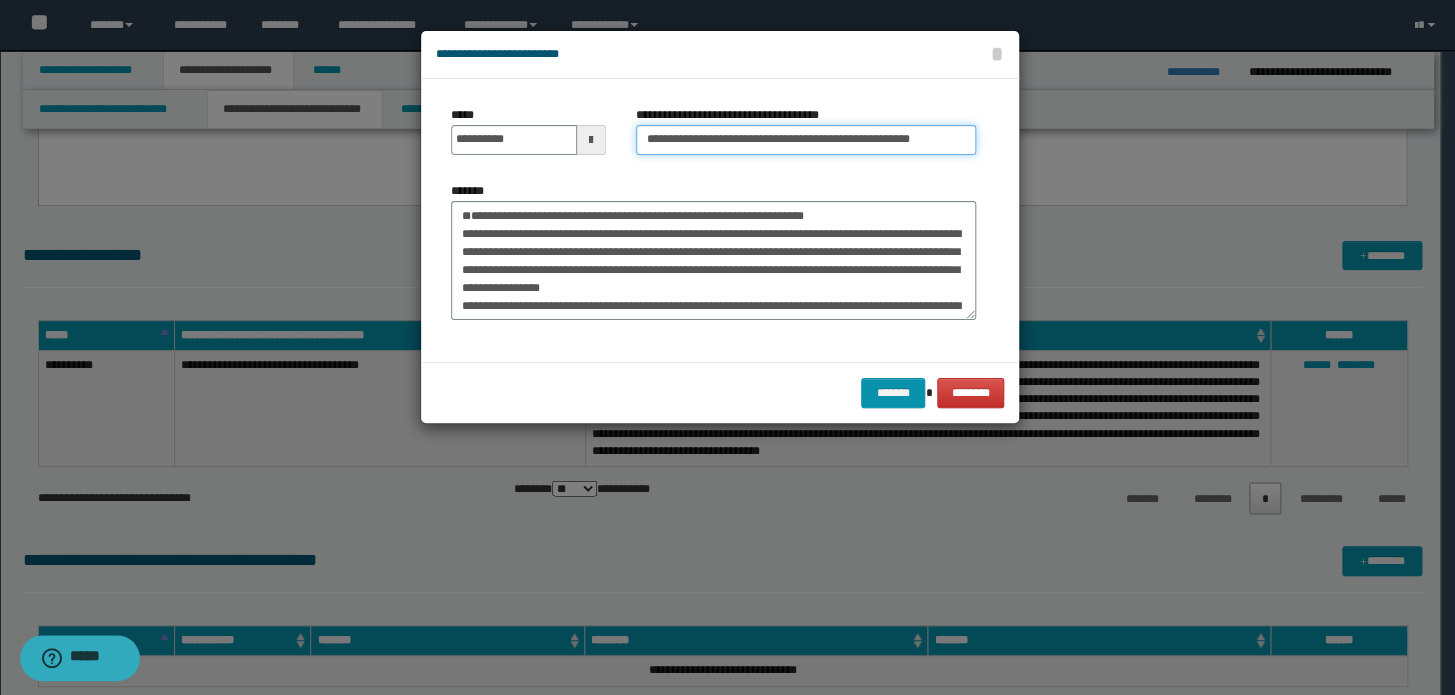 drag, startPoint x: 706, startPoint y: 141, endPoint x: 302, endPoint y: 130, distance: 404.14972 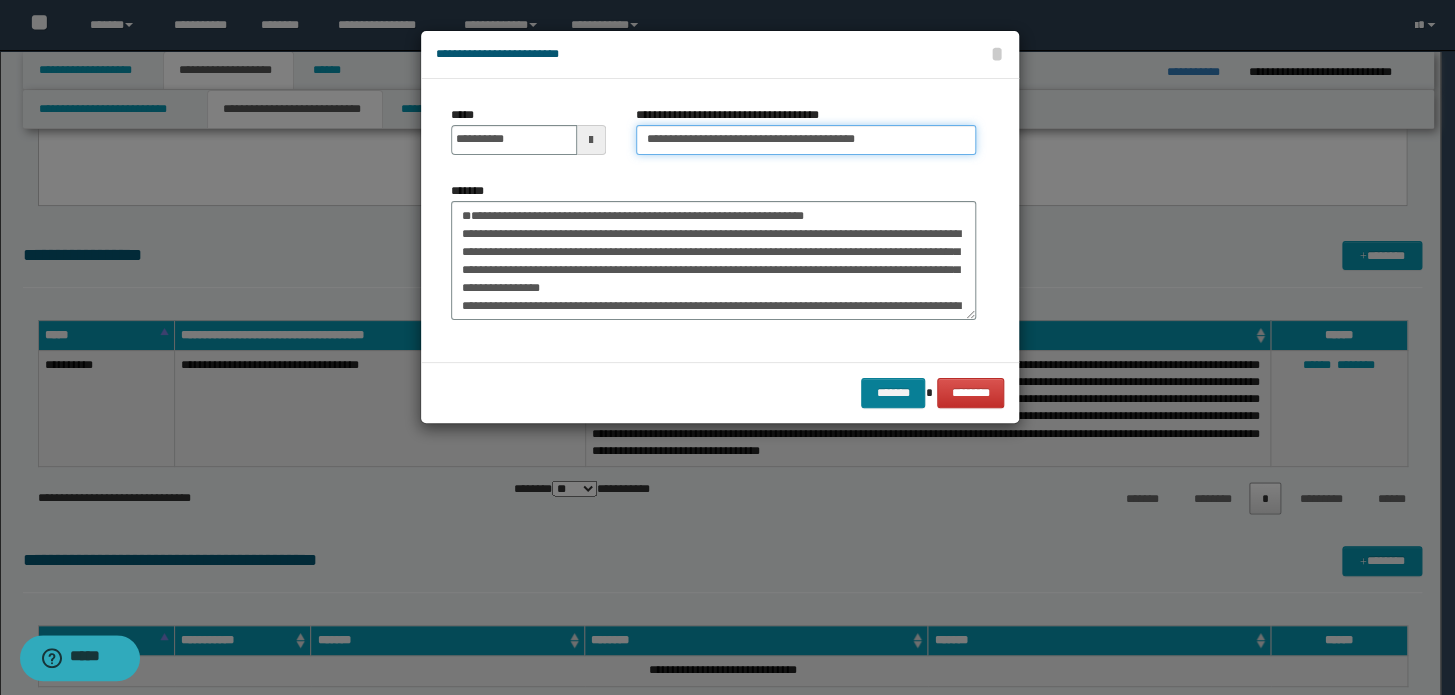 type on "**********" 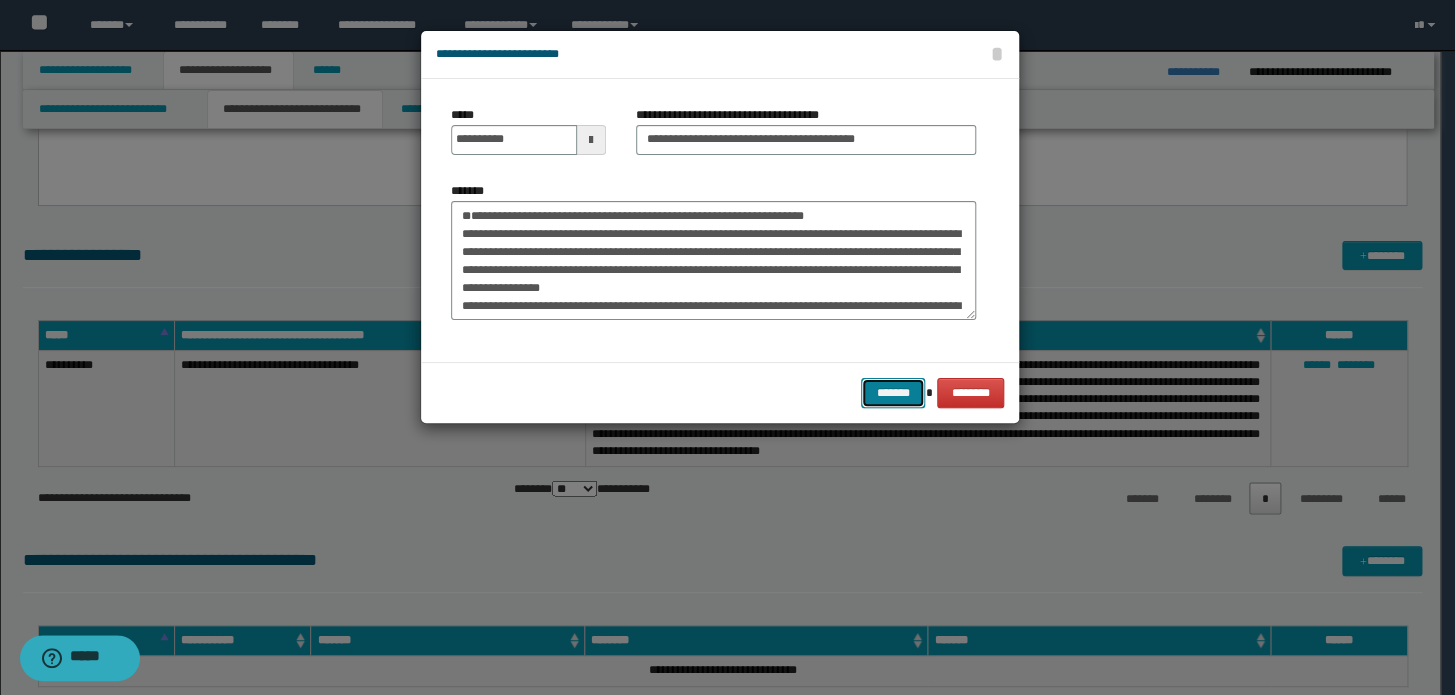click on "*******" at bounding box center (893, 393) 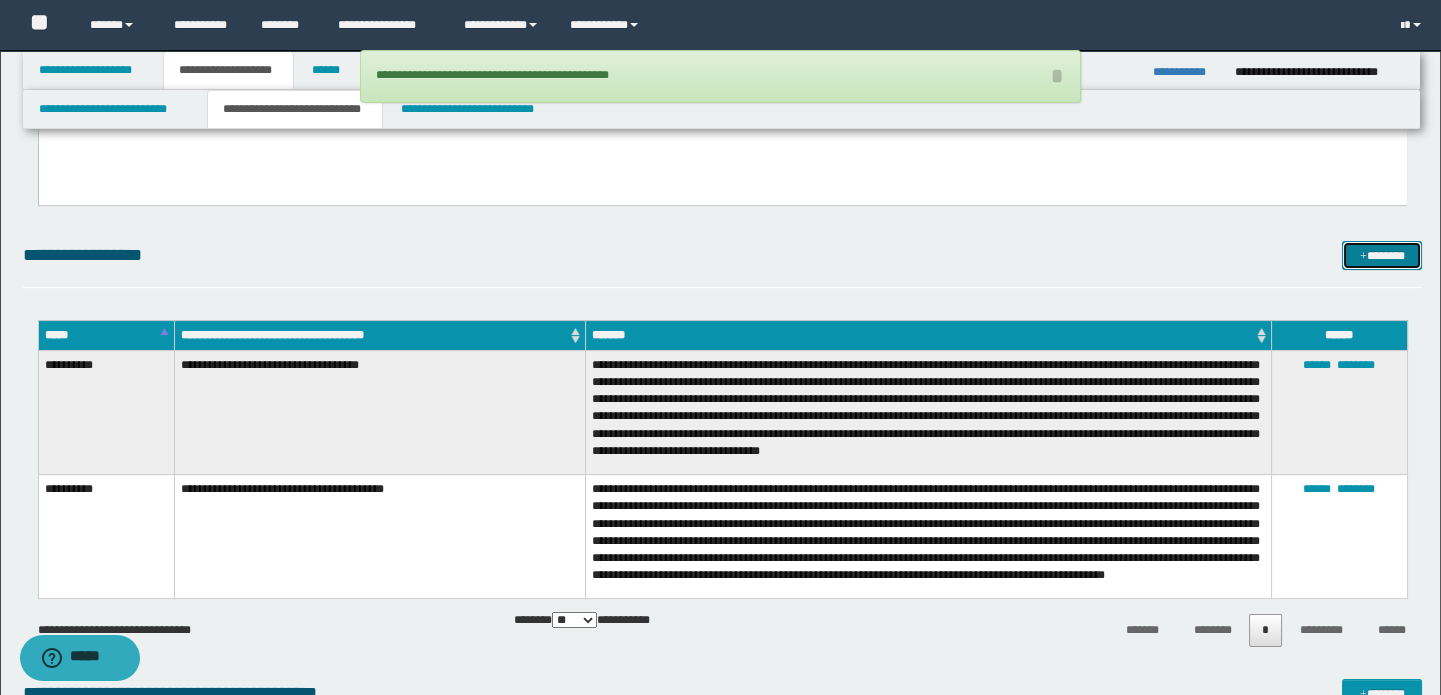 click on "*******" at bounding box center (1382, 256) 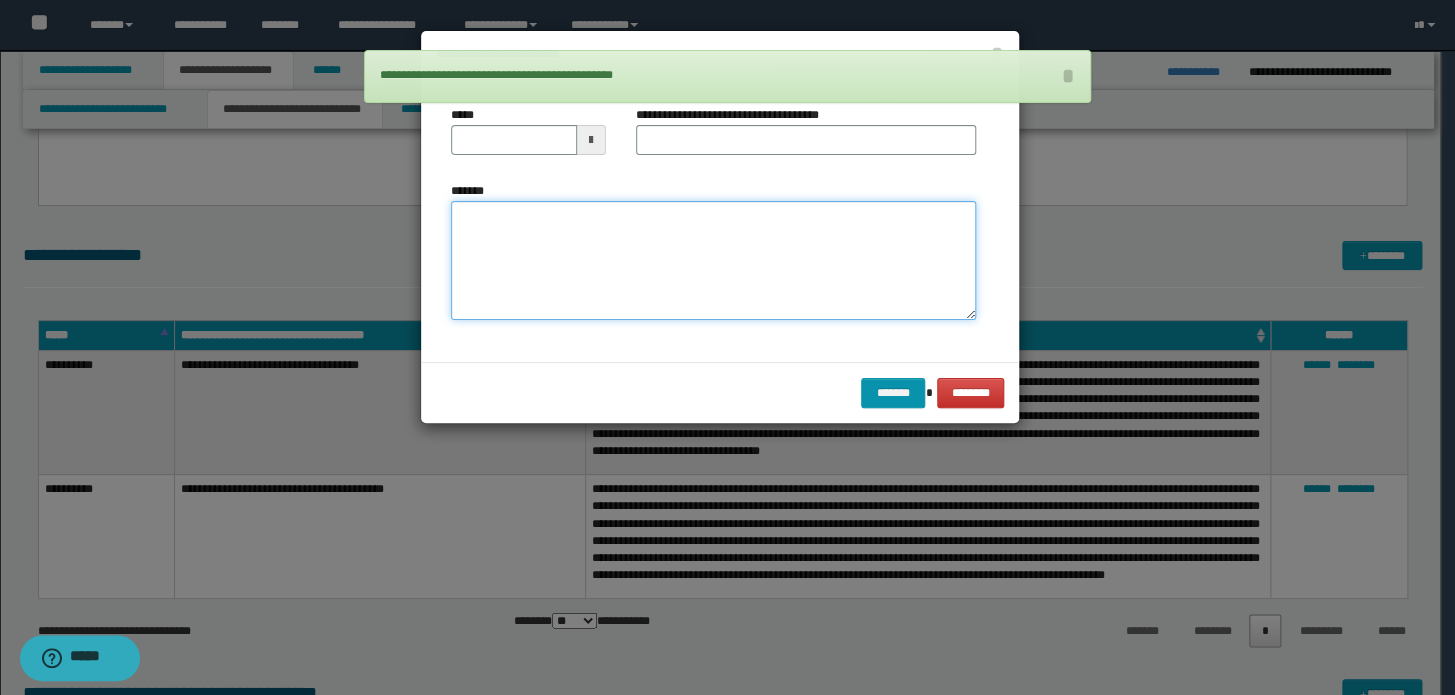 click on "*******" at bounding box center (713, 261) 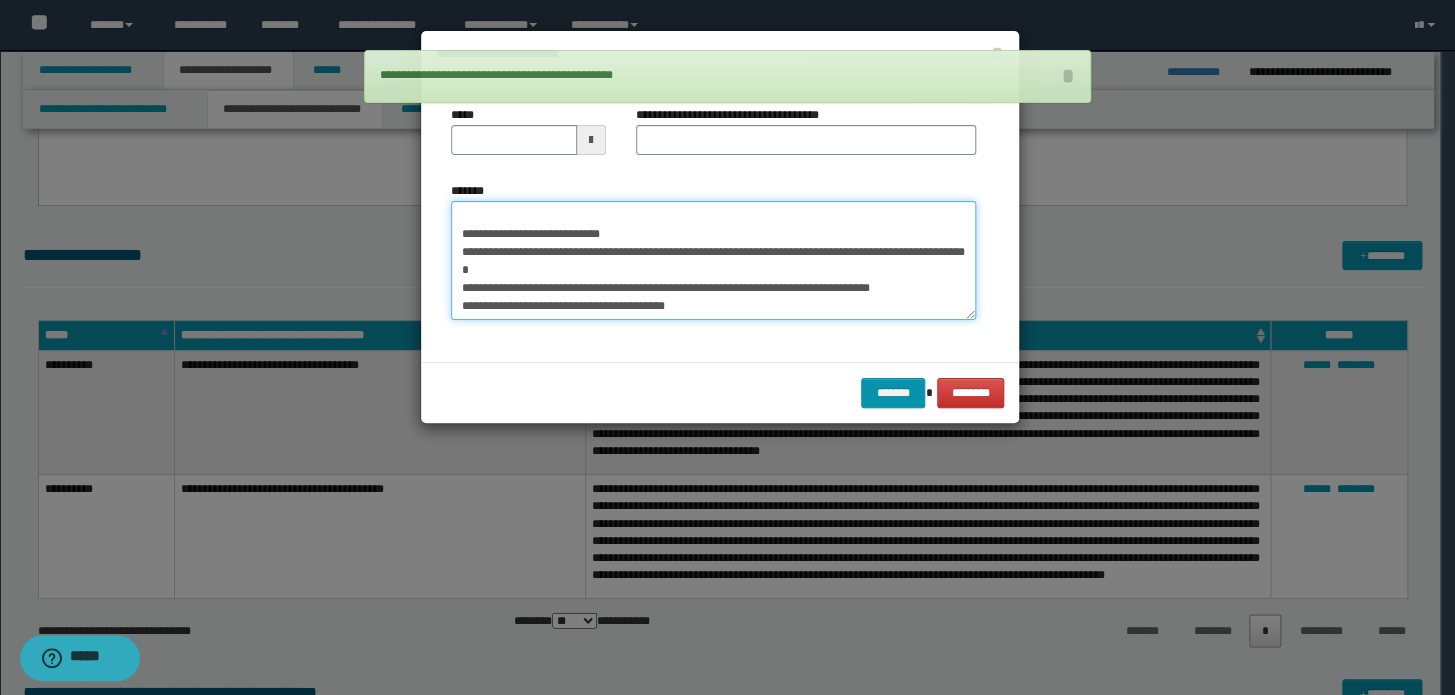 scroll, scrollTop: 0, scrollLeft: 0, axis: both 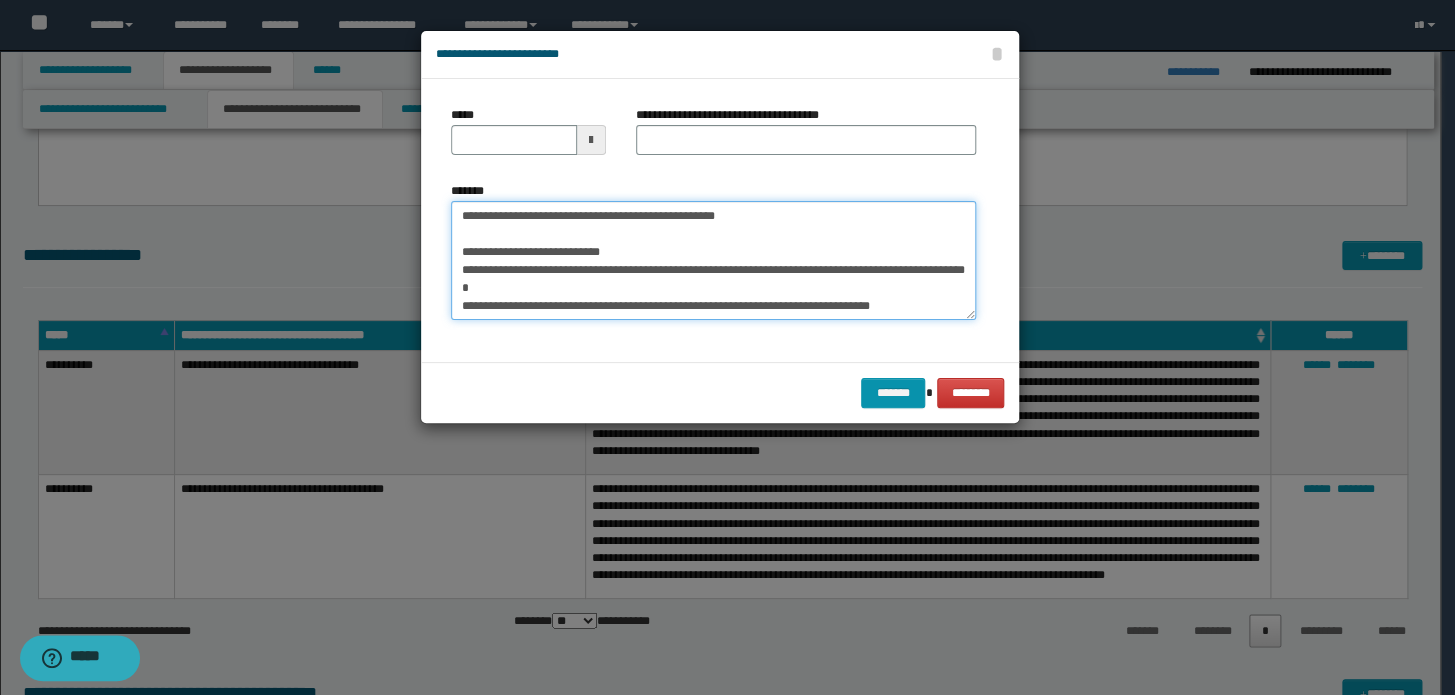 drag, startPoint x: 733, startPoint y: 212, endPoint x: 0, endPoint y: 207, distance: 733.017 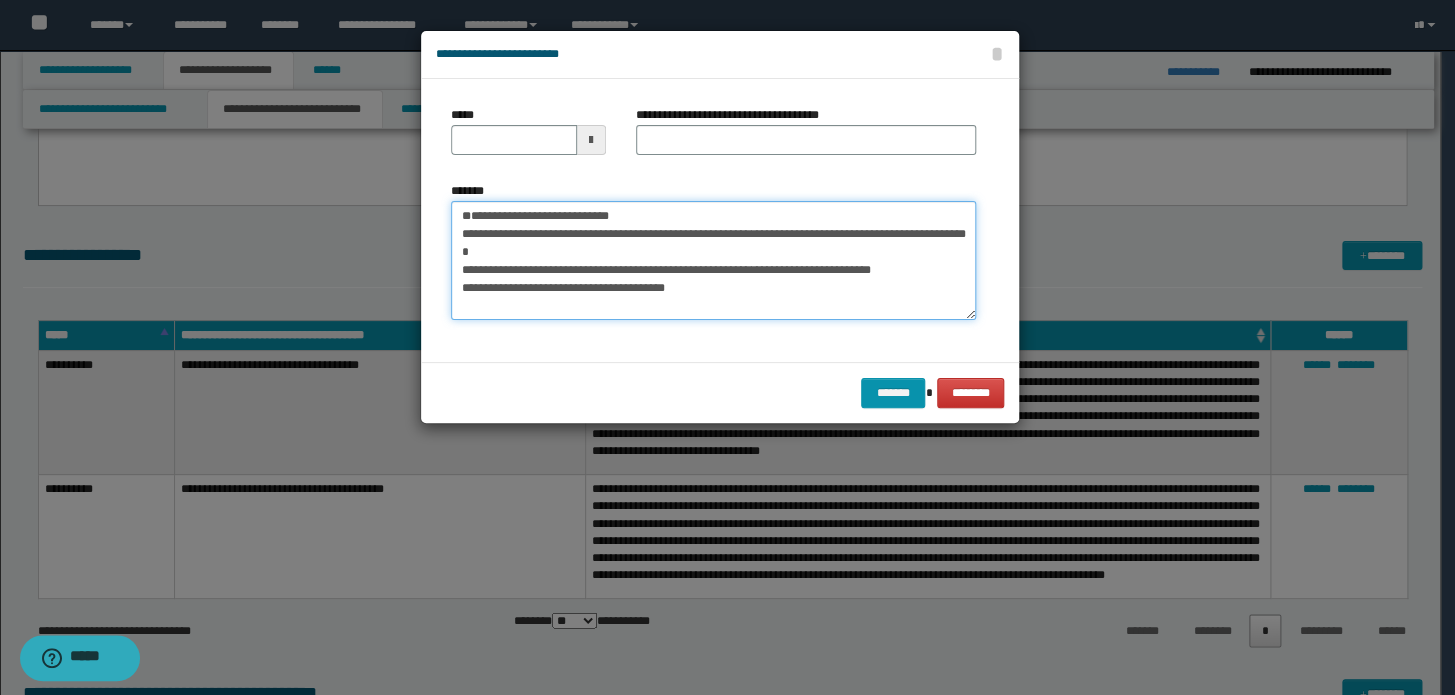 type 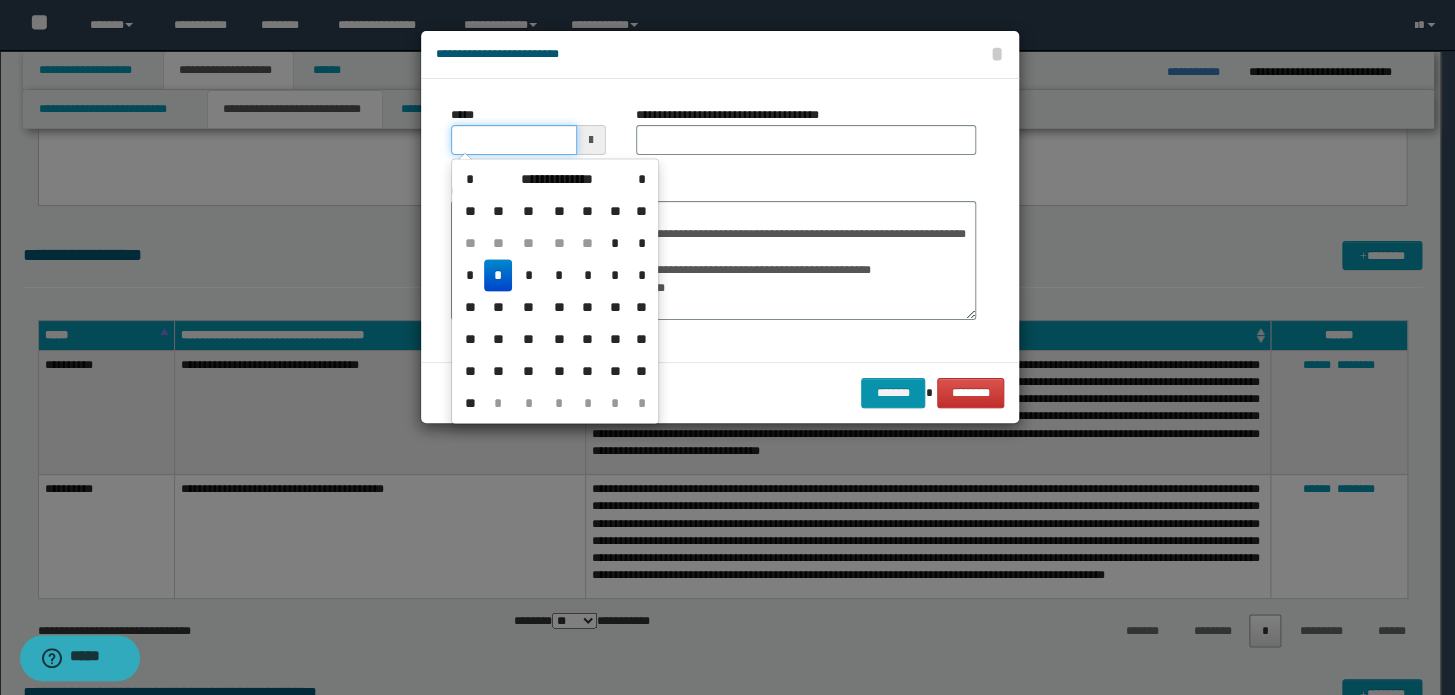 click on "*****" at bounding box center (514, 140) 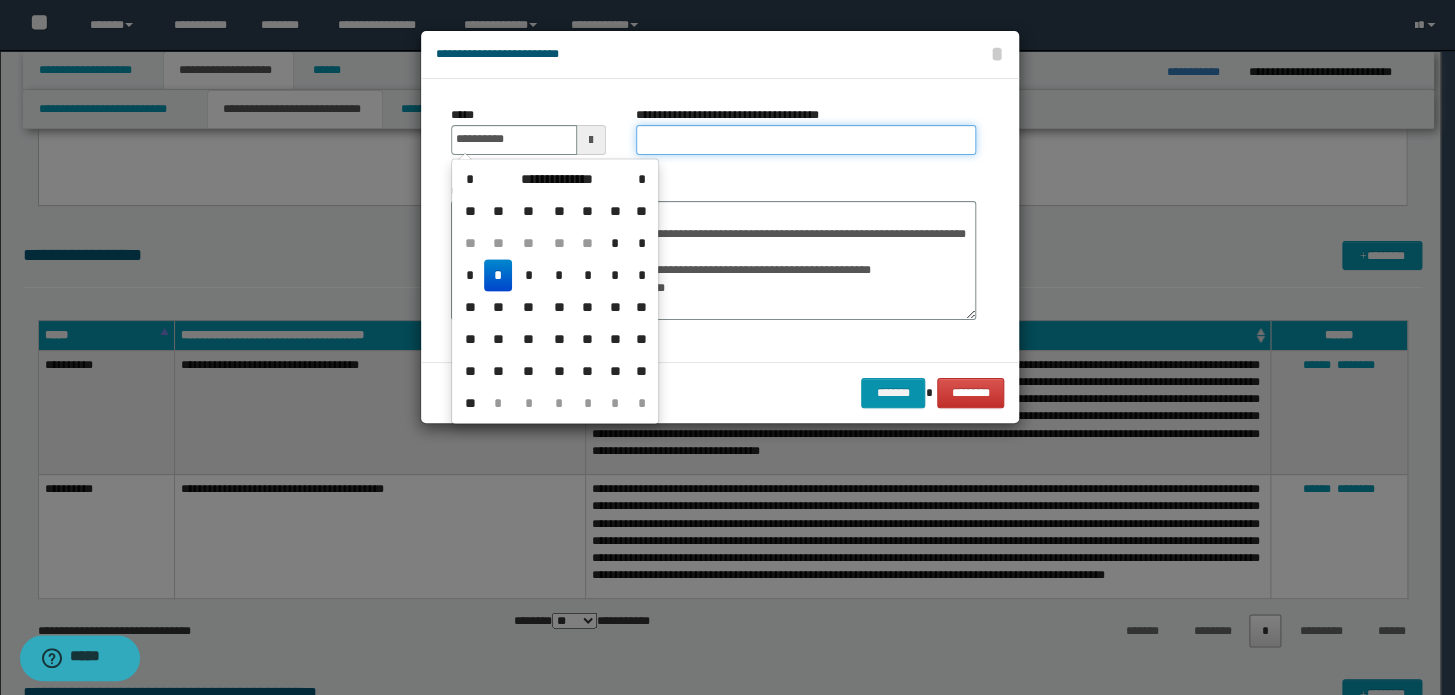 type on "**********" 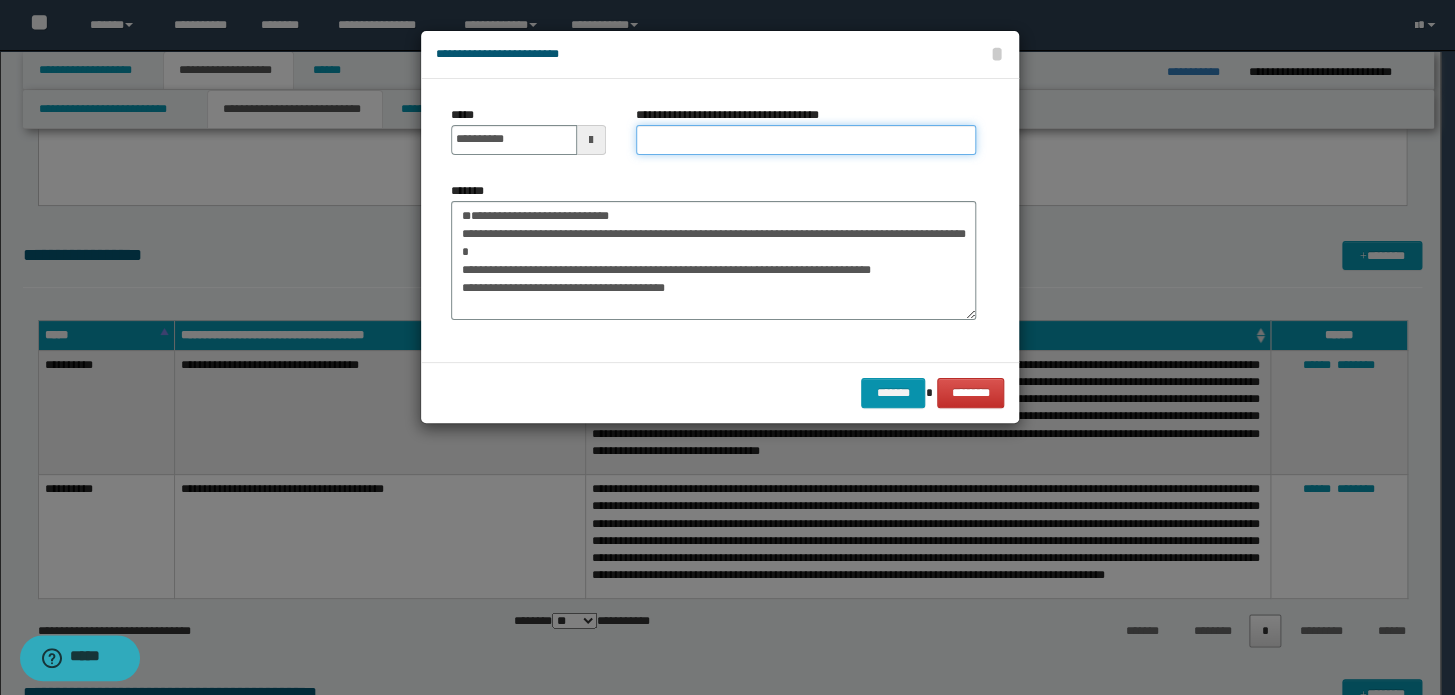 drag, startPoint x: 771, startPoint y: 139, endPoint x: 720, endPoint y: 139, distance: 51 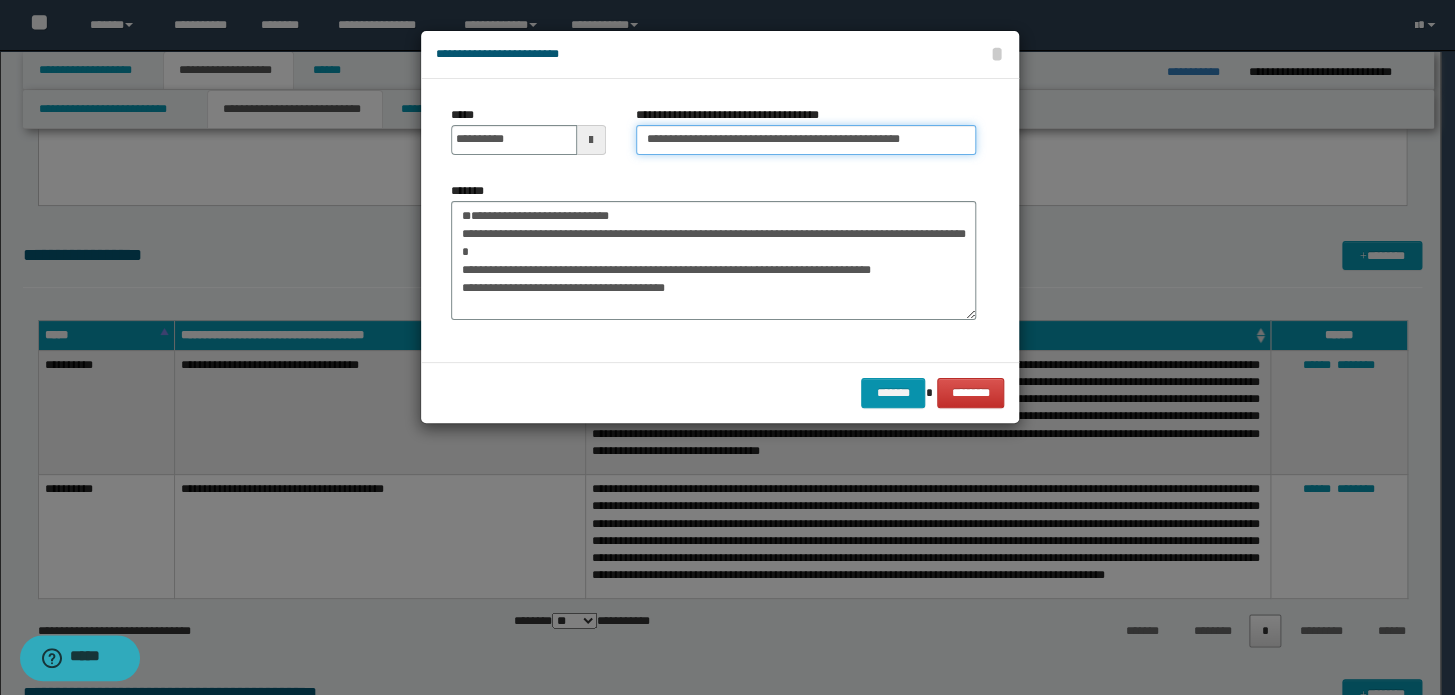 drag, startPoint x: 708, startPoint y: 139, endPoint x: 288, endPoint y: 130, distance: 420.0964 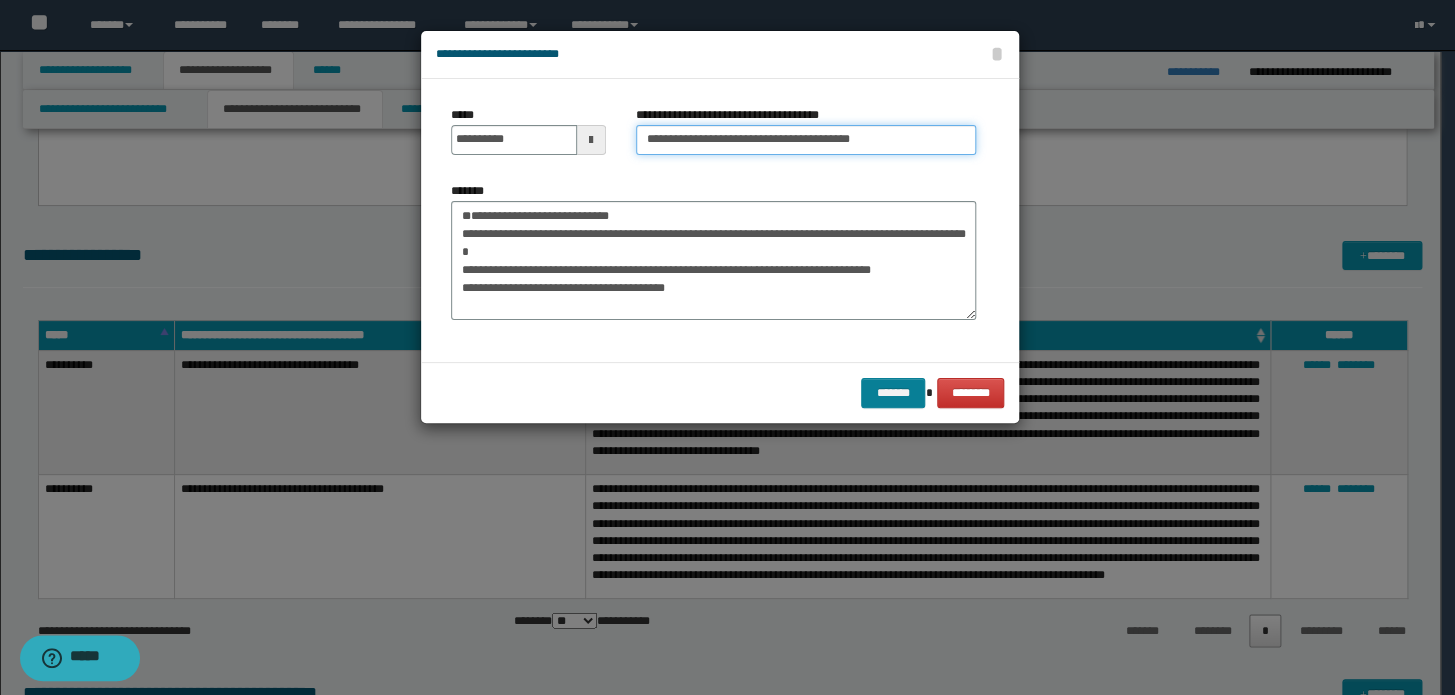 type on "**********" 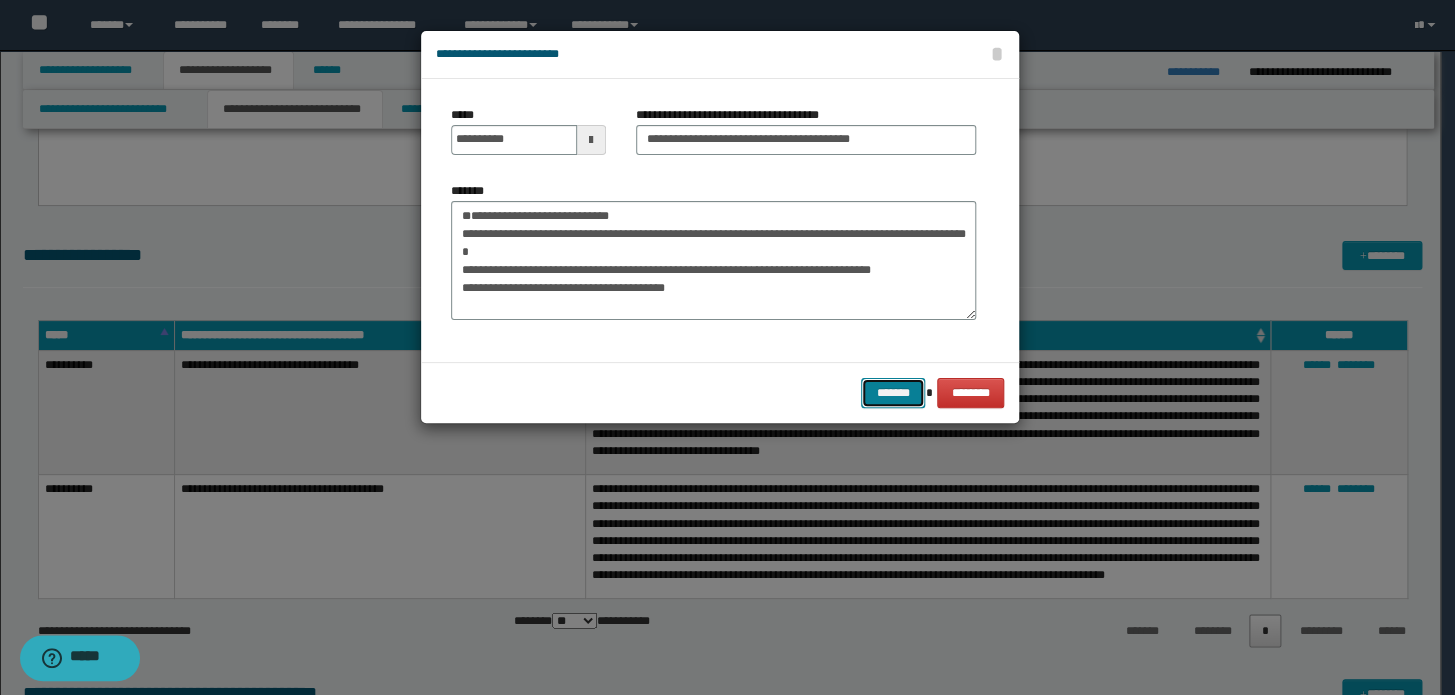 click on "*******" at bounding box center [893, 393] 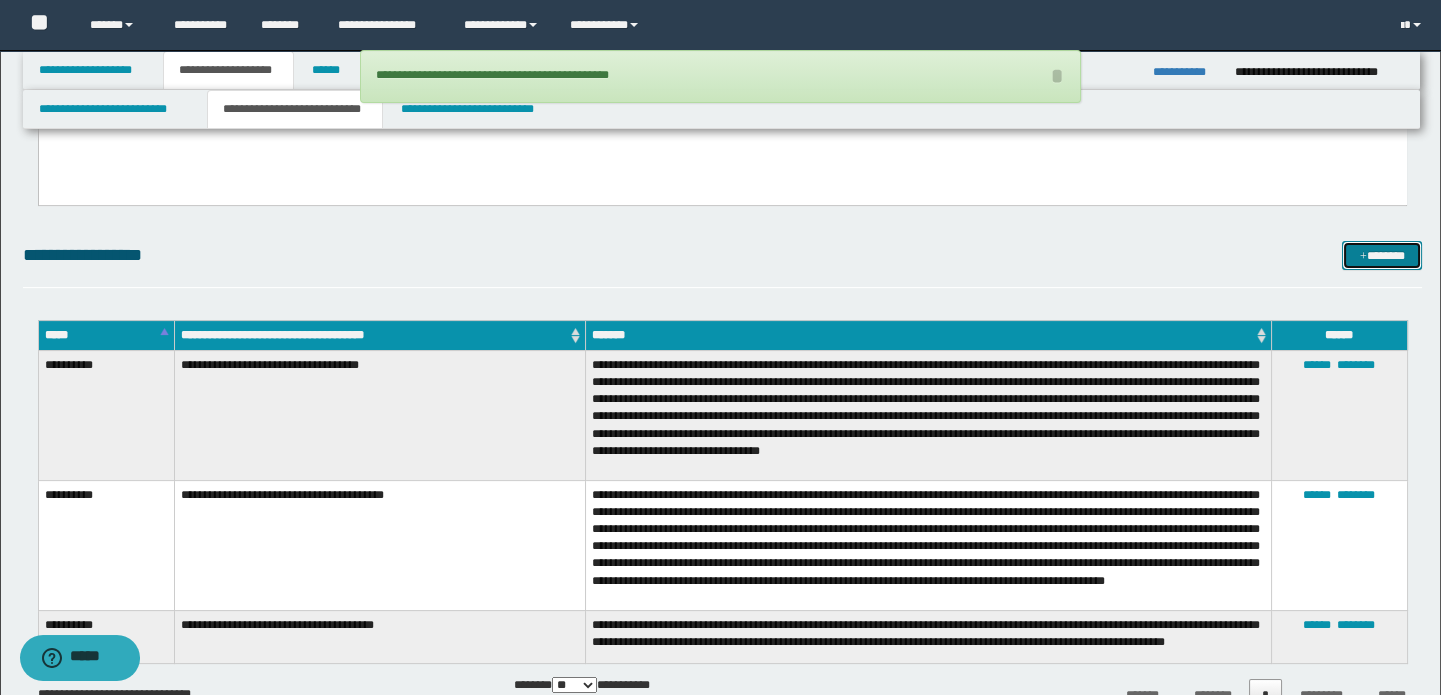 click on "*******" at bounding box center (1382, 256) 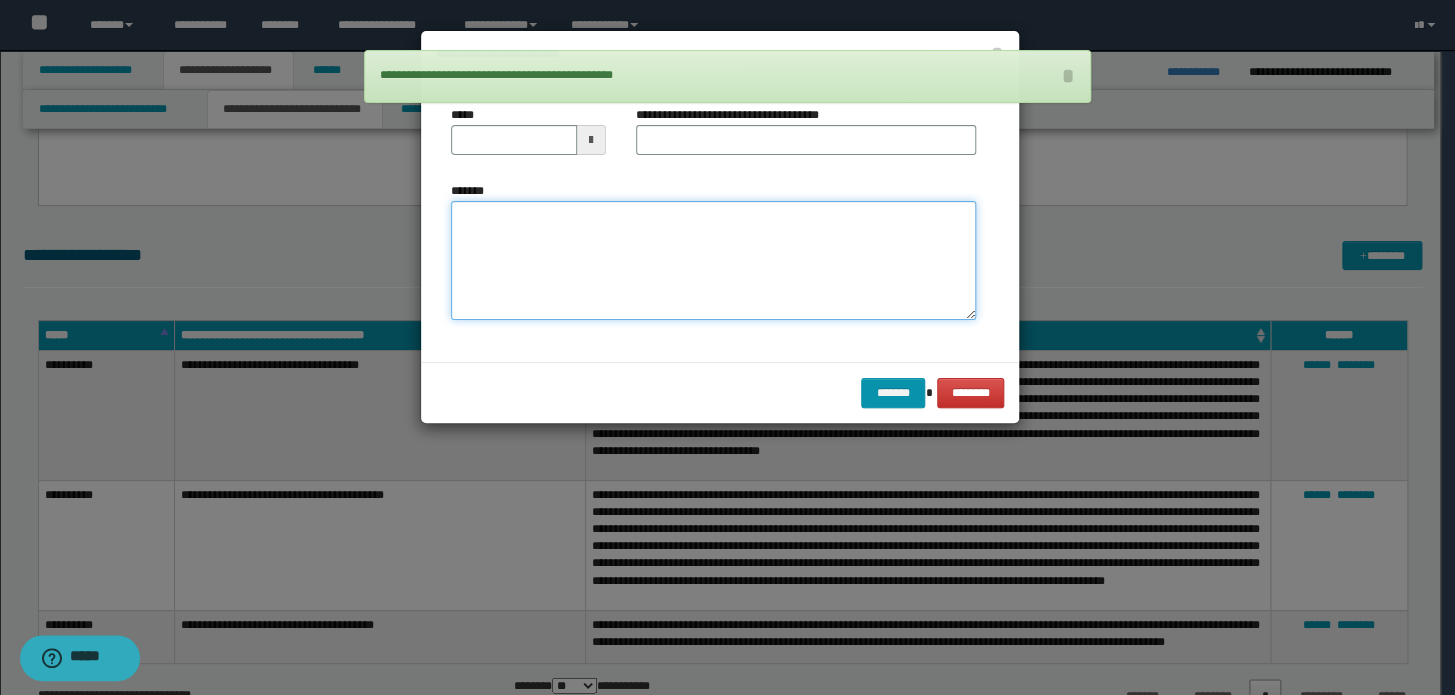 click on "*******" at bounding box center (713, 261) 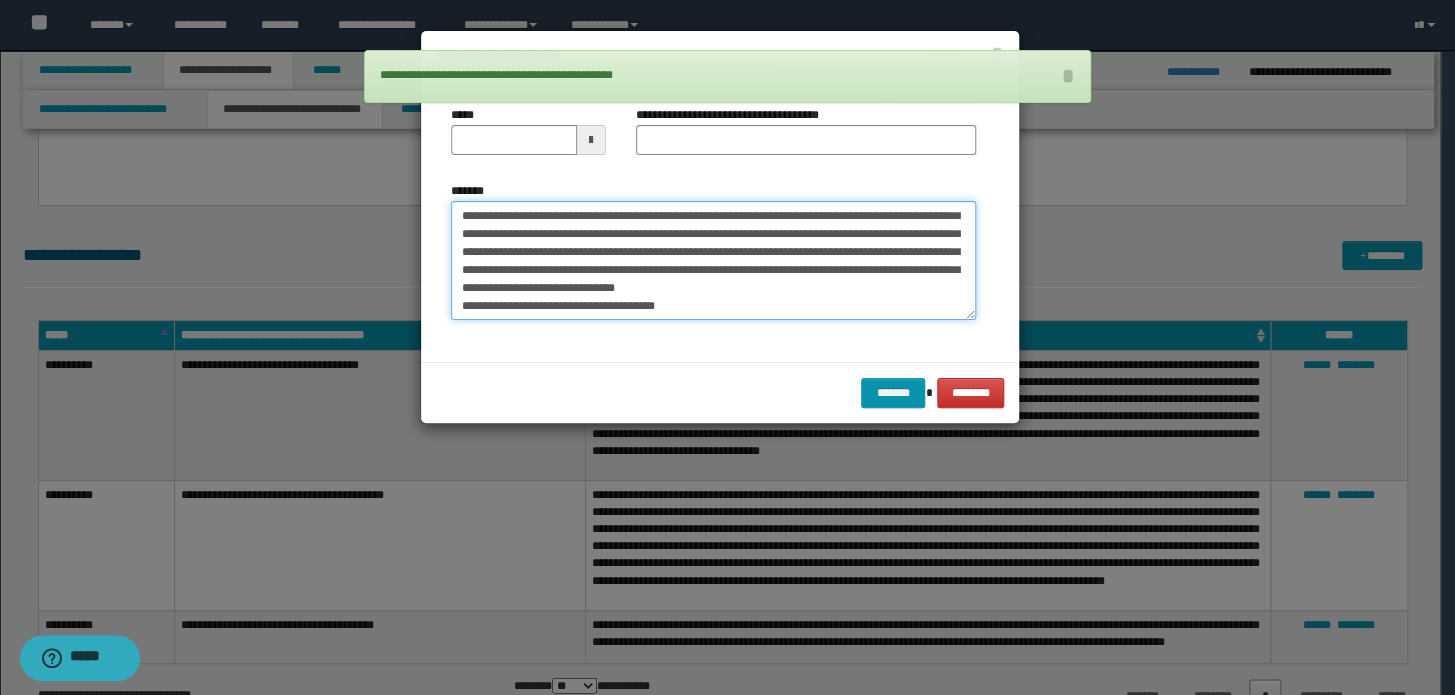 scroll, scrollTop: 0, scrollLeft: 0, axis: both 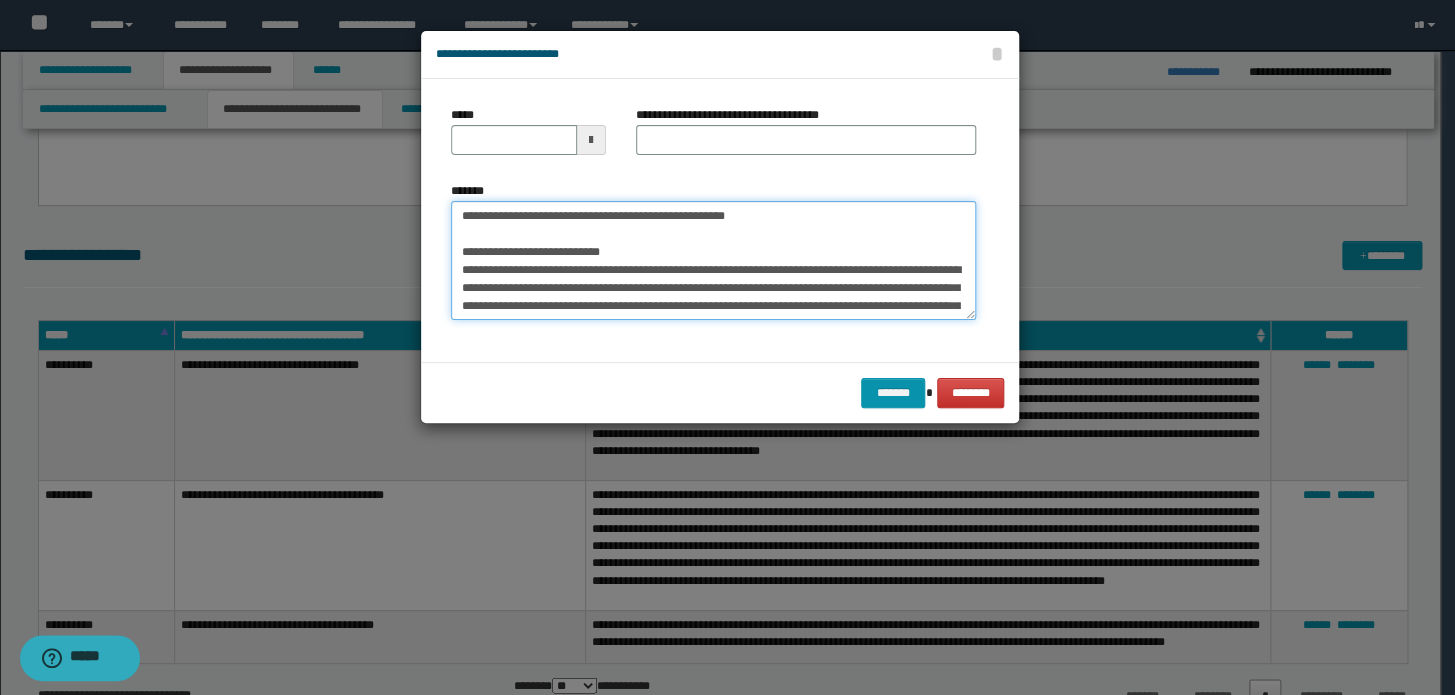 drag, startPoint x: 822, startPoint y: 225, endPoint x: 0, endPoint y: 170, distance: 823.83795 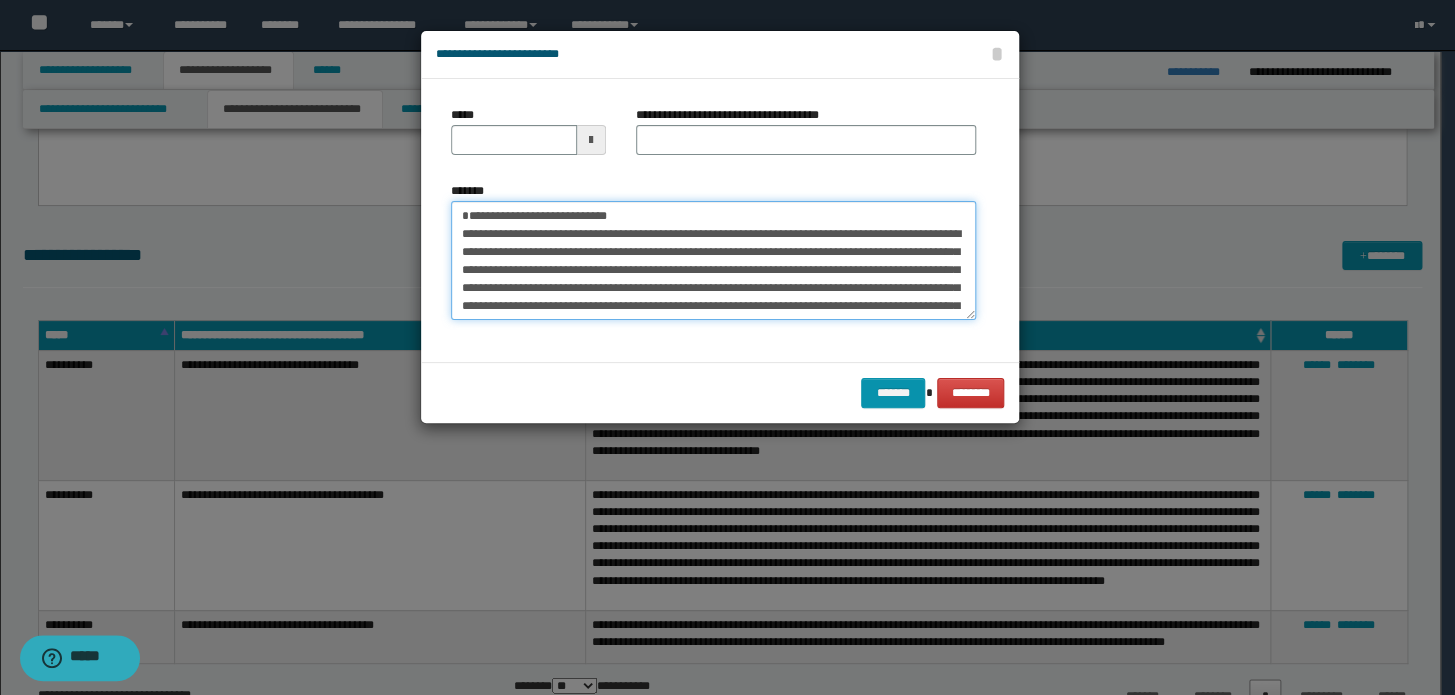 type 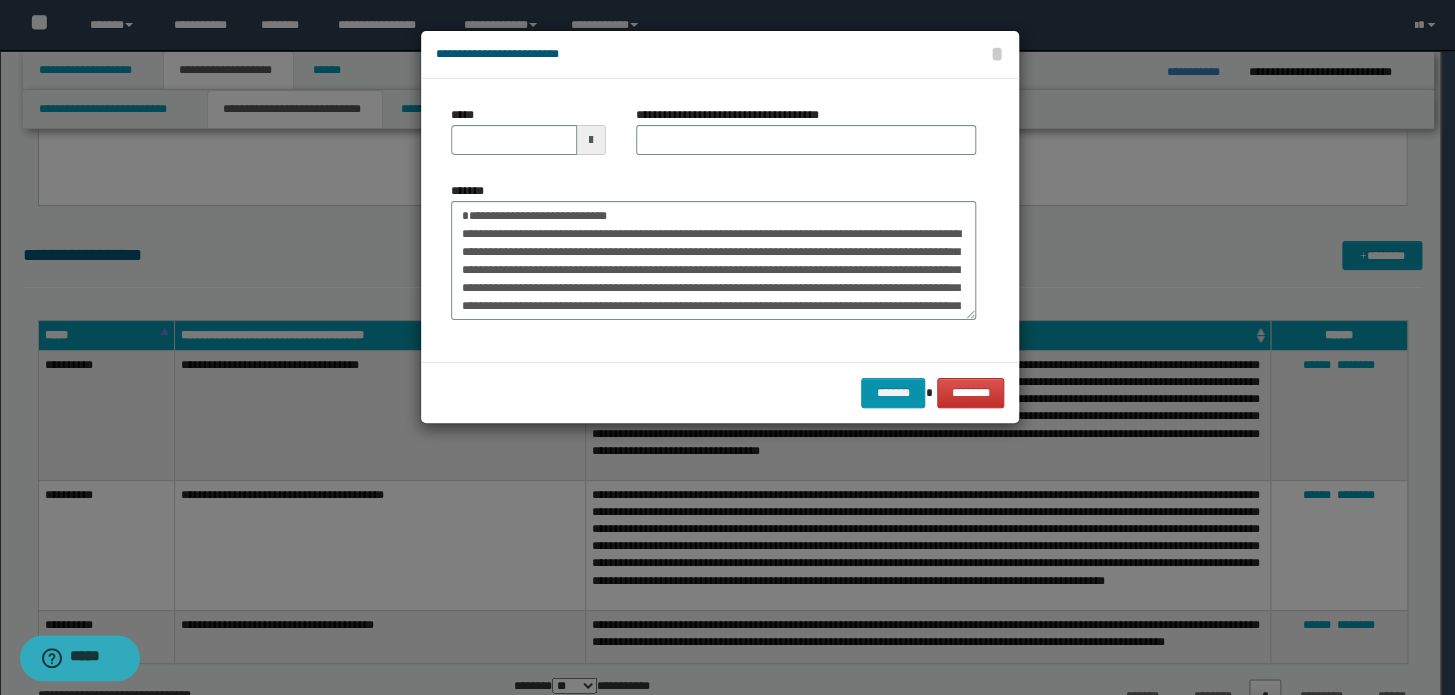 click on "*****" at bounding box center [528, 138] 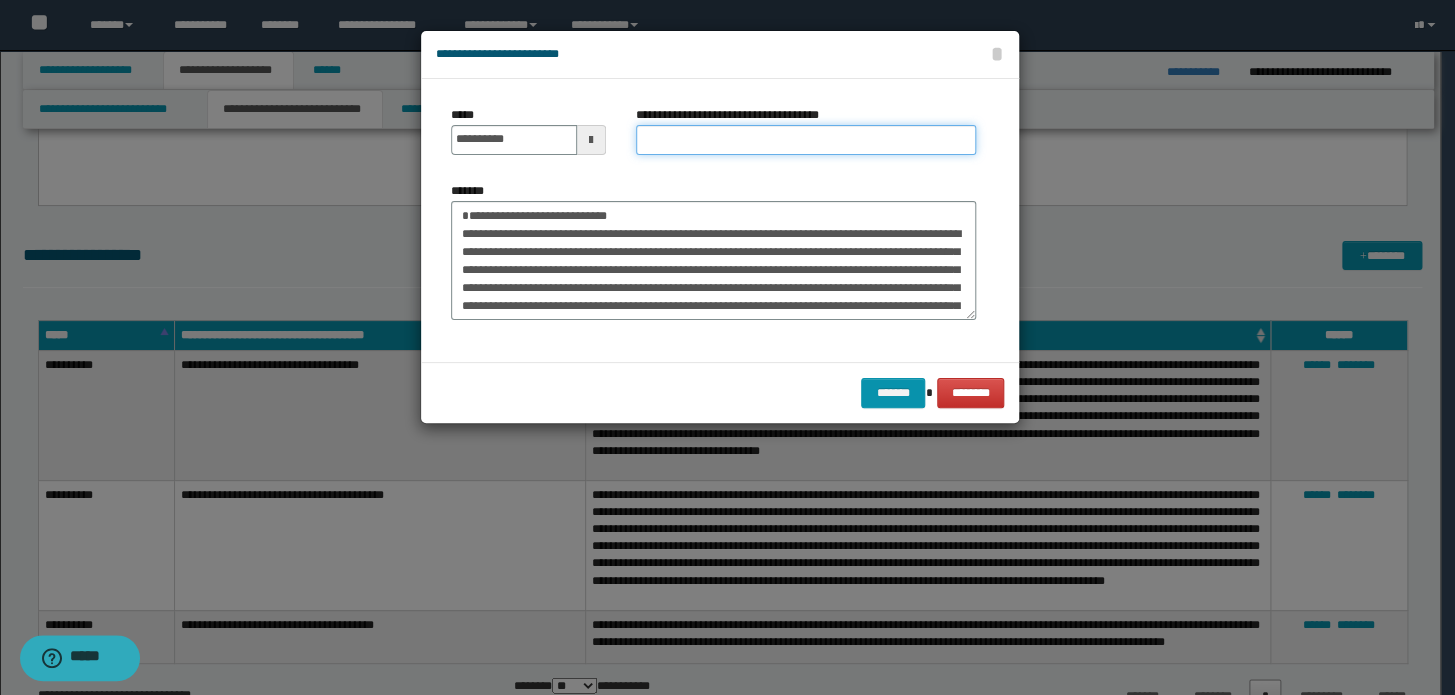 click on "**********" at bounding box center (806, 140) 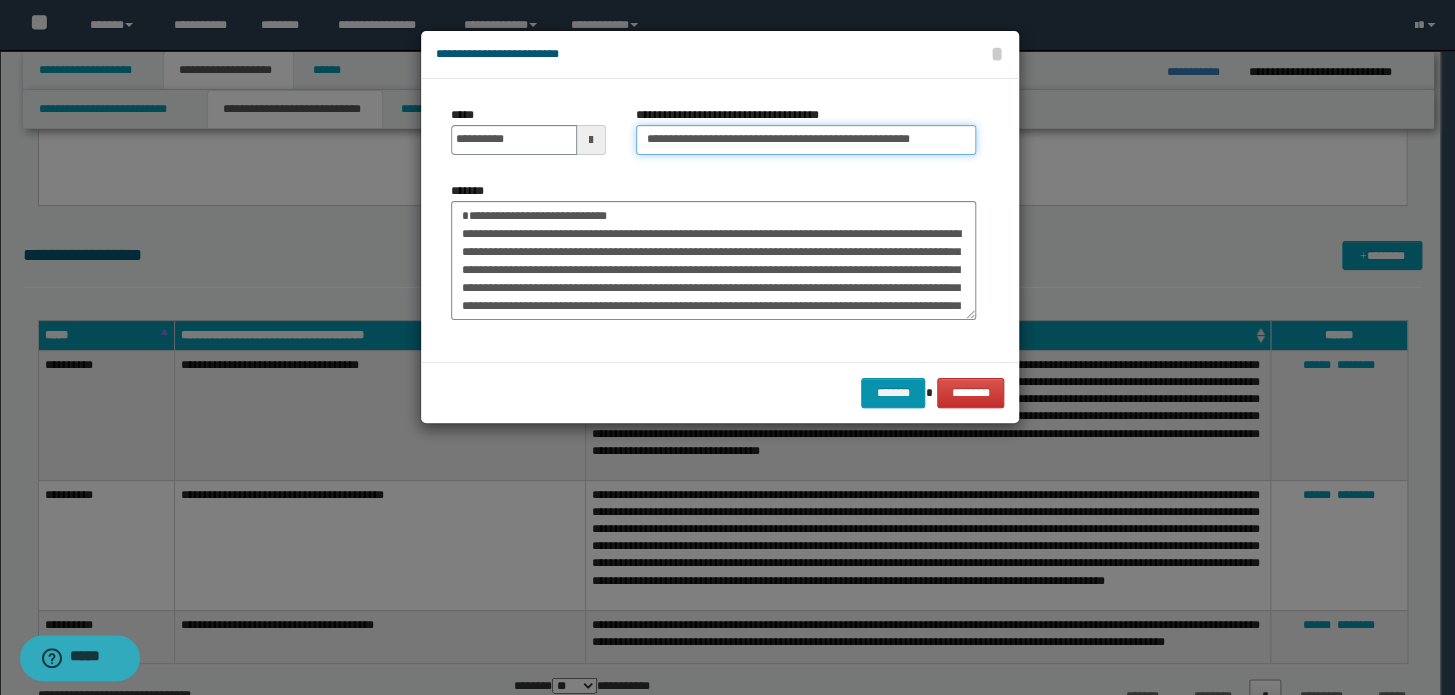 drag, startPoint x: 715, startPoint y: 138, endPoint x: 98, endPoint y: 96, distance: 618.42786 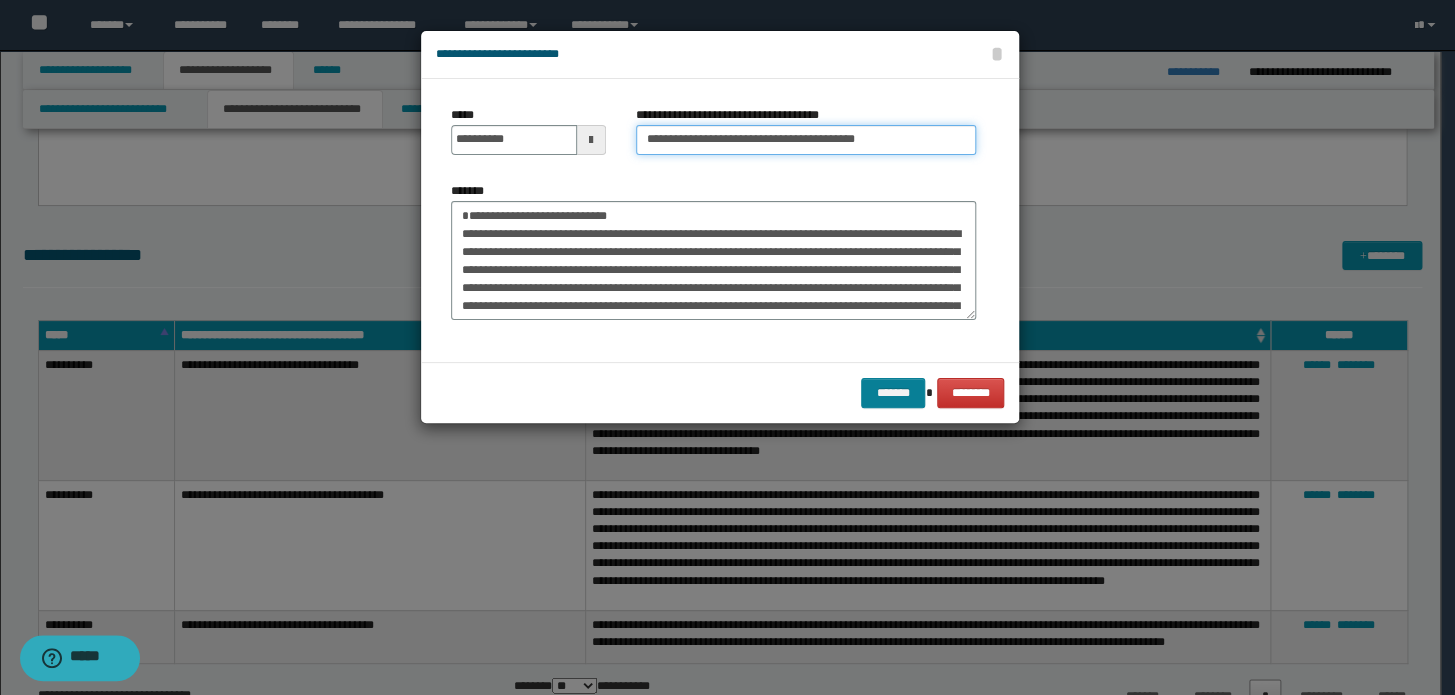 type on "**********" 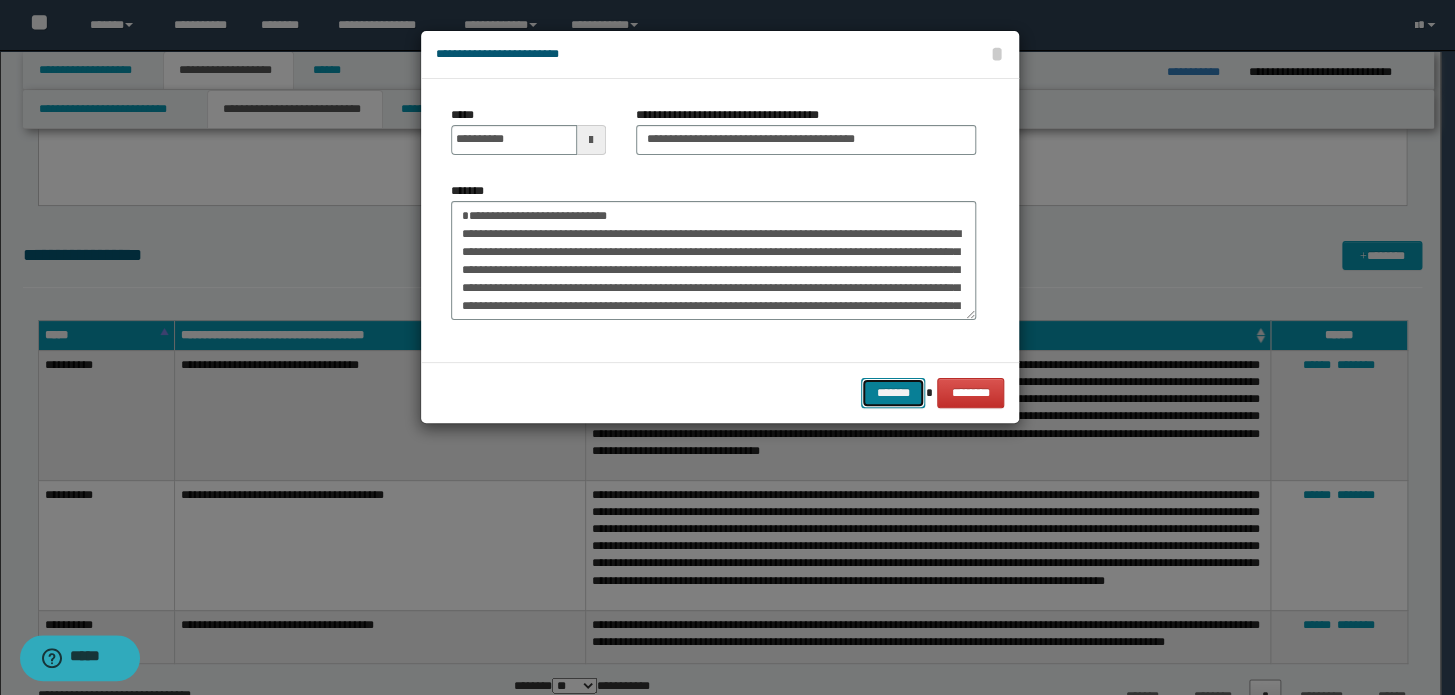 click on "*******" at bounding box center [893, 393] 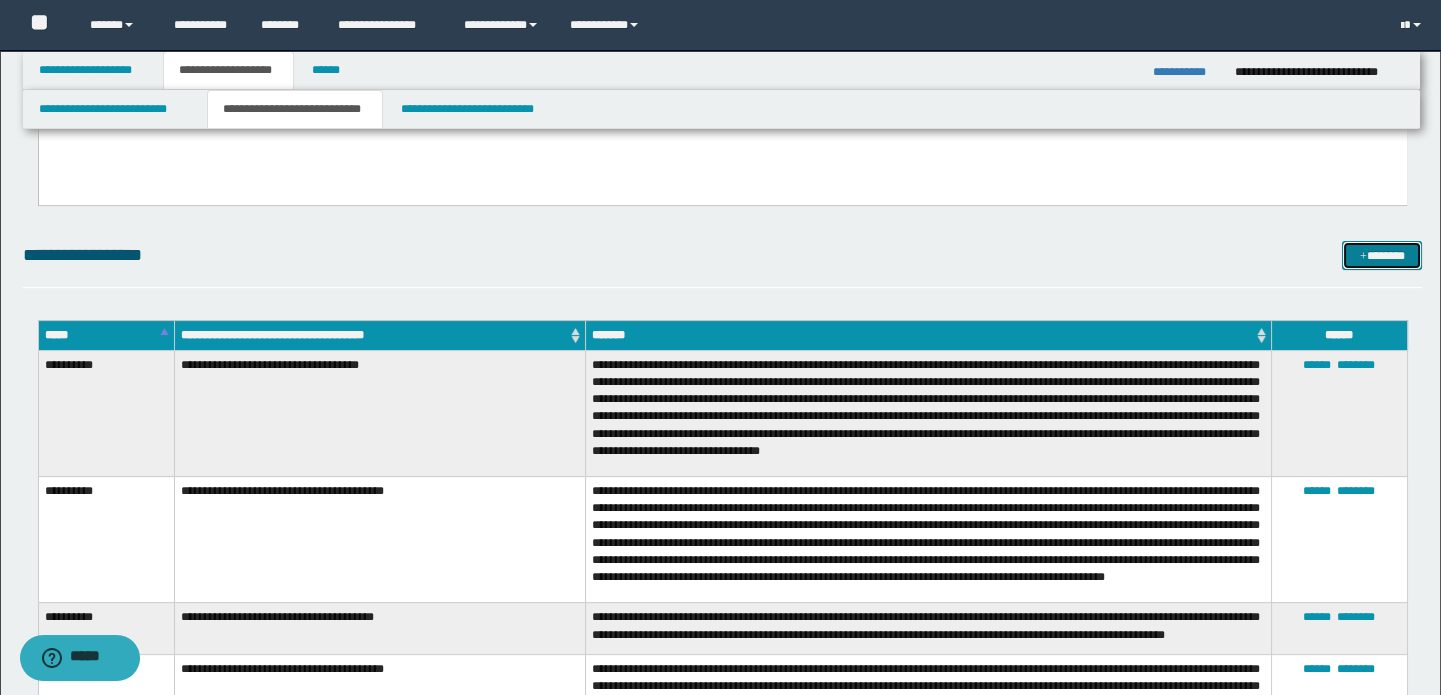 click on "*******" at bounding box center [1382, 256] 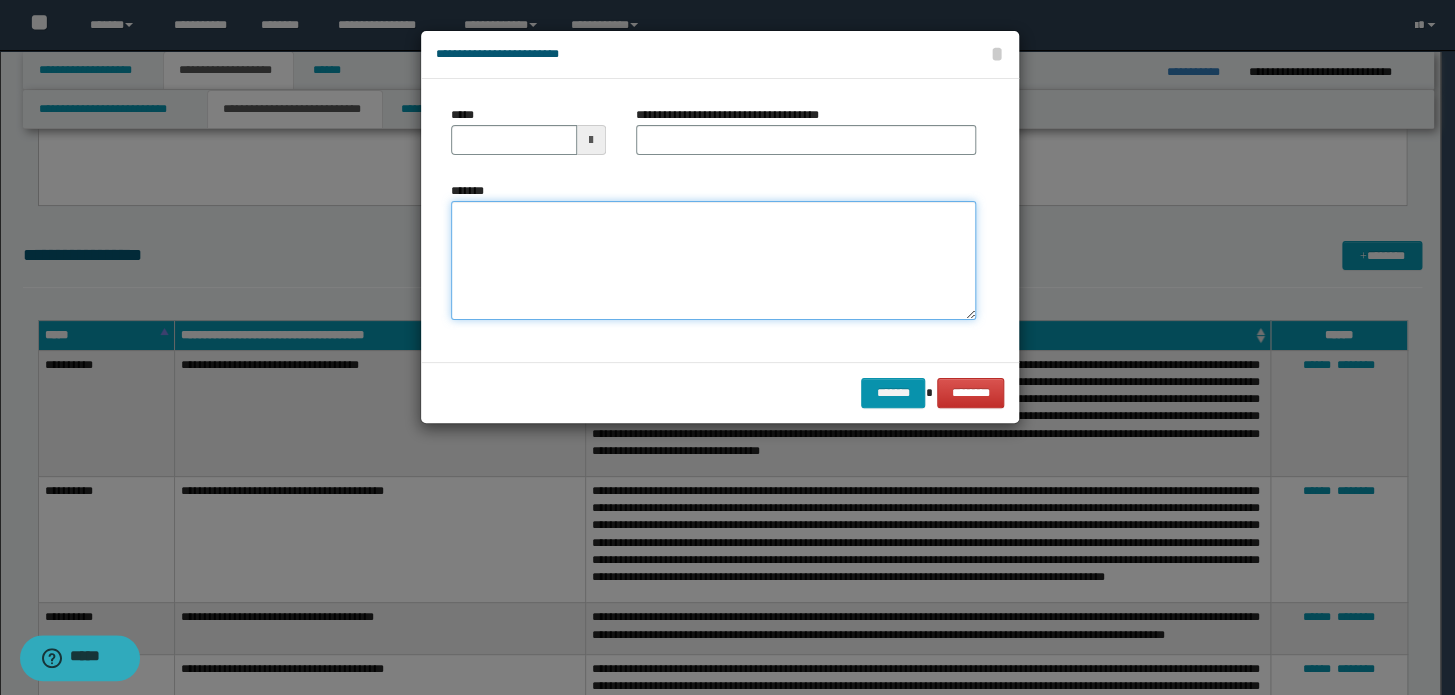click on "*******" at bounding box center [713, 261] 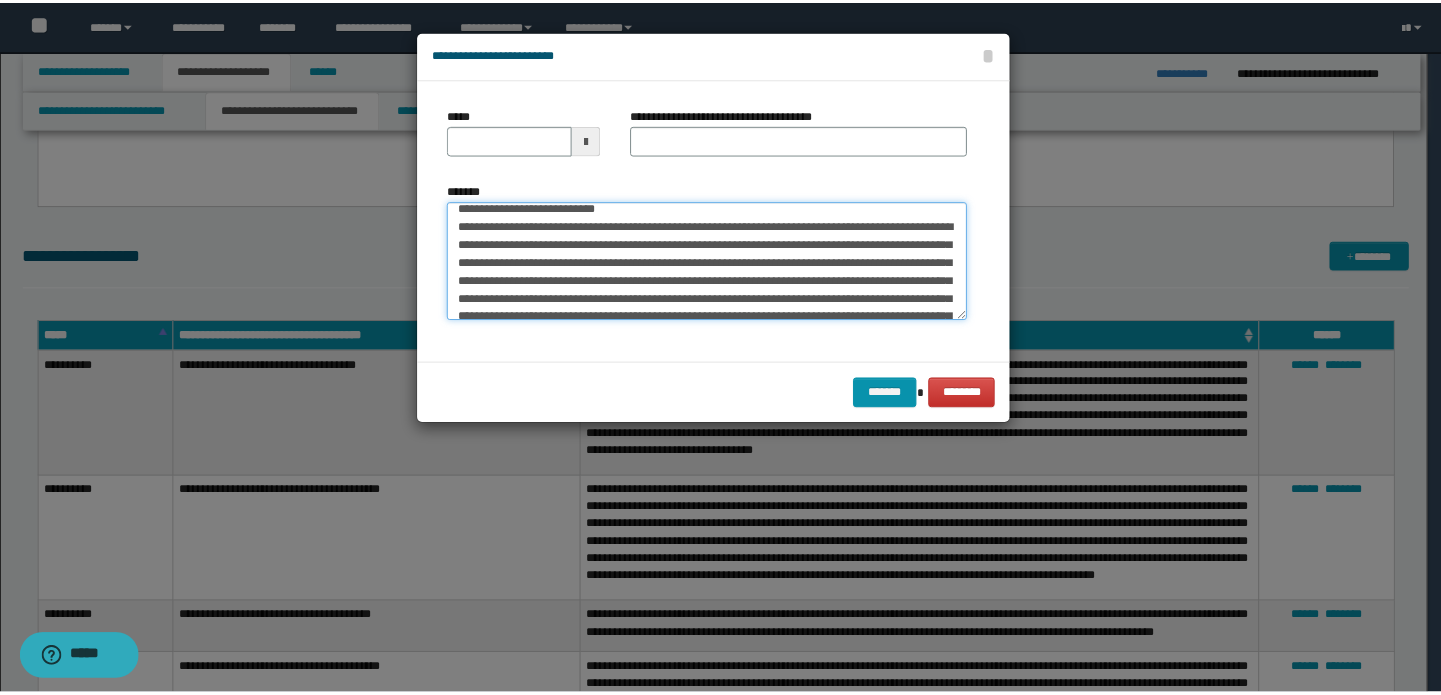 scroll, scrollTop: 0, scrollLeft: 0, axis: both 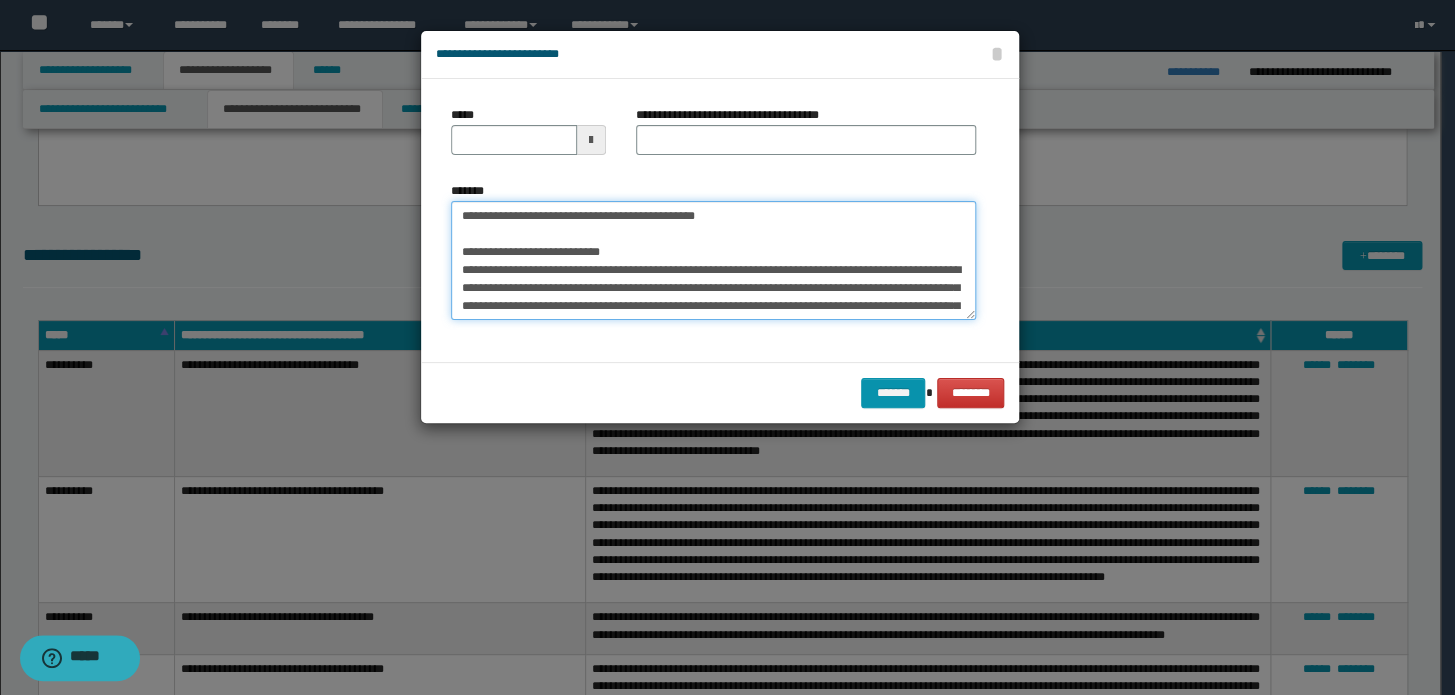 drag, startPoint x: 326, startPoint y: 191, endPoint x: 0, endPoint y: 187, distance: 326.02454 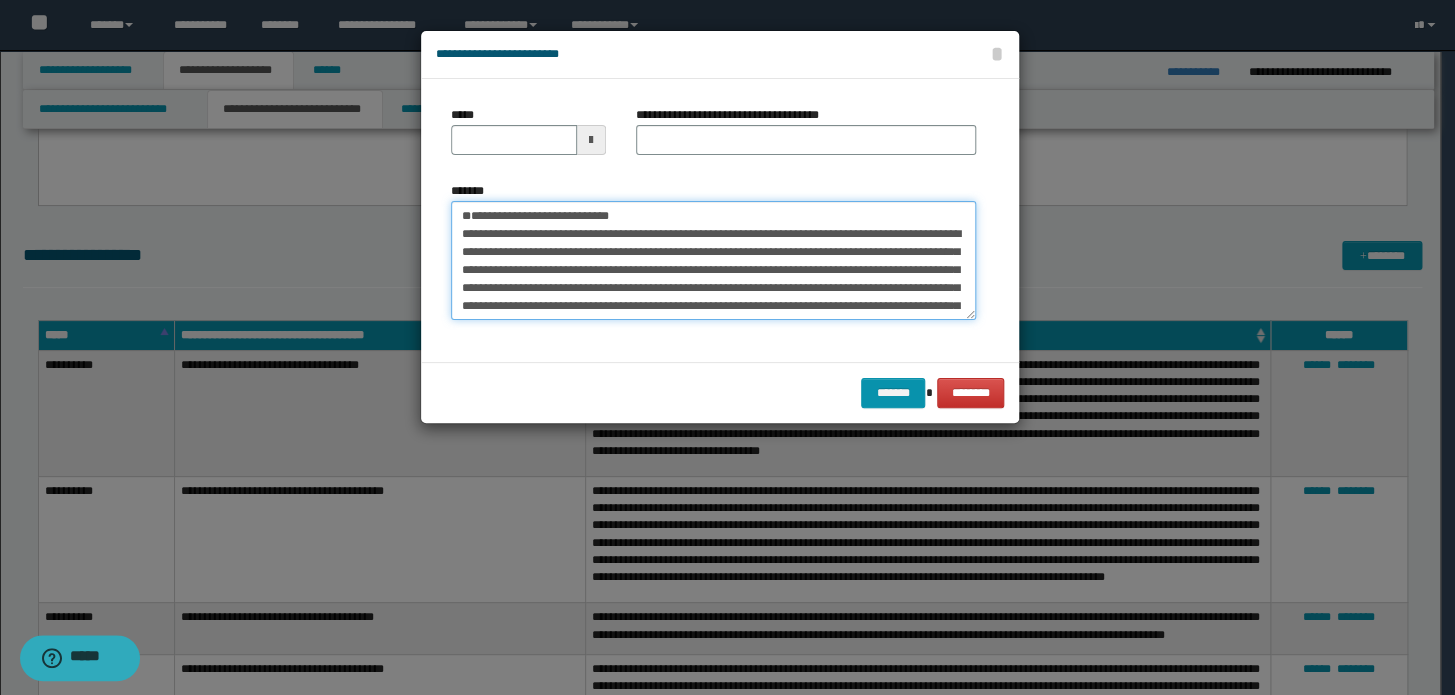 type 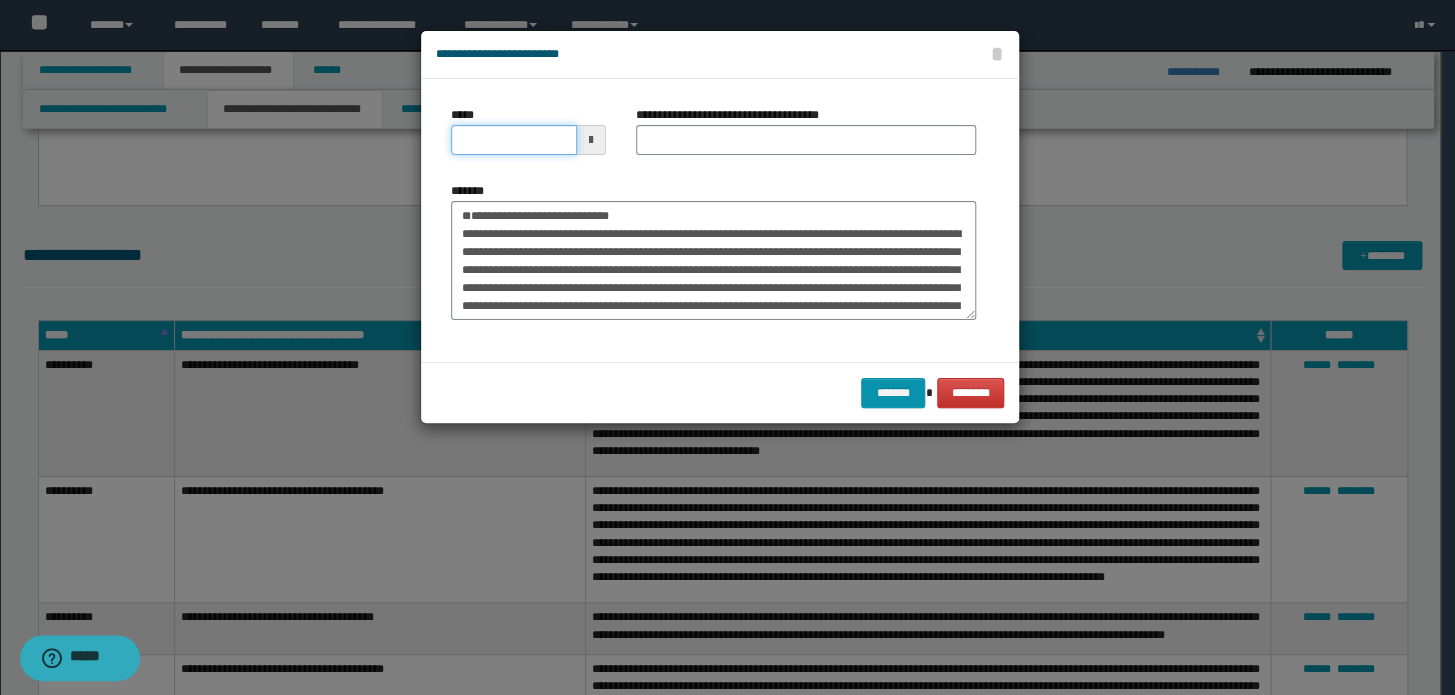 click on "*****" at bounding box center [514, 140] 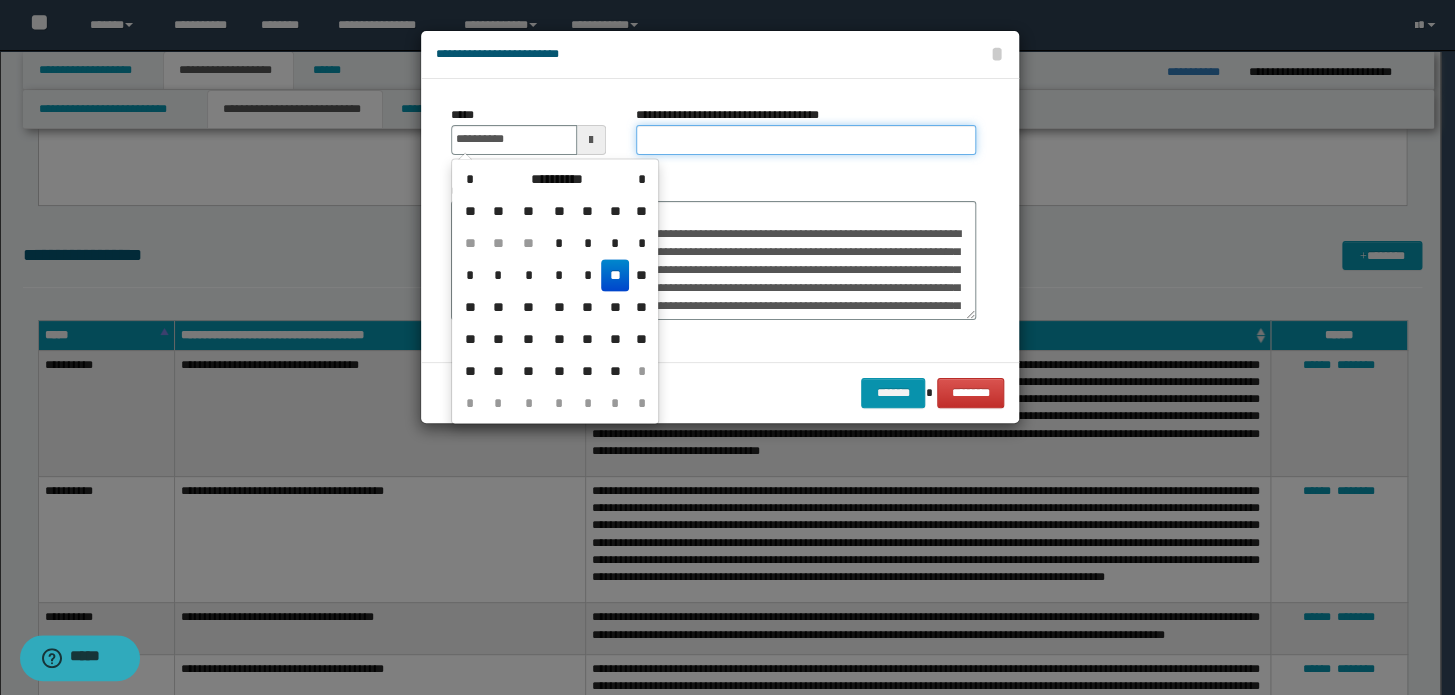type on "**********" 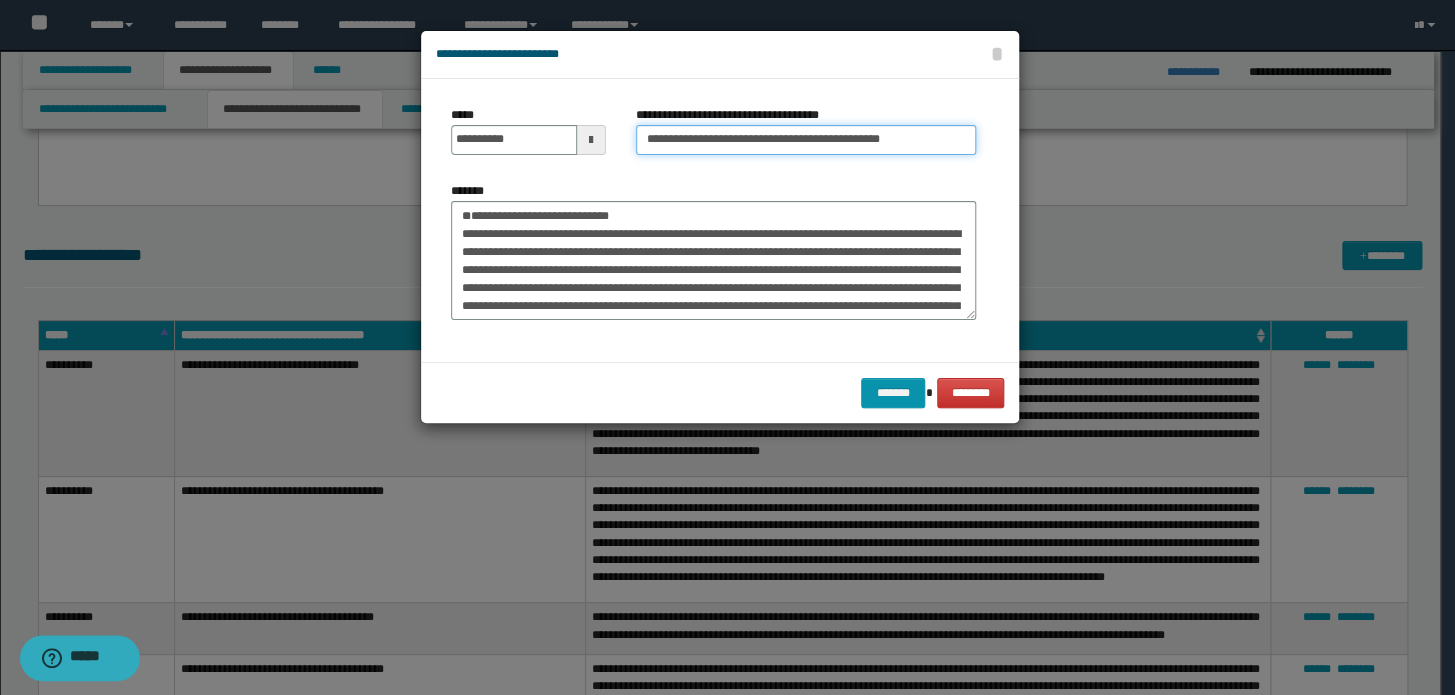 drag, startPoint x: 709, startPoint y: 130, endPoint x: 55, endPoint y: 96, distance: 654.8832 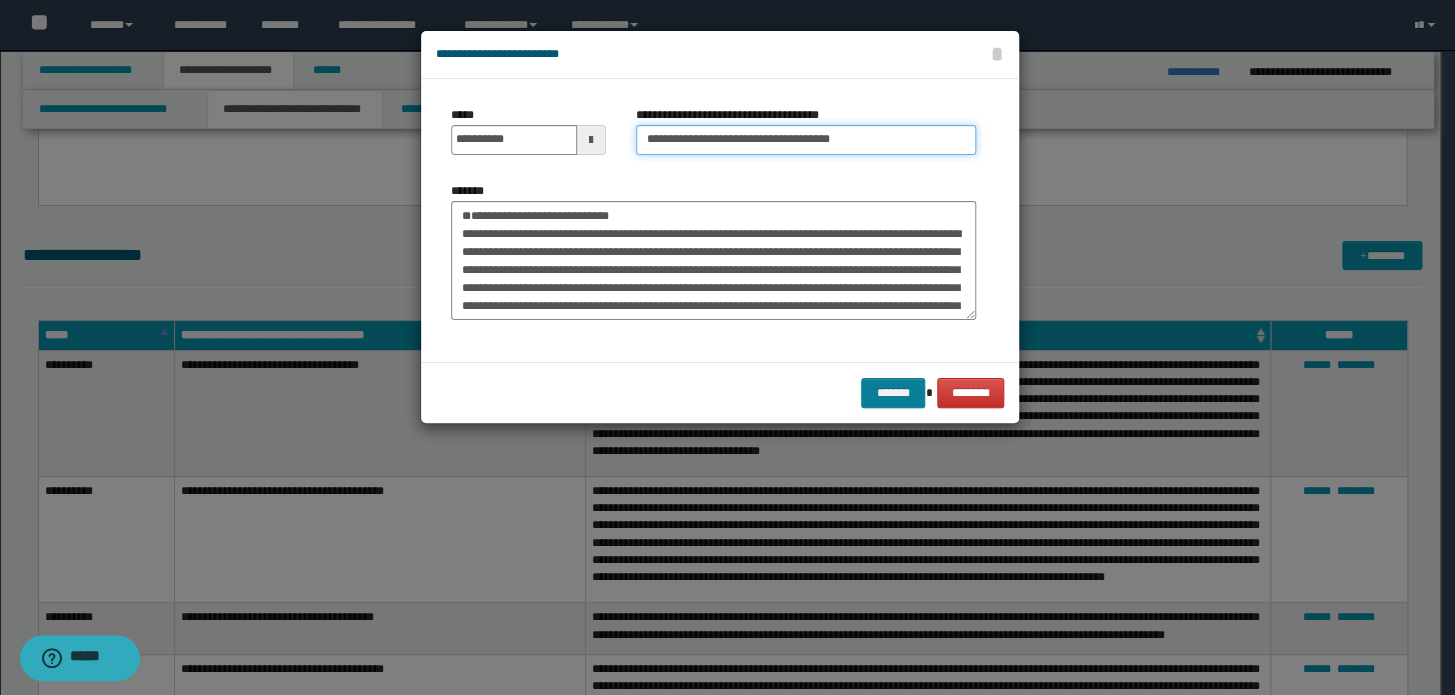 type on "**********" 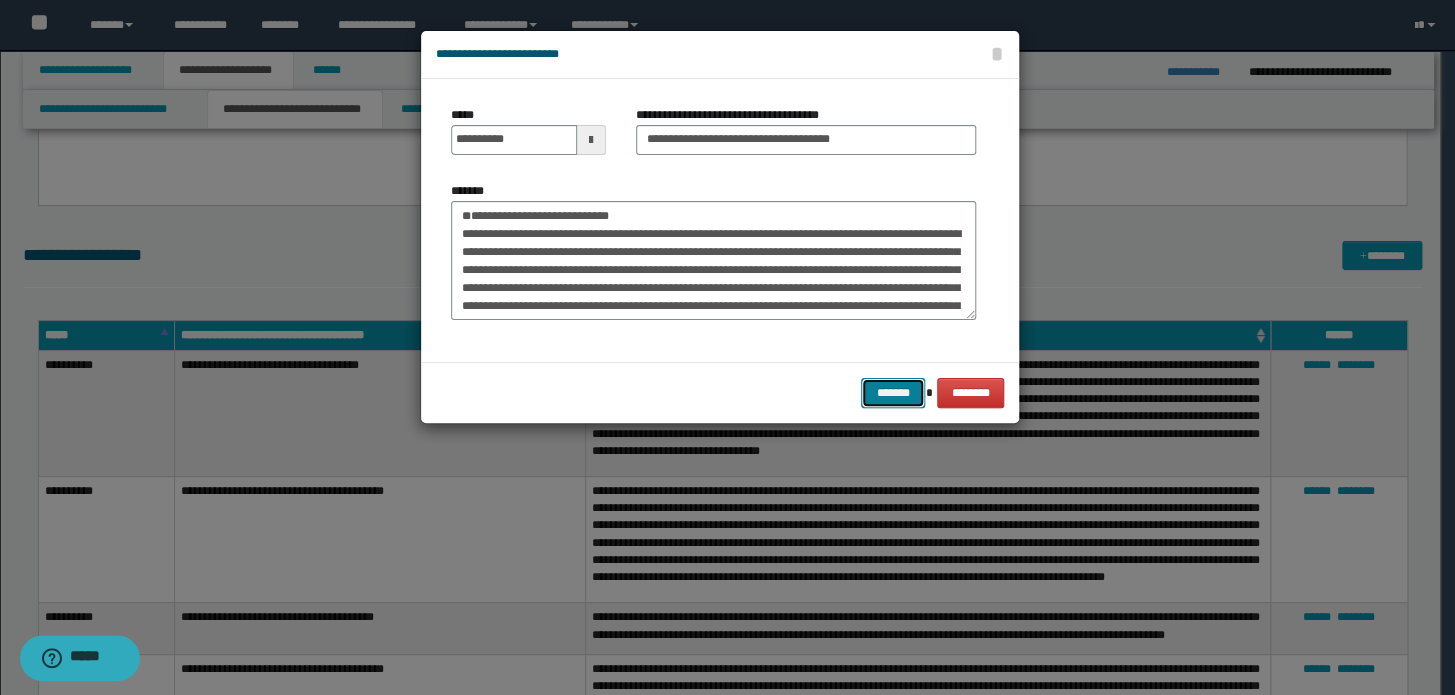 click on "*******" at bounding box center (893, 393) 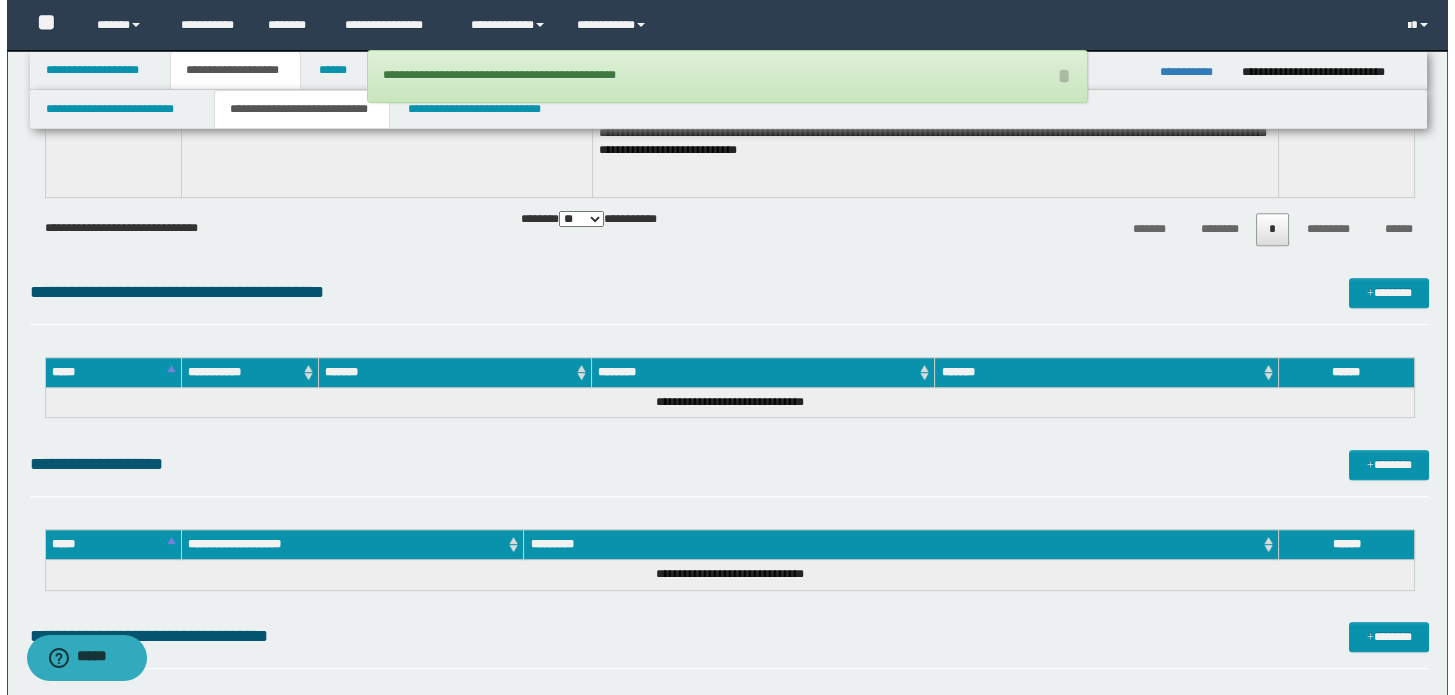 scroll, scrollTop: 2272, scrollLeft: 0, axis: vertical 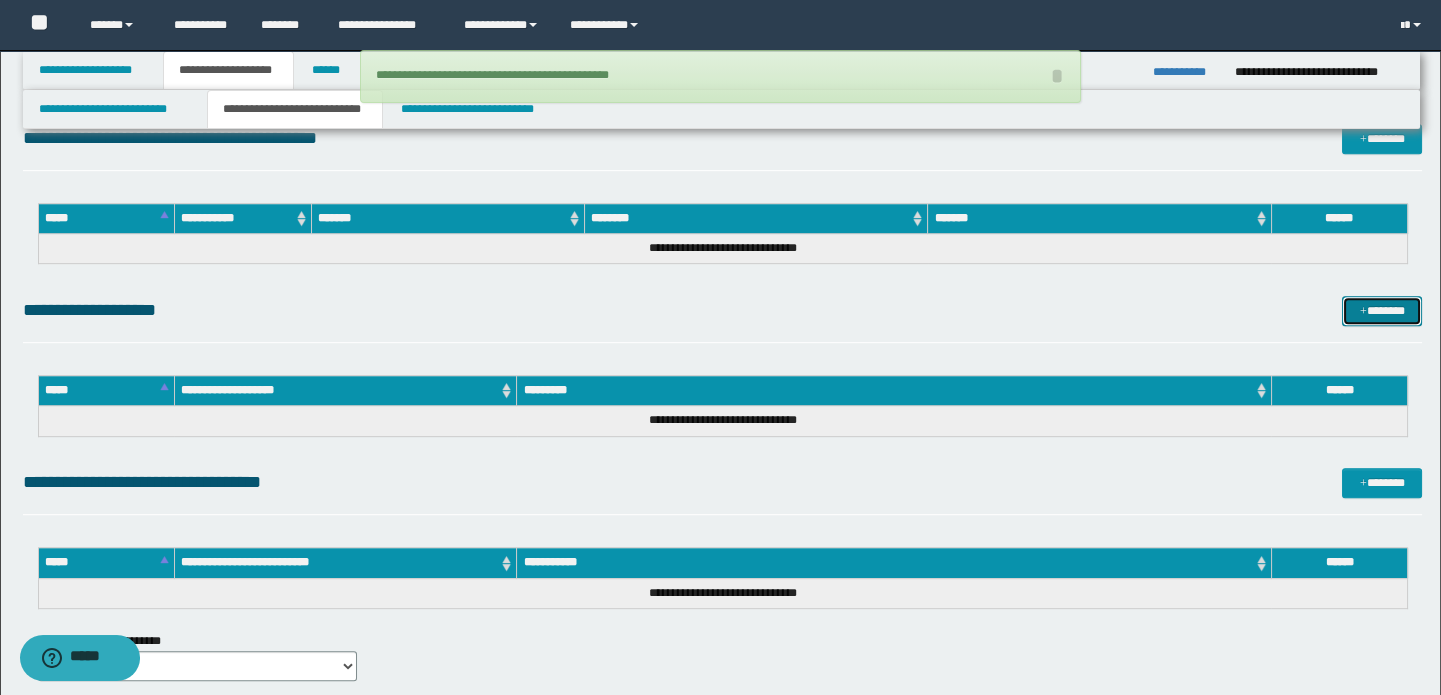 click on "*******" at bounding box center [1382, 311] 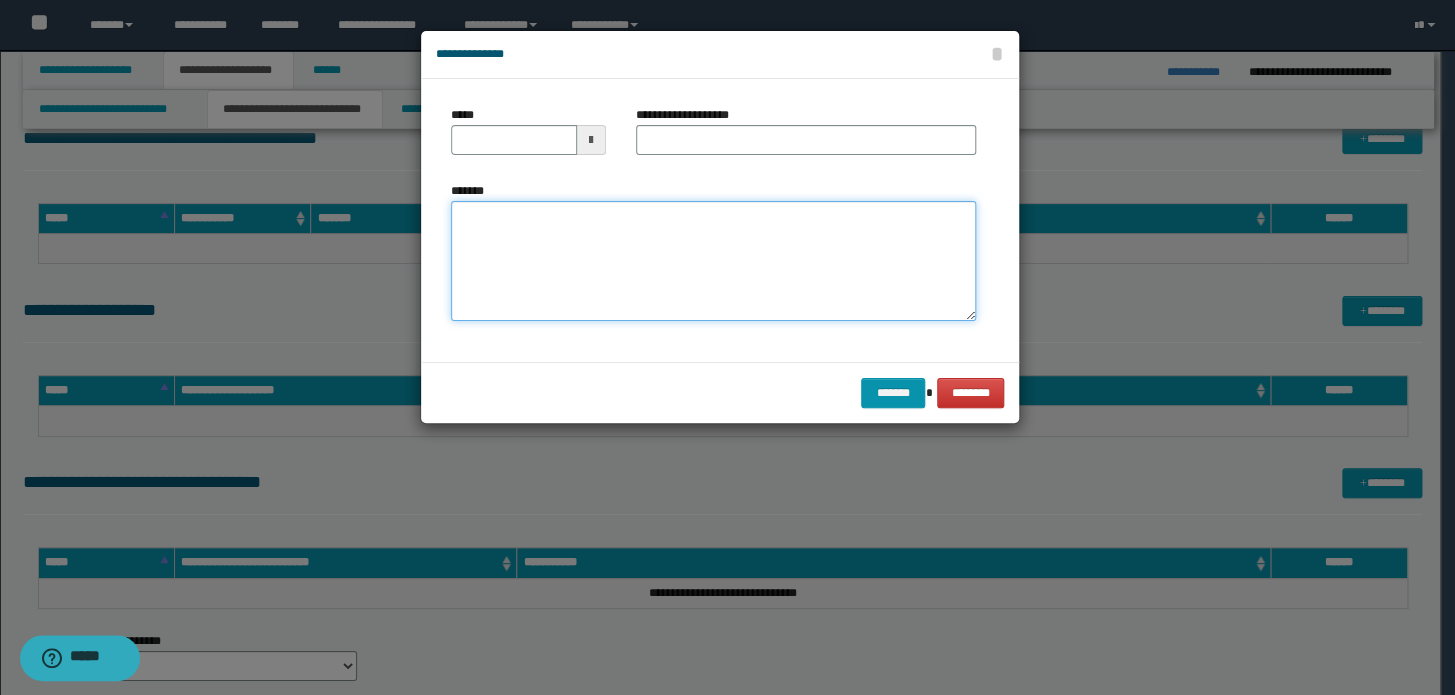 click on "*******" at bounding box center (713, 261) 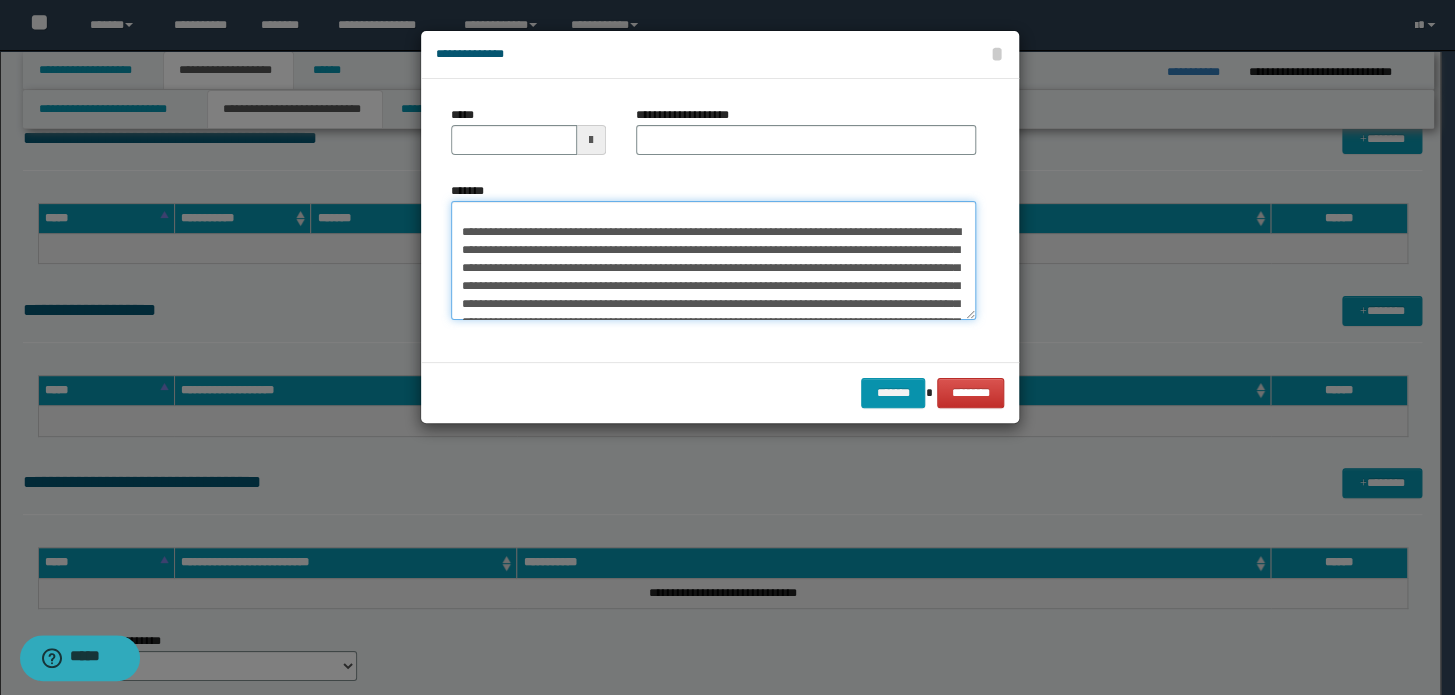 scroll, scrollTop: 0, scrollLeft: 0, axis: both 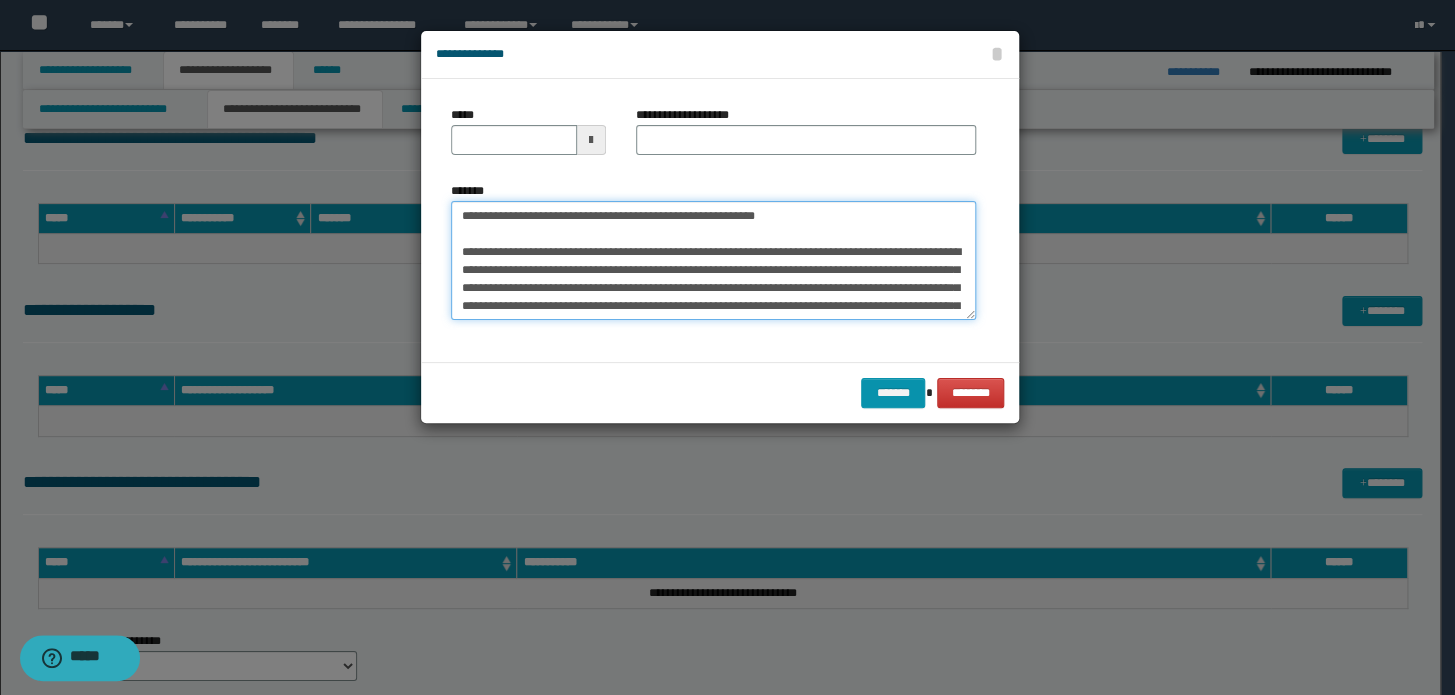 drag, startPoint x: 856, startPoint y: 213, endPoint x: 0, endPoint y: 128, distance: 860.20984 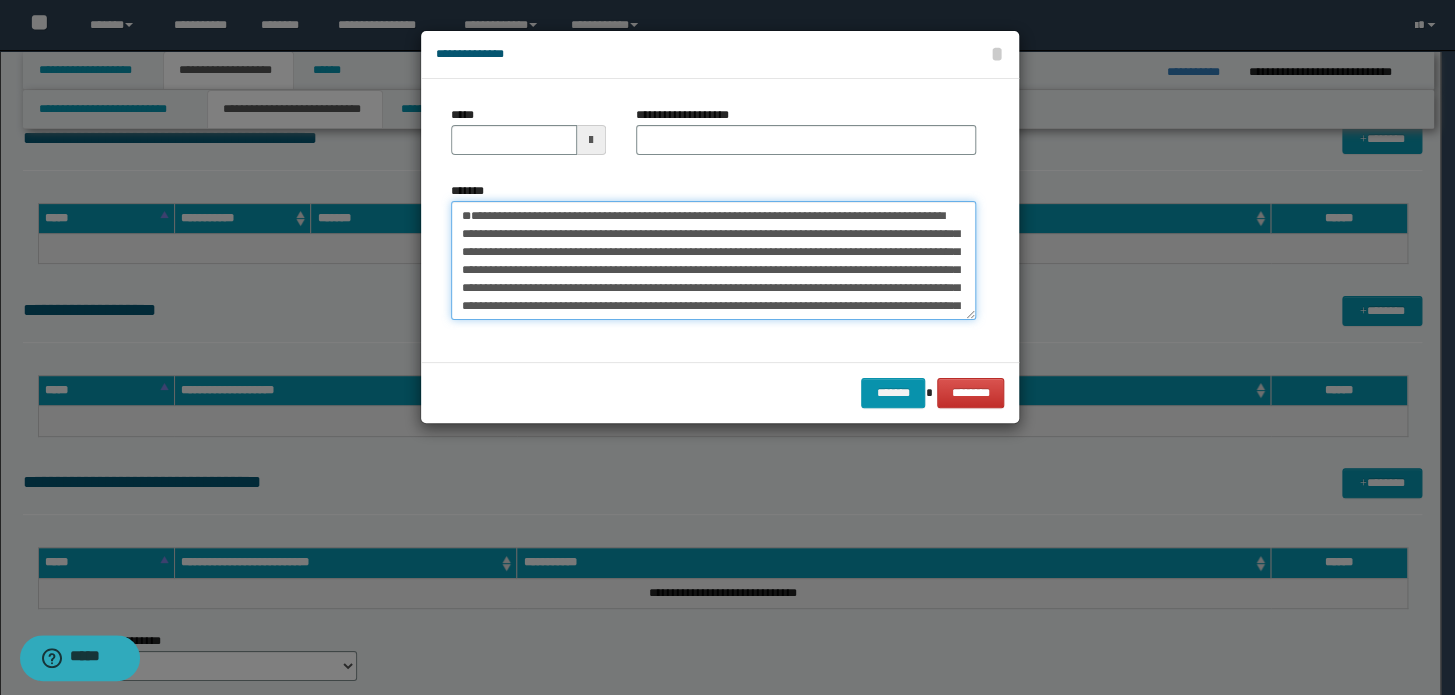 type 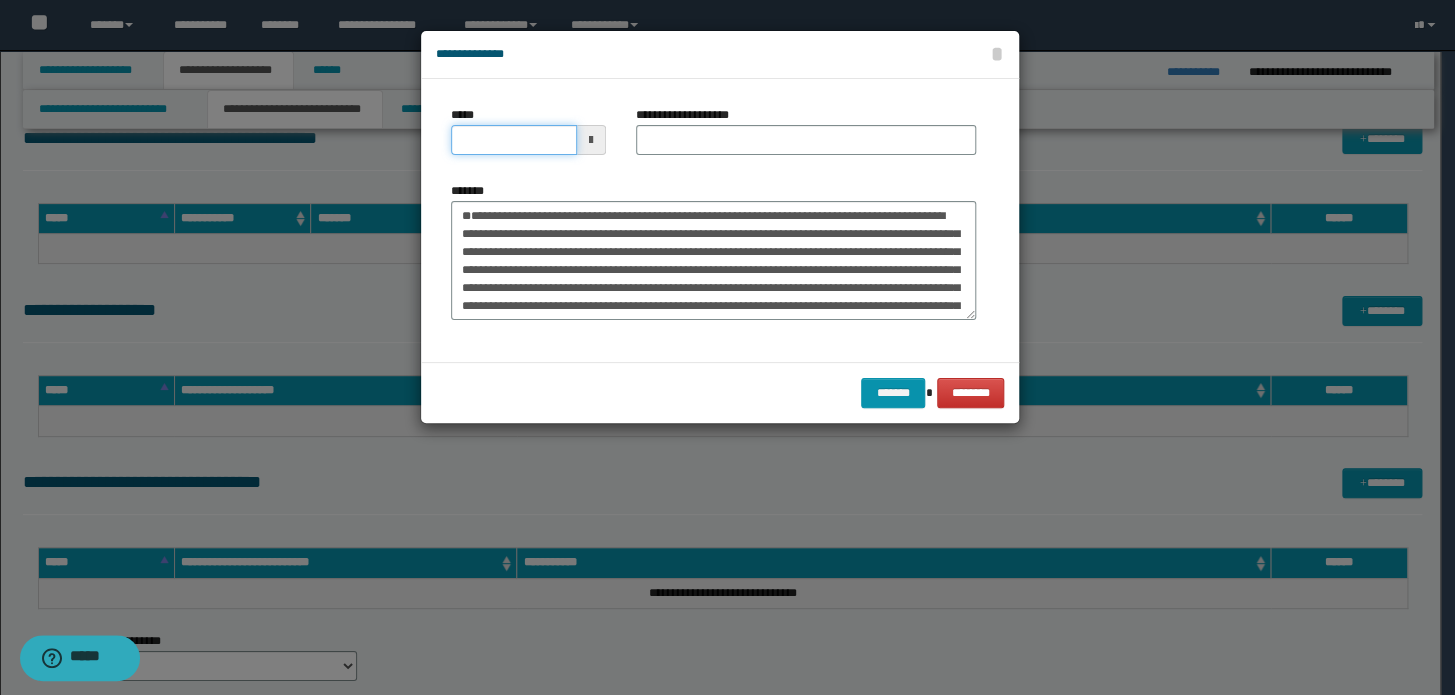 click on "*****" at bounding box center [514, 140] 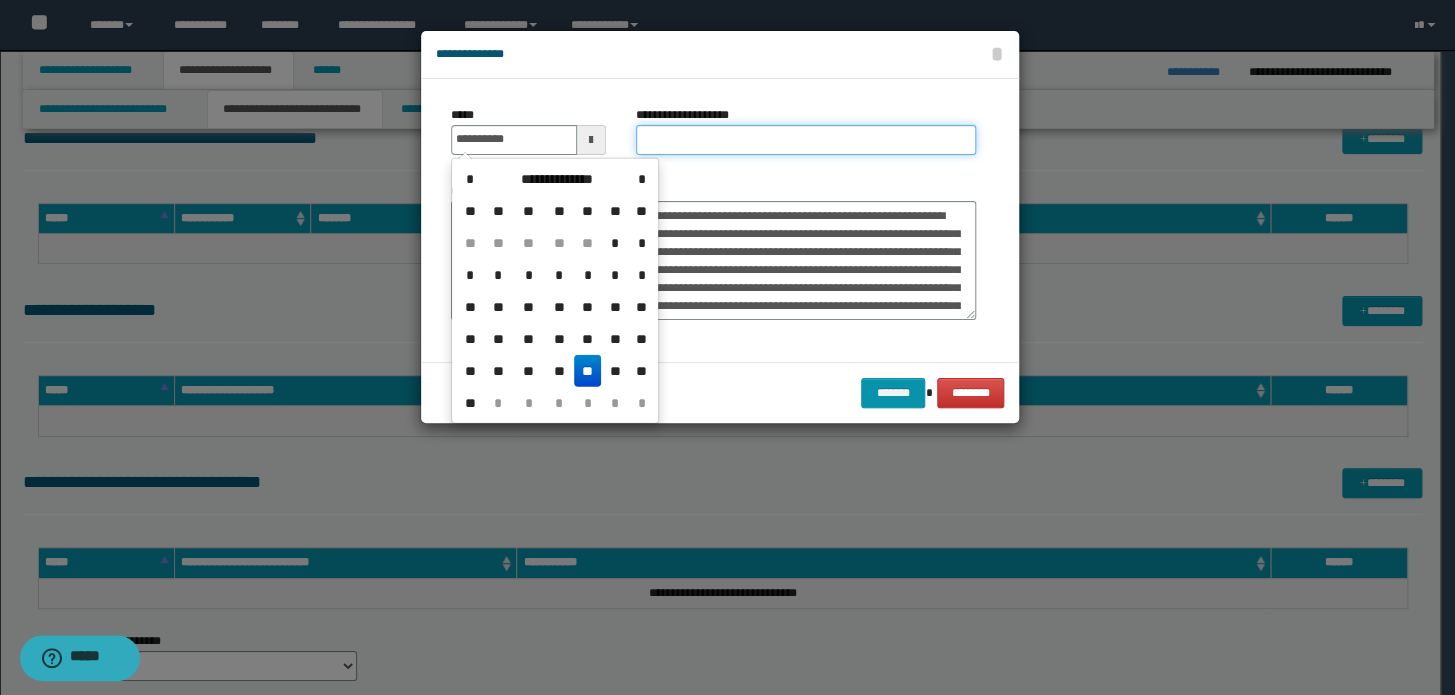 type on "**********" 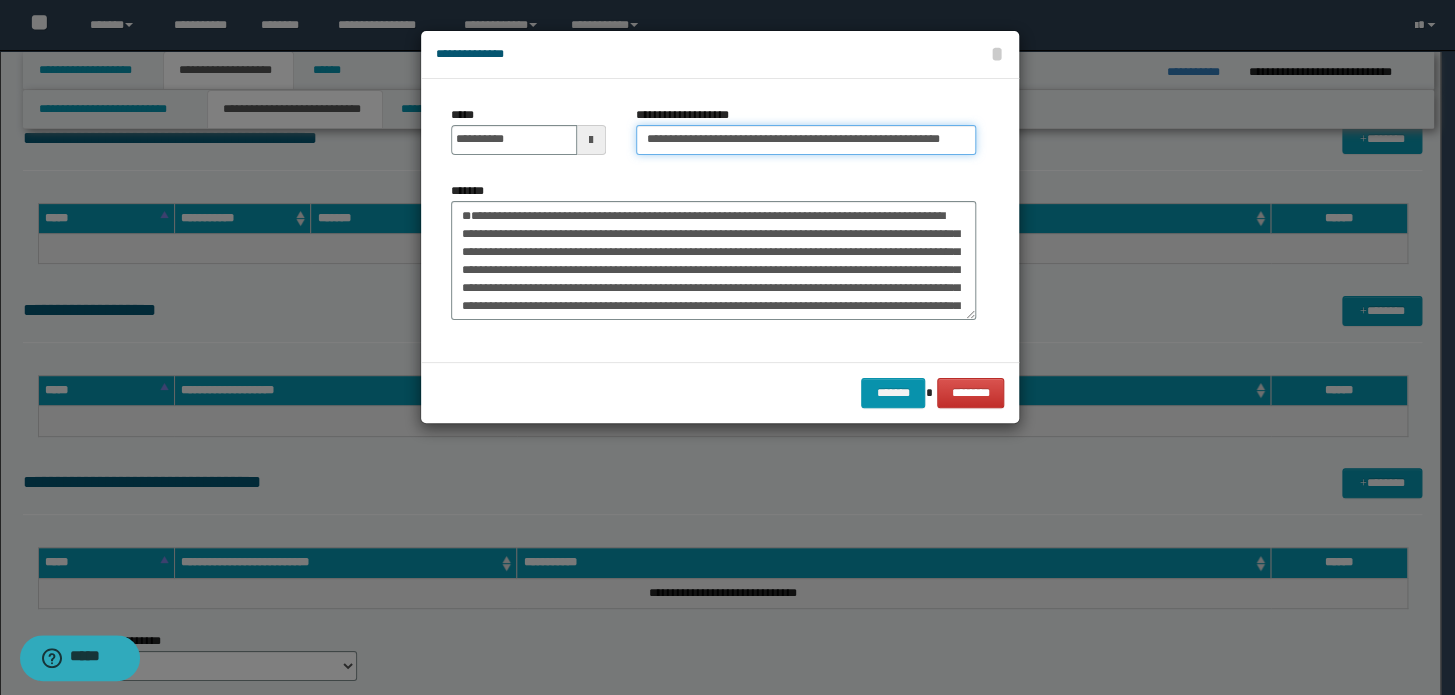 scroll, scrollTop: 0, scrollLeft: 0, axis: both 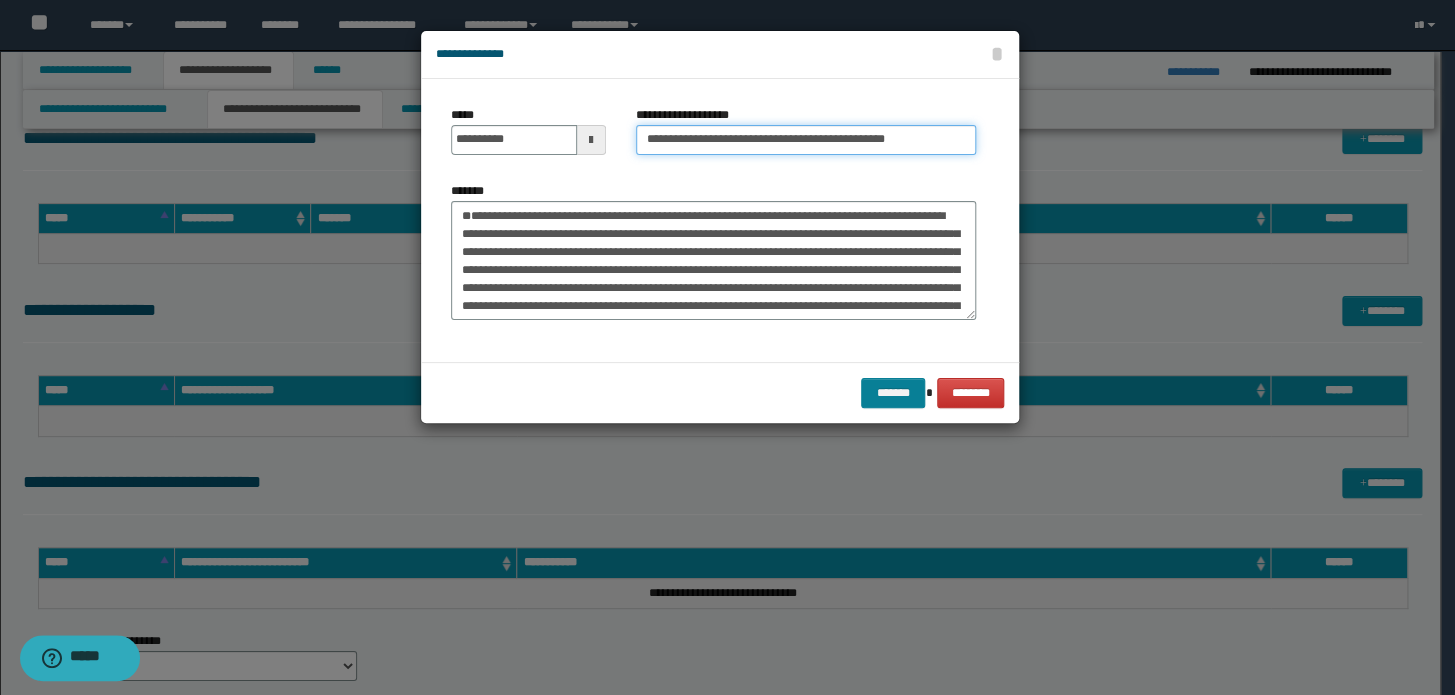 type on "**********" 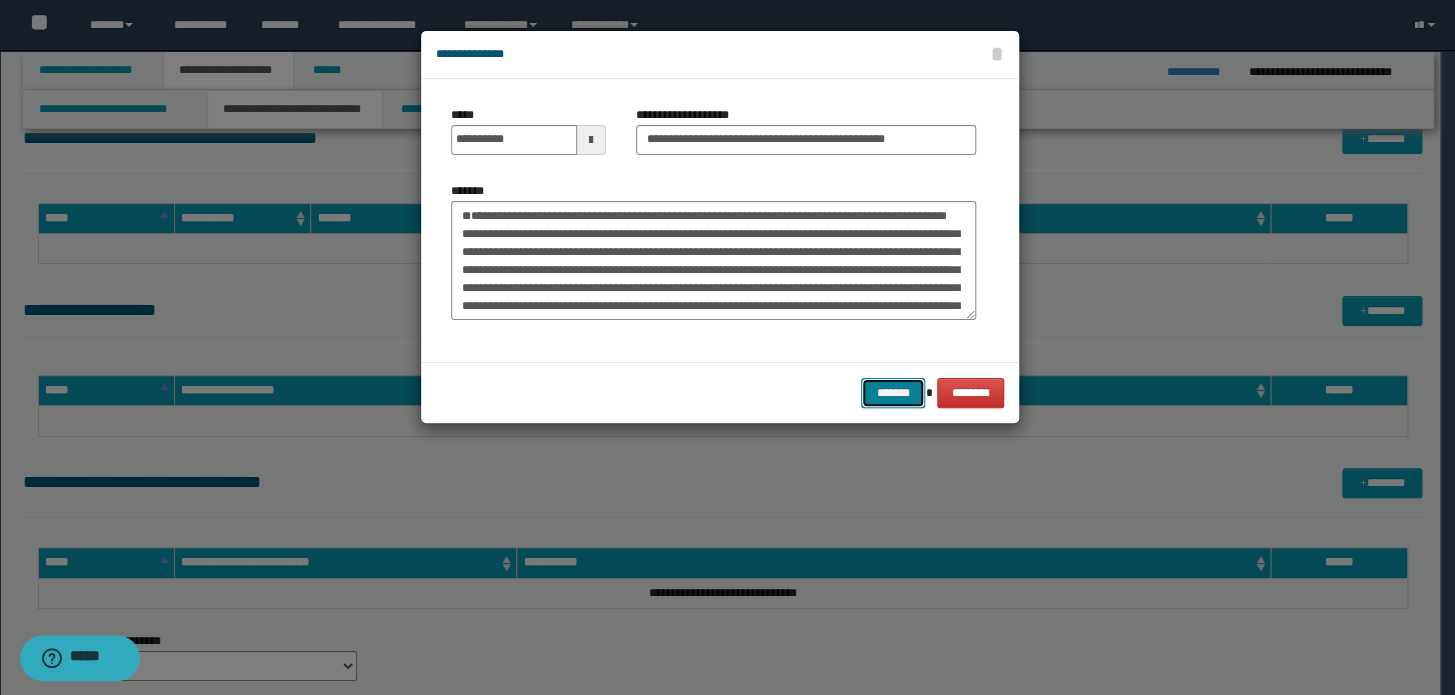 click on "*******" at bounding box center [893, 393] 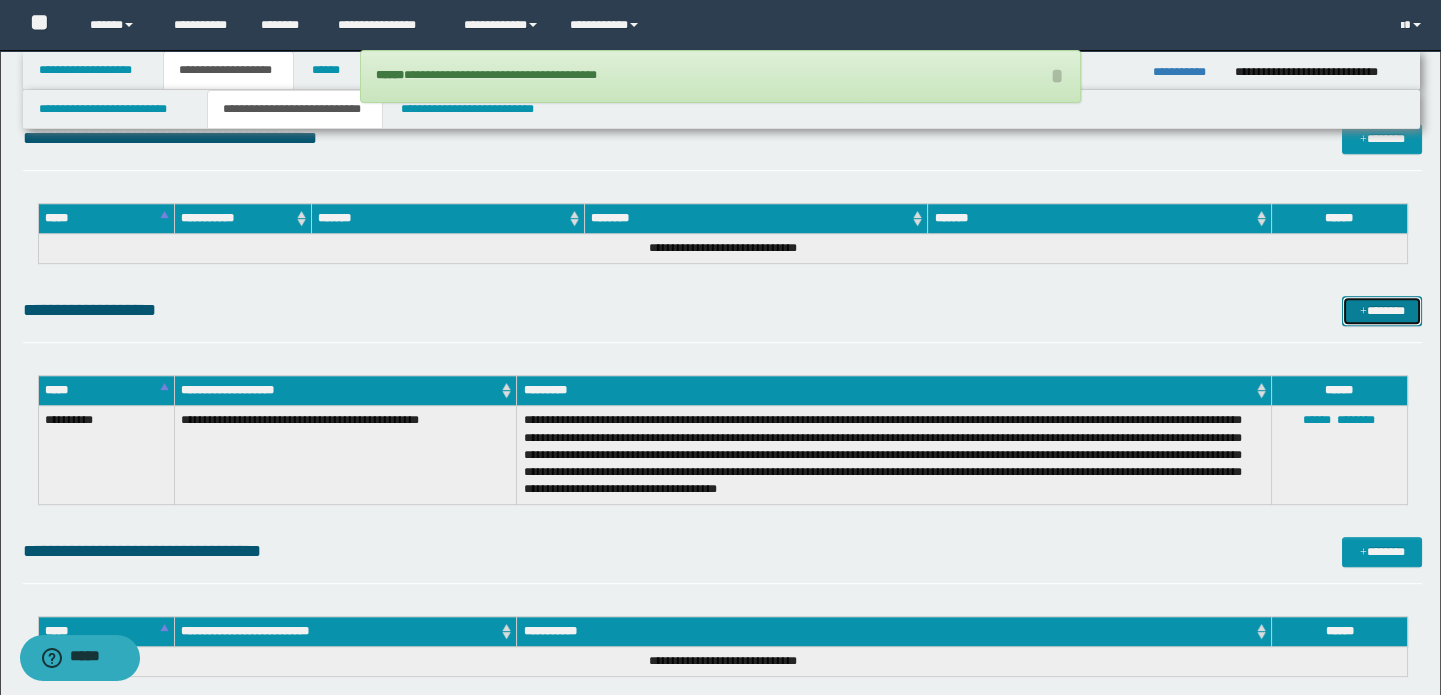 click on "*******" at bounding box center (1382, 311) 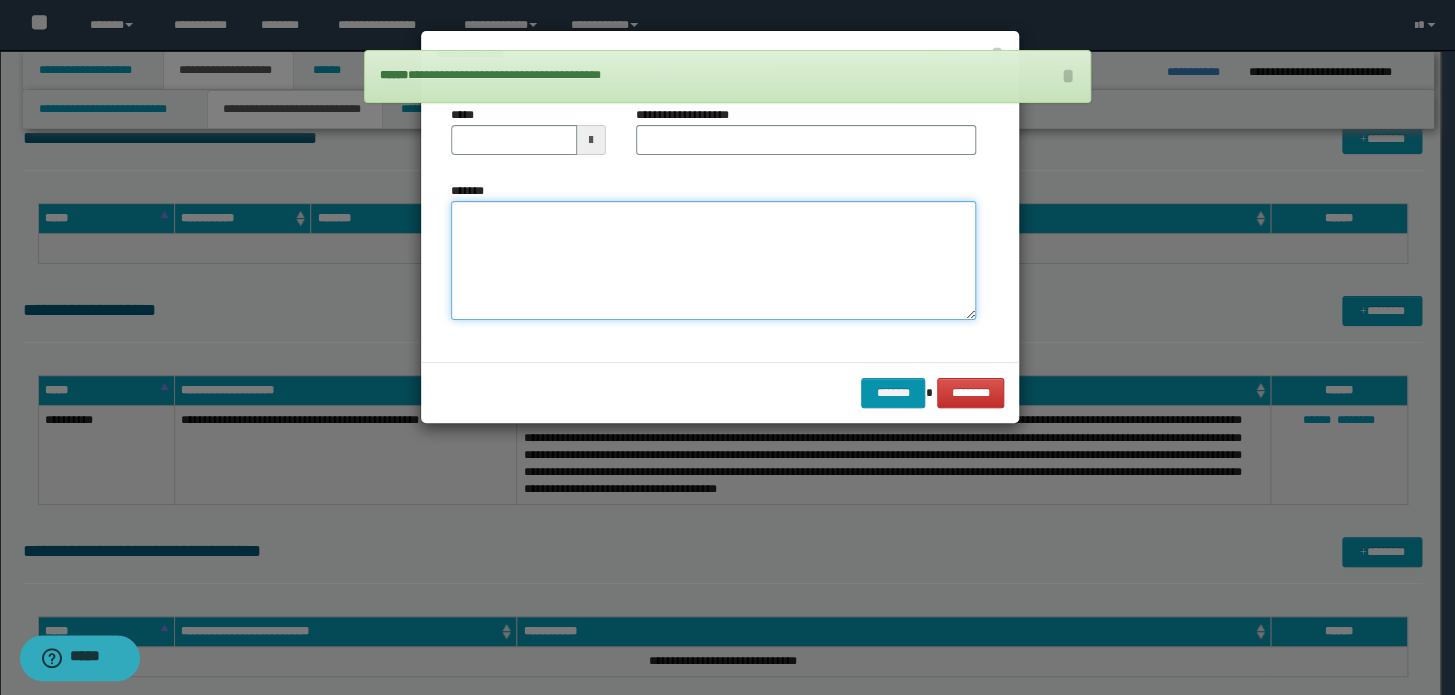 click on "*******" at bounding box center [713, 261] 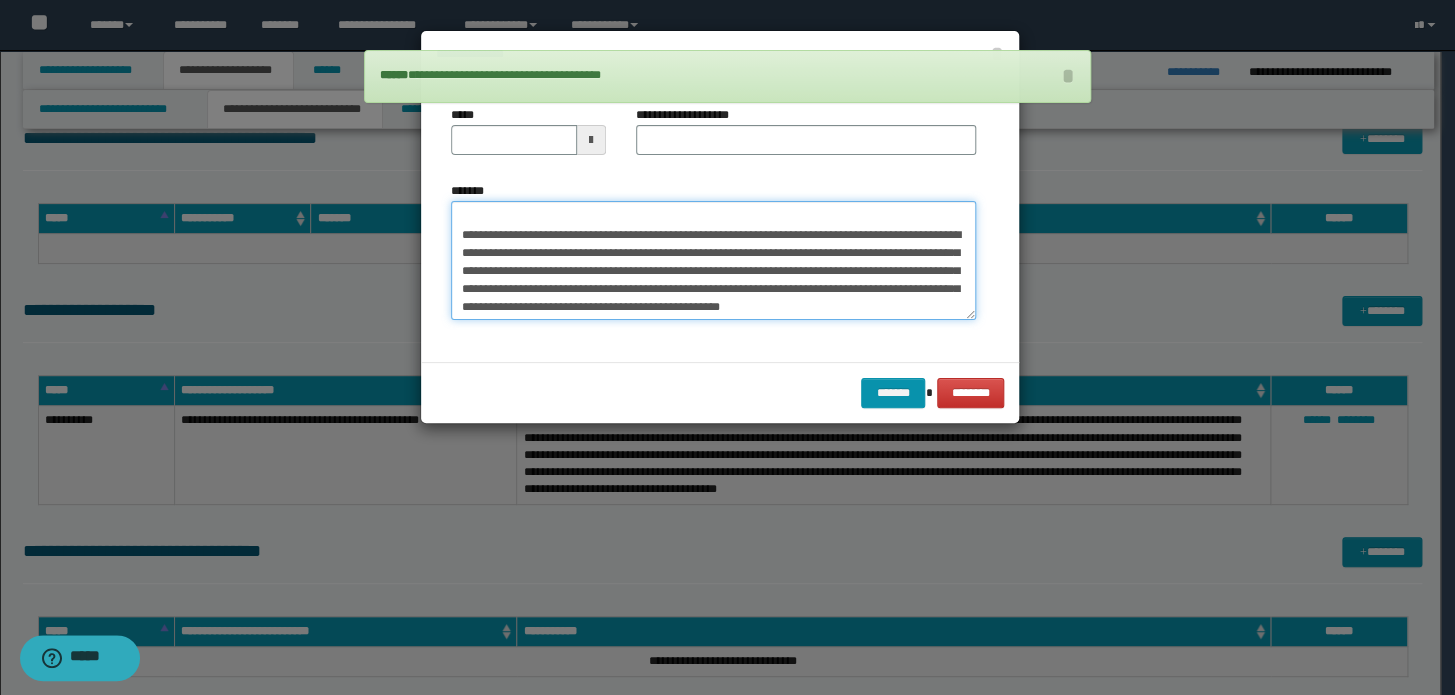 scroll, scrollTop: 0, scrollLeft: 0, axis: both 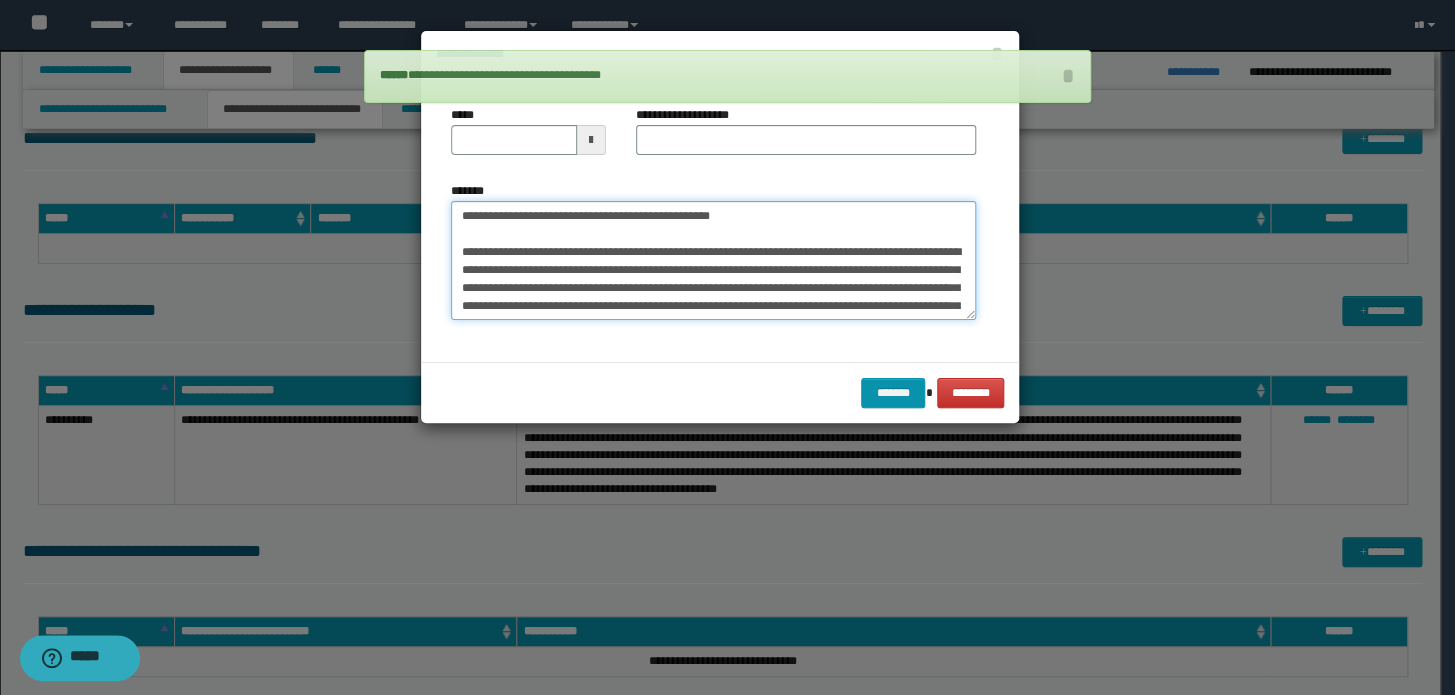 drag, startPoint x: 832, startPoint y: 210, endPoint x: 0, endPoint y: 134, distance: 835.4639 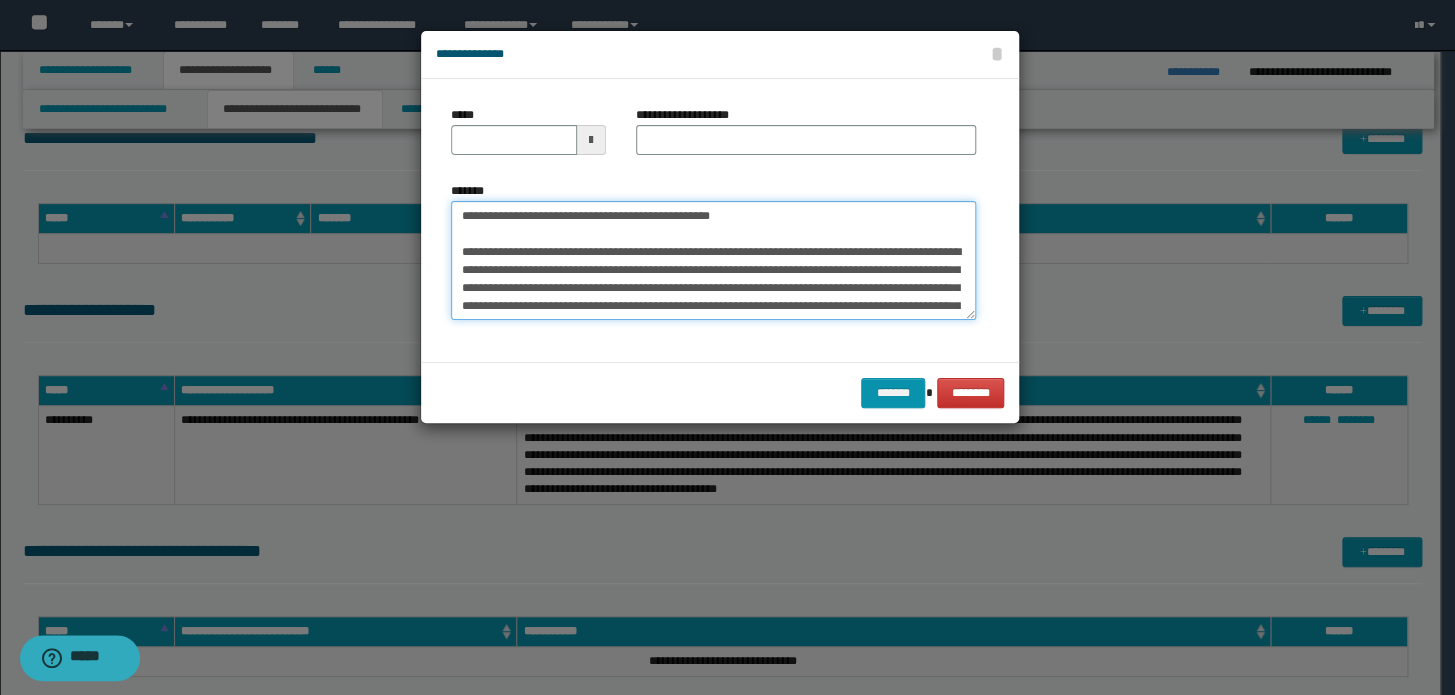 type on "**********" 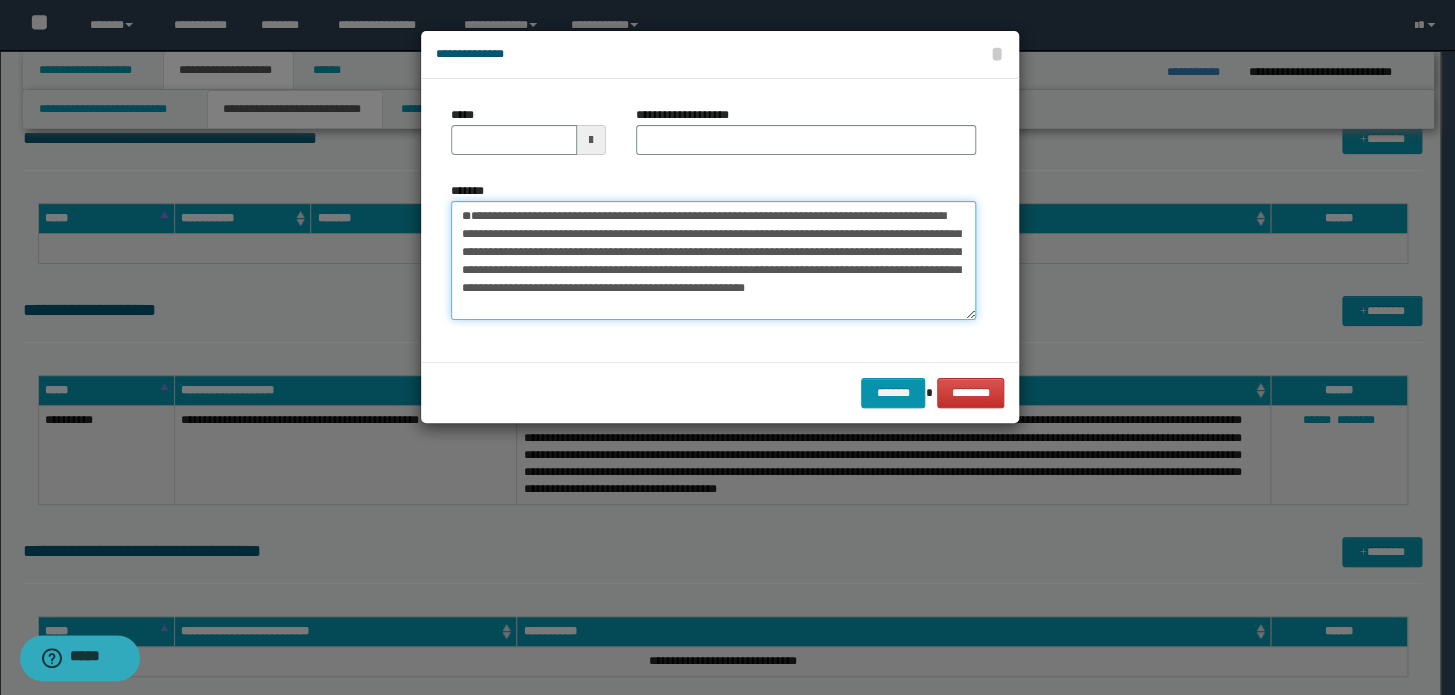 type 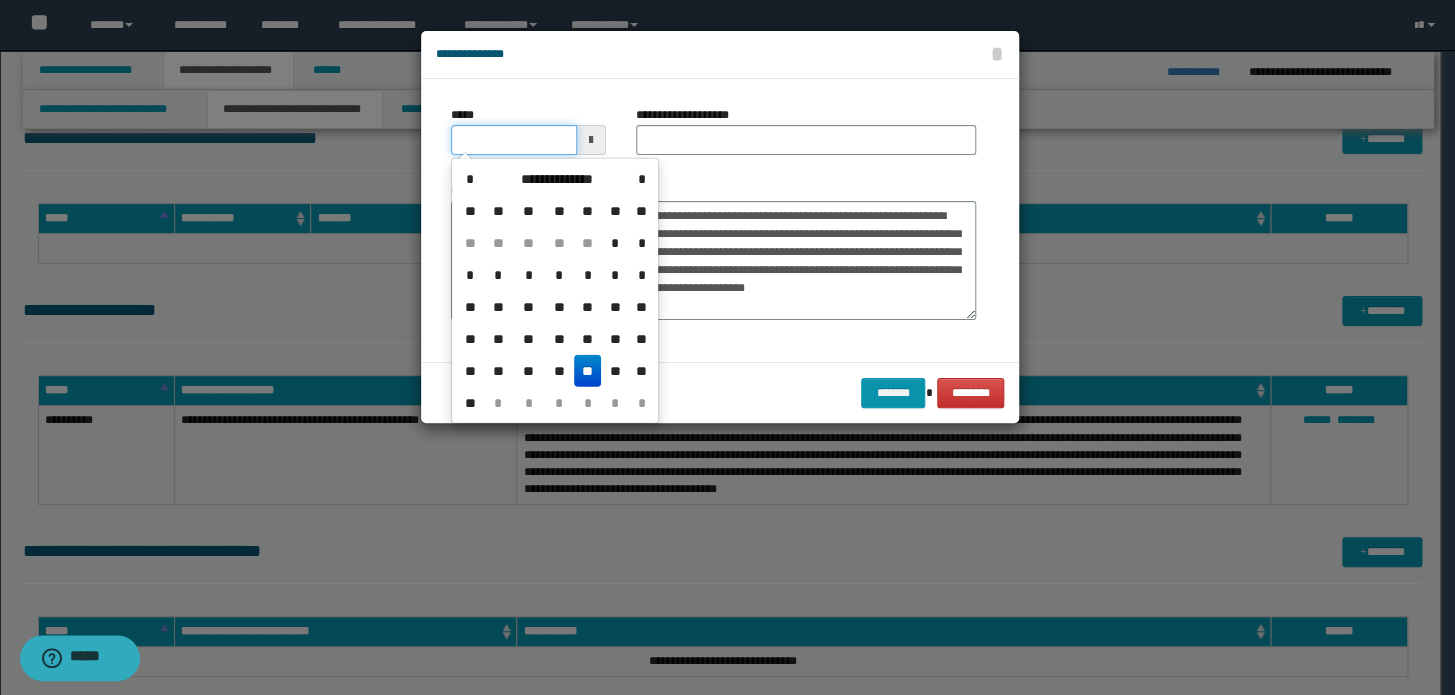 click on "*****" at bounding box center [514, 140] 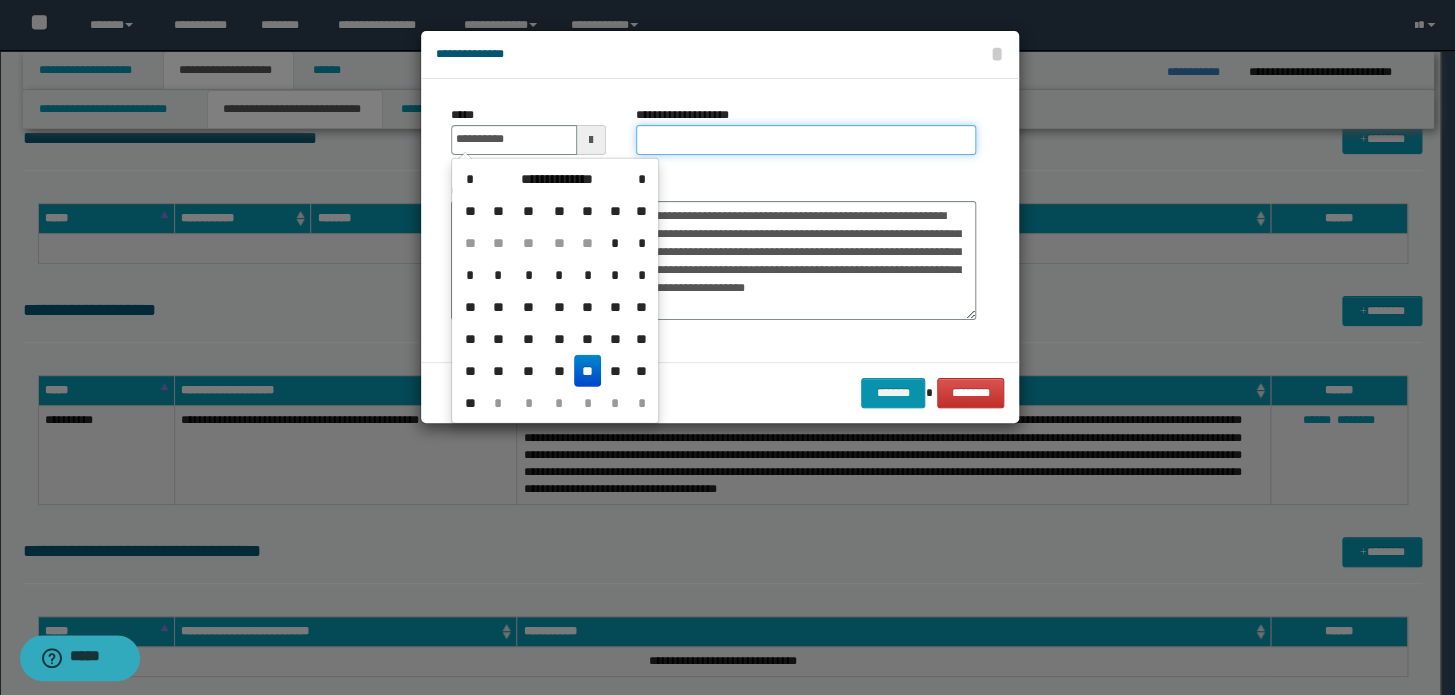 type on "**********" 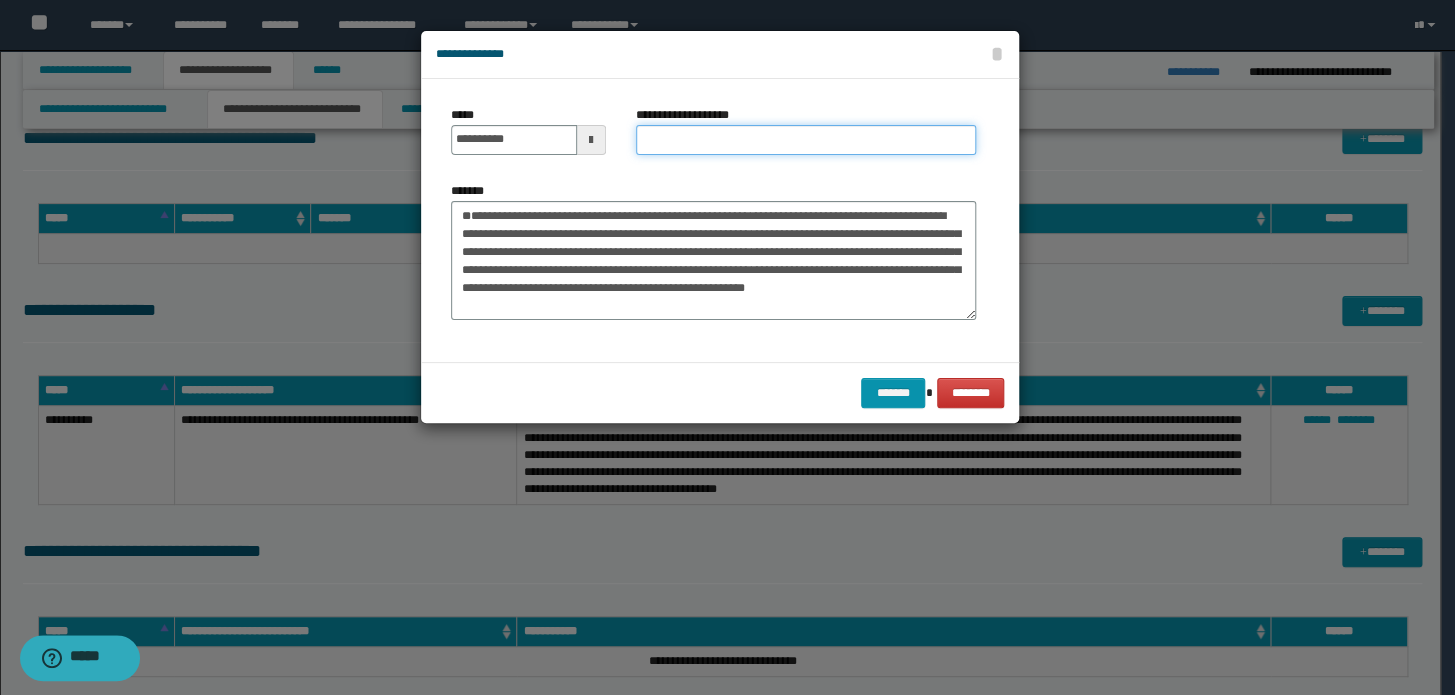 drag, startPoint x: 763, startPoint y: 127, endPoint x: 680, endPoint y: 135, distance: 83.38465 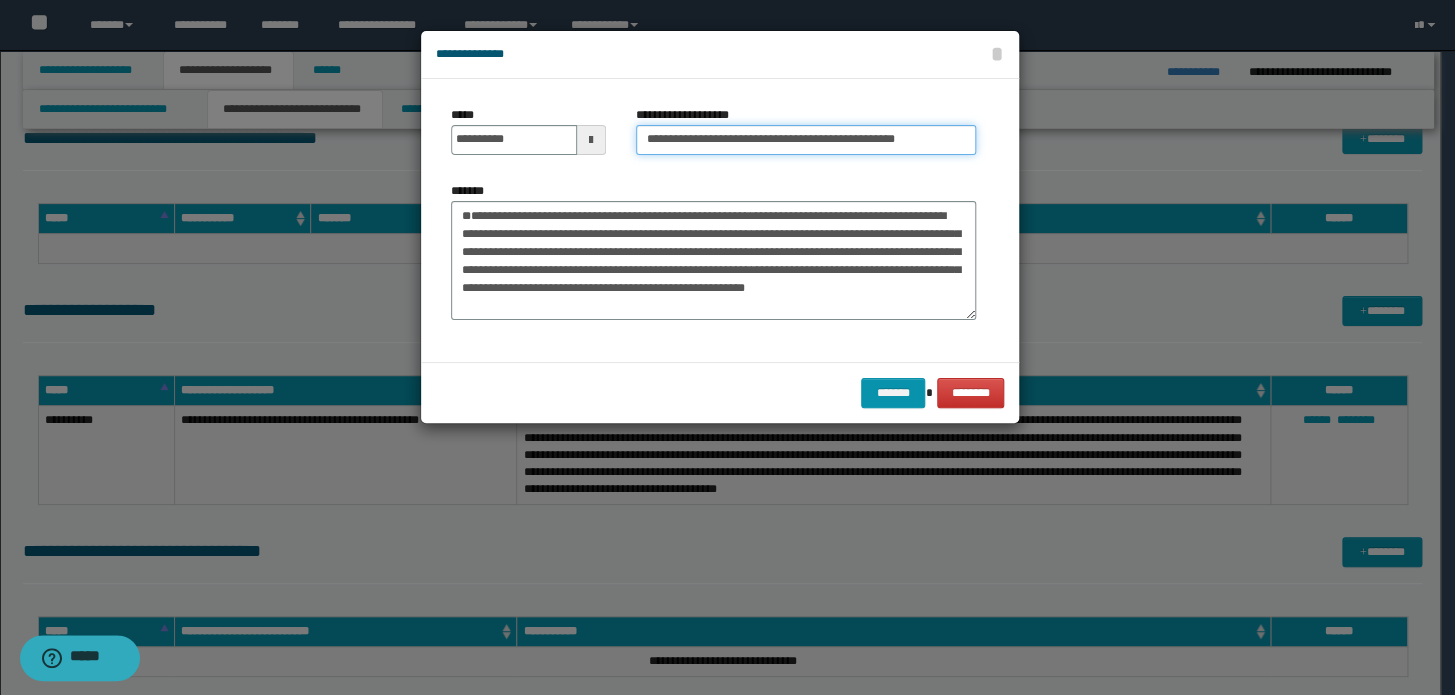 drag, startPoint x: 715, startPoint y: 139, endPoint x: 331, endPoint y: 138, distance: 384.0013 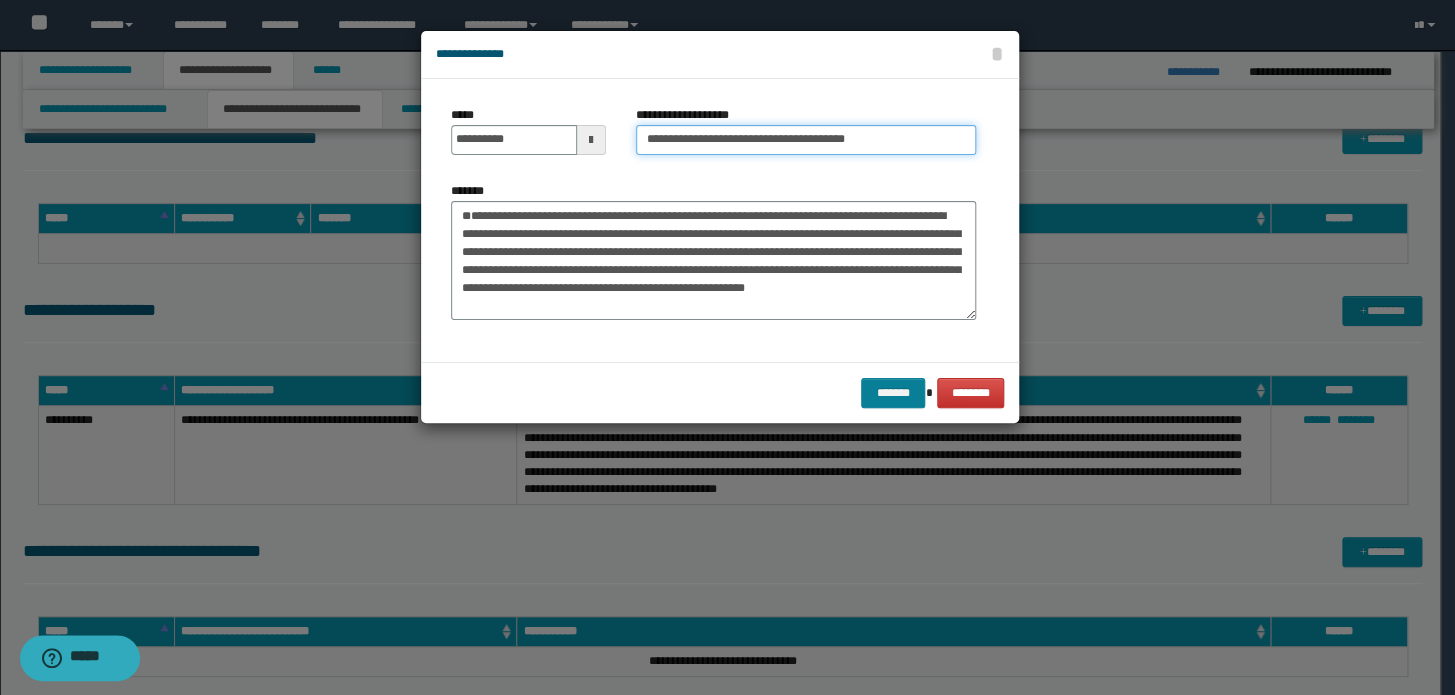 type on "**********" 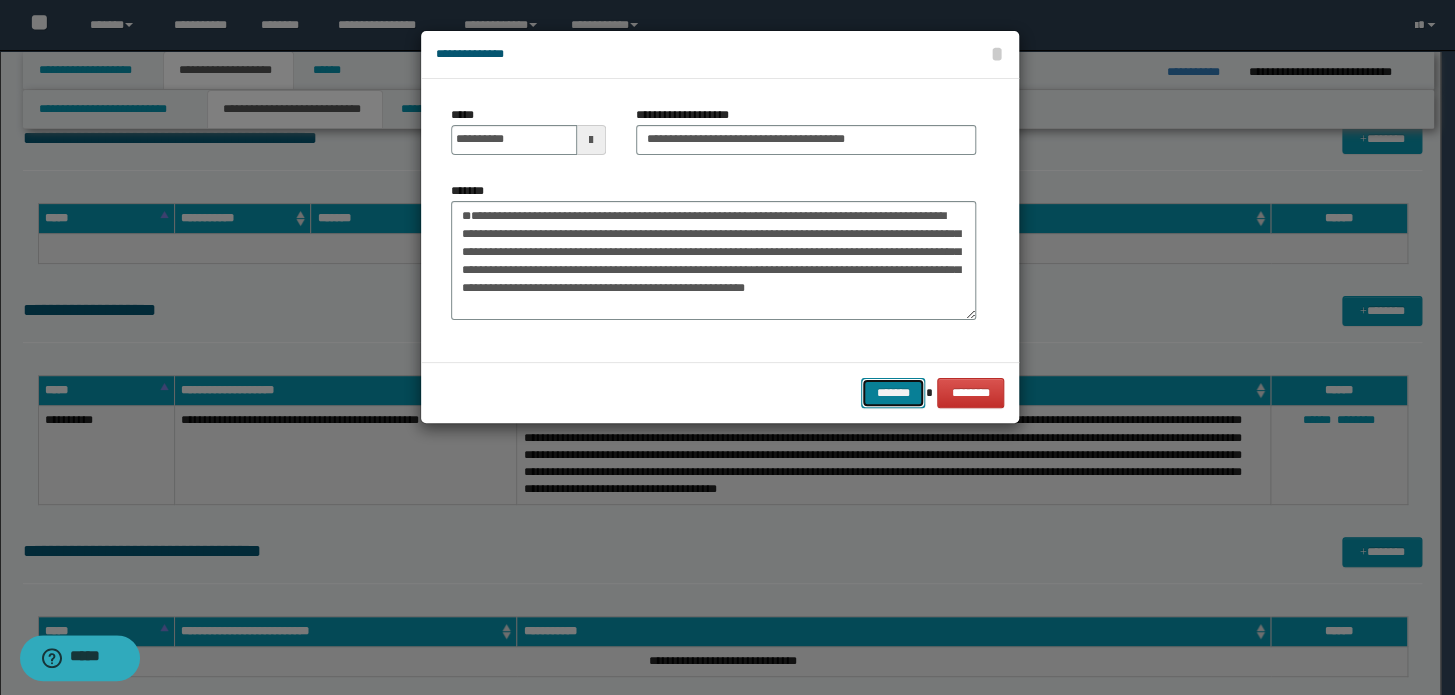 click on "*******" at bounding box center [893, 393] 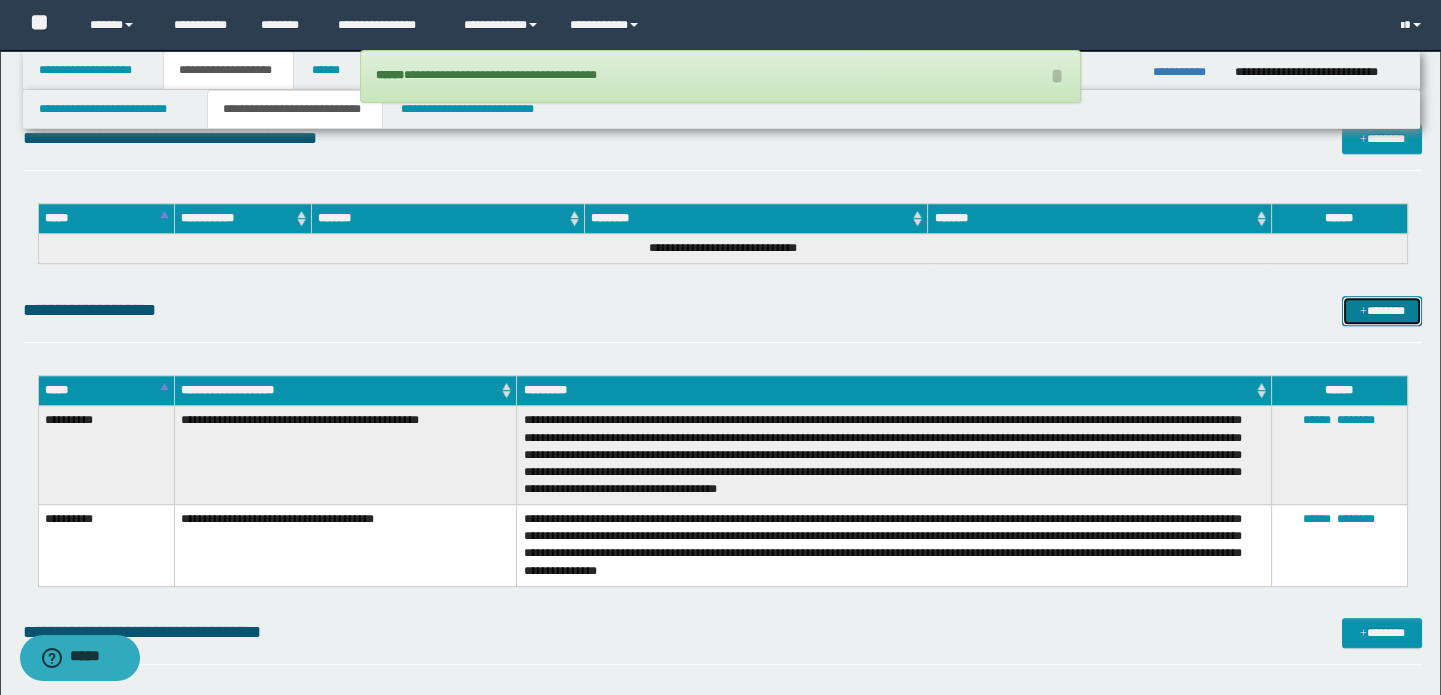 click on "*******" at bounding box center [1382, 311] 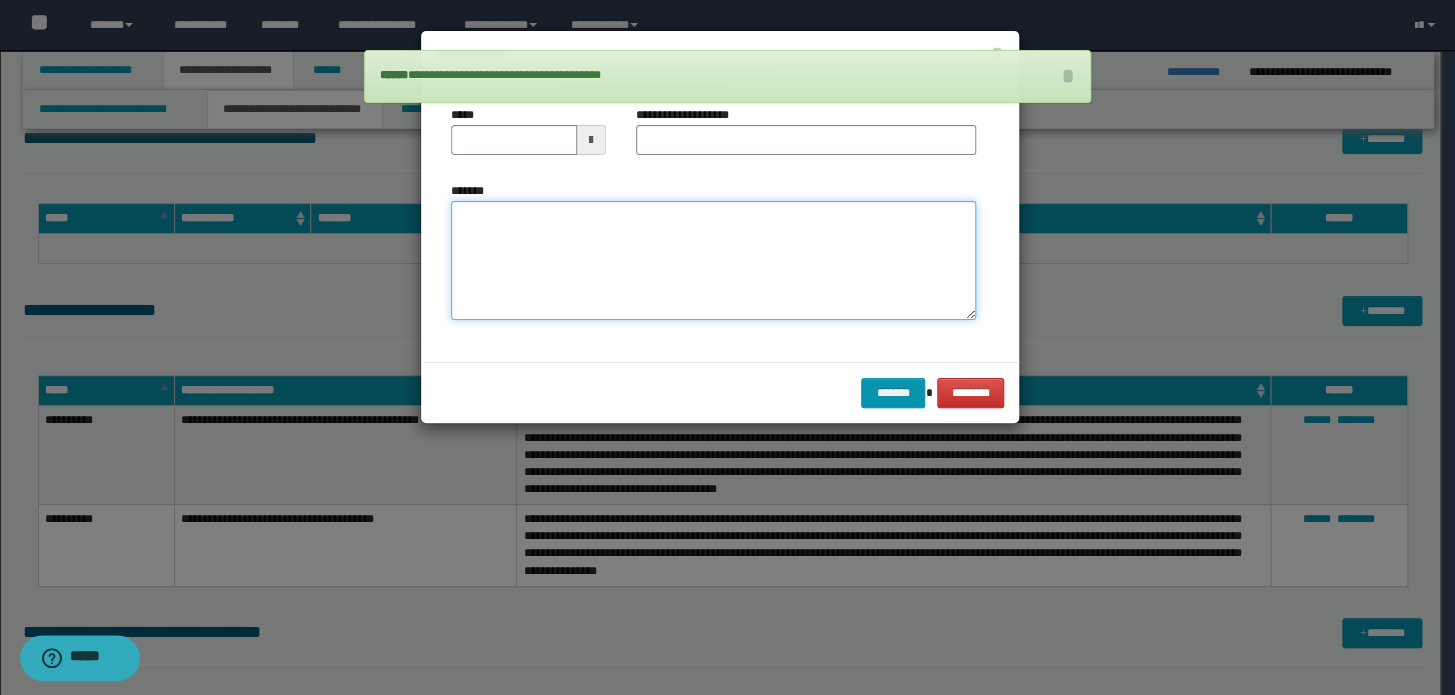 click on "*******" at bounding box center [713, 261] 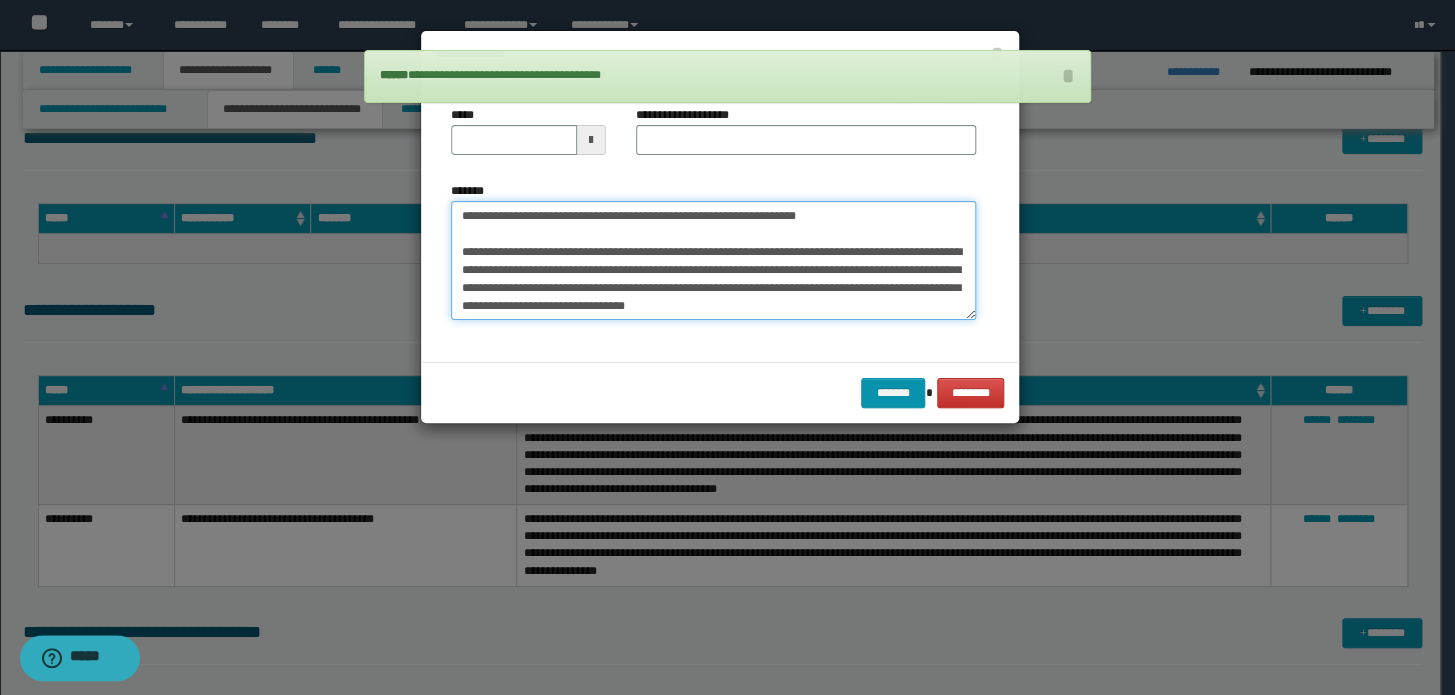 scroll, scrollTop: 11, scrollLeft: 0, axis: vertical 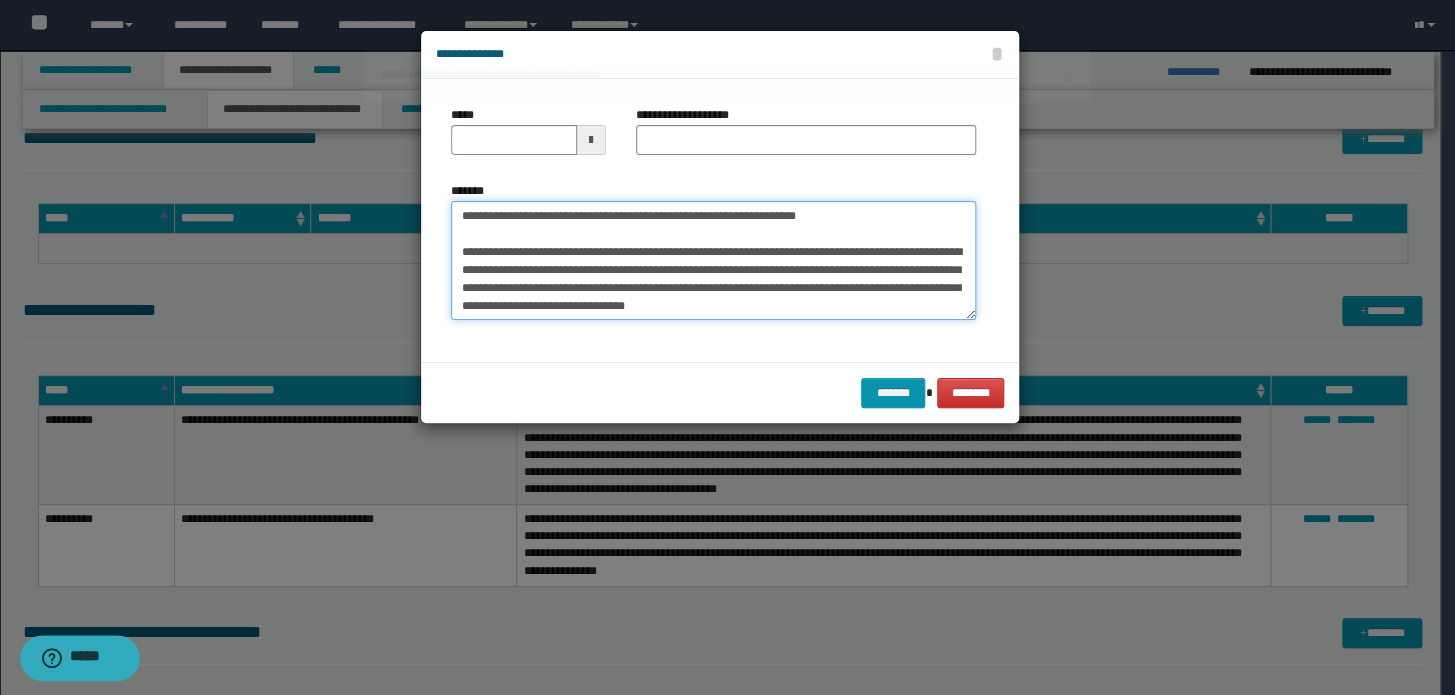 drag, startPoint x: 846, startPoint y: 201, endPoint x: 102, endPoint y: 117, distance: 748.7269 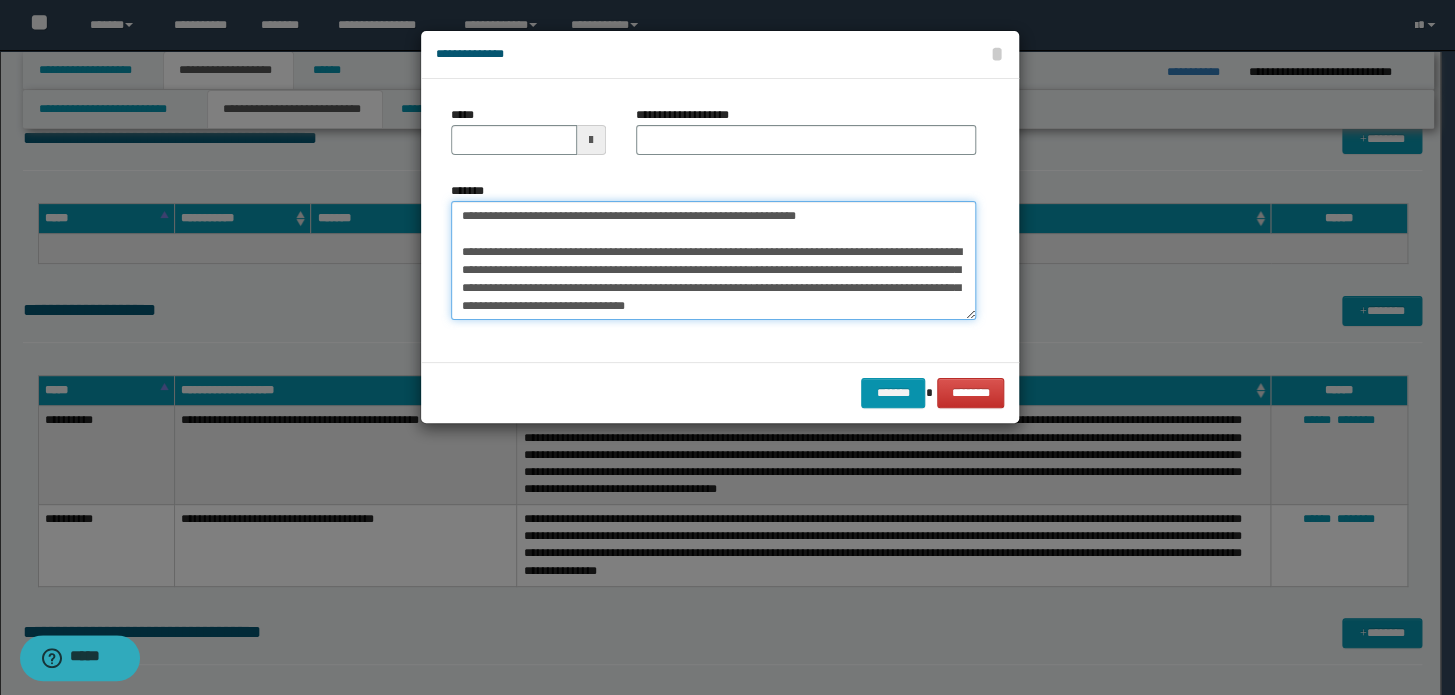 type on "**********" 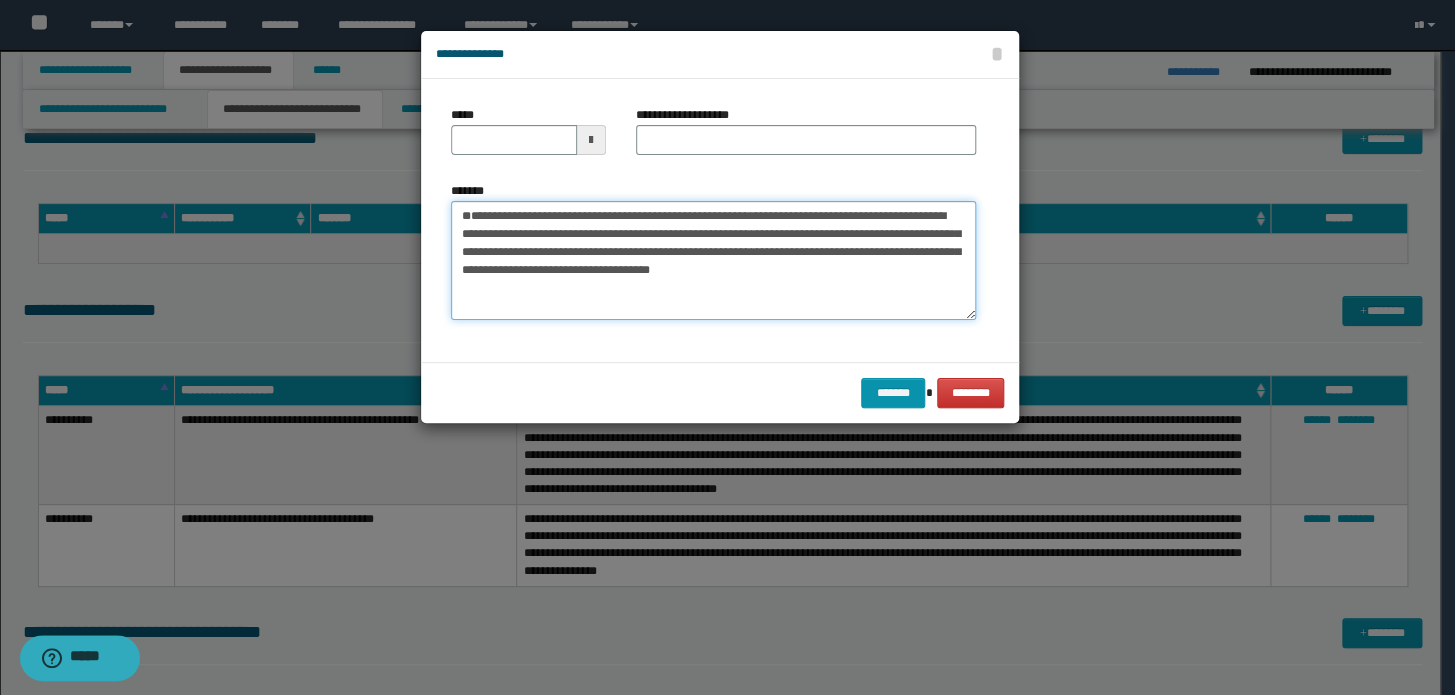 type 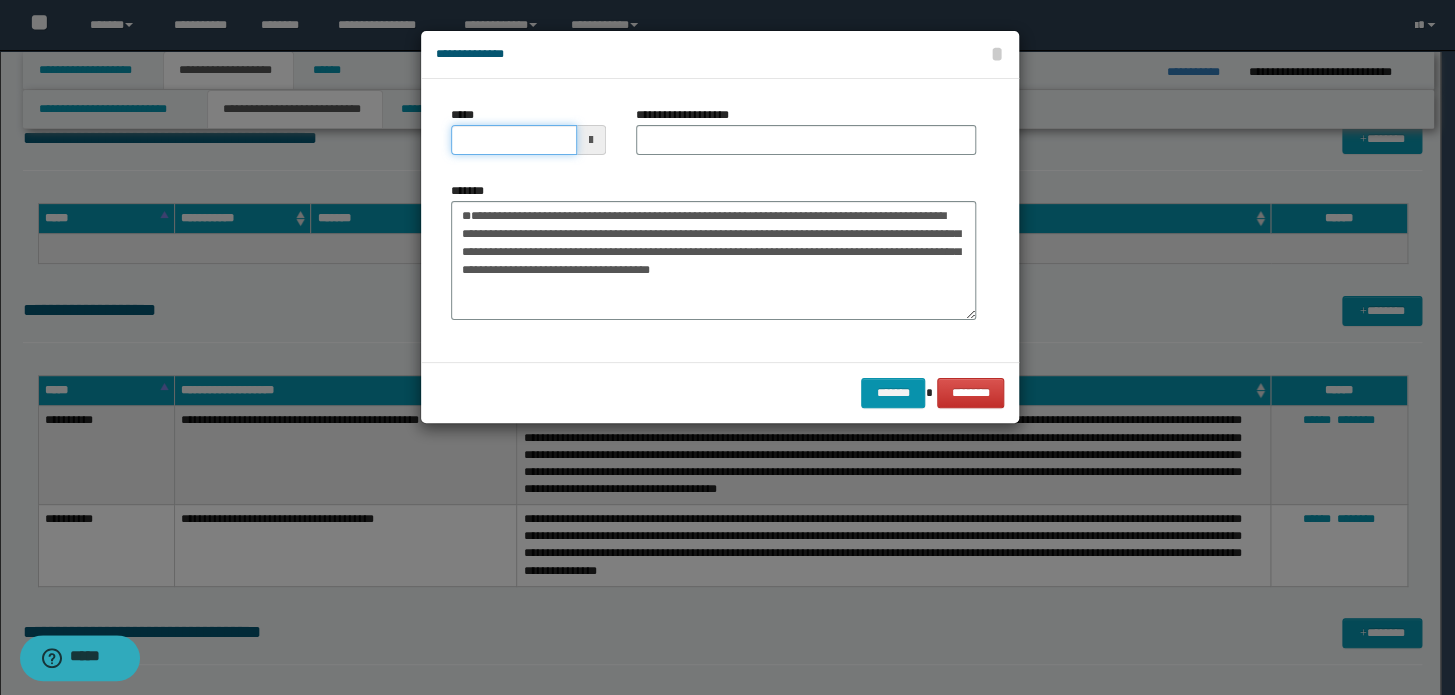 click on "*****" at bounding box center [514, 140] 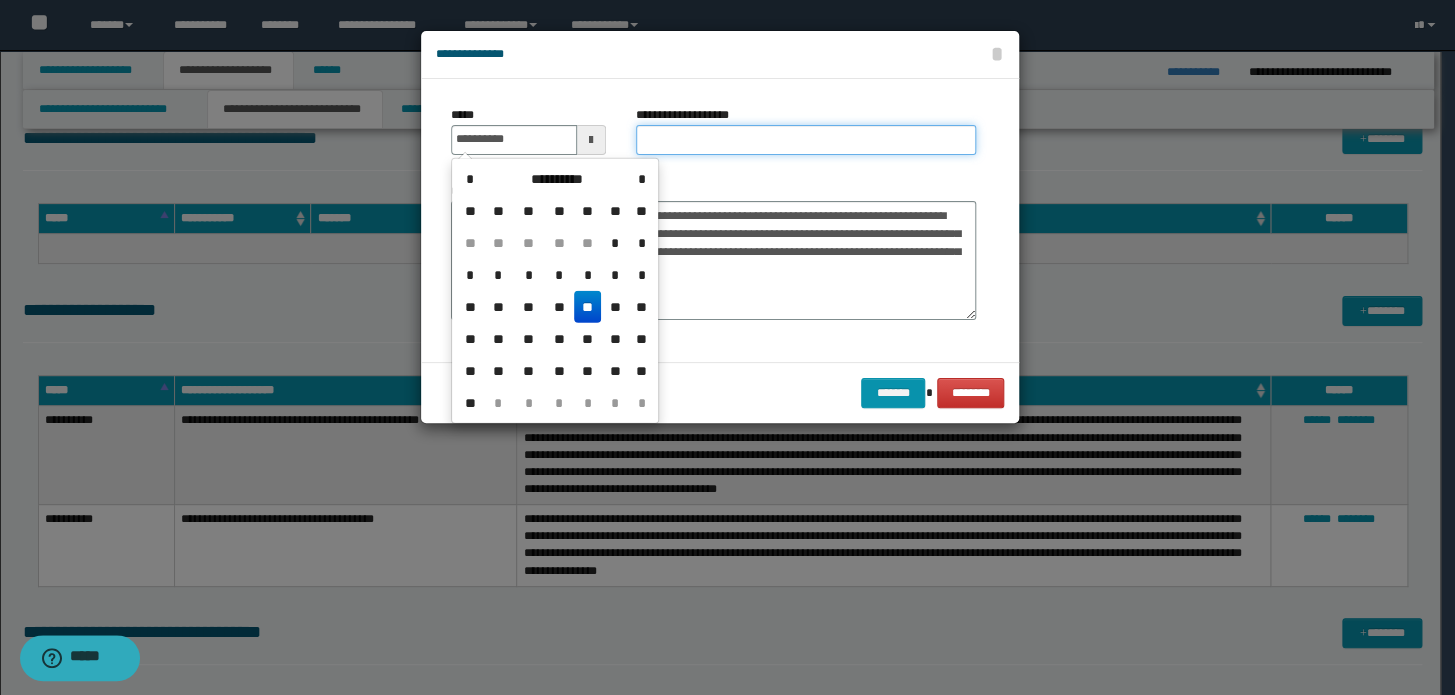 type on "**********" 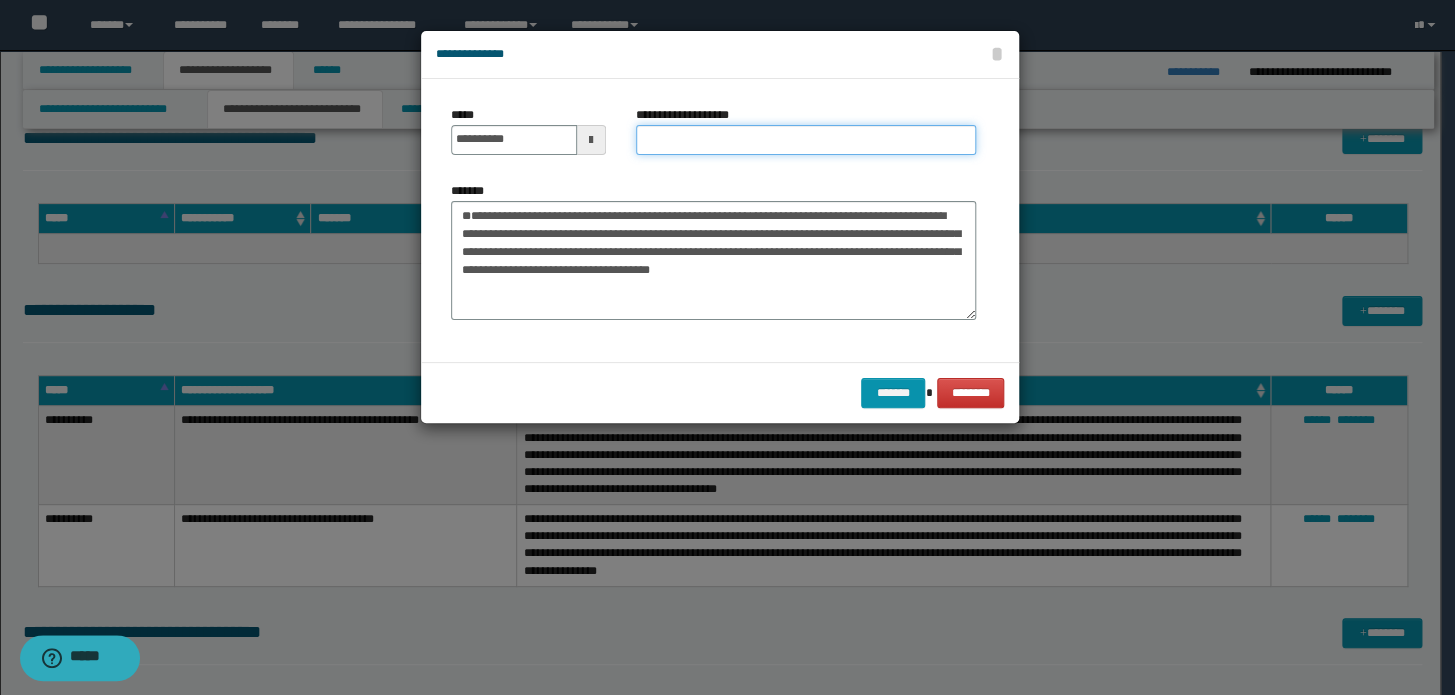 drag, startPoint x: 657, startPoint y: 125, endPoint x: 664, endPoint y: 140, distance: 16.552946 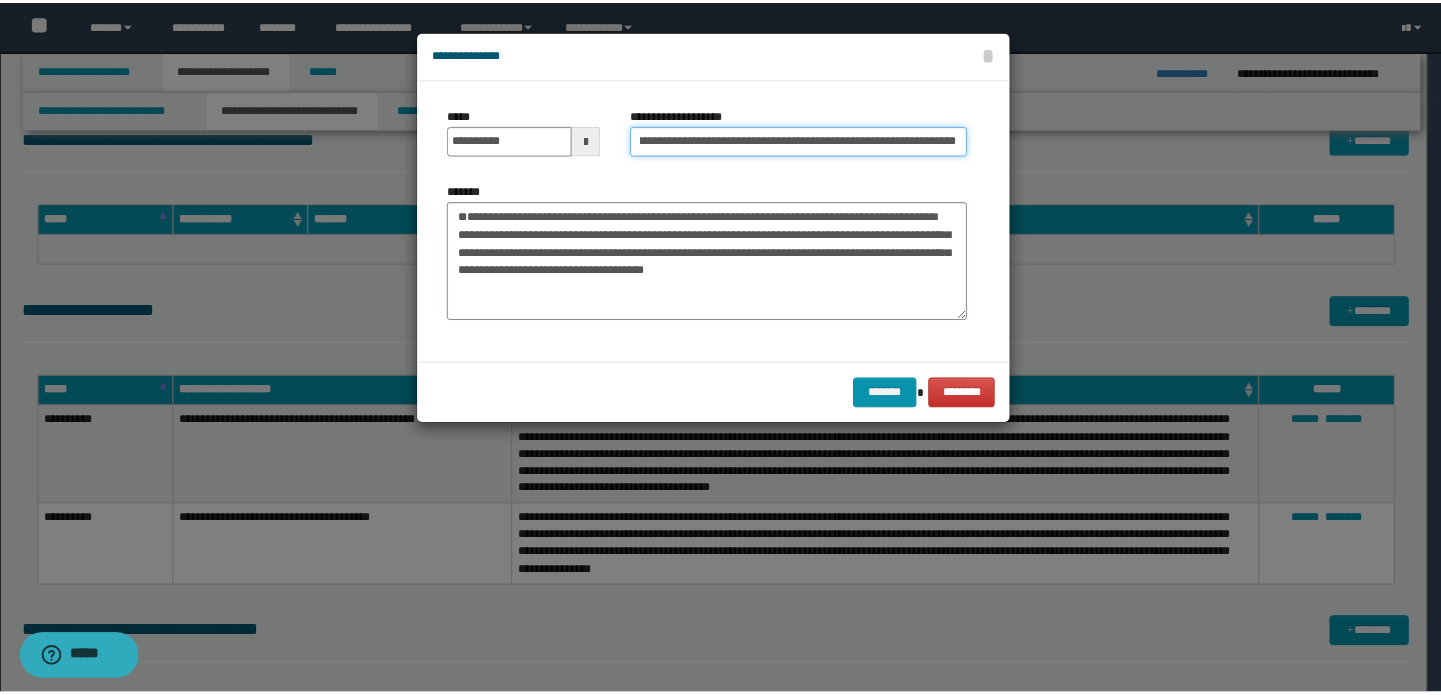 scroll, scrollTop: 0, scrollLeft: 0, axis: both 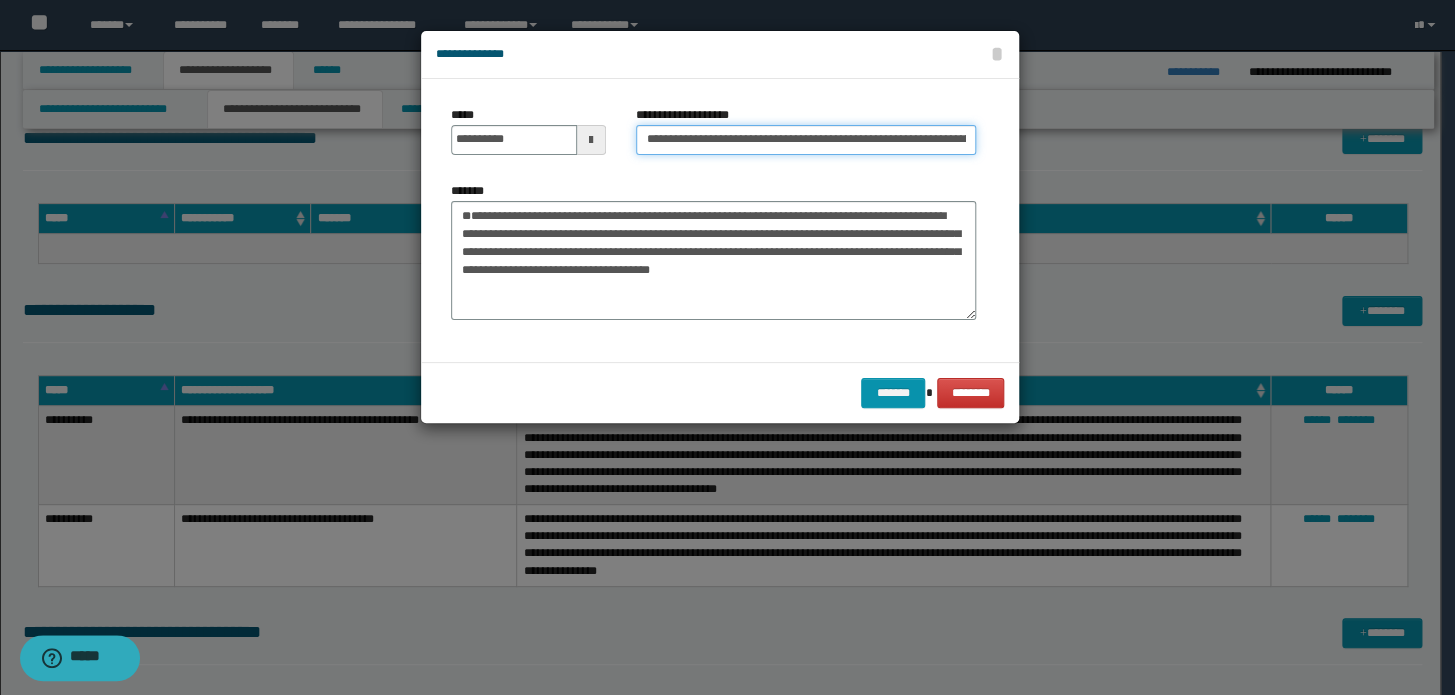 drag, startPoint x: 676, startPoint y: 139, endPoint x: 239, endPoint y: 139, distance: 437 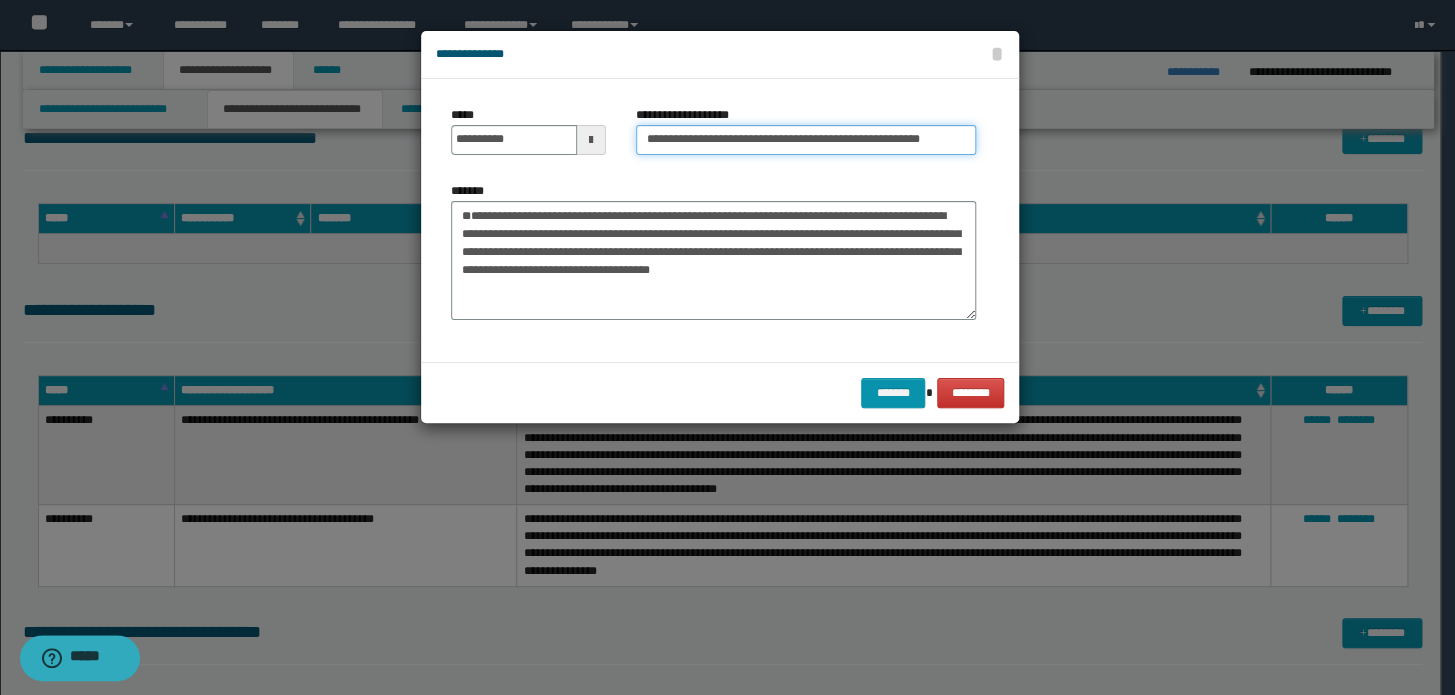 type on "**********" 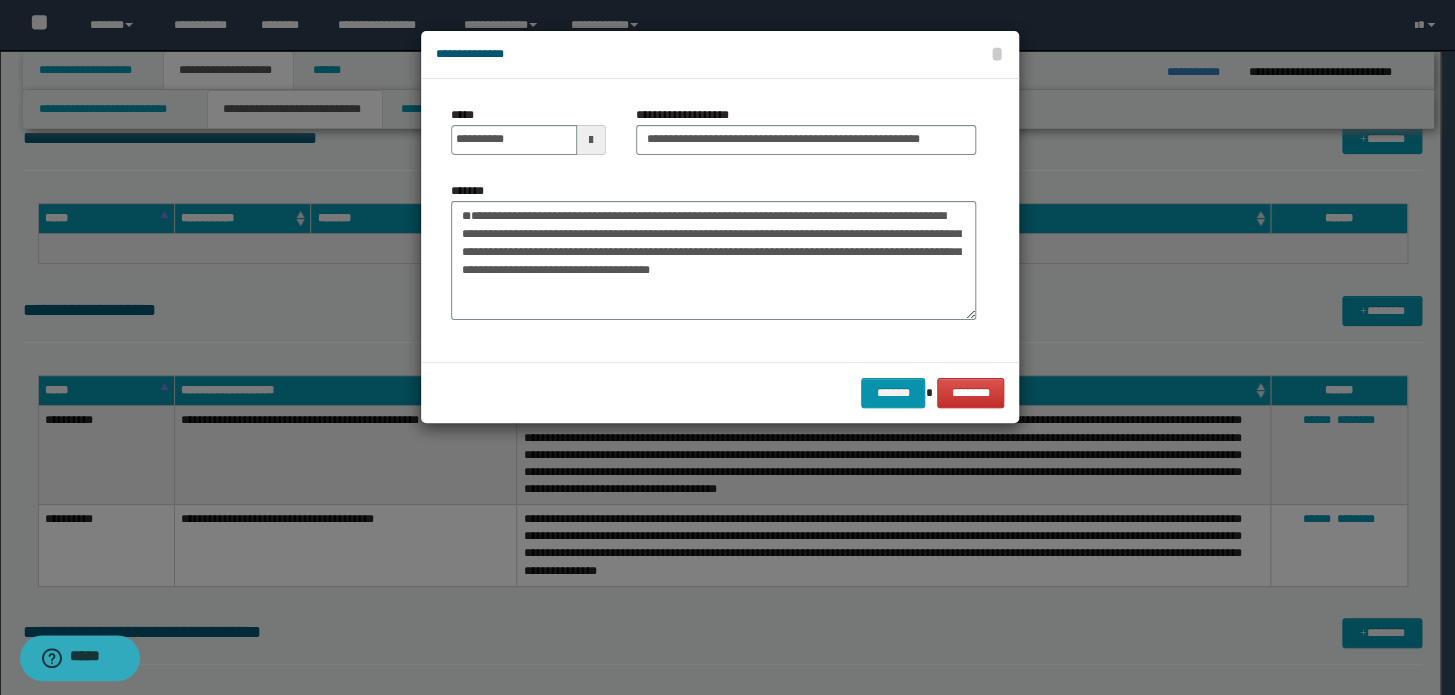 click on "*******
********" at bounding box center [720, 392] 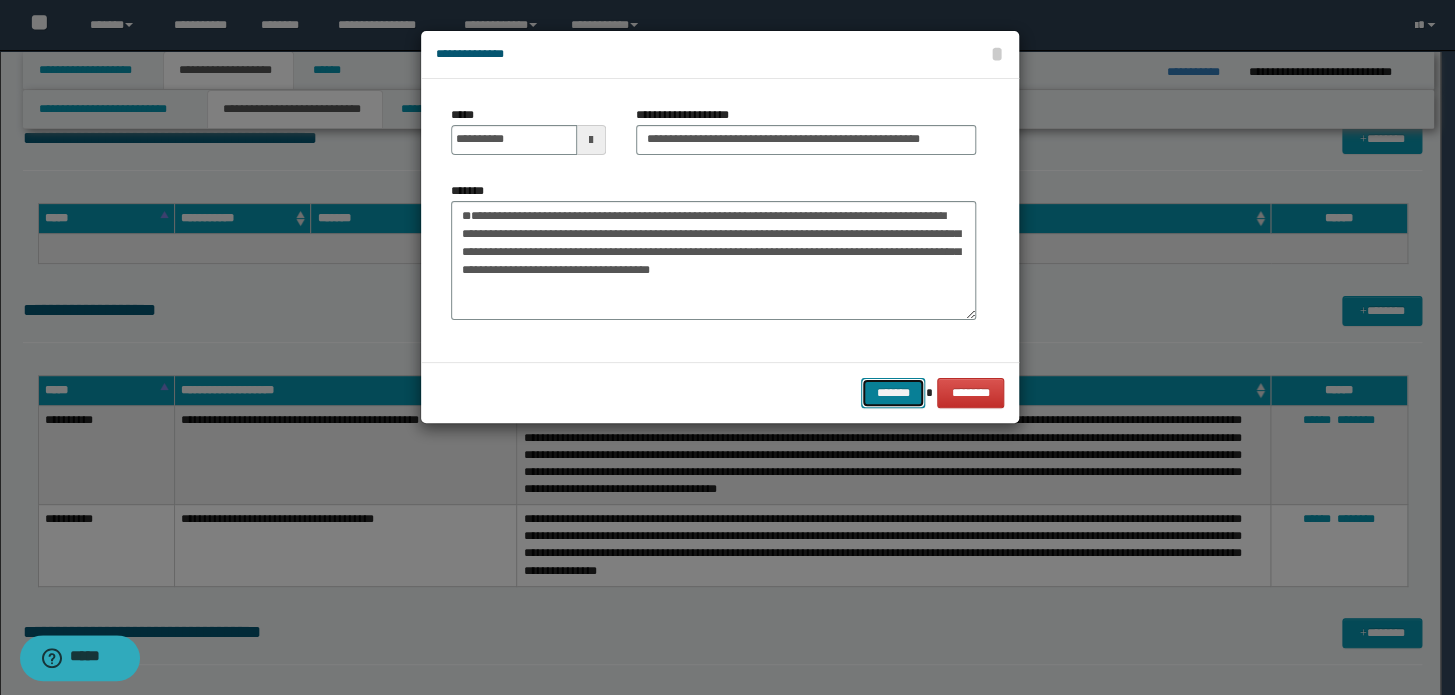 click on "*******" at bounding box center (893, 393) 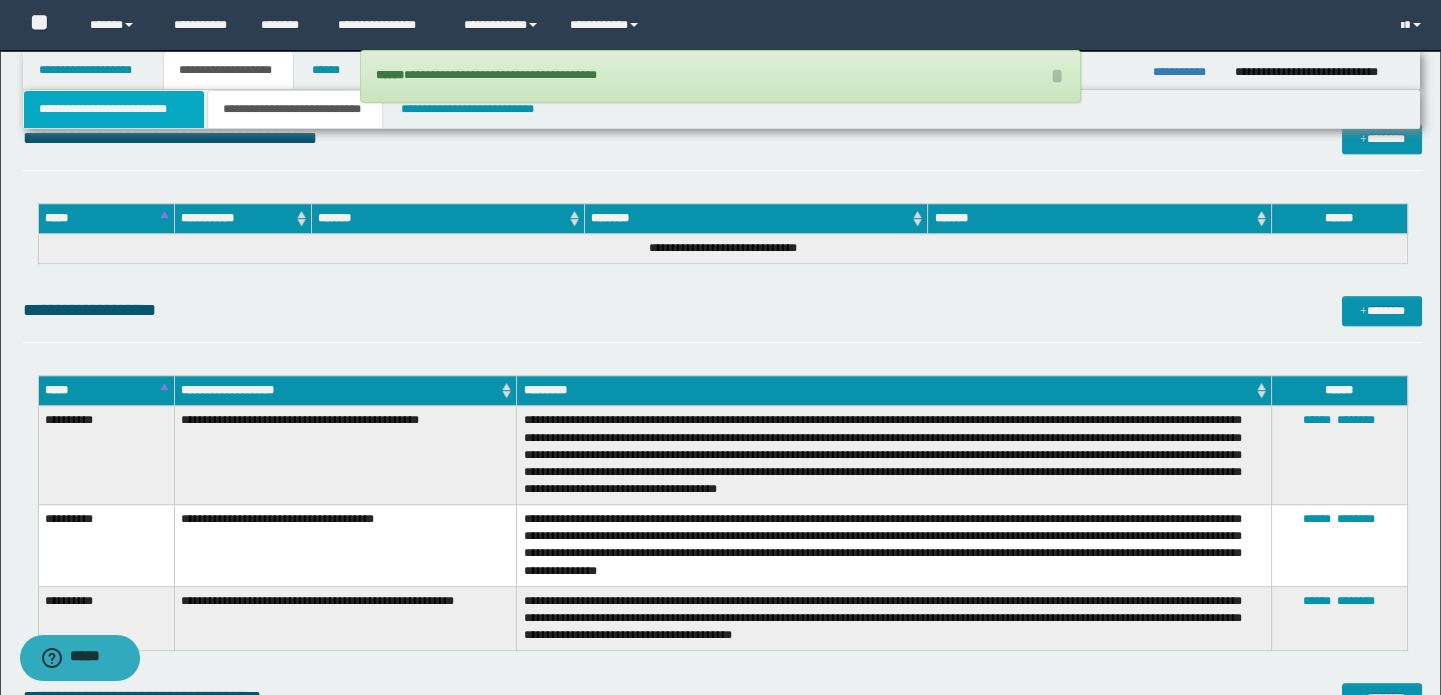 click on "**********" at bounding box center [114, 109] 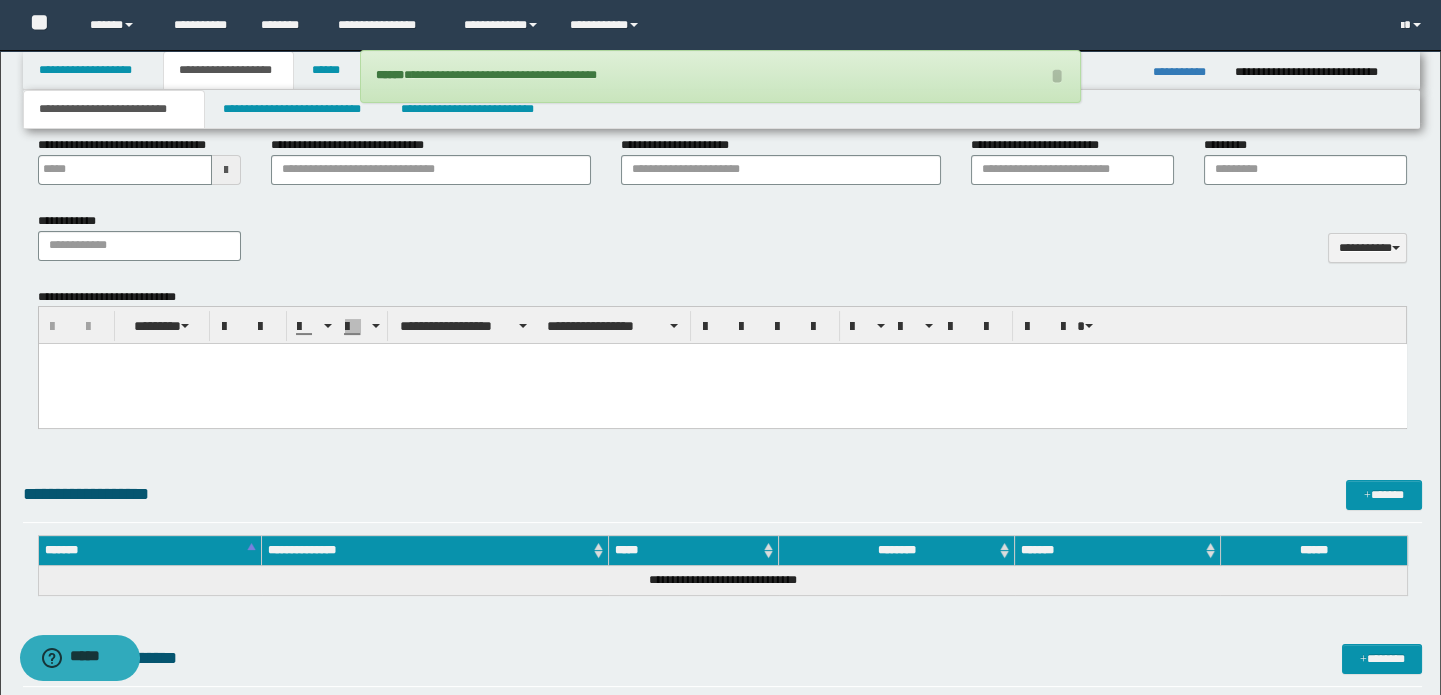 scroll, scrollTop: 773, scrollLeft: 0, axis: vertical 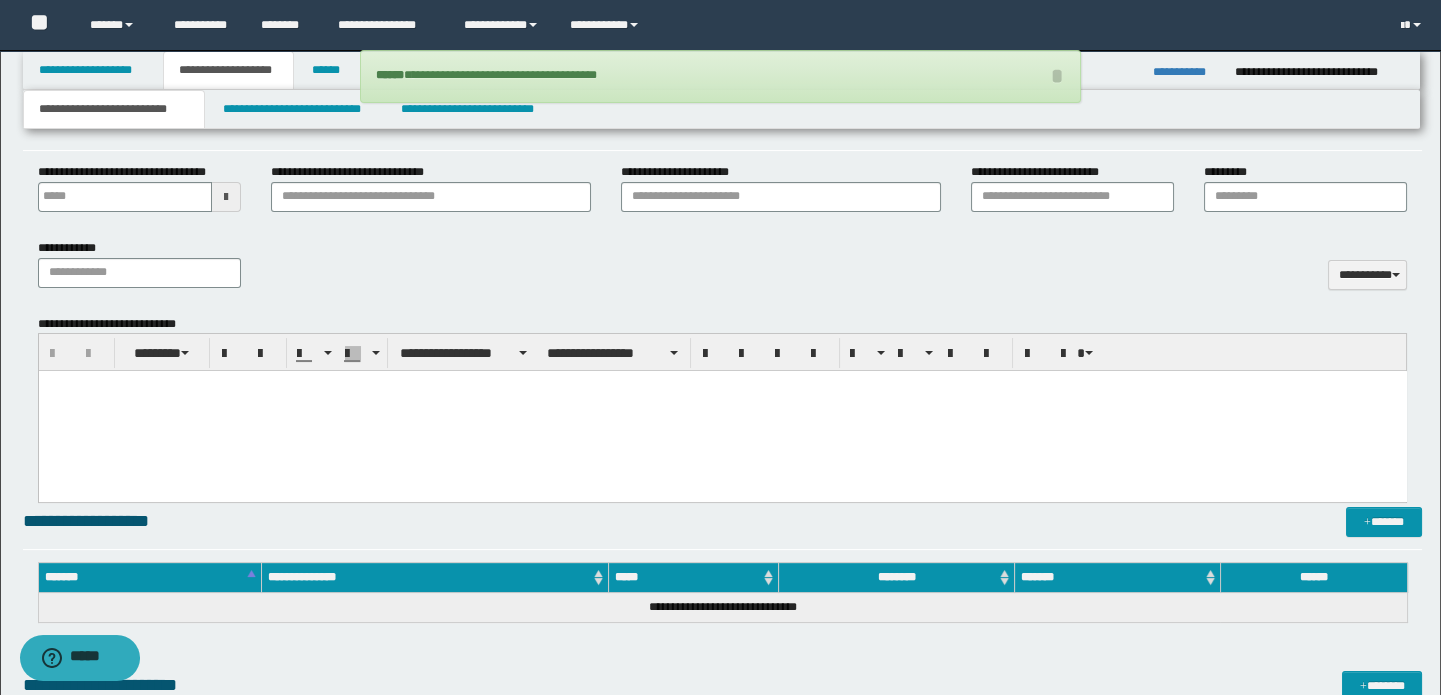 drag, startPoint x: 148, startPoint y: 408, endPoint x: 165, endPoint y: 411, distance: 17.262676 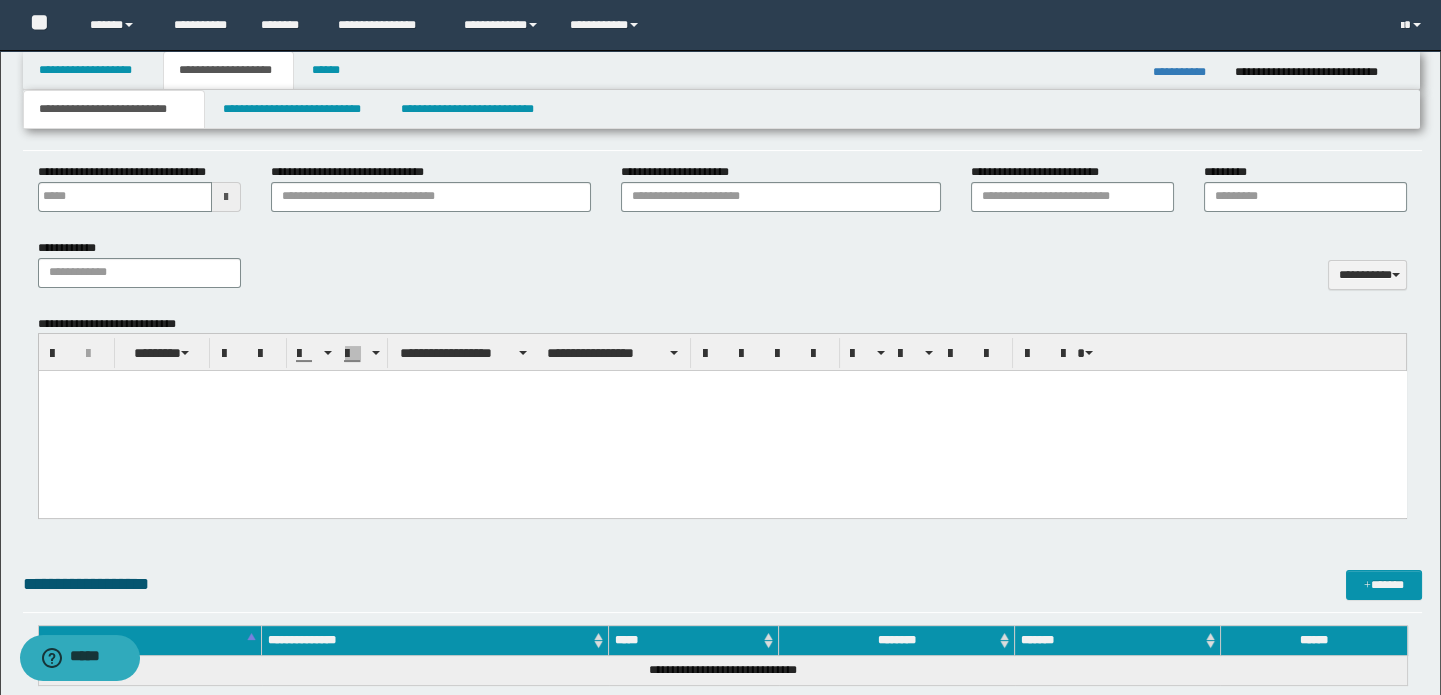 paste 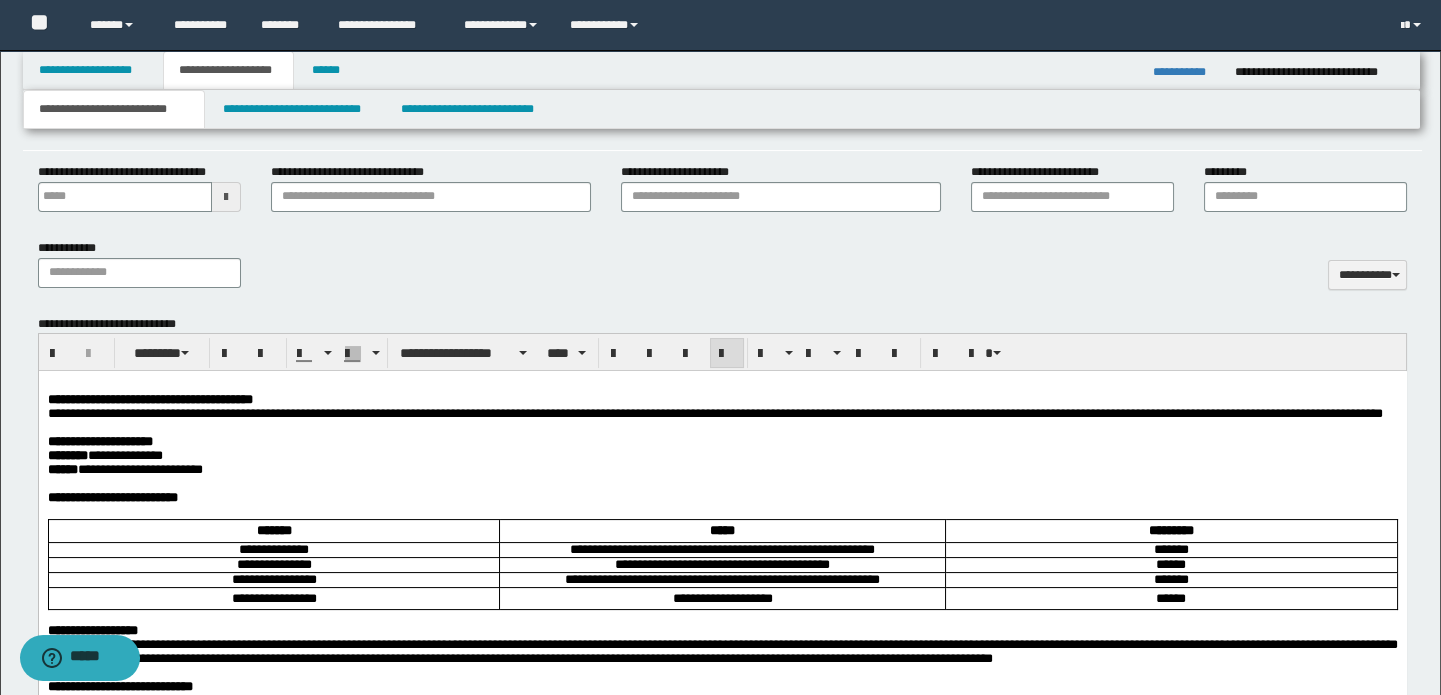 click on "**********" at bounding box center (722, 400) 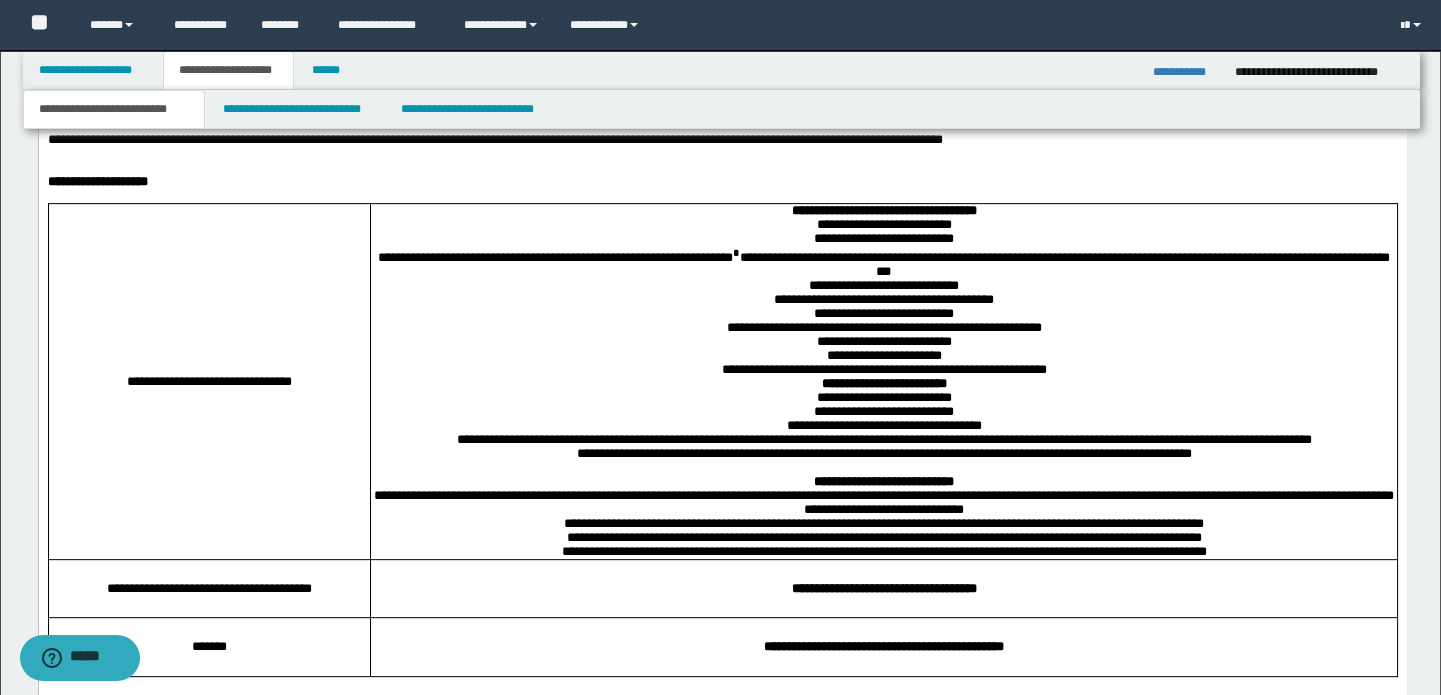 scroll, scrollTop: 1932, scrollLeft: 0, axis: vertical 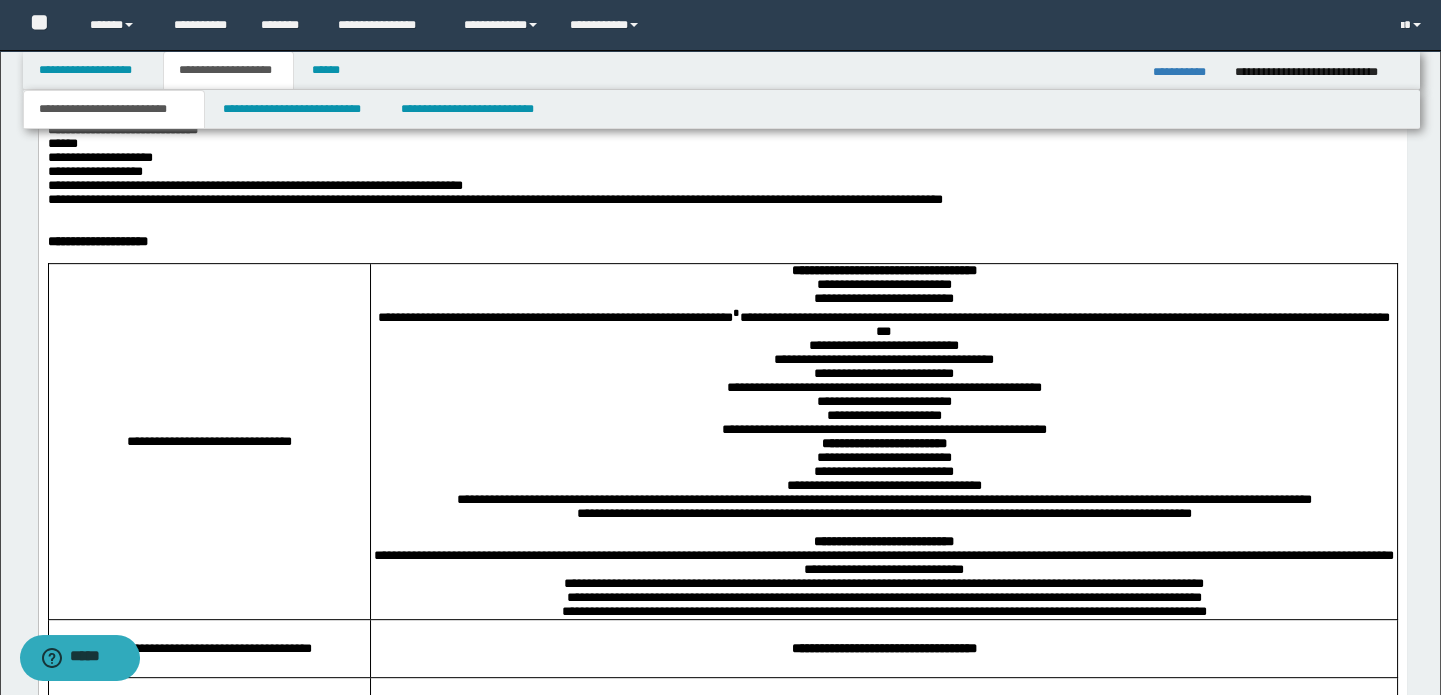 click at bounding box center [722, 215] 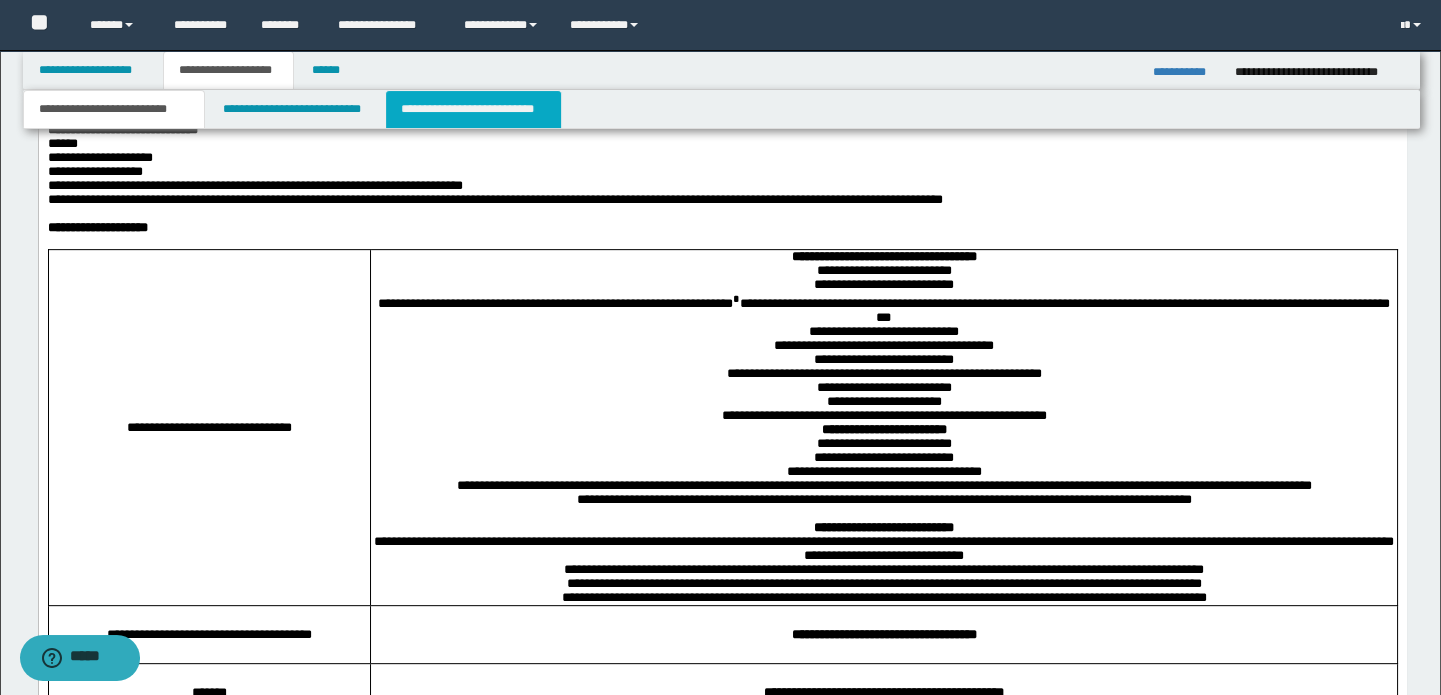 click on "**********" at bounding box center (473, 109) 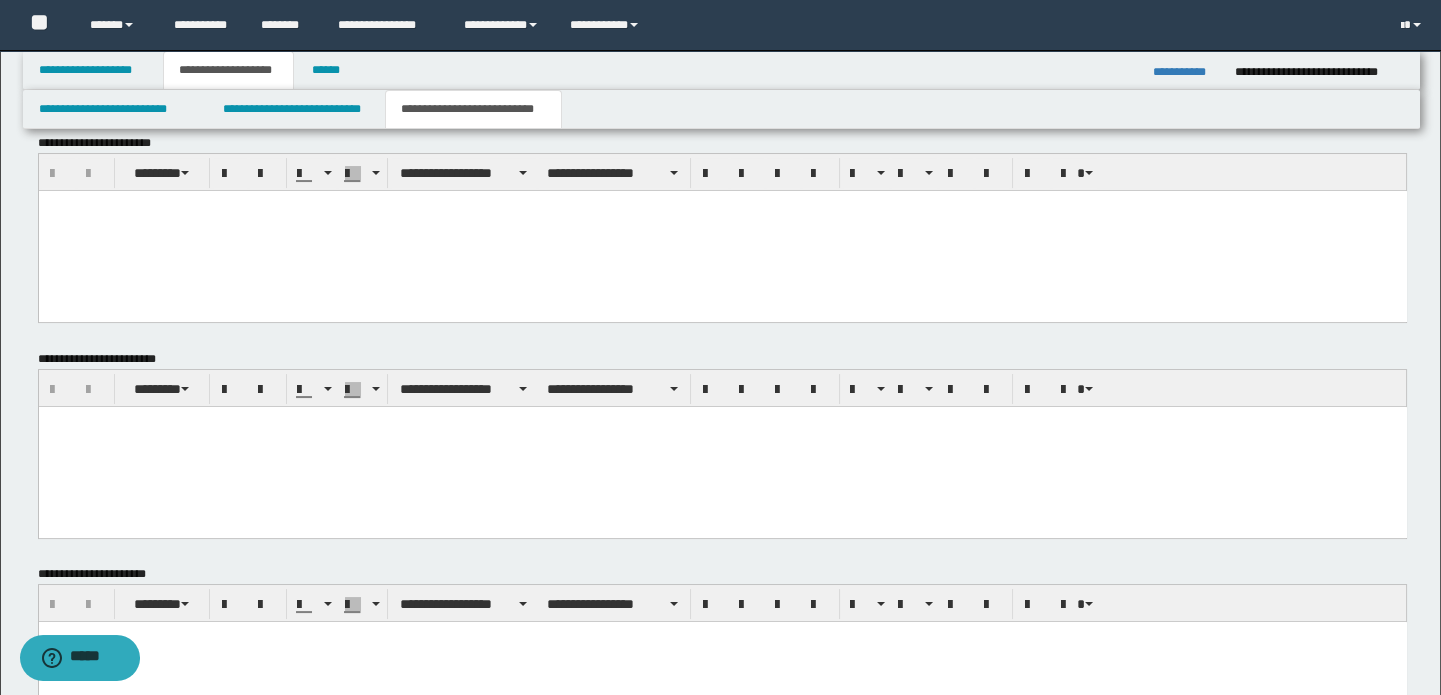 scroll, scrollTop: 586, scrollLeft: 0, axis: vertical 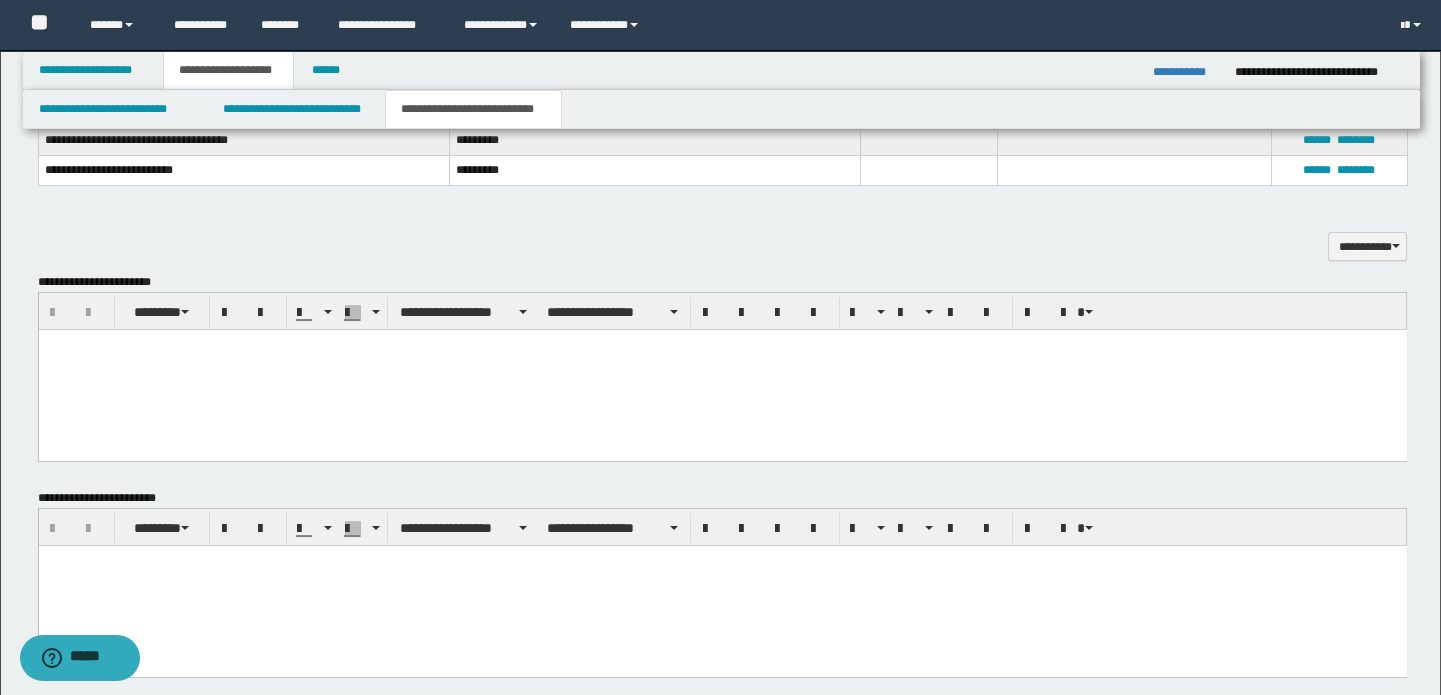 click at bounding box center [722, 370] 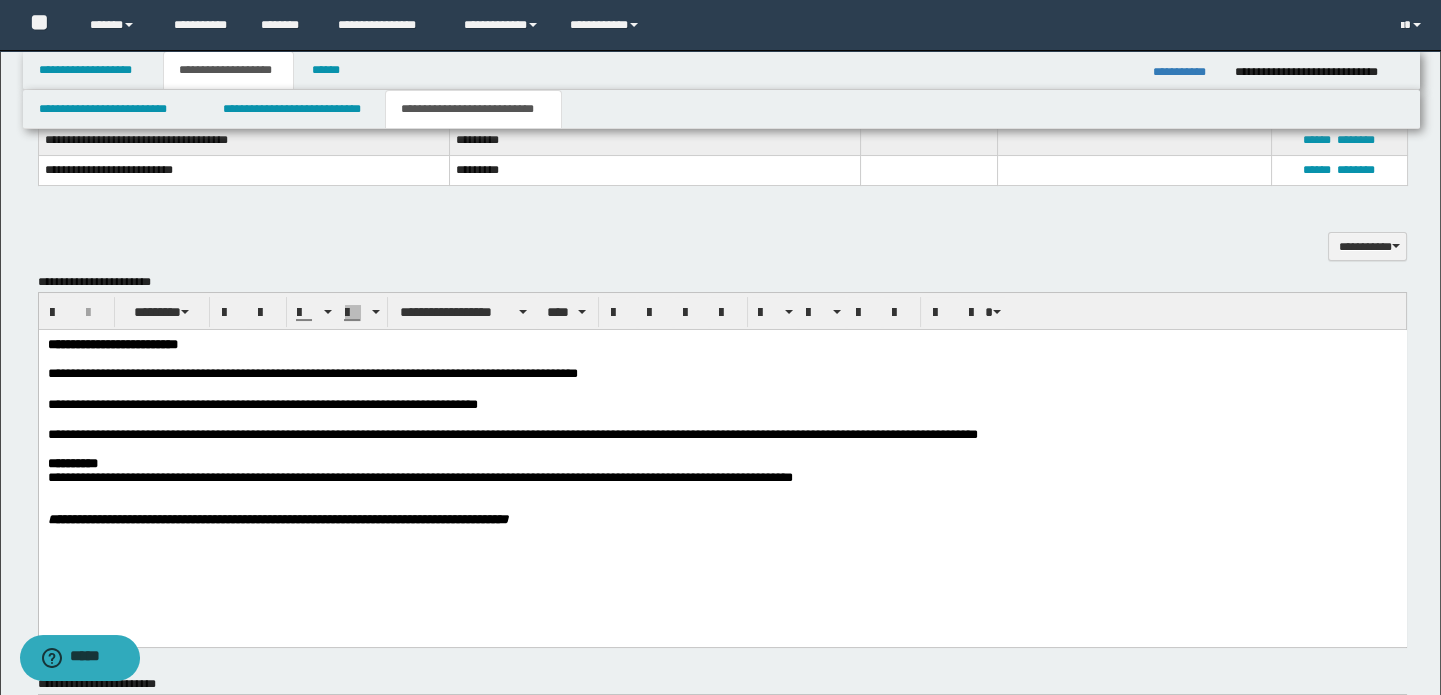 click on "**********" at bounding box center [314, 373] 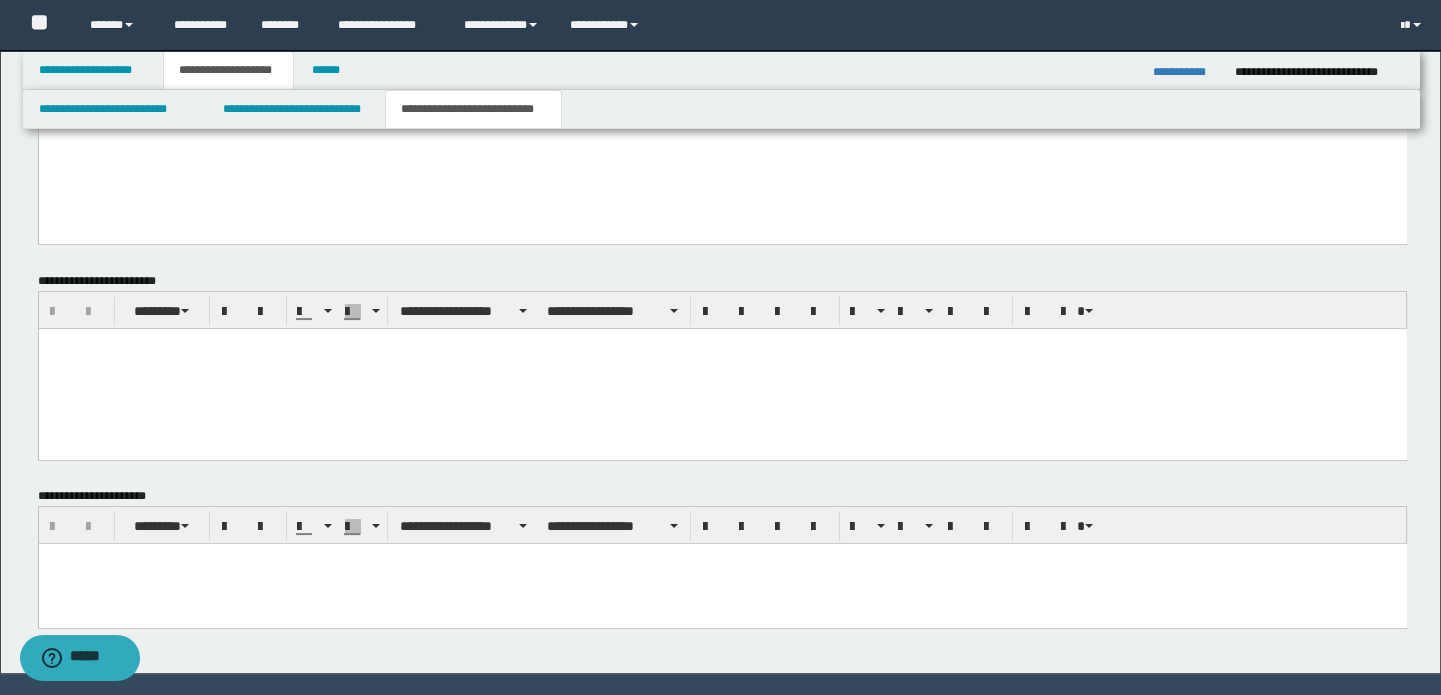 scroll, scrollTop: 1044, scrollLeft: 0, axis: vertical 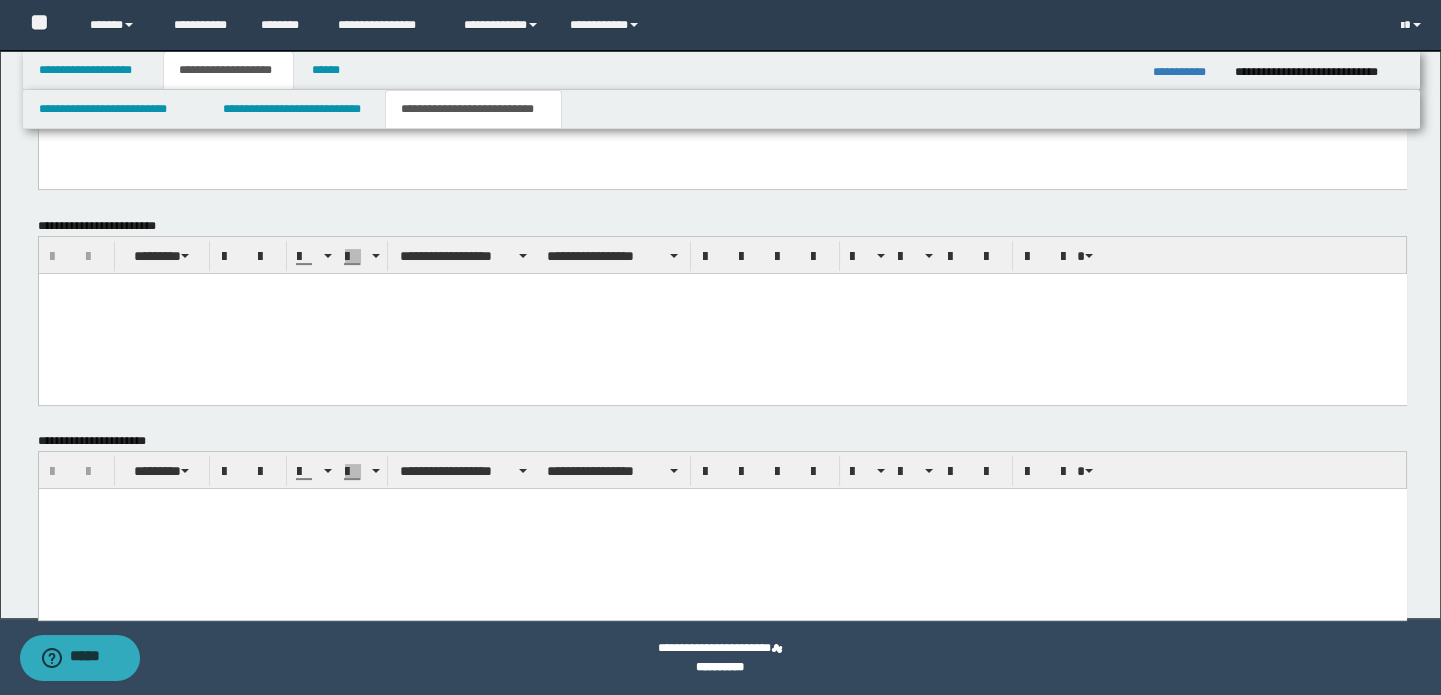 click at bounding box center [722, 529] 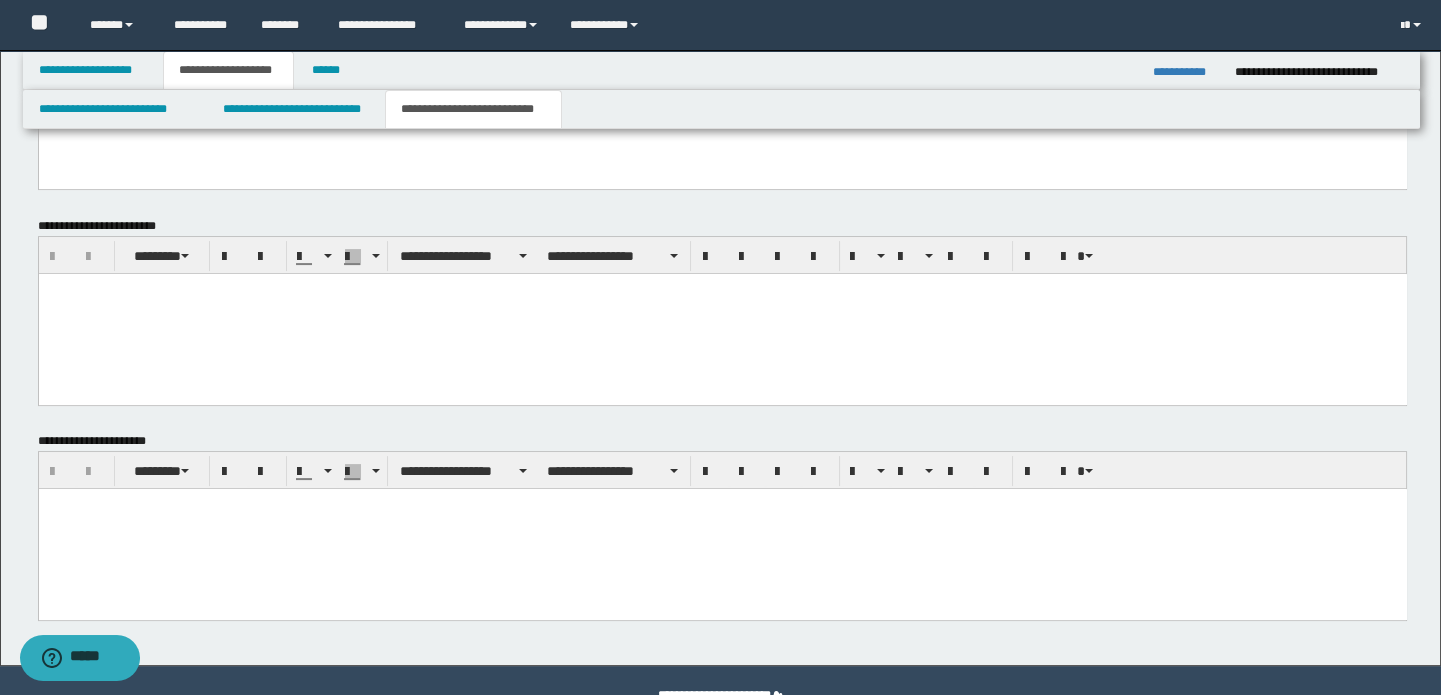 type 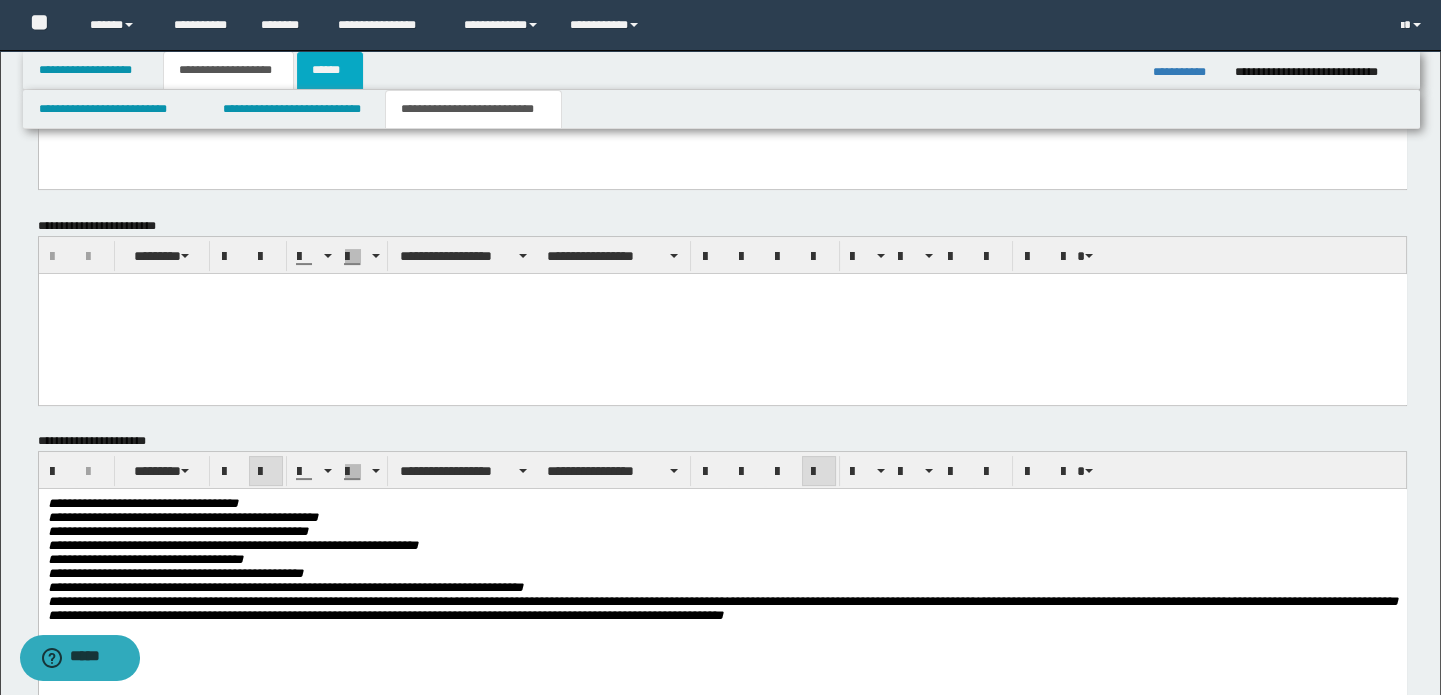 click on "******" at bounding box center [330, 70] 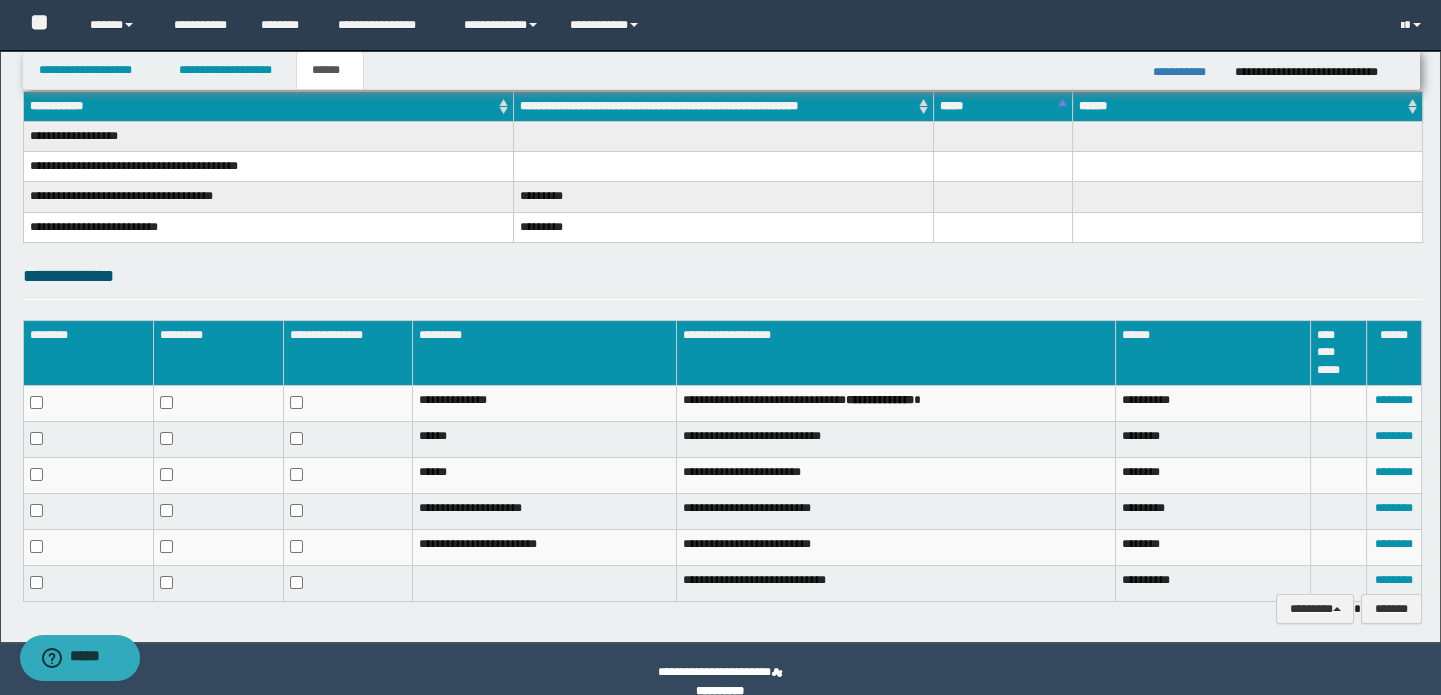 scroll, scrollTop: 344, scrollLeft: 0, axis: vertical 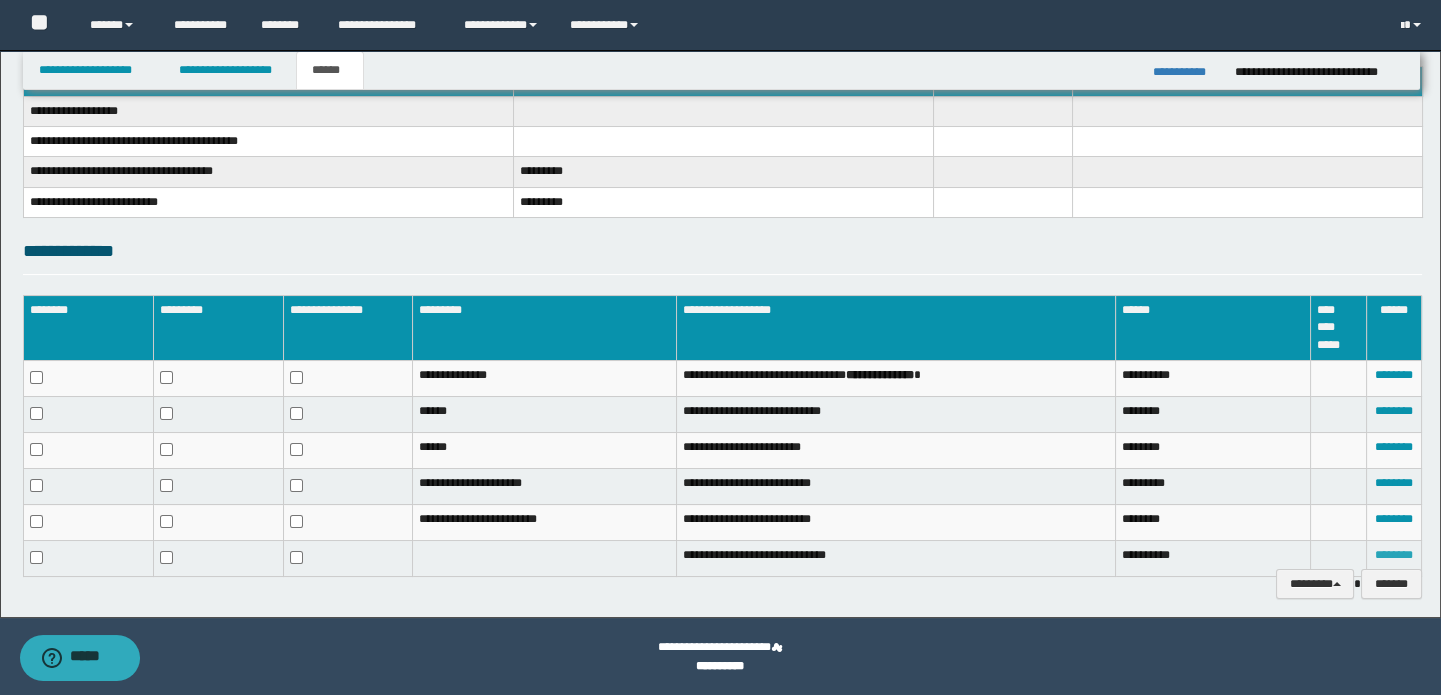 click on "********" at bounding box center [1394, 555] 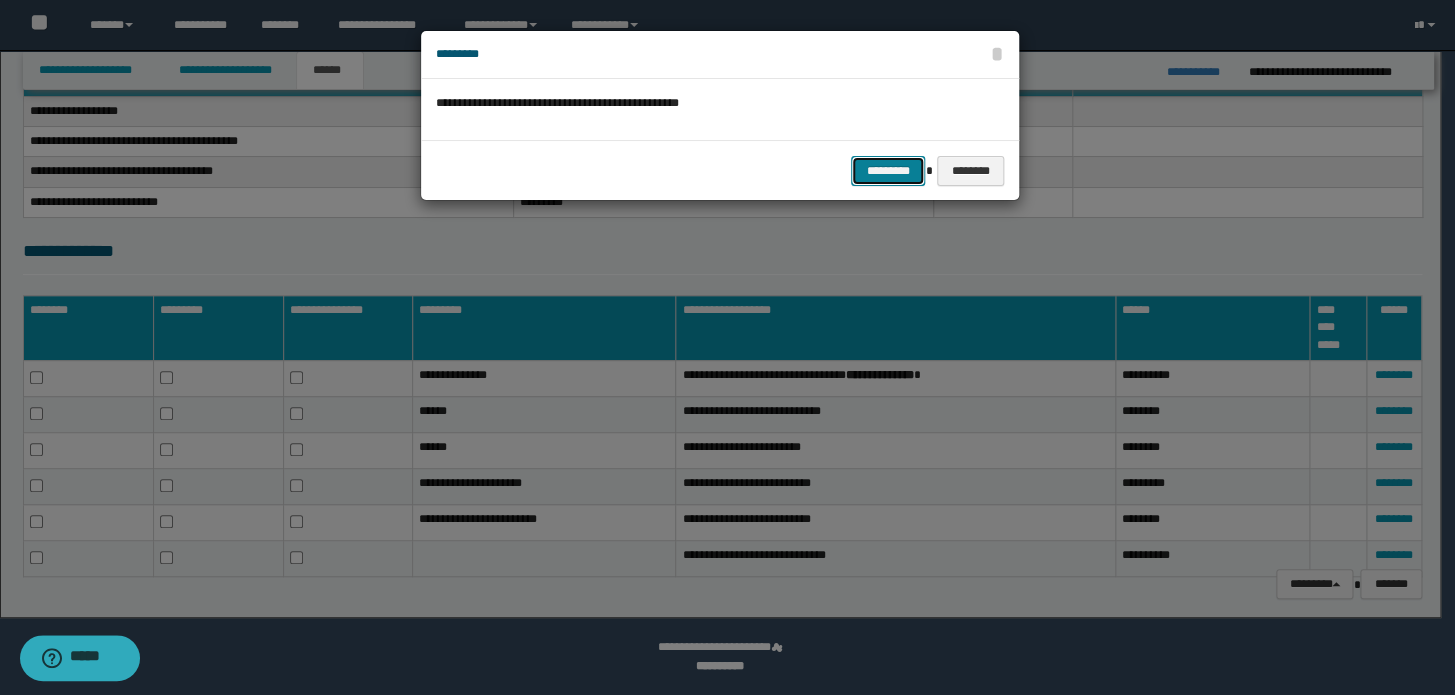 click on "*********" at bounding box center [888, 171] 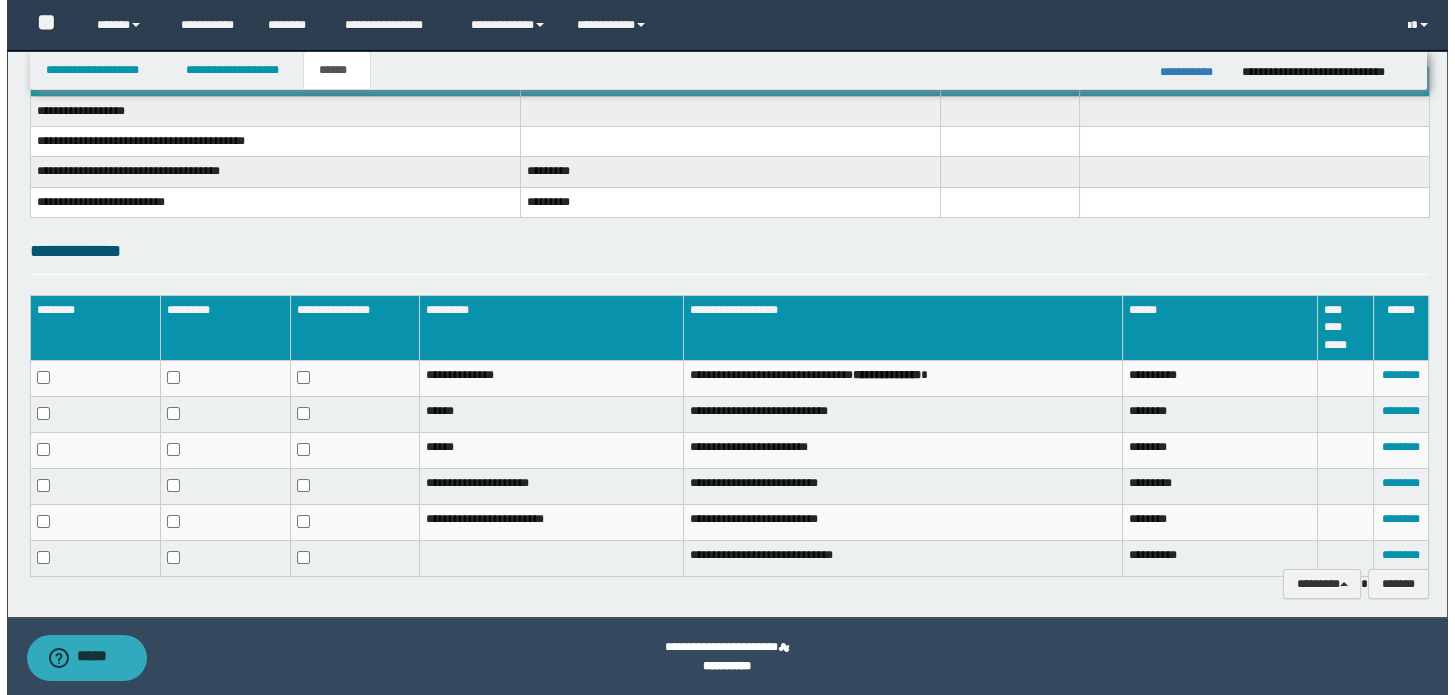 scroll, scrollTop: 329, scrollLeft: 0, axis: vertical 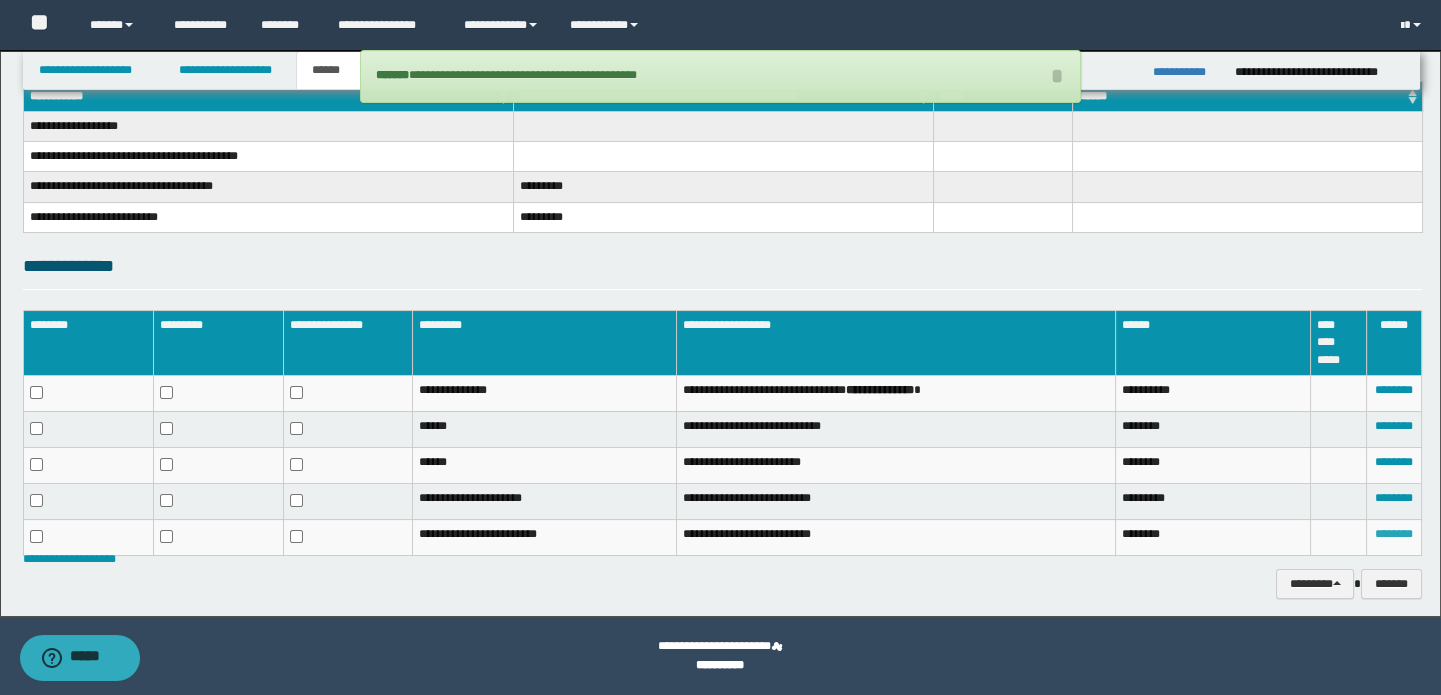 click on "********" at bounding box center (1394, 534) 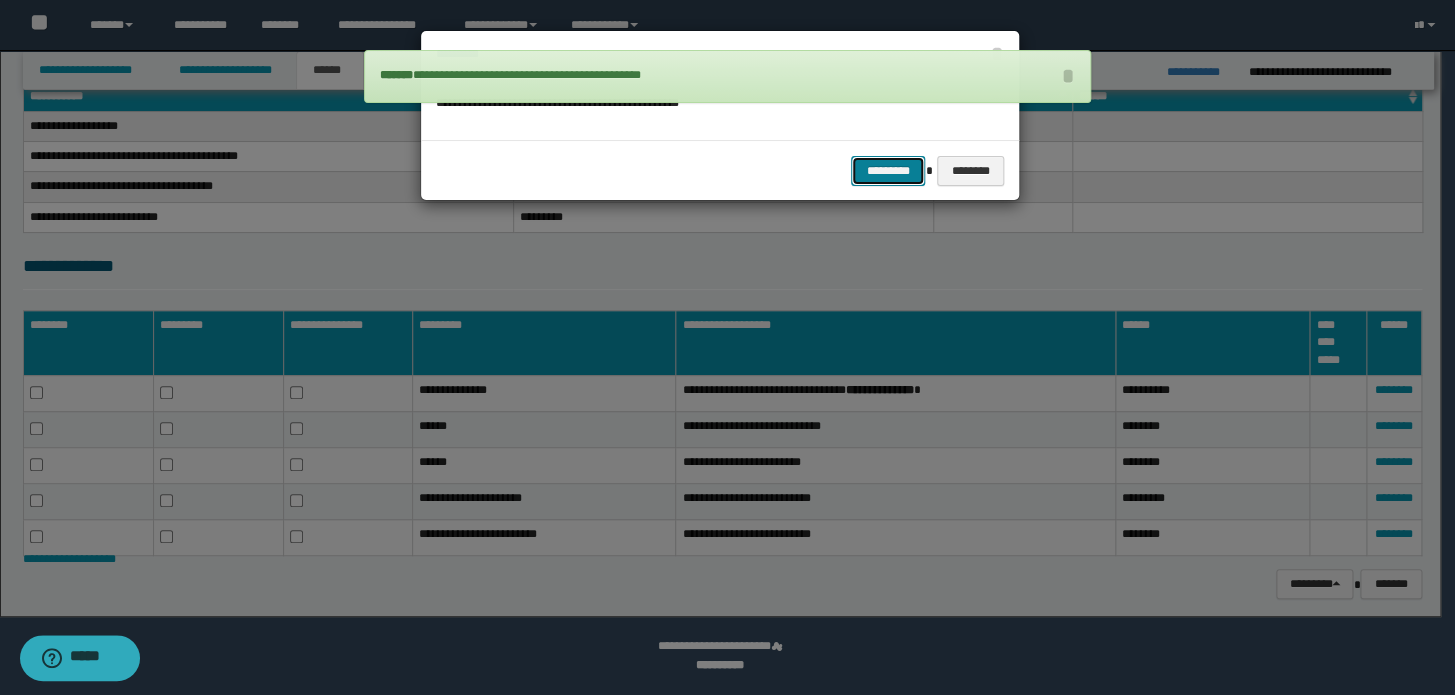 click on "*********" at bounding box center (888, 171) 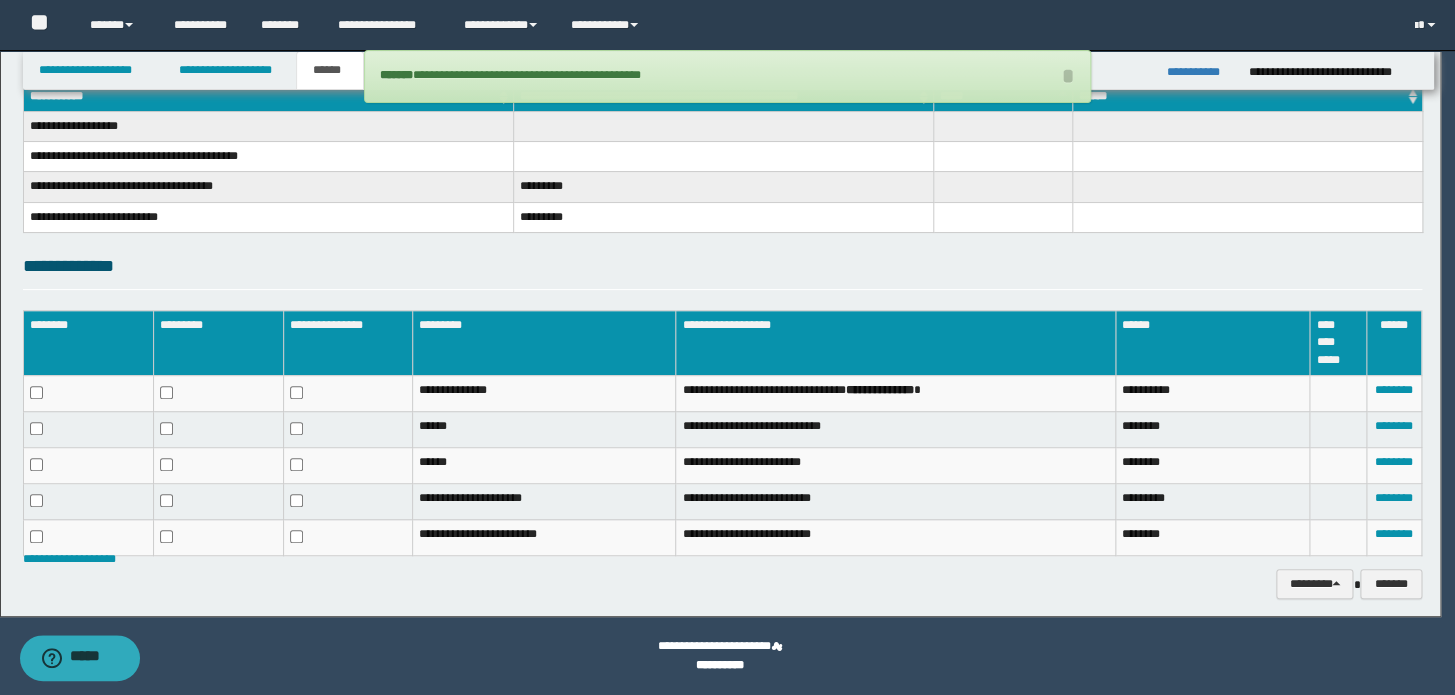 scroll, scrollTop: 294, scrollLeft: 0, axis: vertical 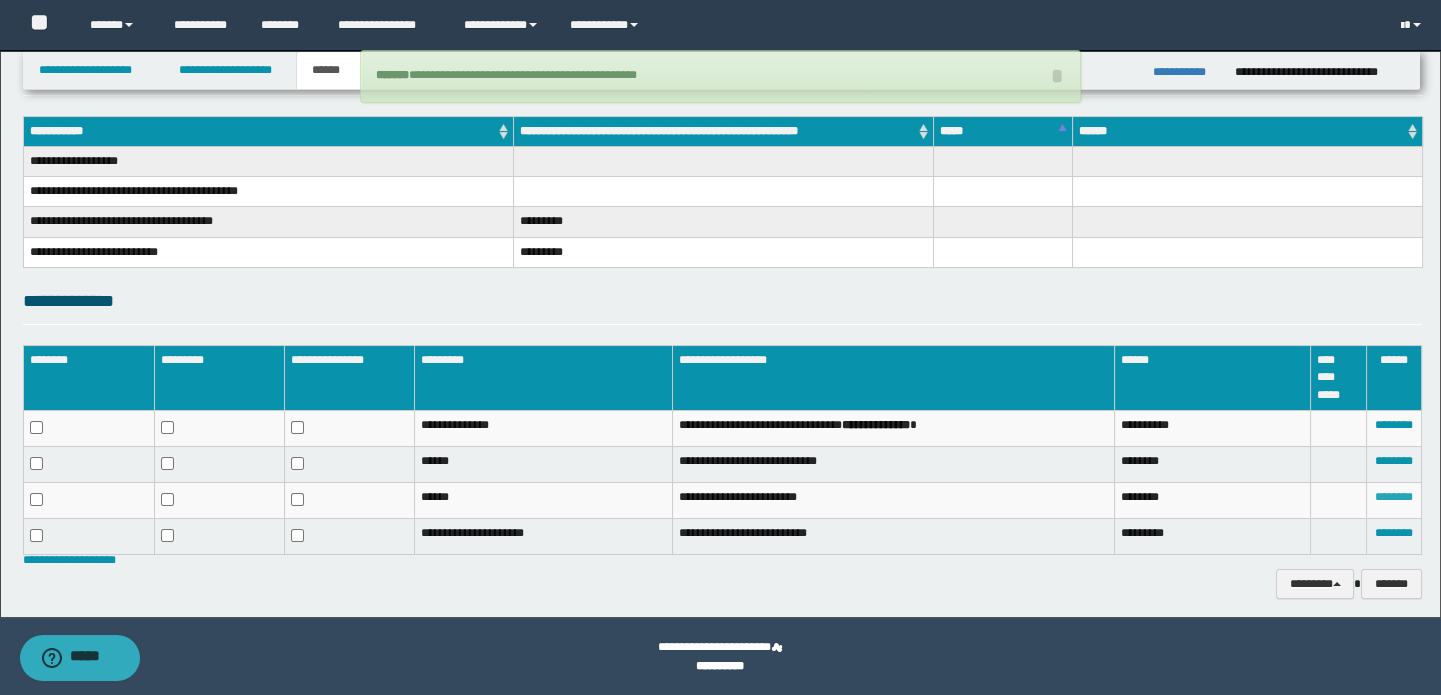 click on "********" at bounding box center (1394, 497) 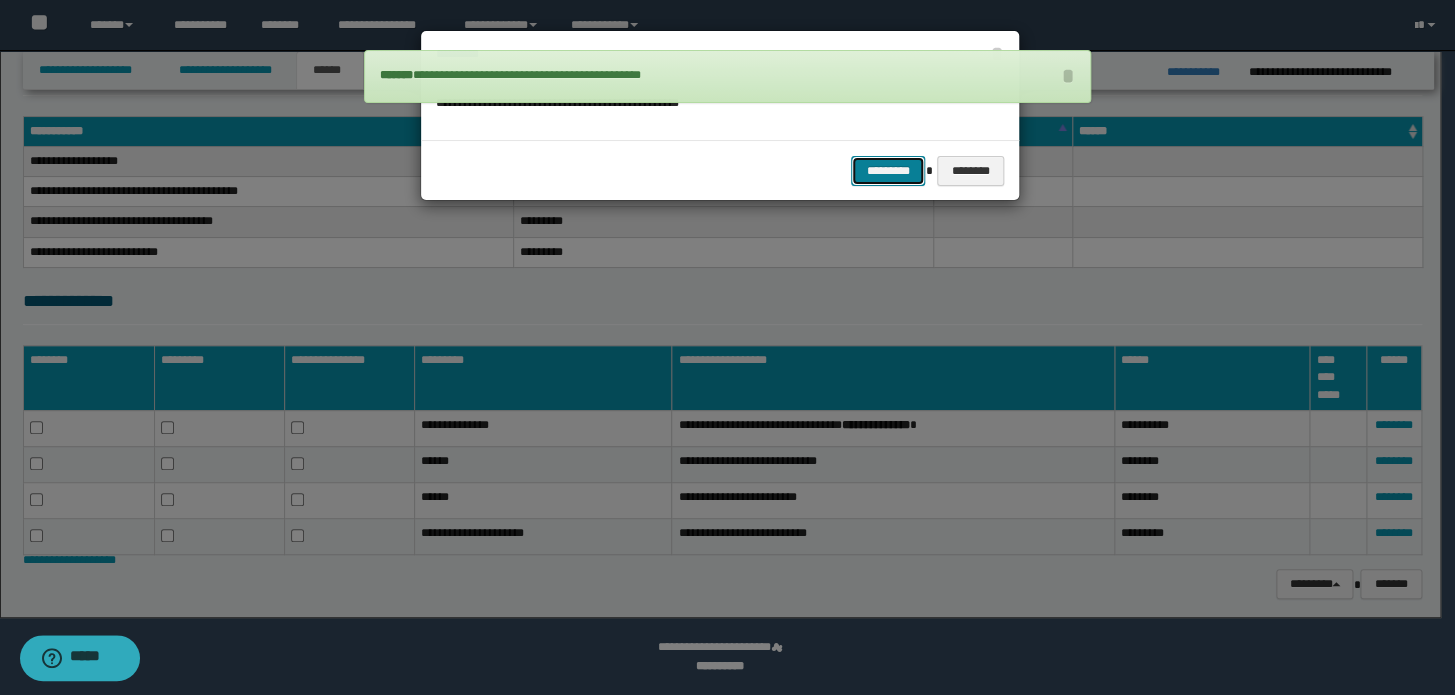 click on "*********" at bounding box center (888, 171) 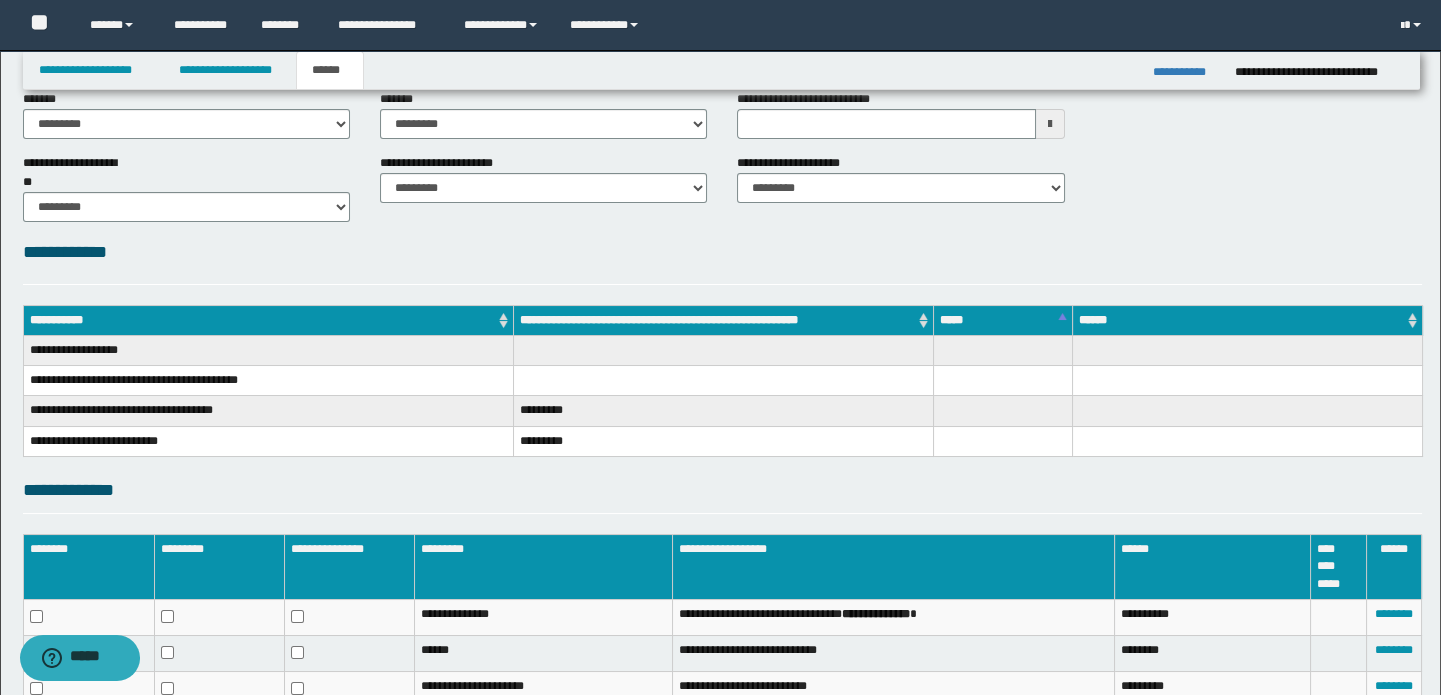 scroll, scrollTop: 0, scrollLeft: 0, axis: both 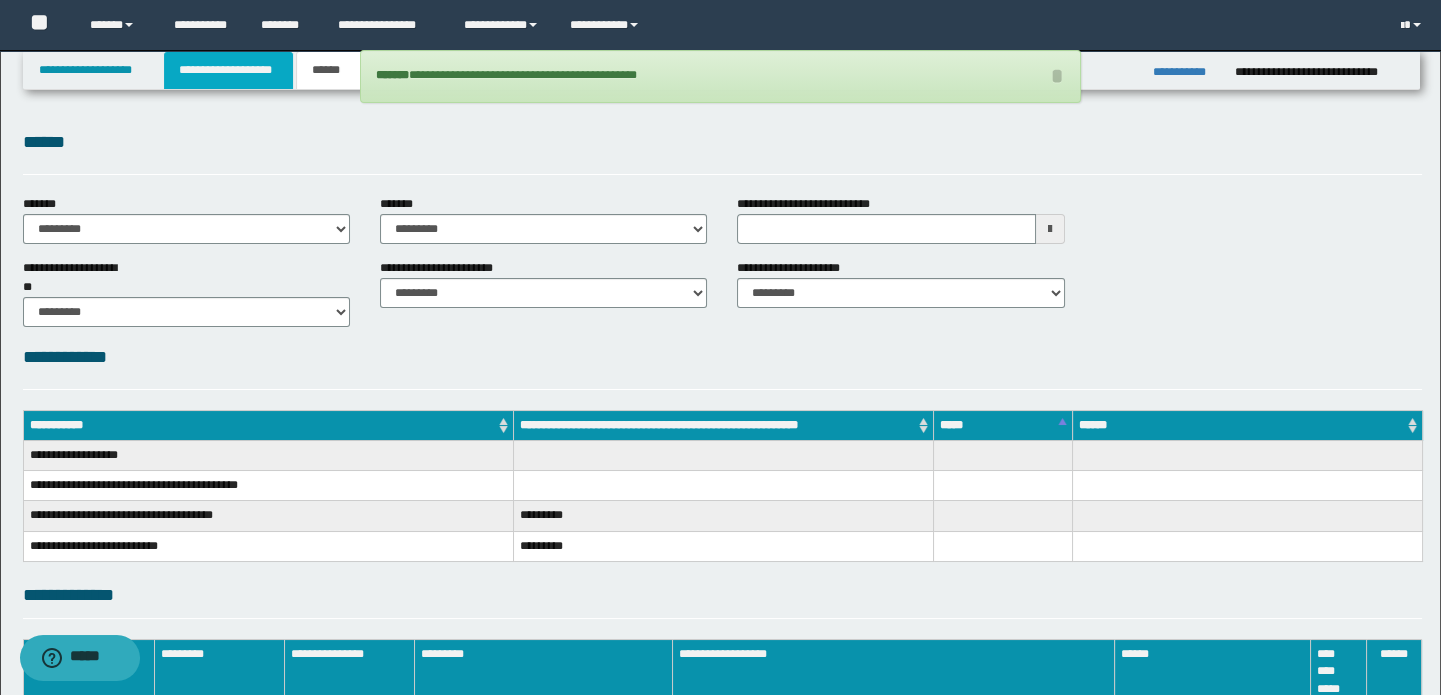 click on "**********" at bounding box center (228, 70) 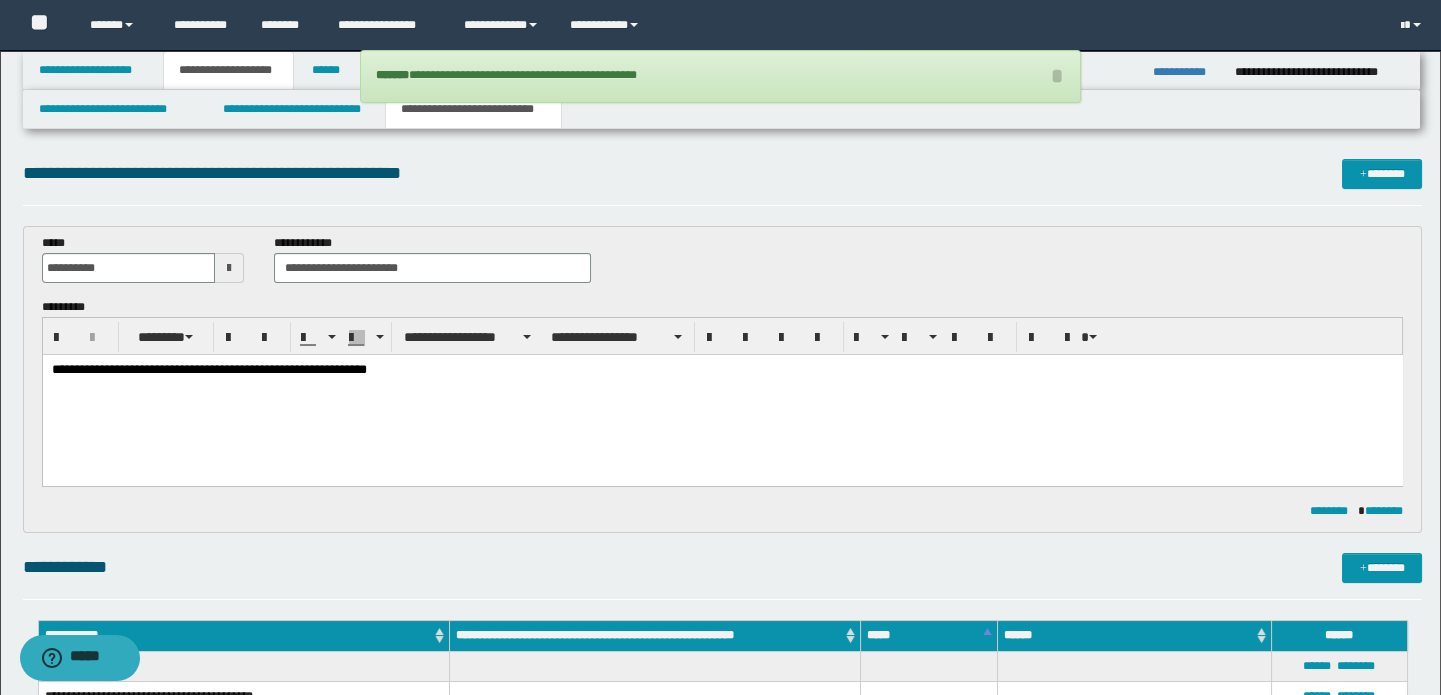 click on "**********" at bounding box center [722, 395] 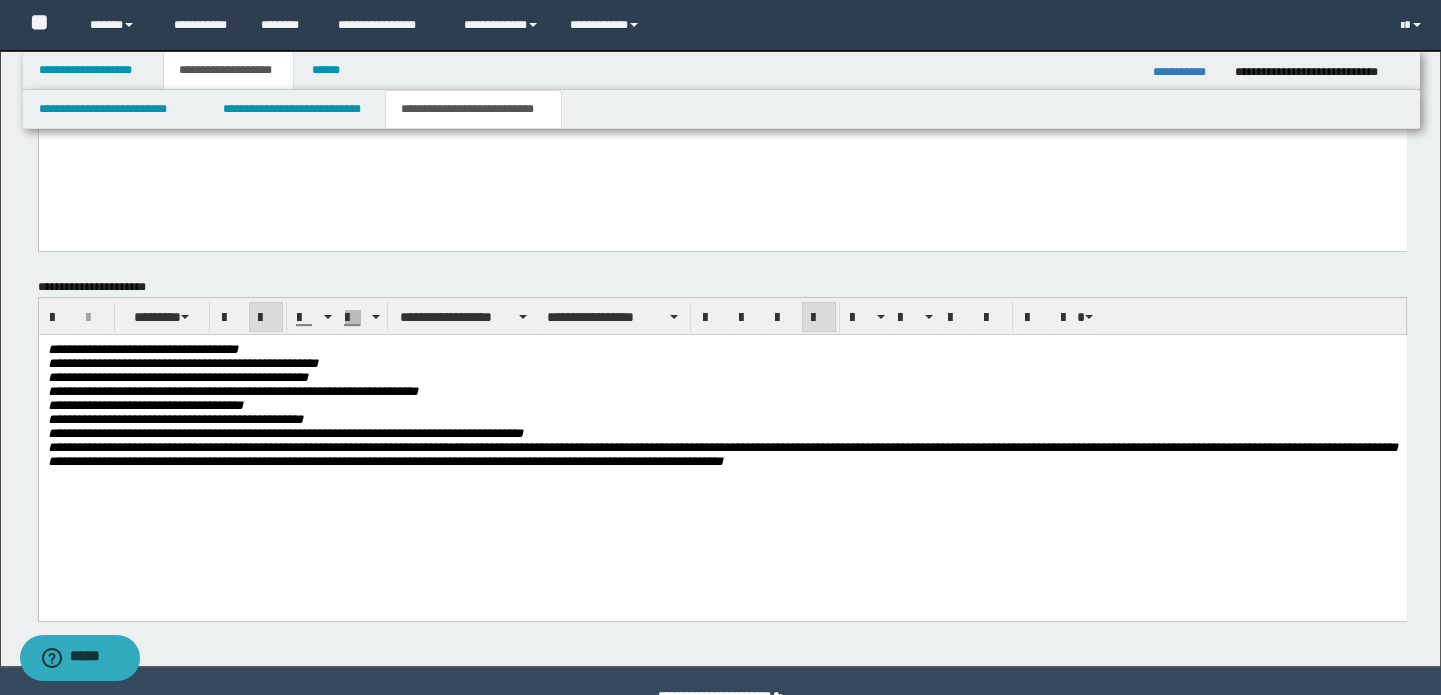 scroll, scrollTop: 1247, scrollLeft: 0, axis: vertical 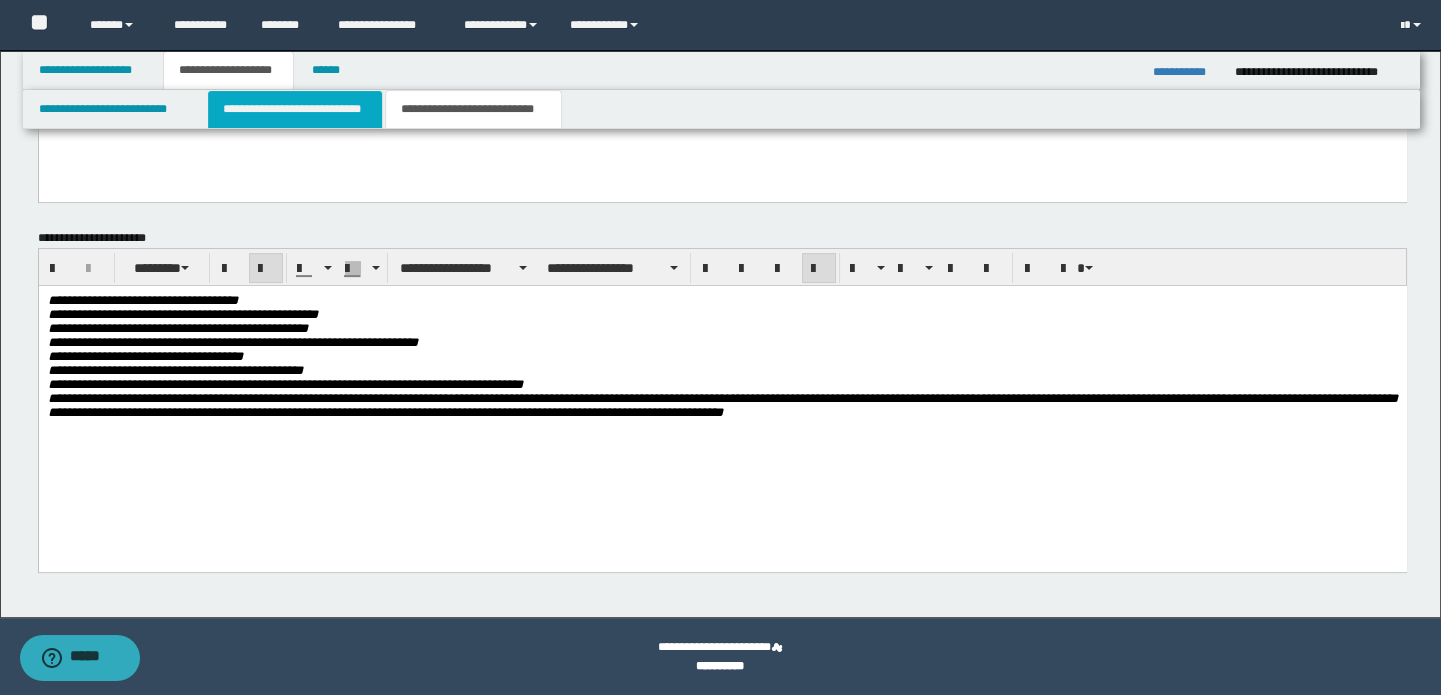 click on "**********" at bounding box center [294, 109] 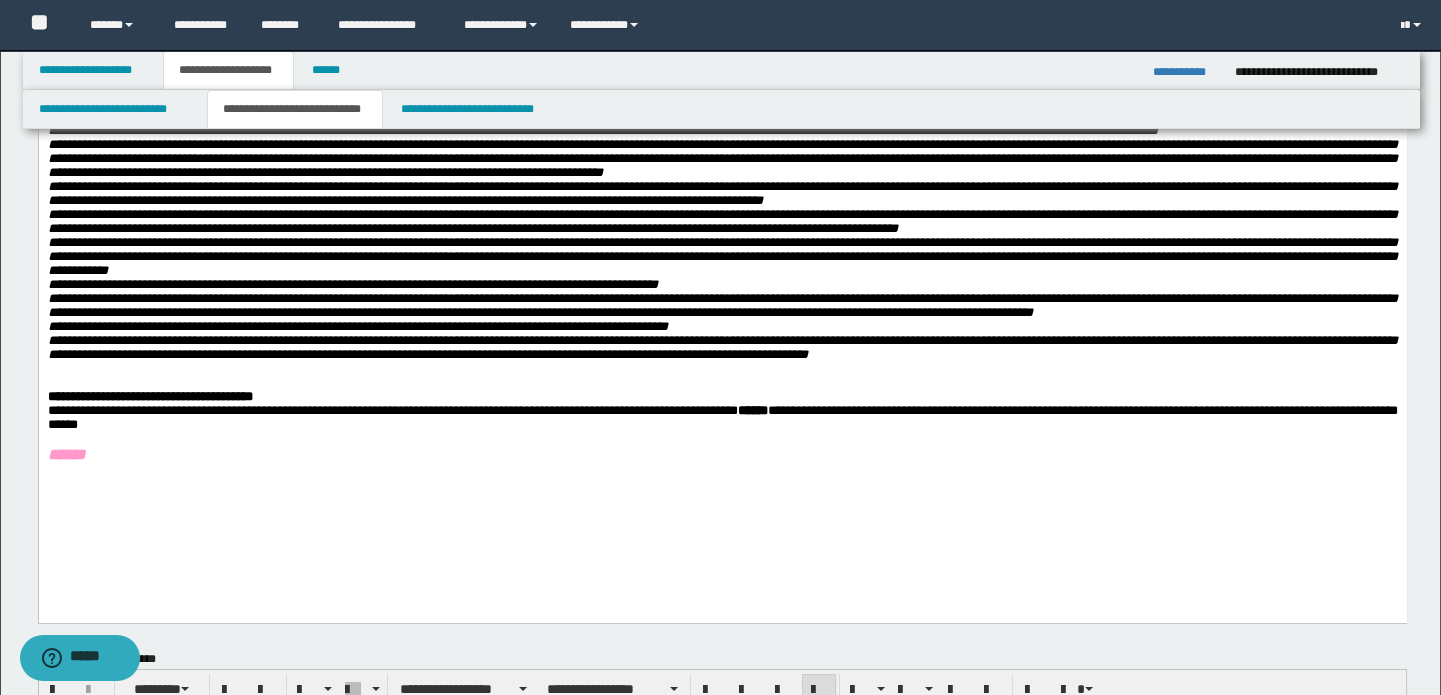 scroll, scrollTop: 0, scrollLeft: 0, axis: both 